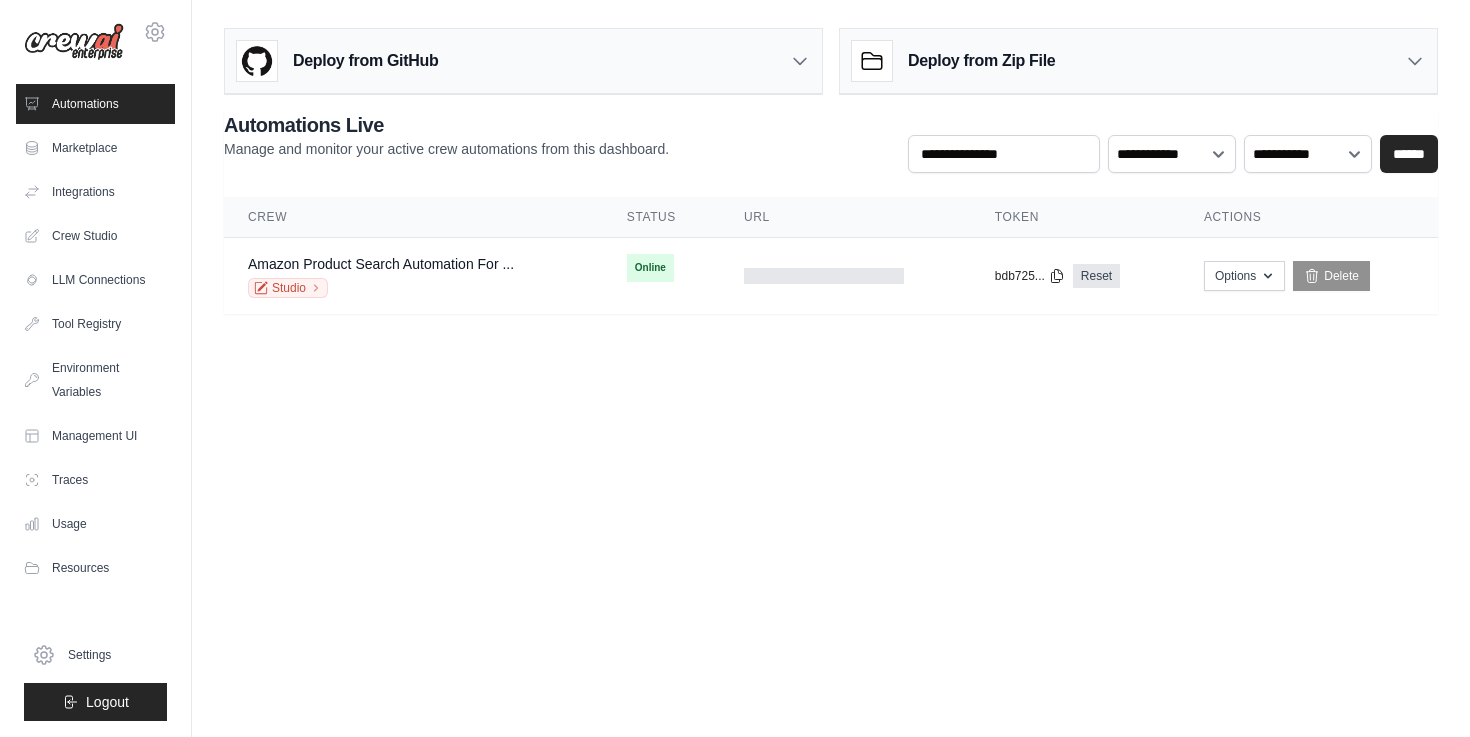scroll, scrollTop: 0, scrollLeft: 0, axis: both 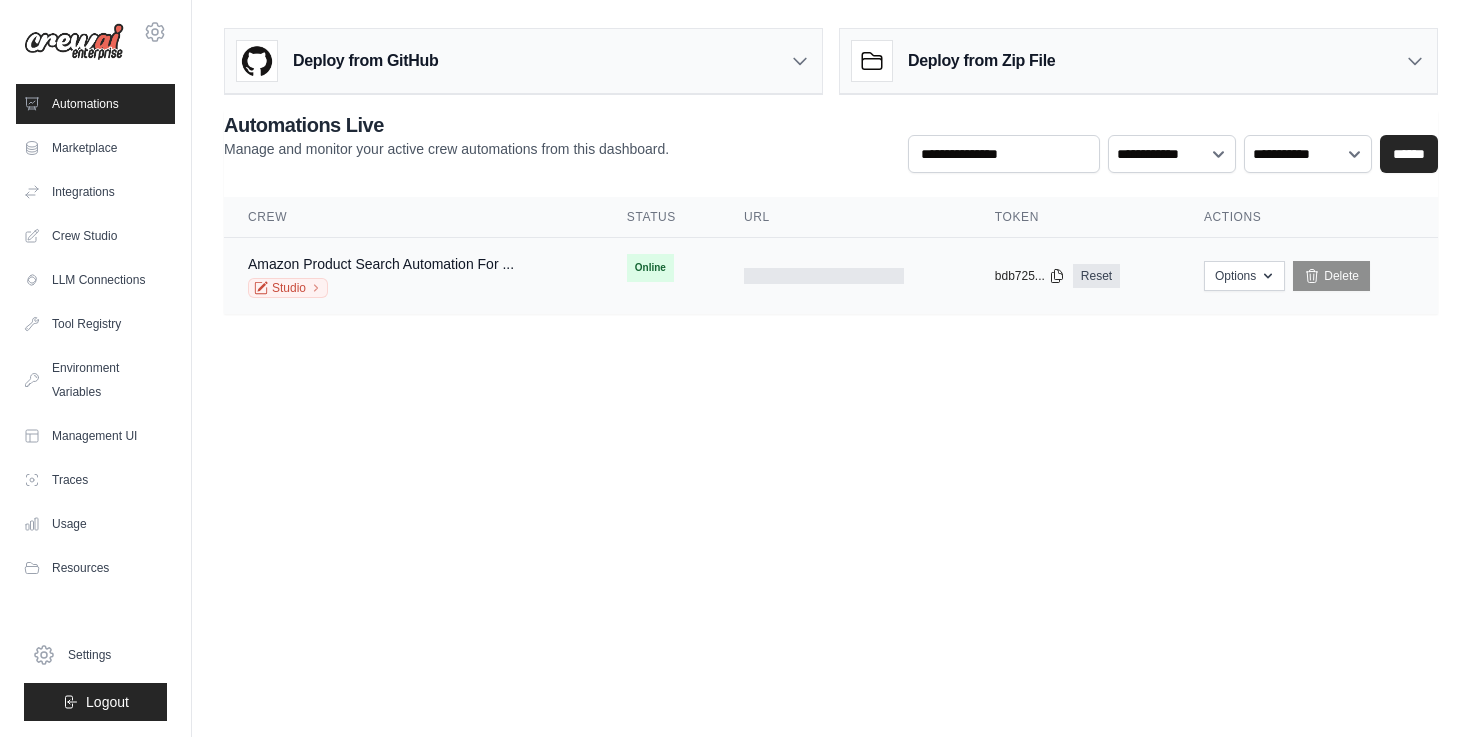 click at bounding box center (824, 276) 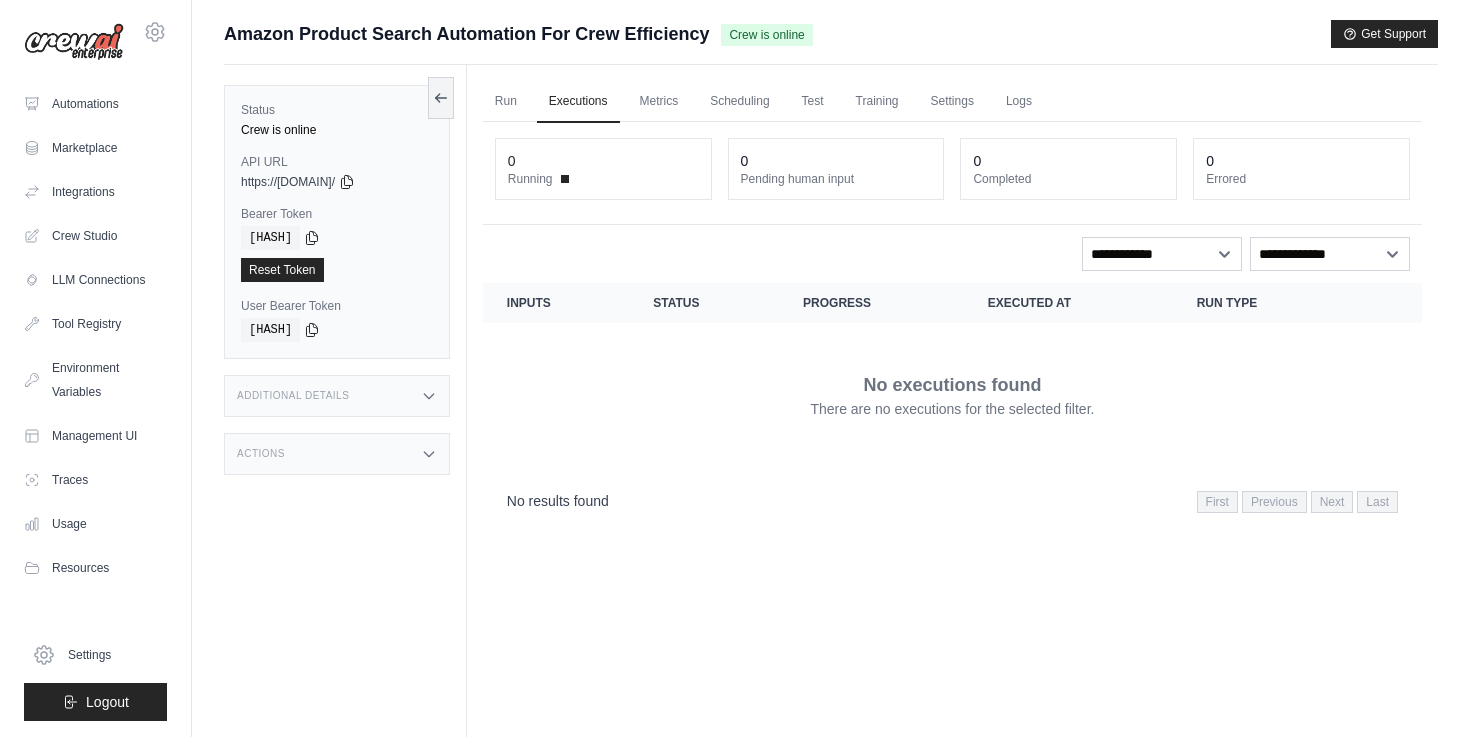 scroll, scrollTop: 0, scrollLeft: 0, axis: both 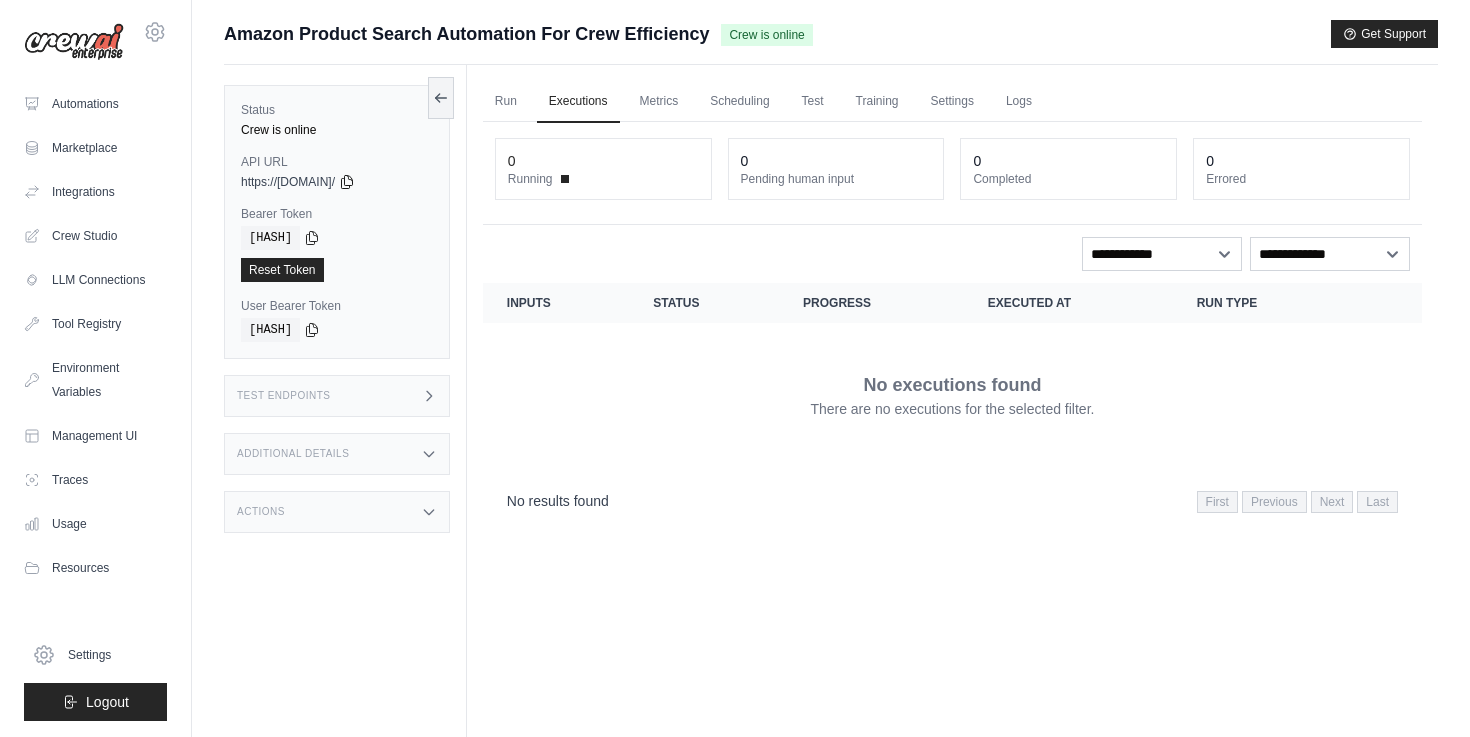 click 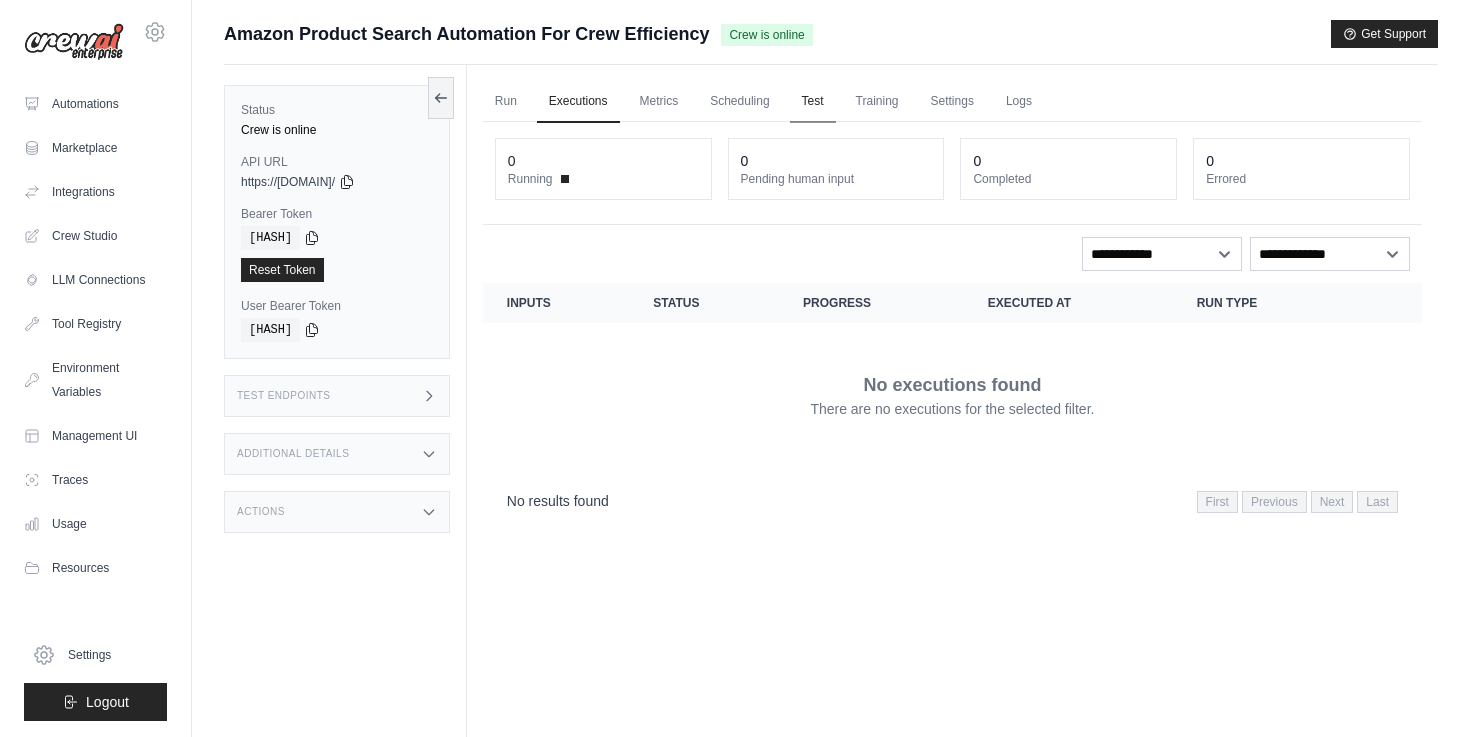 click on "Test" at bounding box center (813, 102) 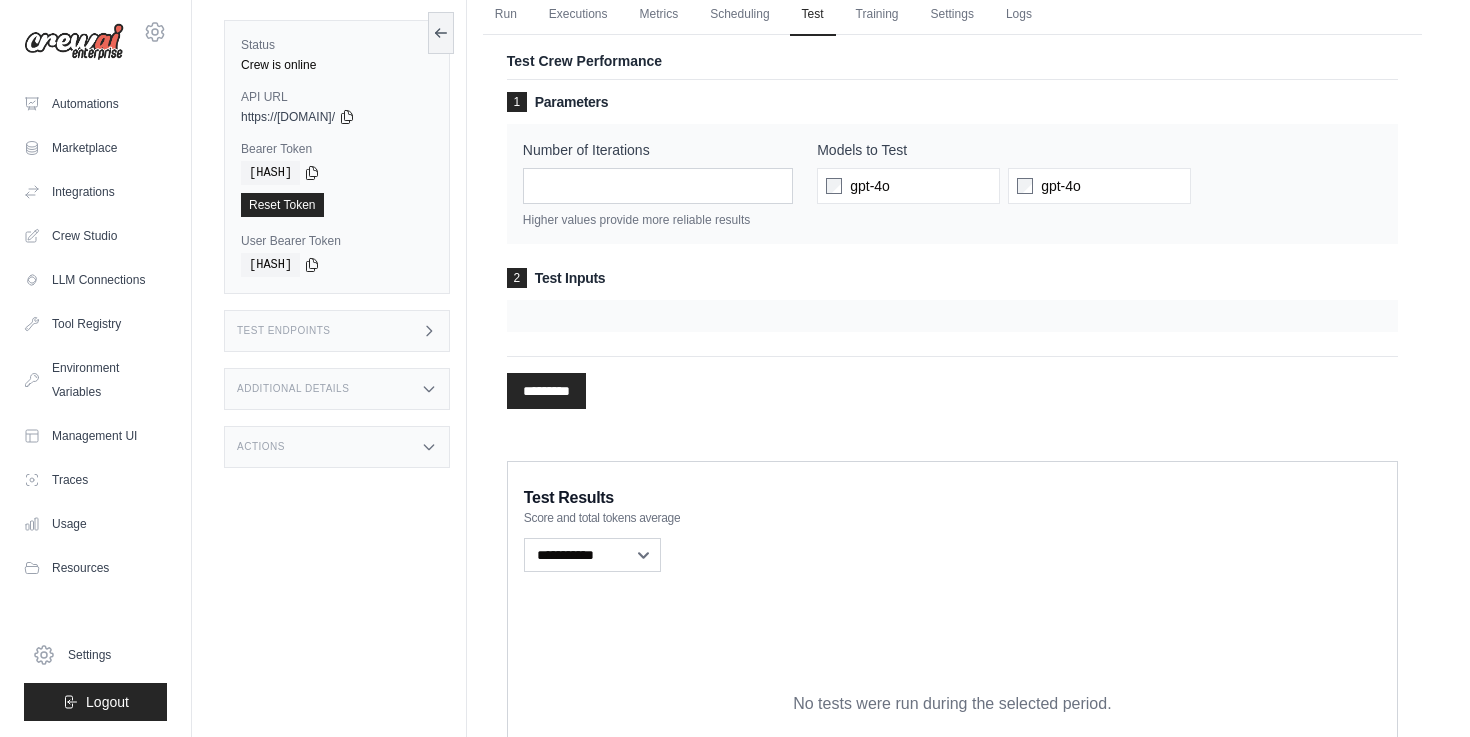 scroll, scrollTop: 25, scrollLeft: 0, axis: vertical 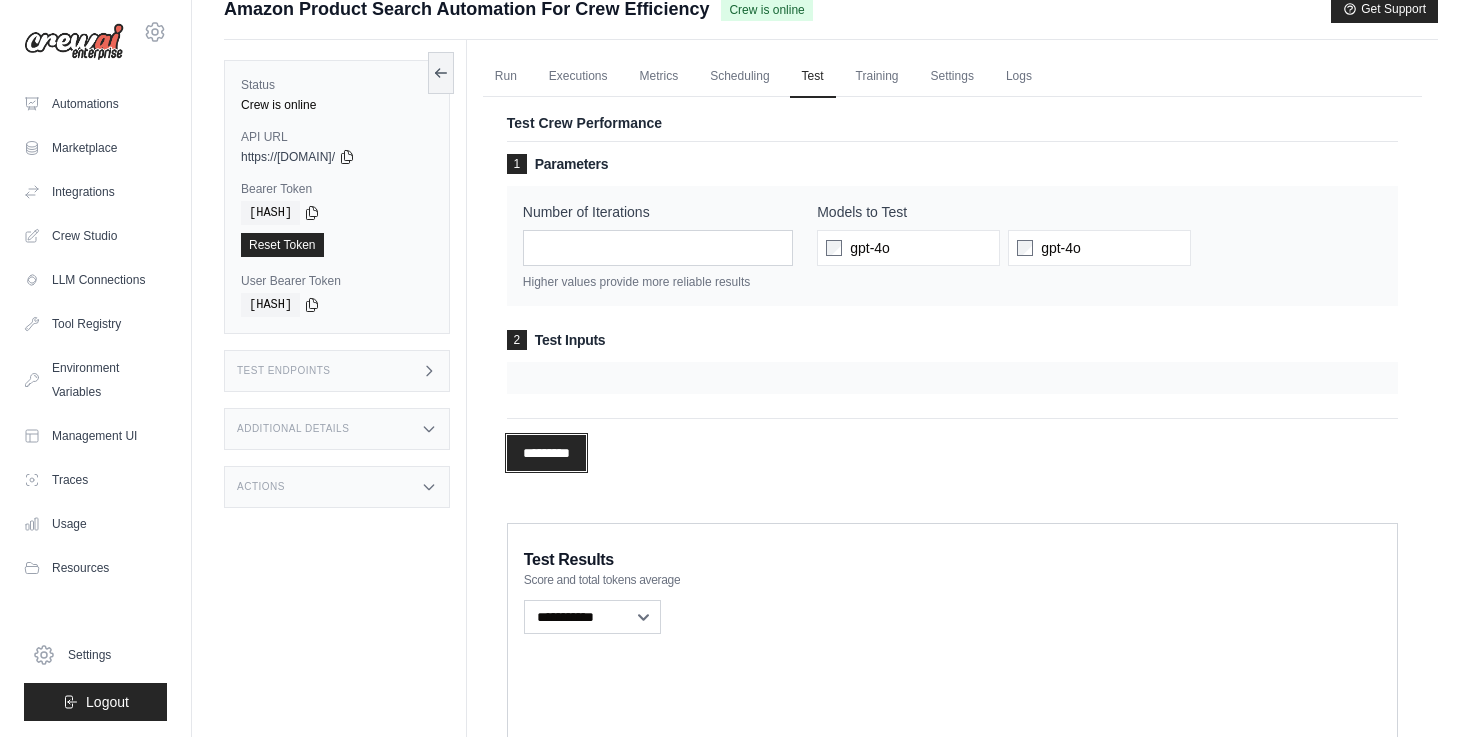 click on "*********" at bounding box center (546, 453) 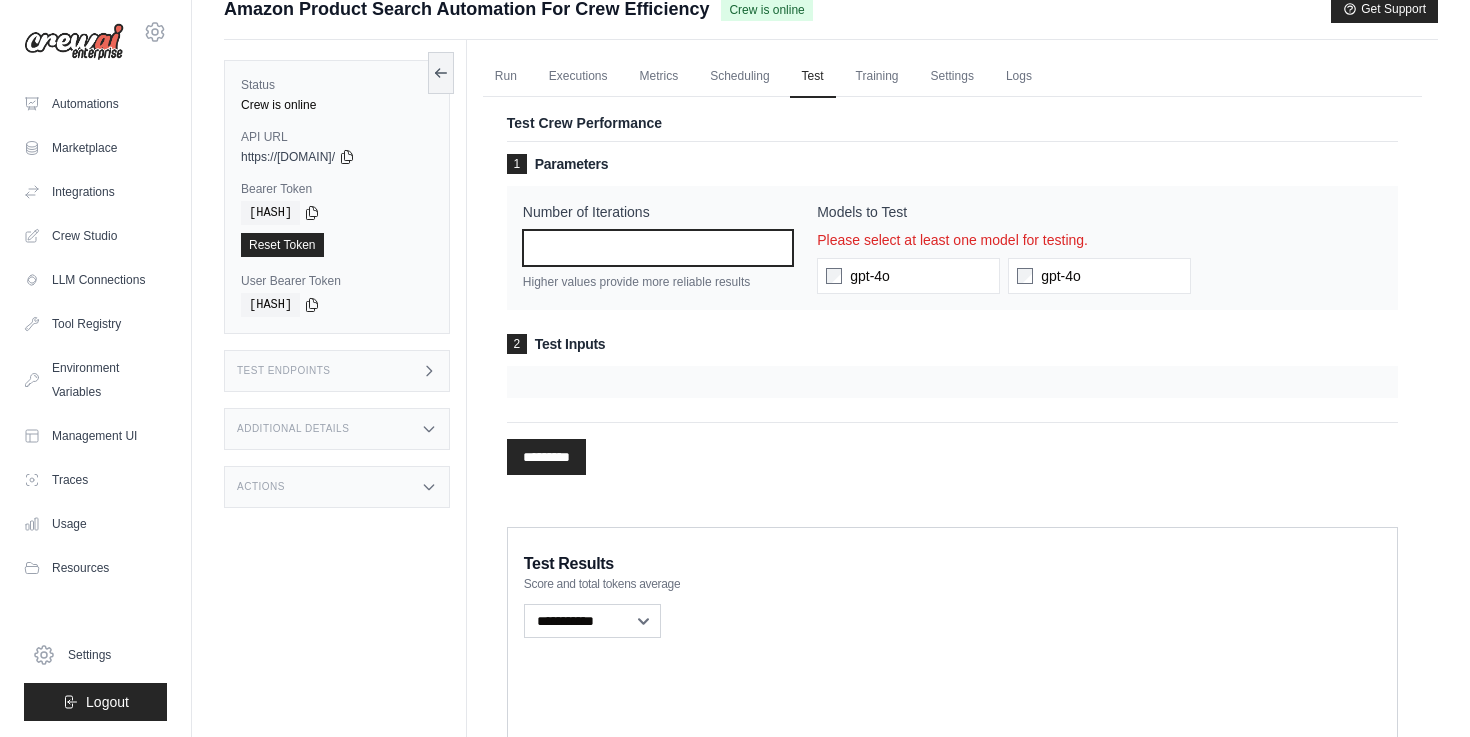 click on "*" at bounding box center (658, 248) 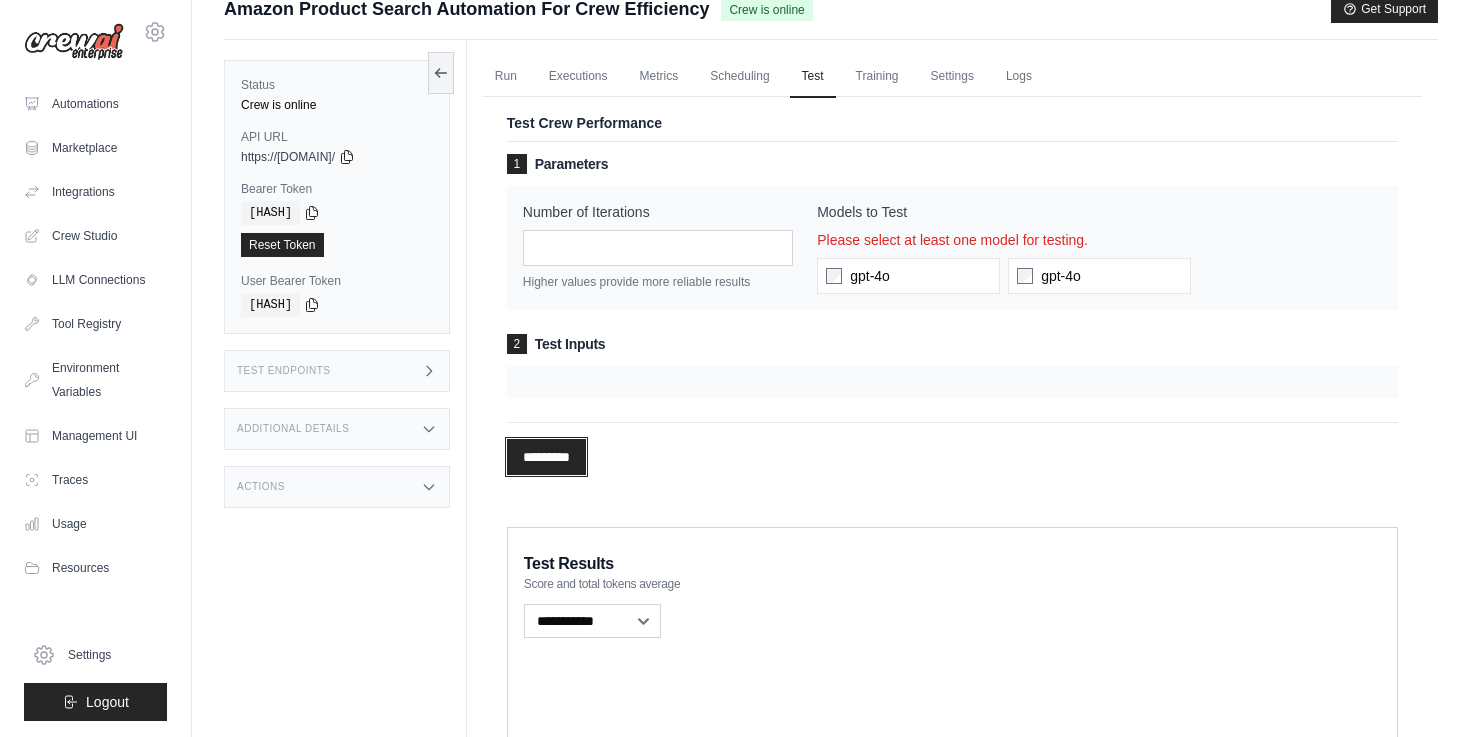click on "*********" at bounding box center [546, 457] 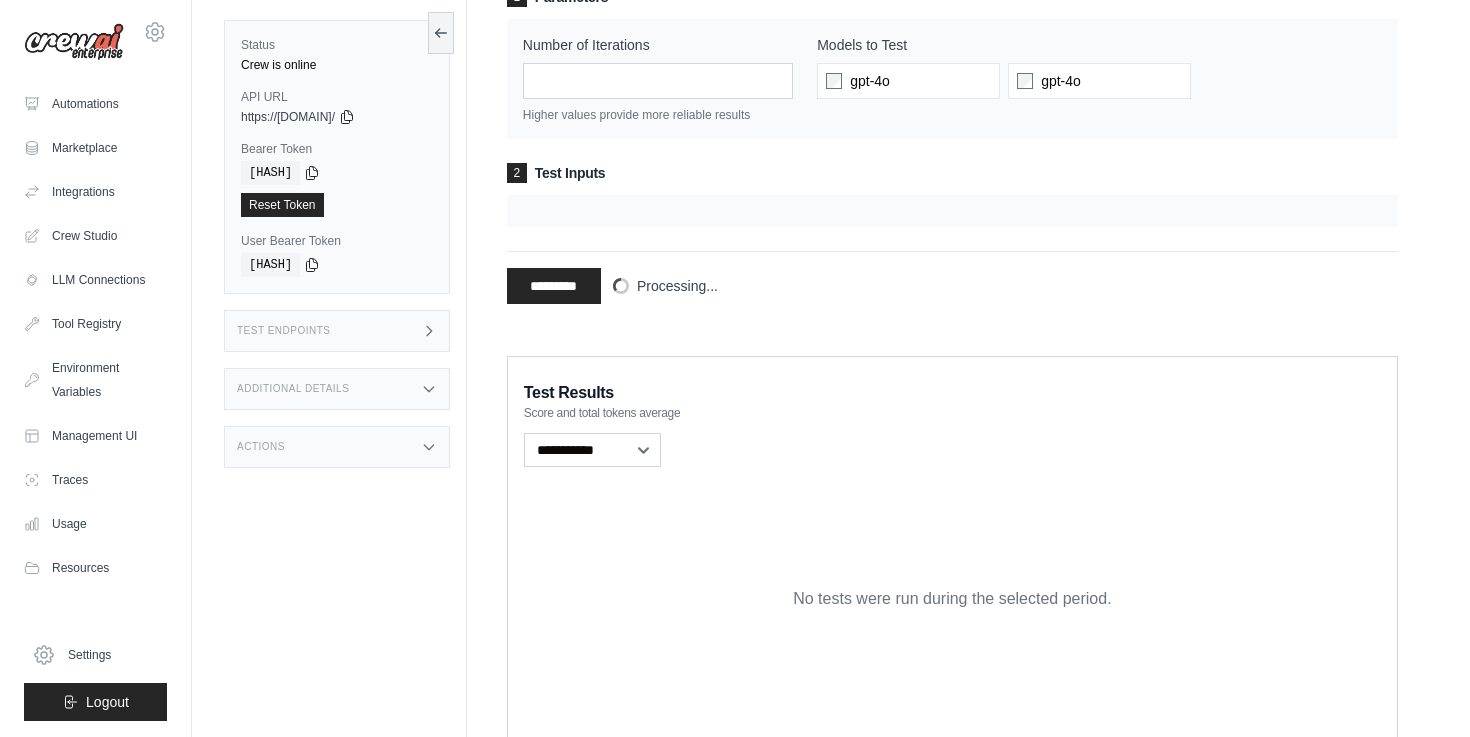 scroll, scrollTop: 0, scrollLeft: 0, axis: both 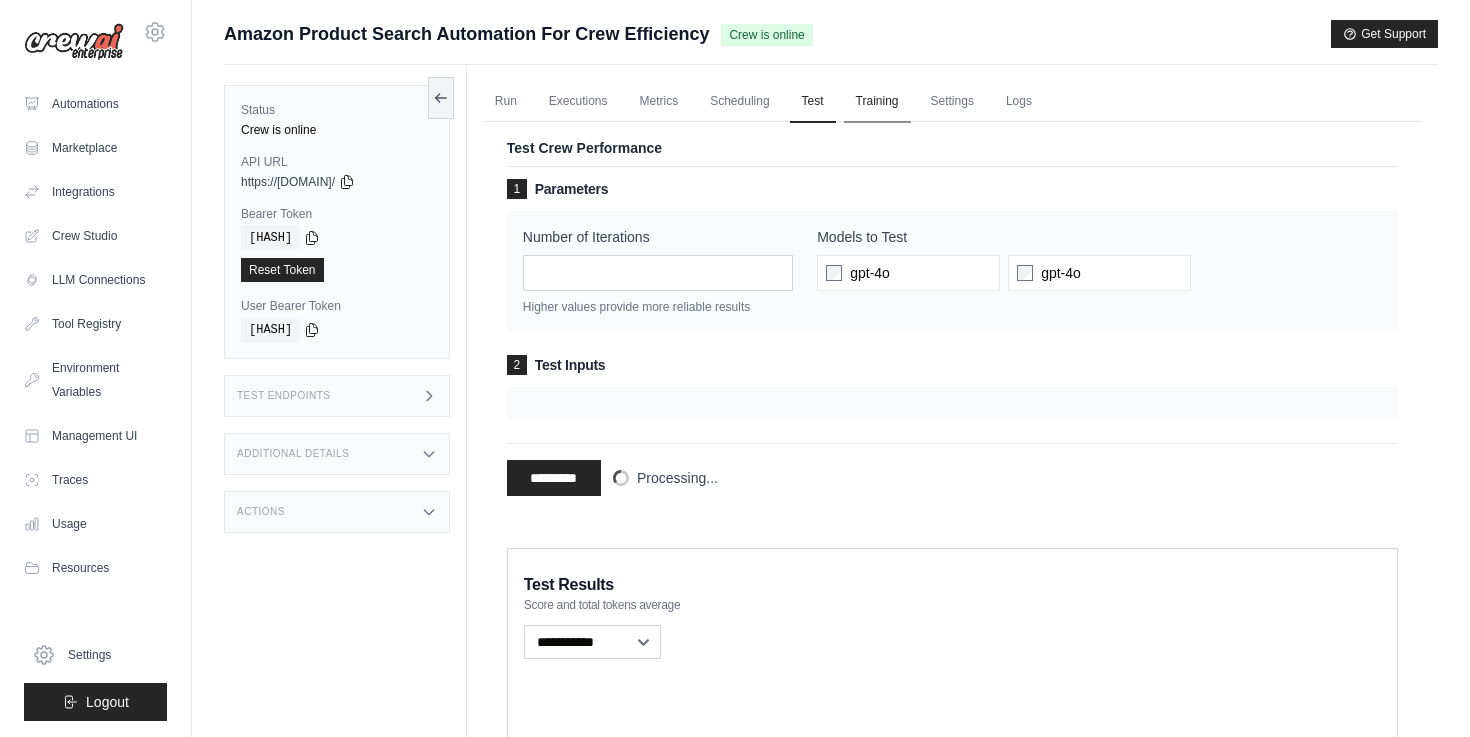 click on "Training" at bounding box center [877, 102] 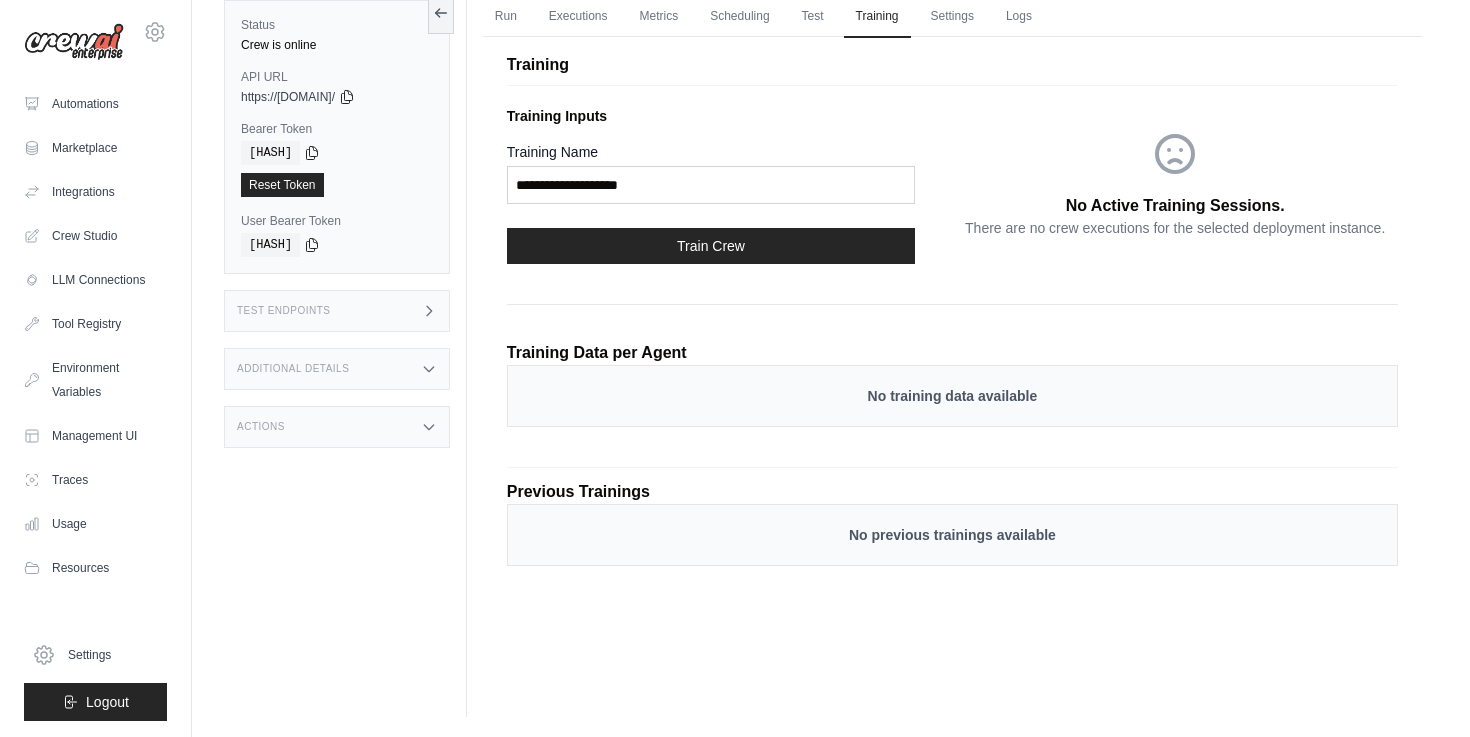 scroll, scrollTop: 0, scrollLeft: 0, axis: both 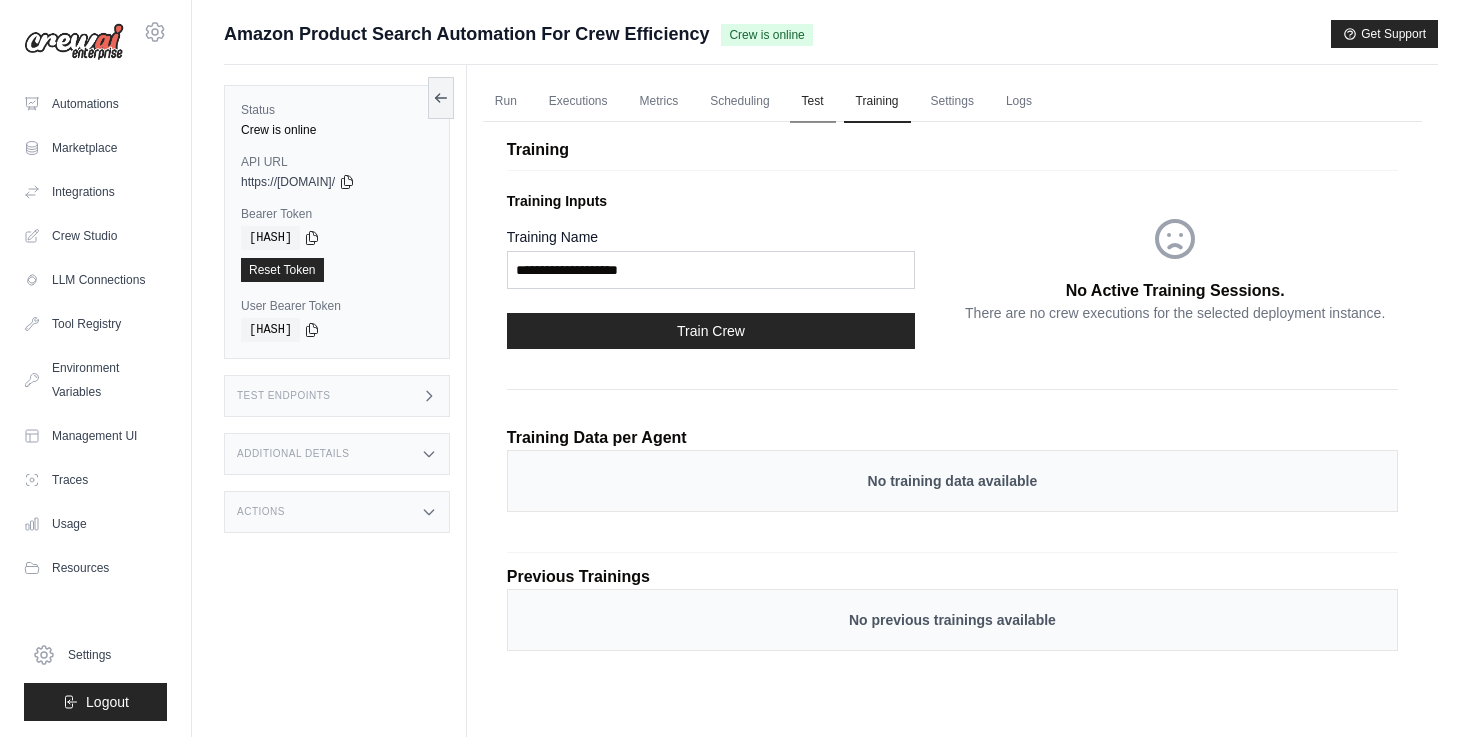 click on "Test" at bounding box center (813, 102) 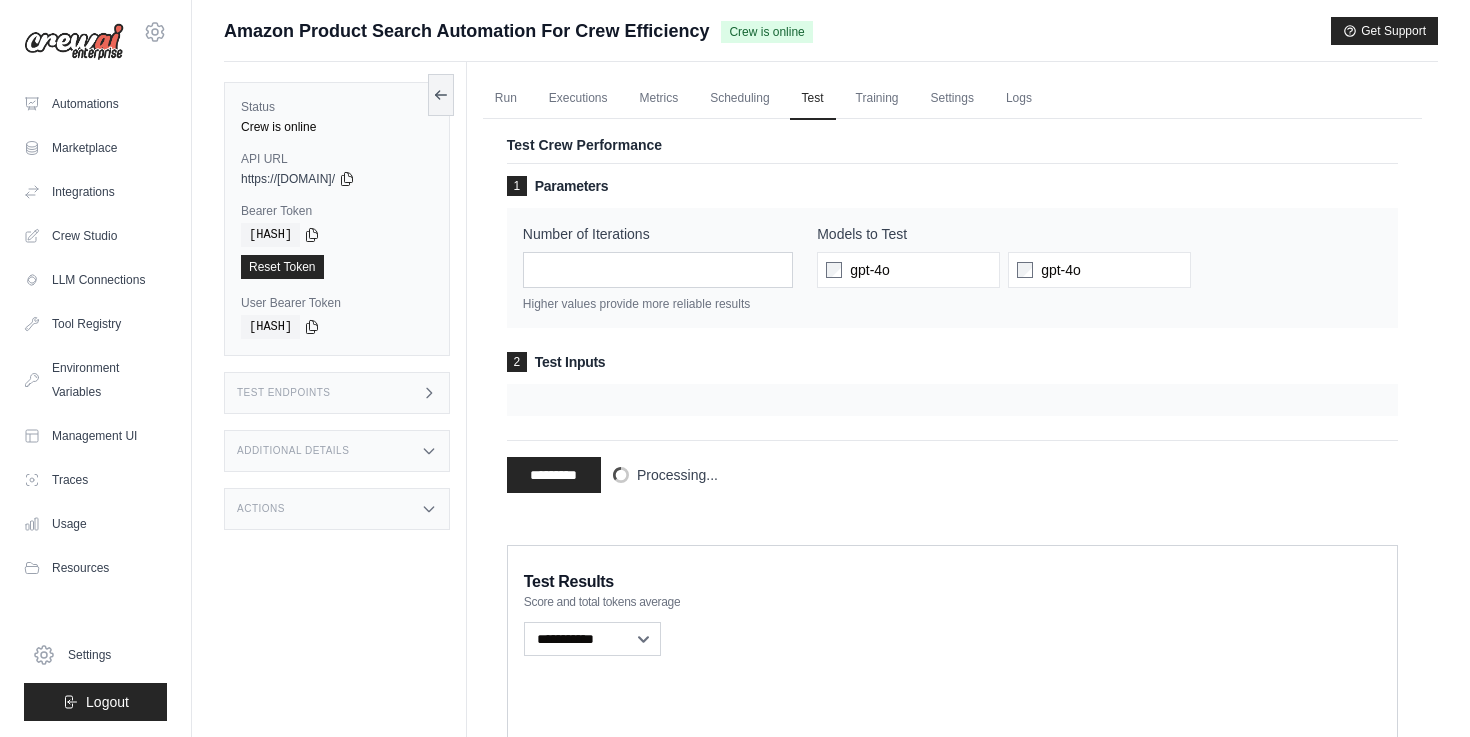scroll, scrollTop: 0, scrollLeft: 0, axis: both 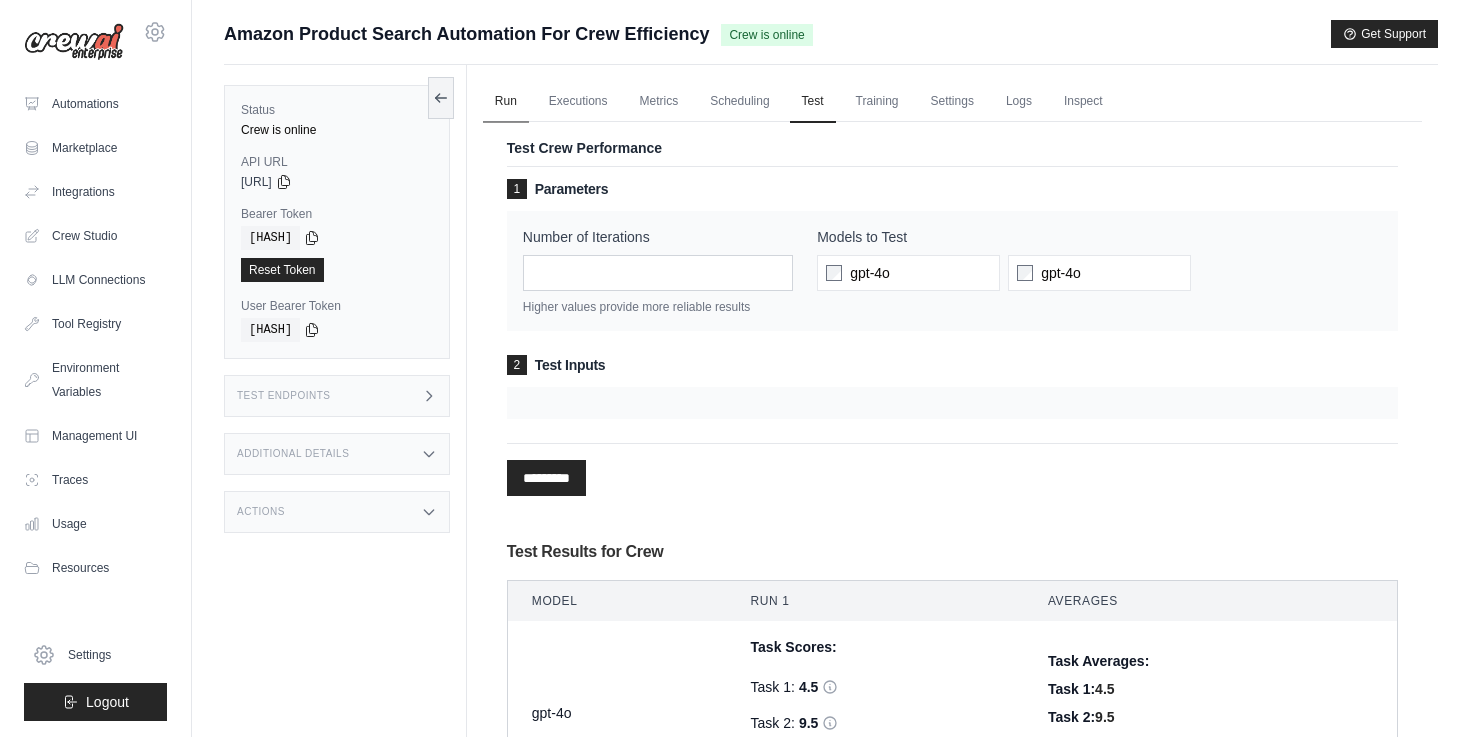 click on "Run" at bounding box center [506, 102] 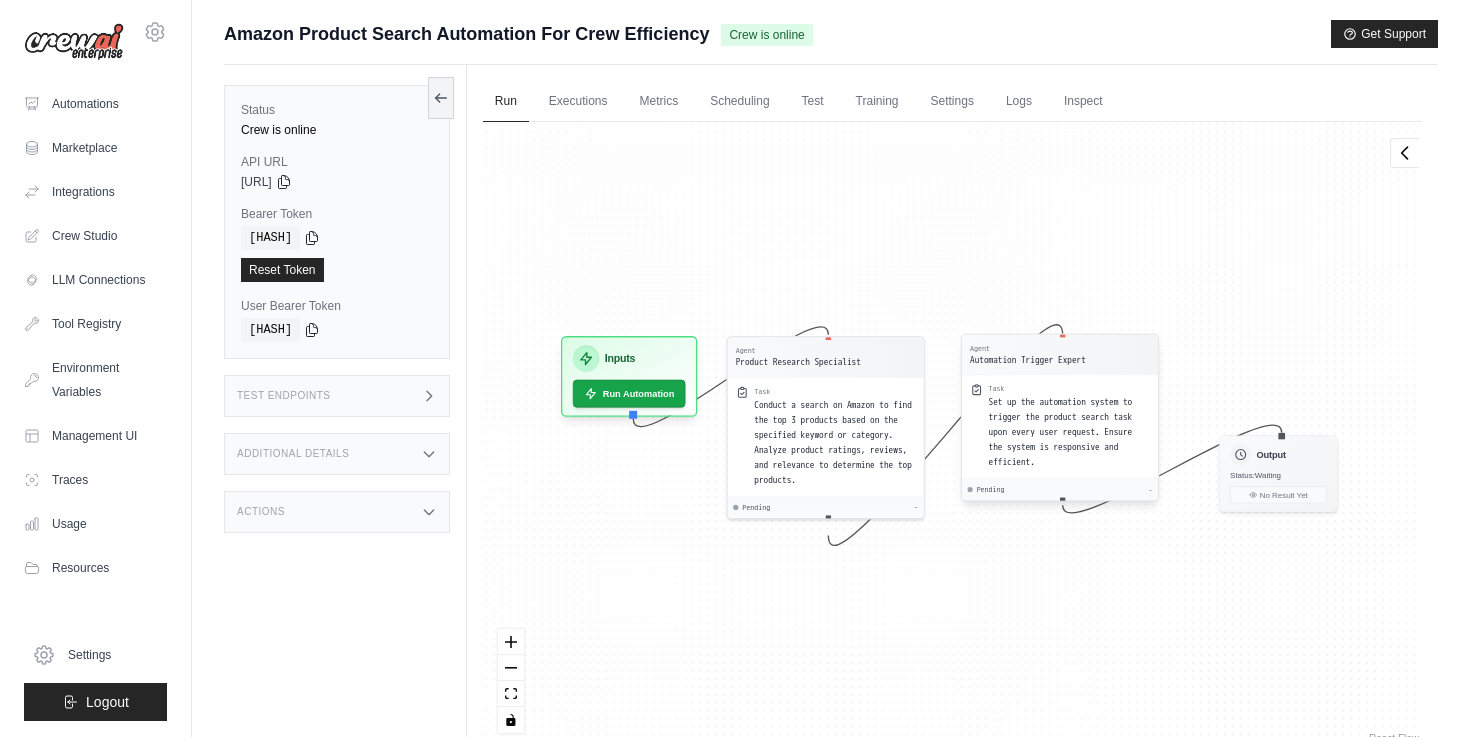 click on "Task Set up the automation system to trigger the product search task upon every user request. Ensure the system is responsive and efficient." at bounding box center [1060, 426] 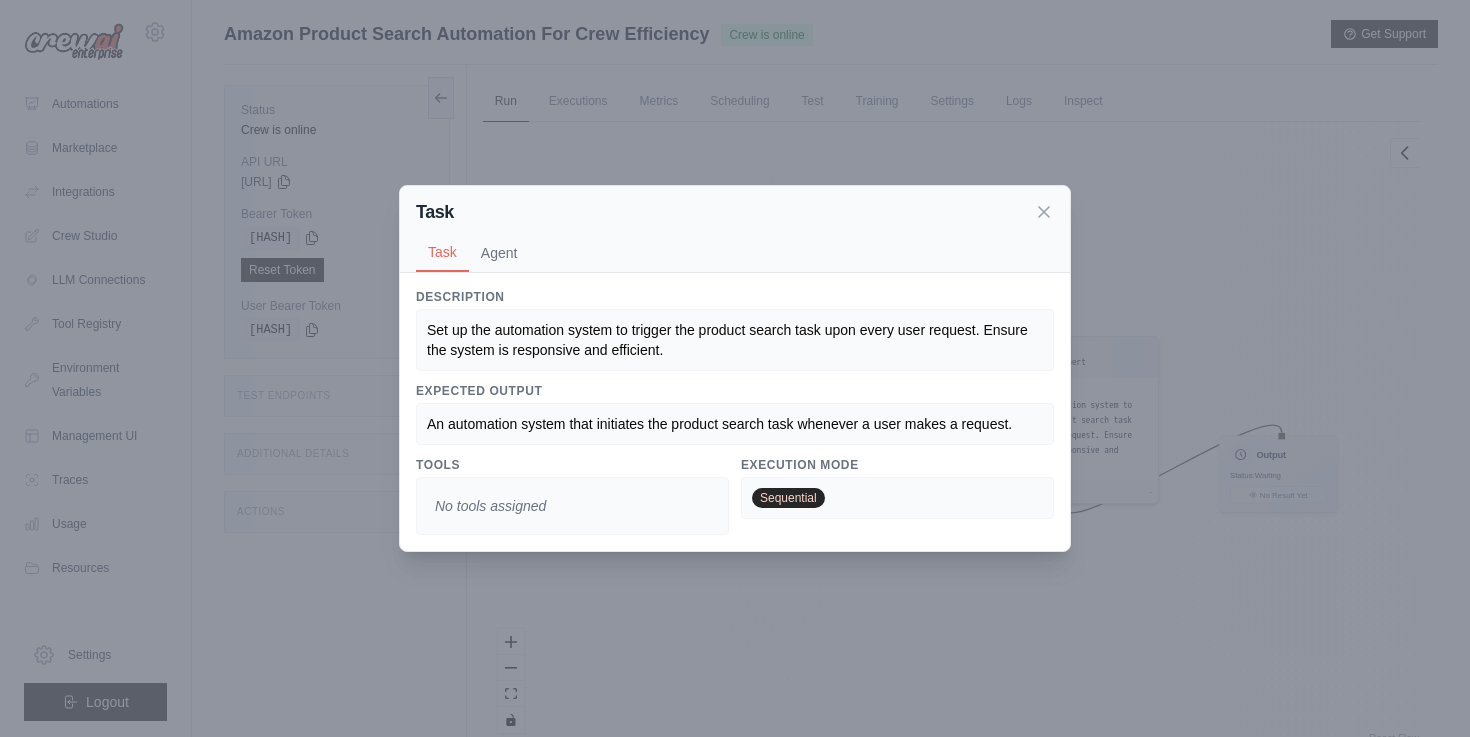 scroll, scrollTop: 85, scrollLeft: 0, axis: vertical 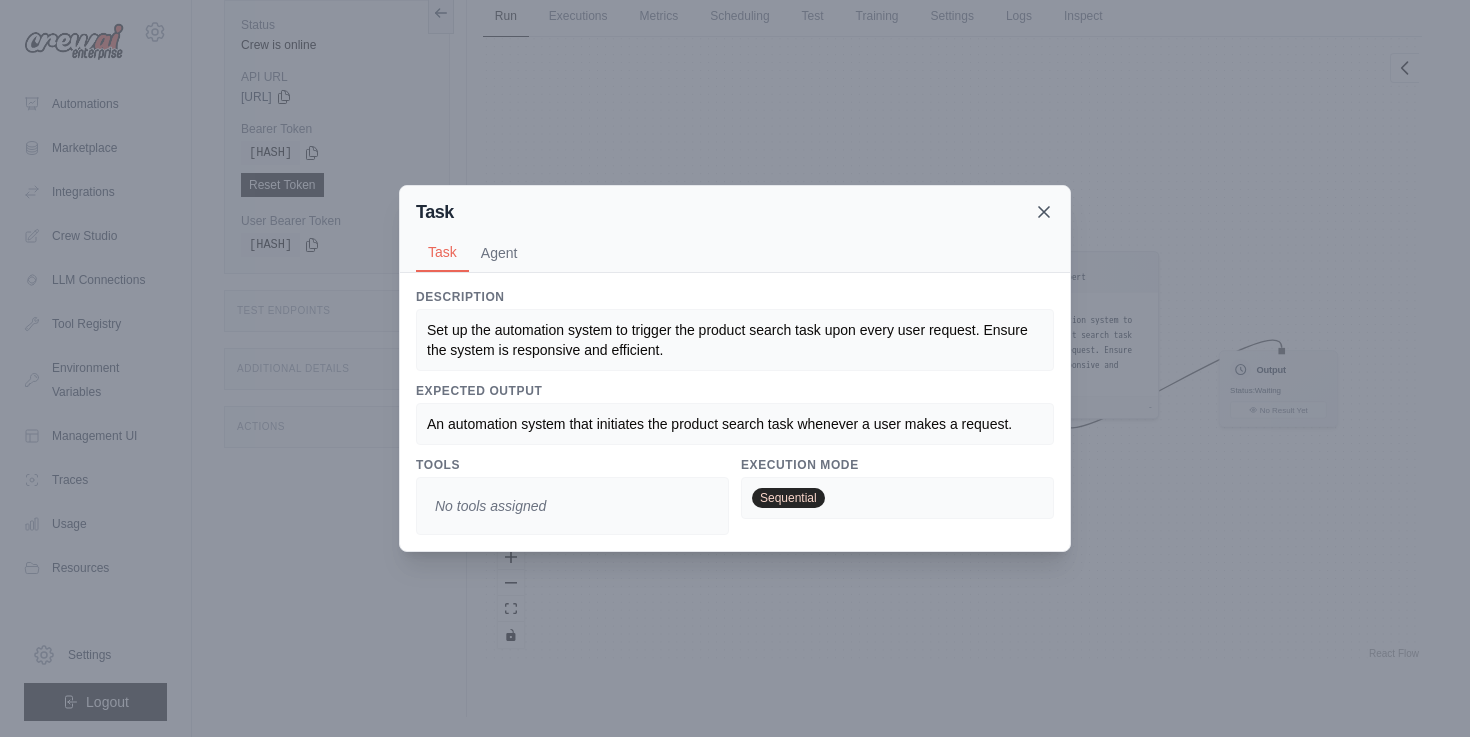click 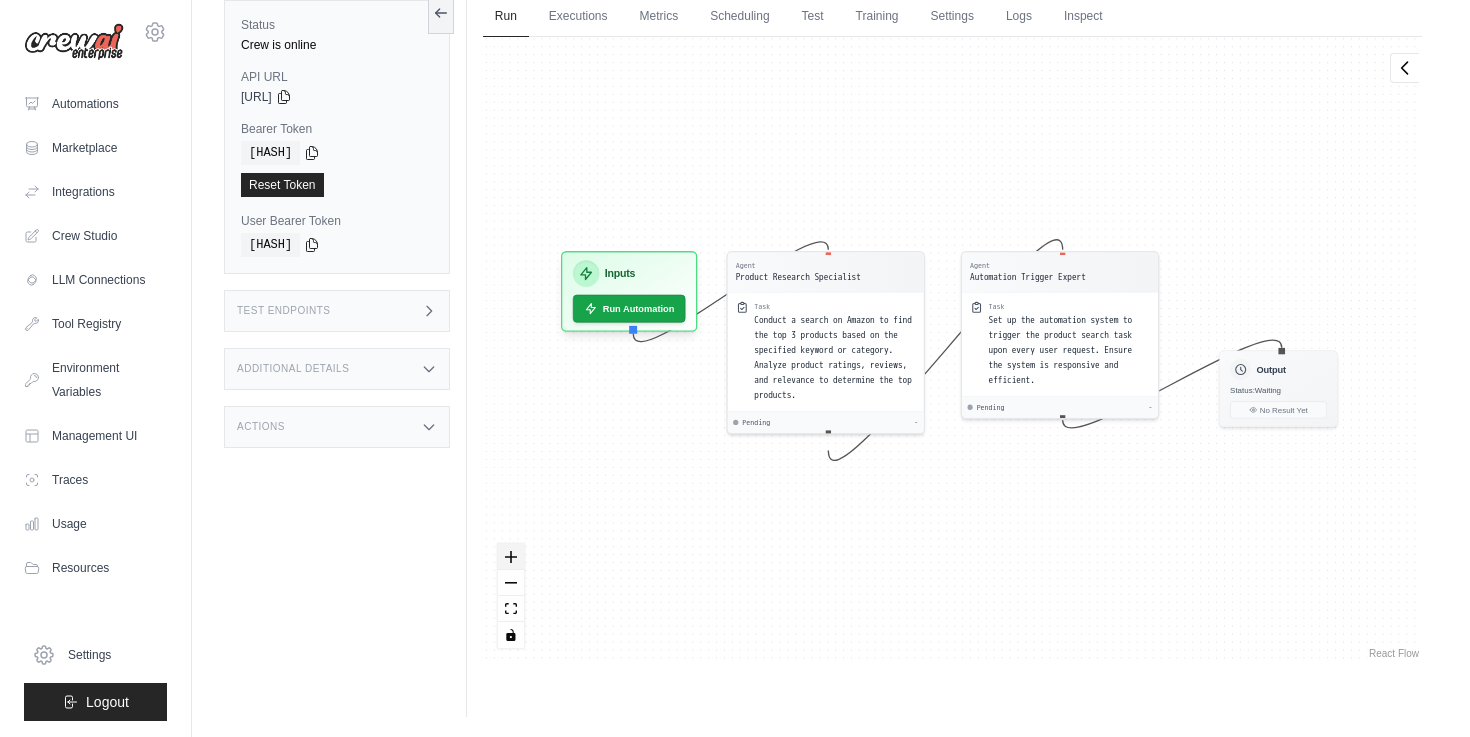 click 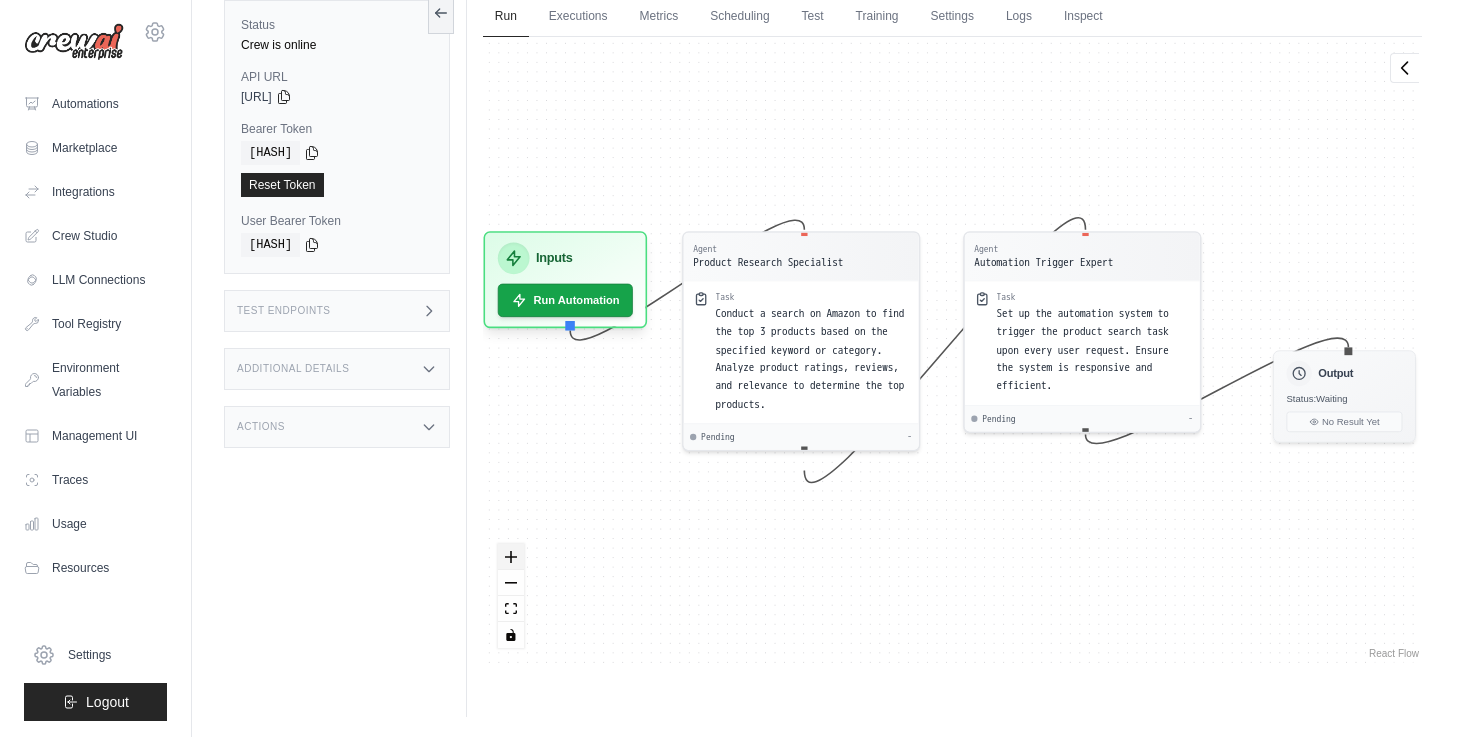 click 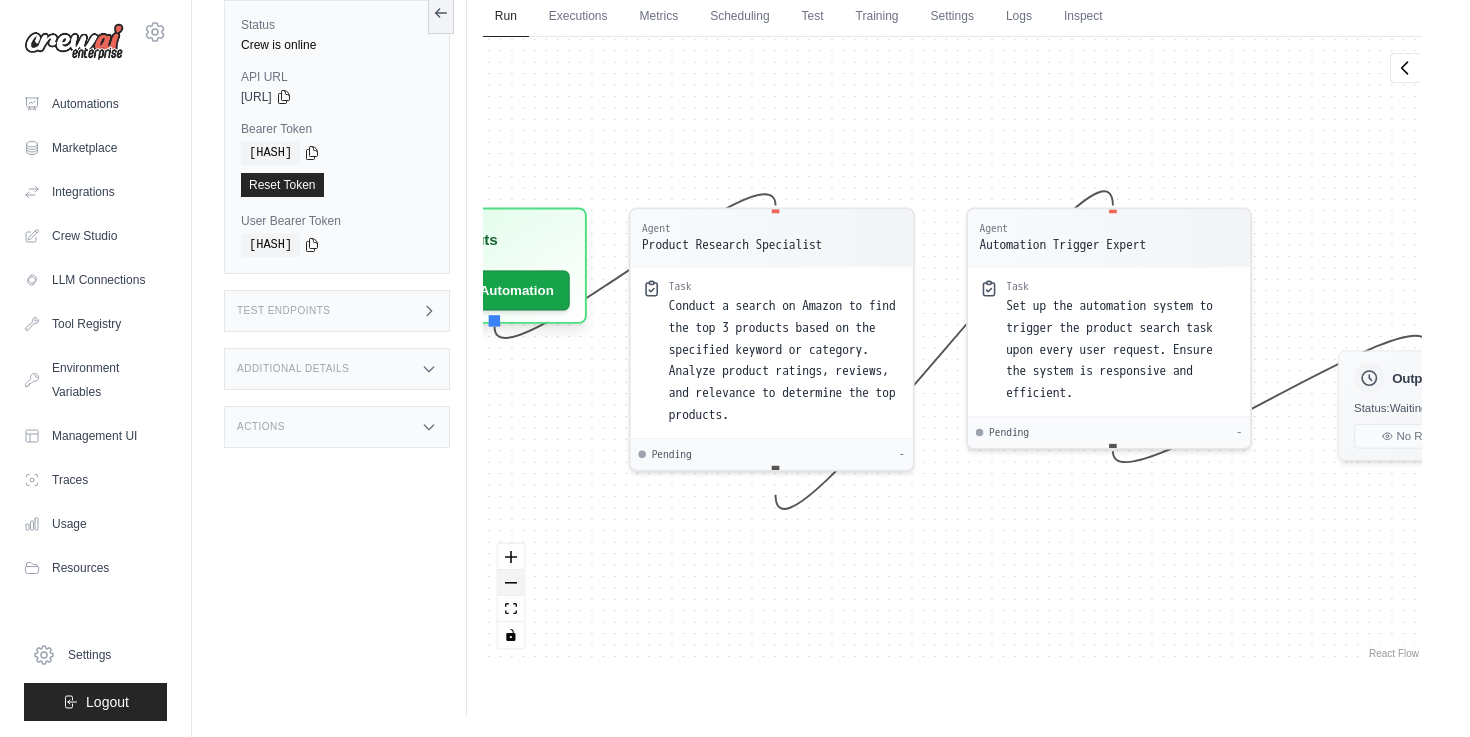 click at bounding box center (511, 583) 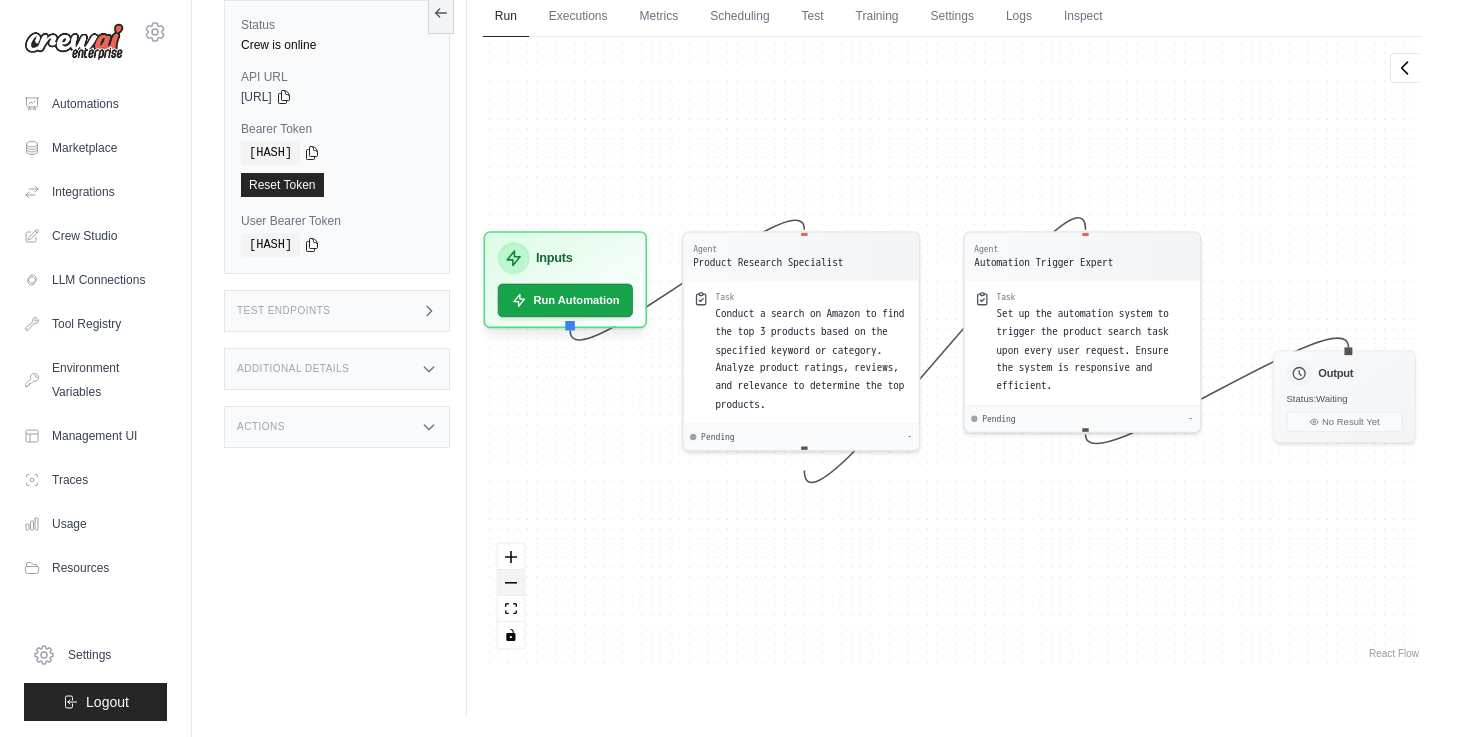 click at bounding box center [511, 583] 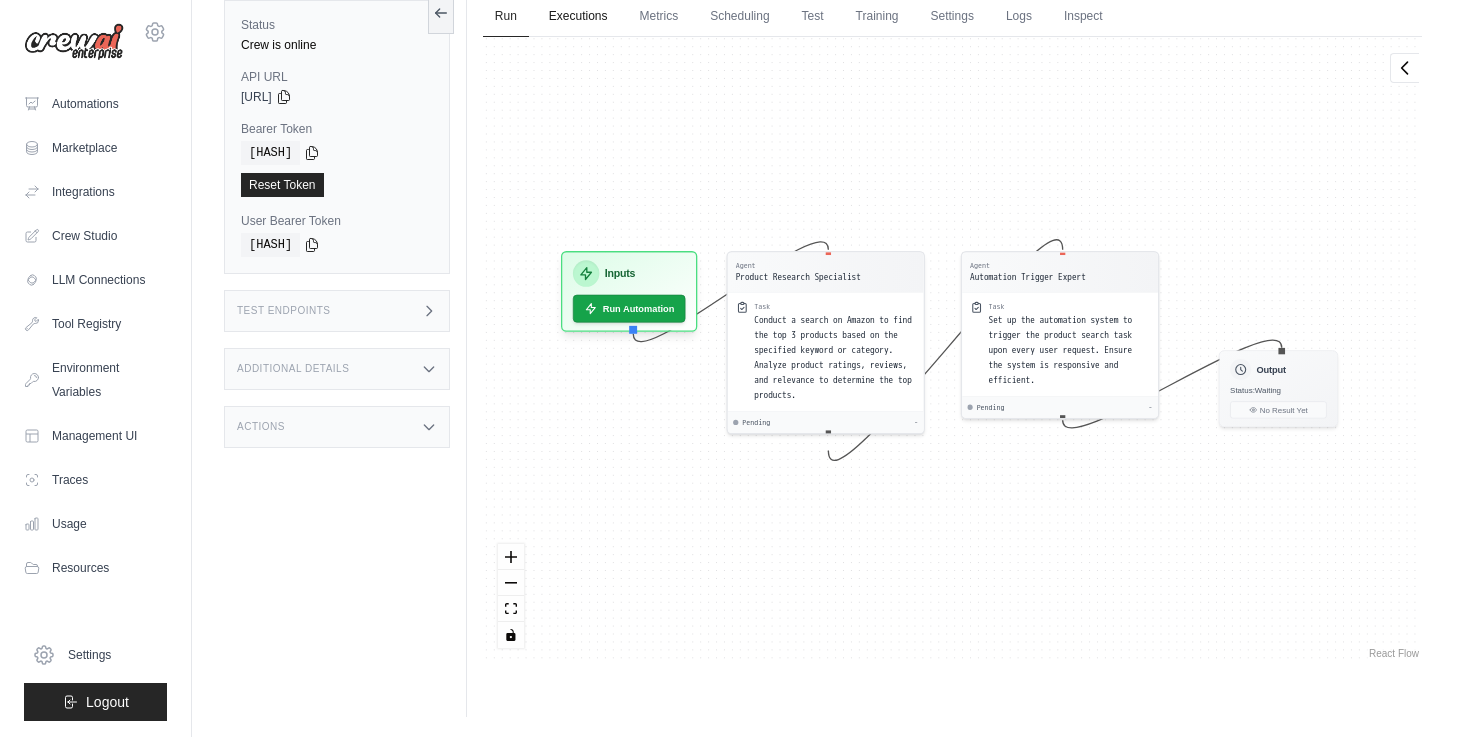 click on "Executions" at bounding box center (578, 17) 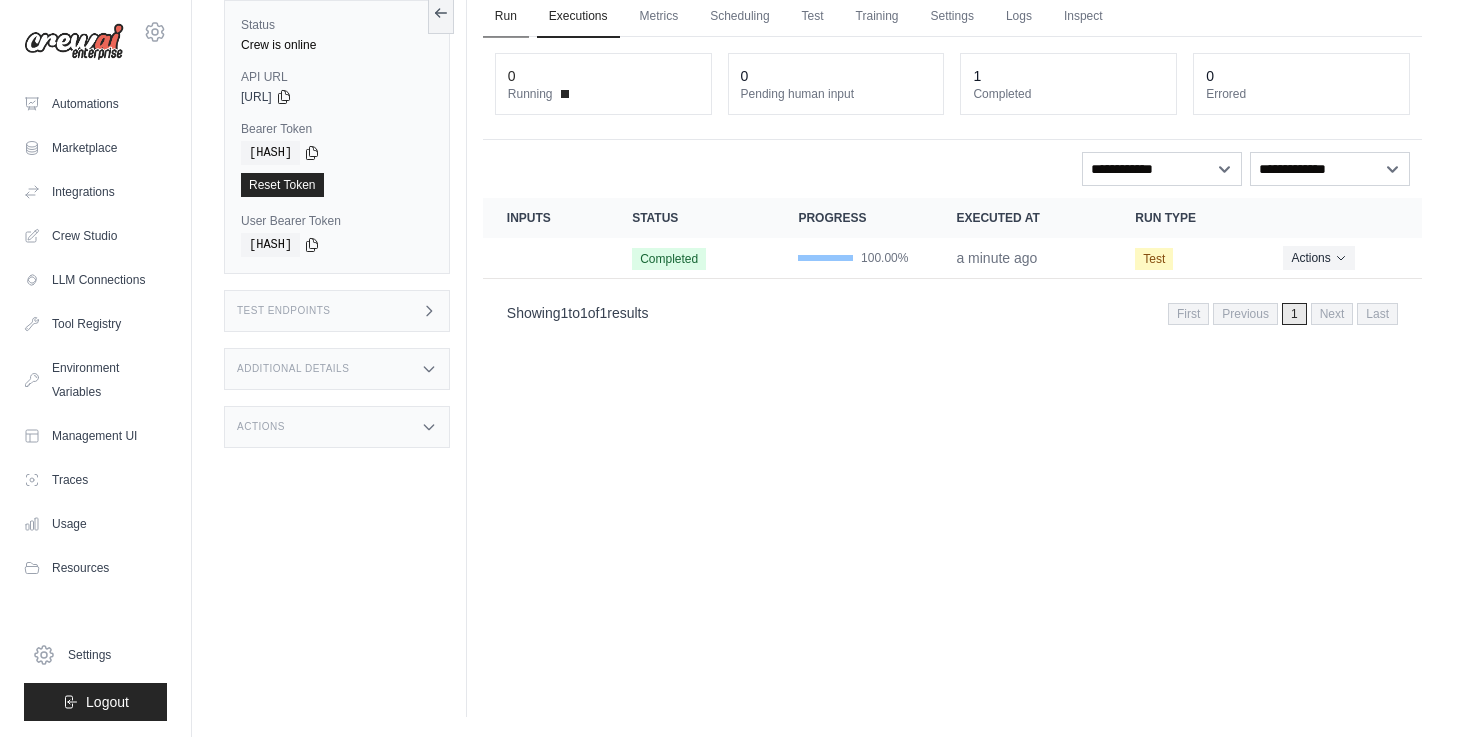 click on "Run" at bounding box center (506, 17) 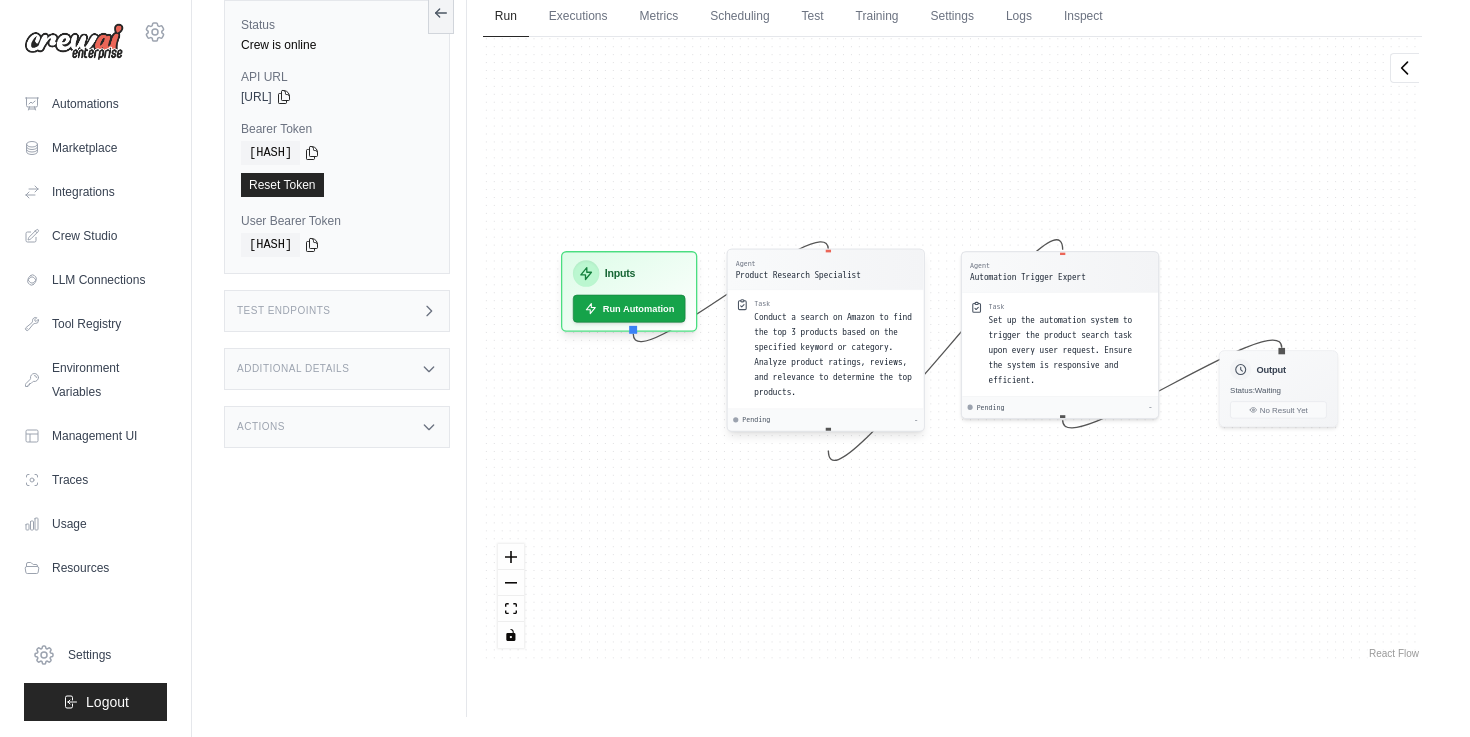 click on "Conduct a search on Amazon to find the top 3 products based on the specified keyword or category. Analyze product ratings, reviews, and relevance to determine the top products." at bounding box center (834, 355) 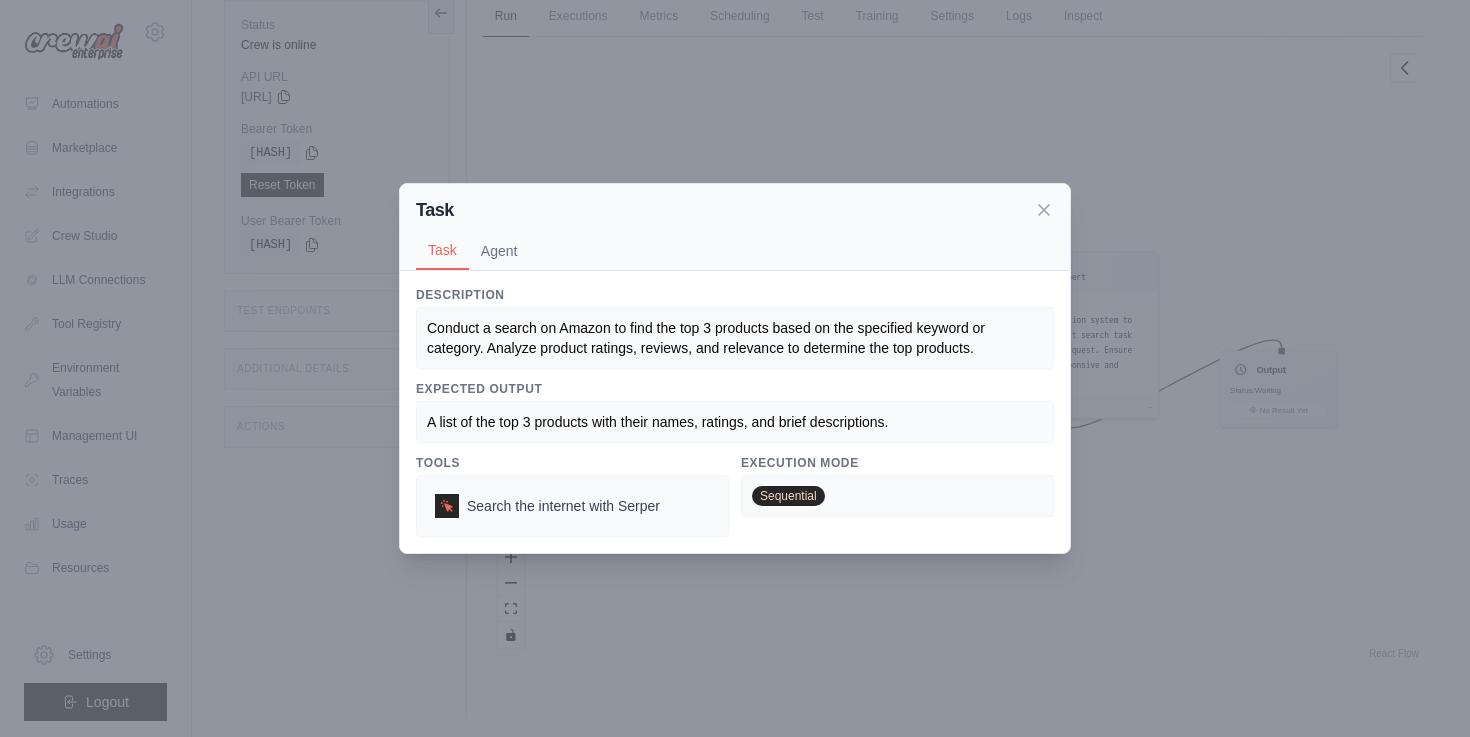 click on "Sequential" at bounding box center (897, 496) 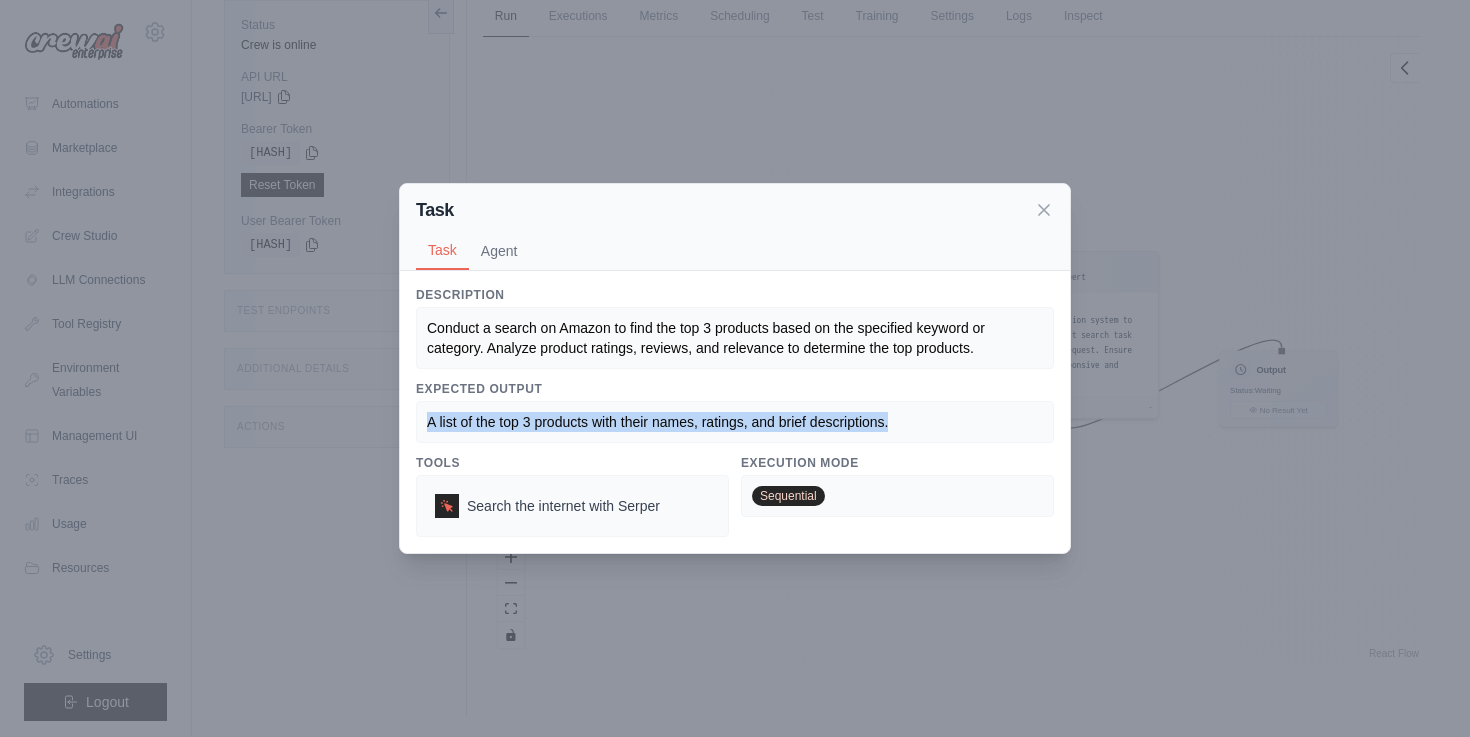 drag, startPoint x: 426, startPoint y: 428, endPoint x: 1061, endPoint y: 428, distance: 635 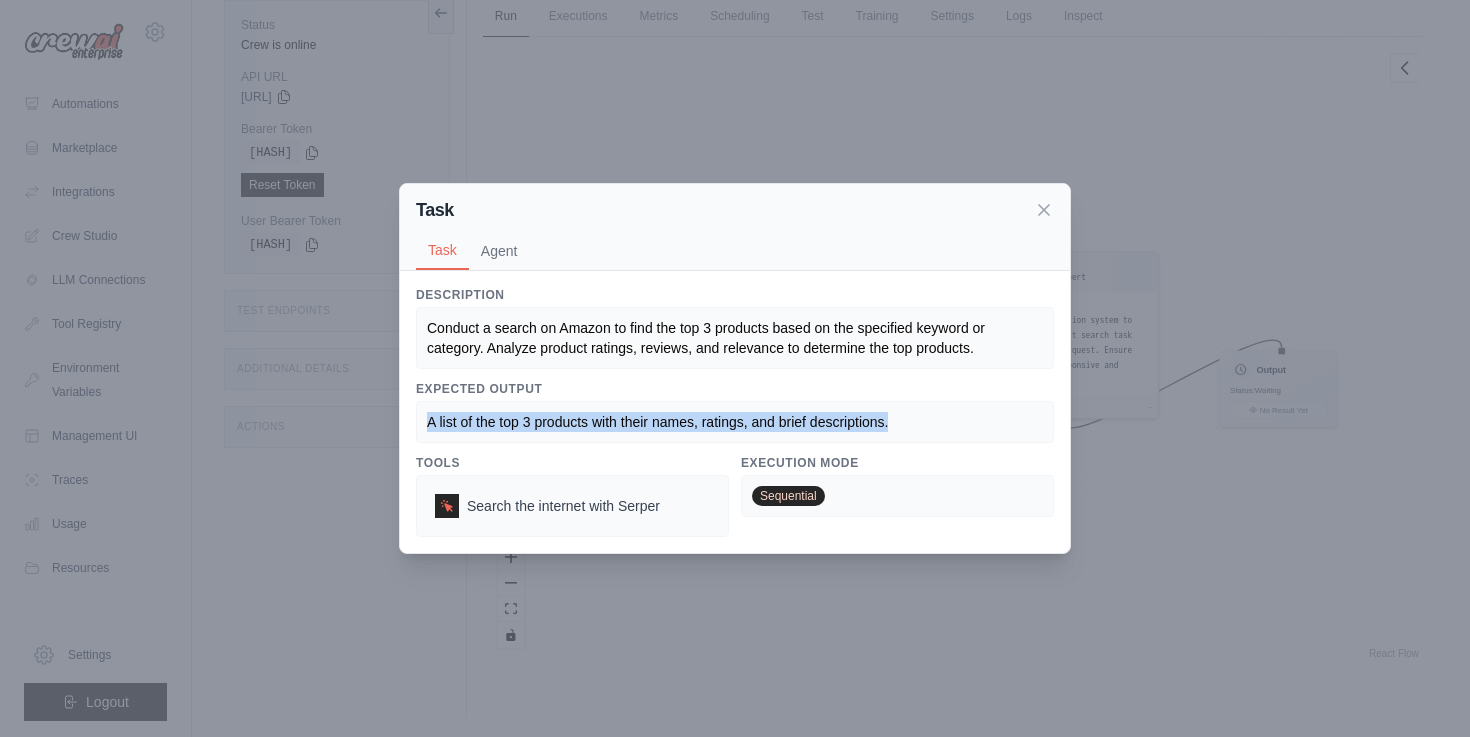 click on "Expected Output A list of the top 3 products with their names, ratings, and brief descriptions." at bounding box center (735, 412) 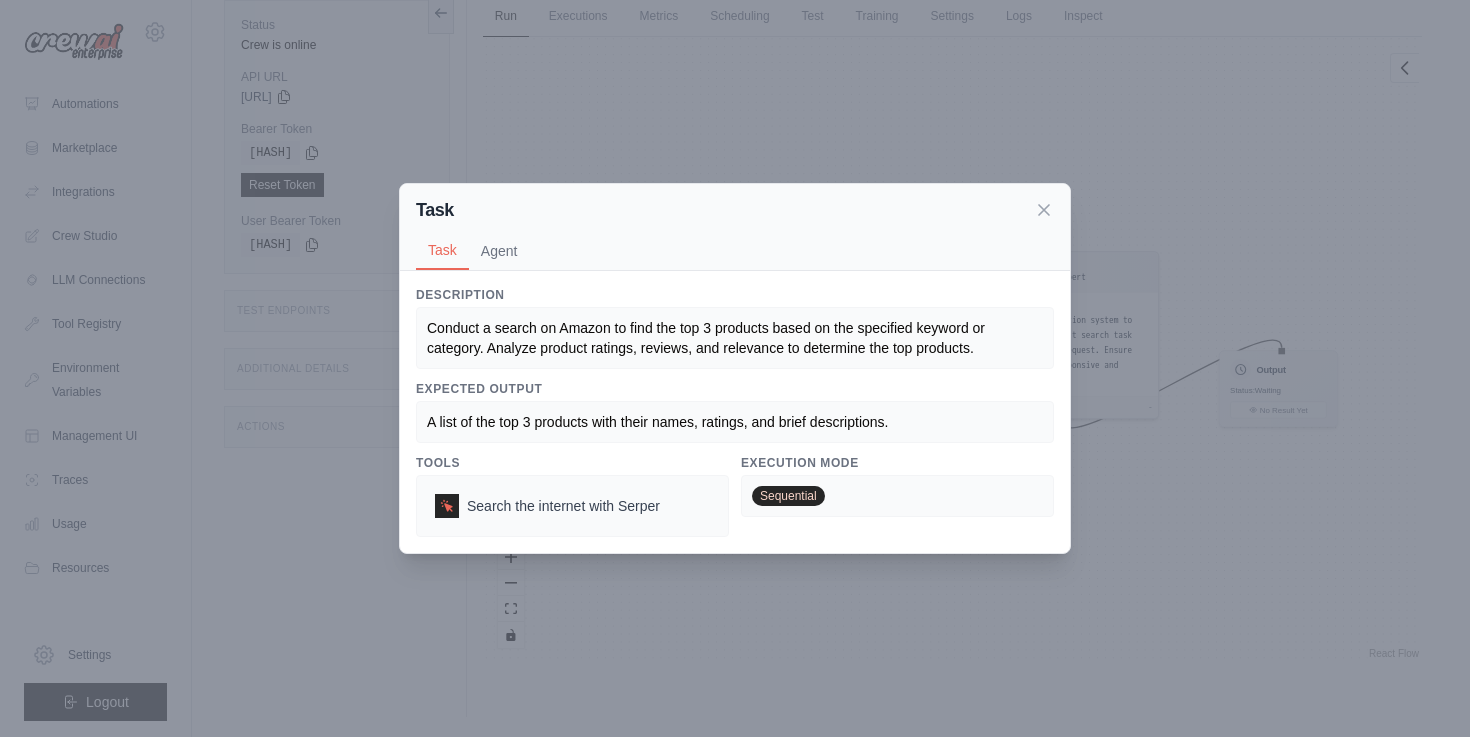 click on "A list of the top 3 products with their names, ratings, and brief descriptions." at bounding box center [735, 422] 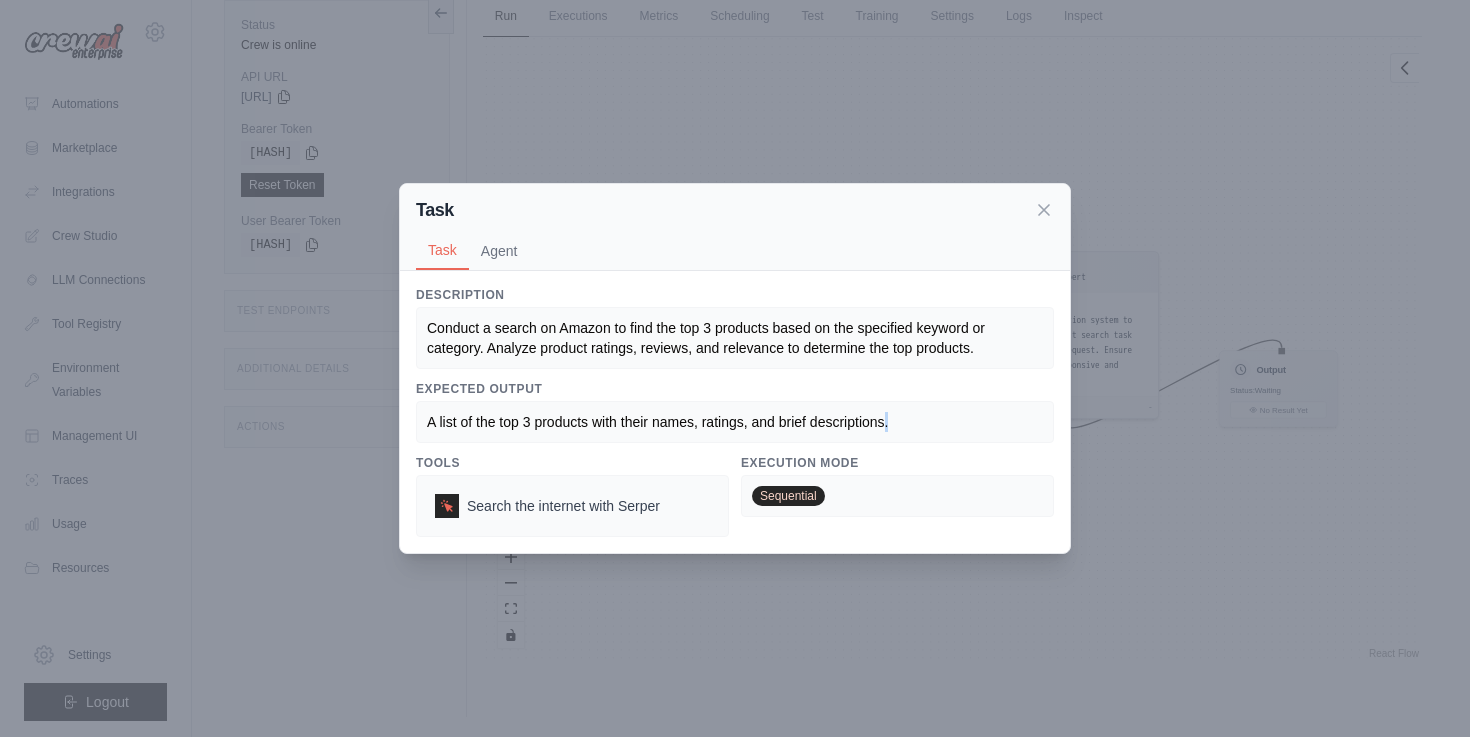 click on "A list of the top 3 products with their names, ratings, and brief descriptions." at bounding box center [657, 422] 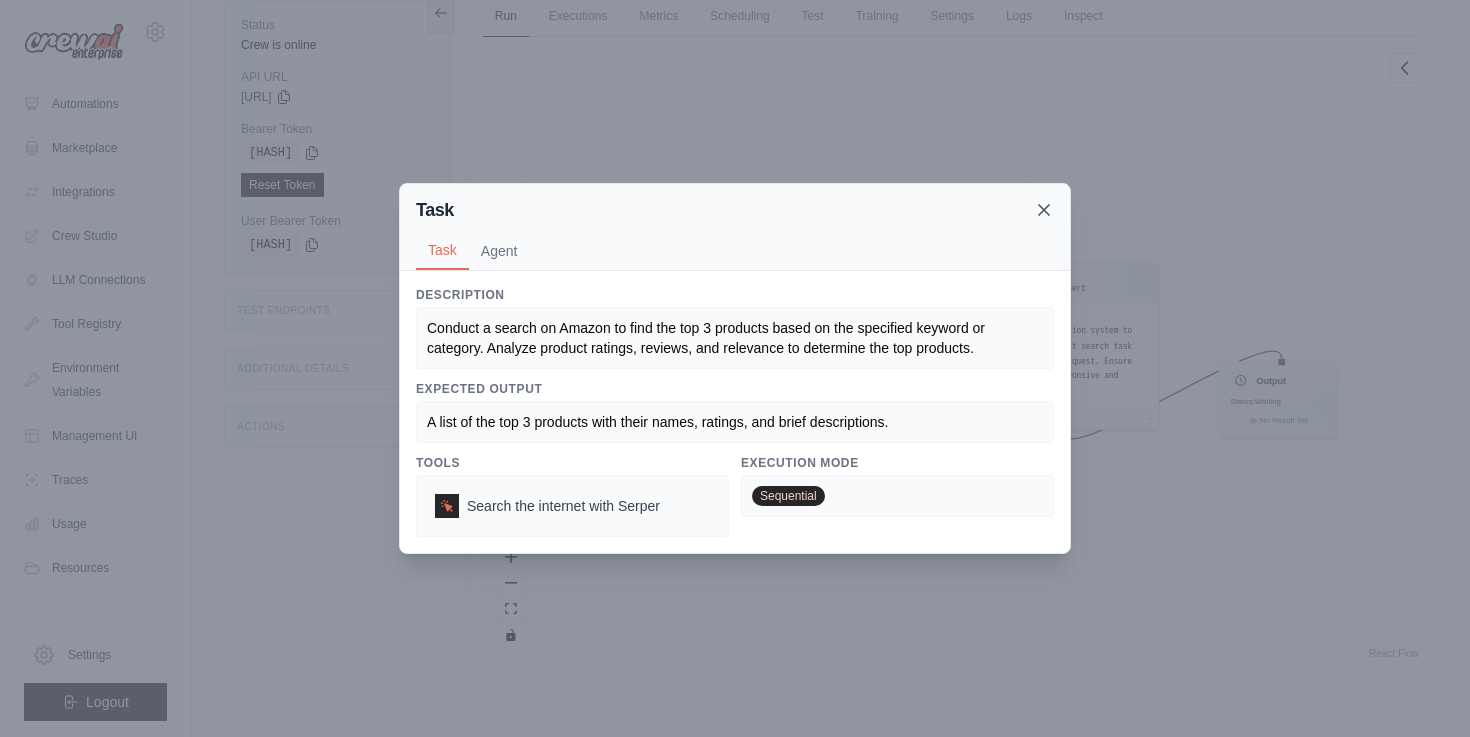 click 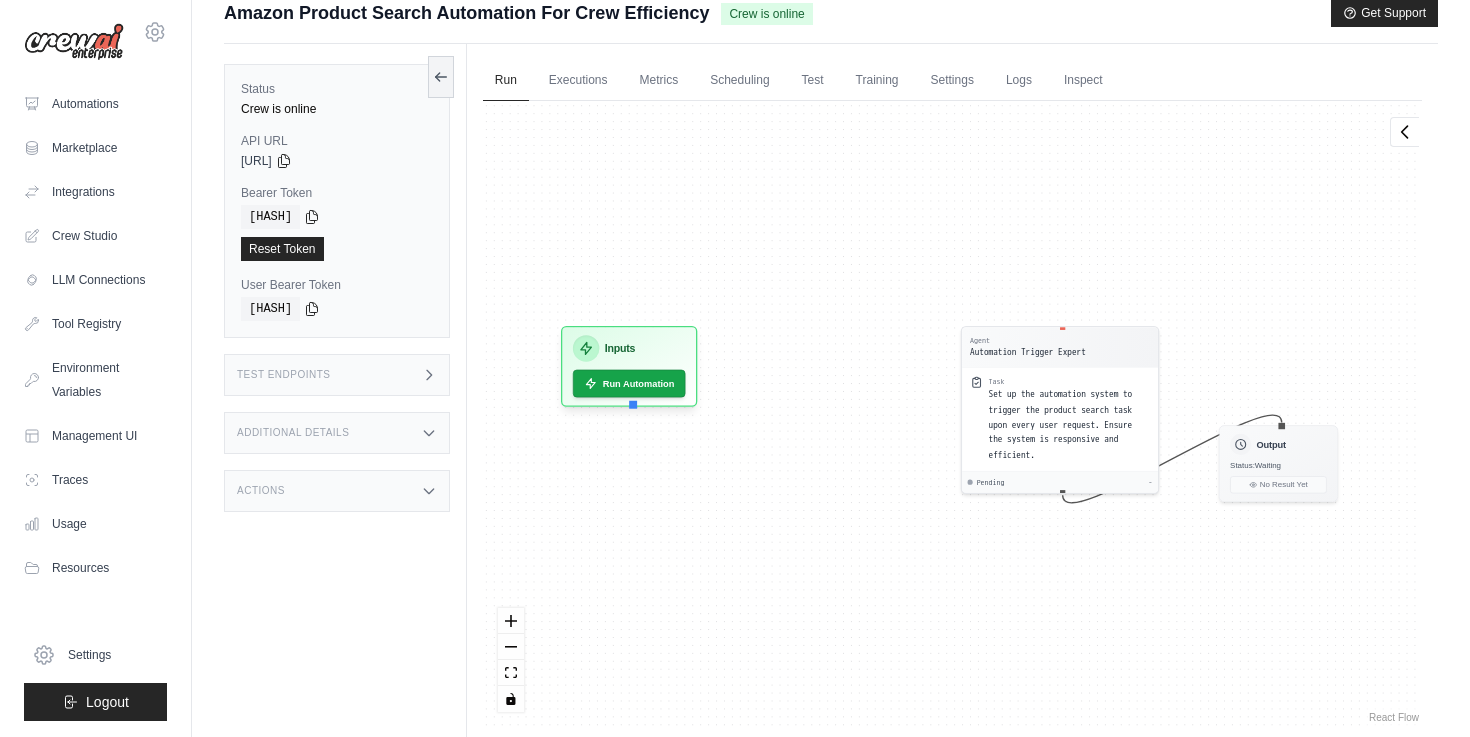 scroll, scrollTop: 0, scrollLeft: 0, axis: both 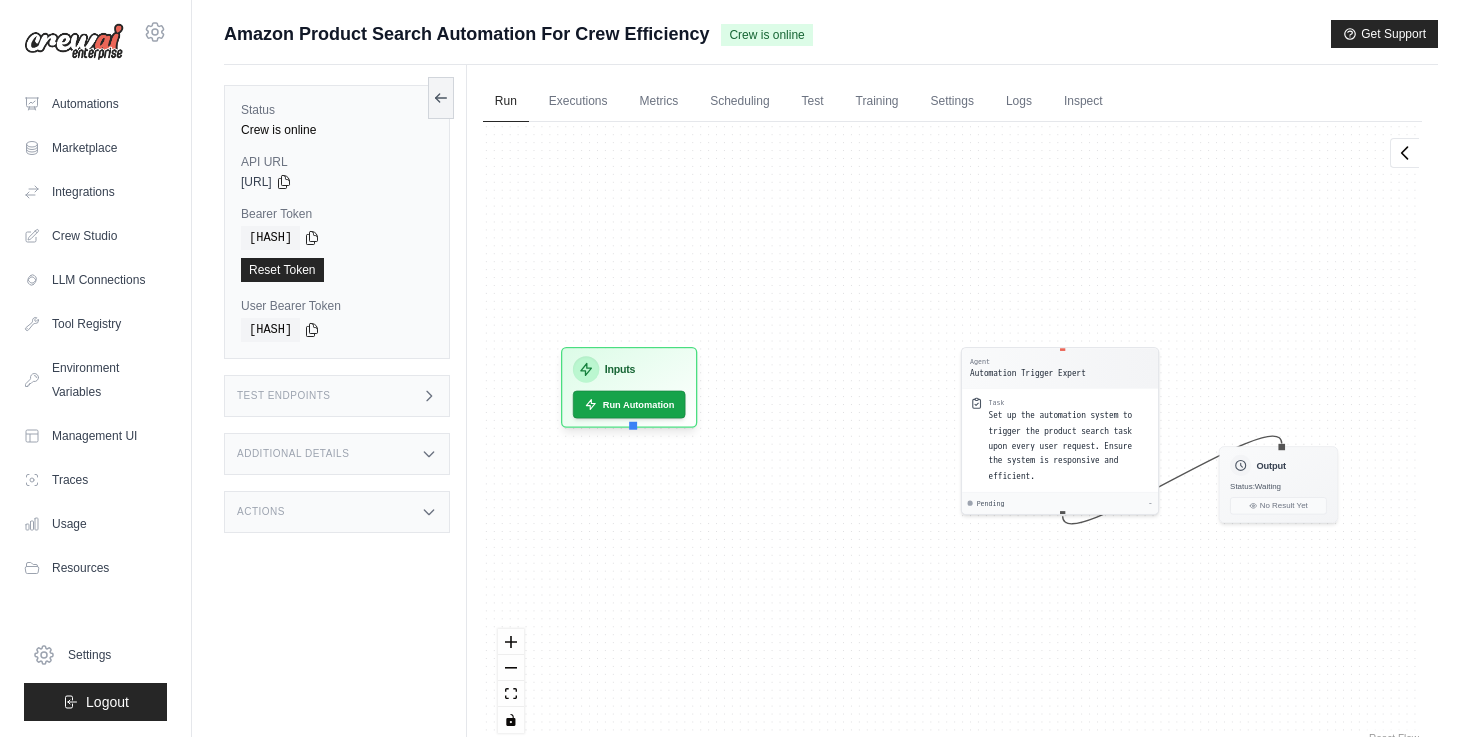 click on "Test Endpoints" at bounding box center [337, 396] 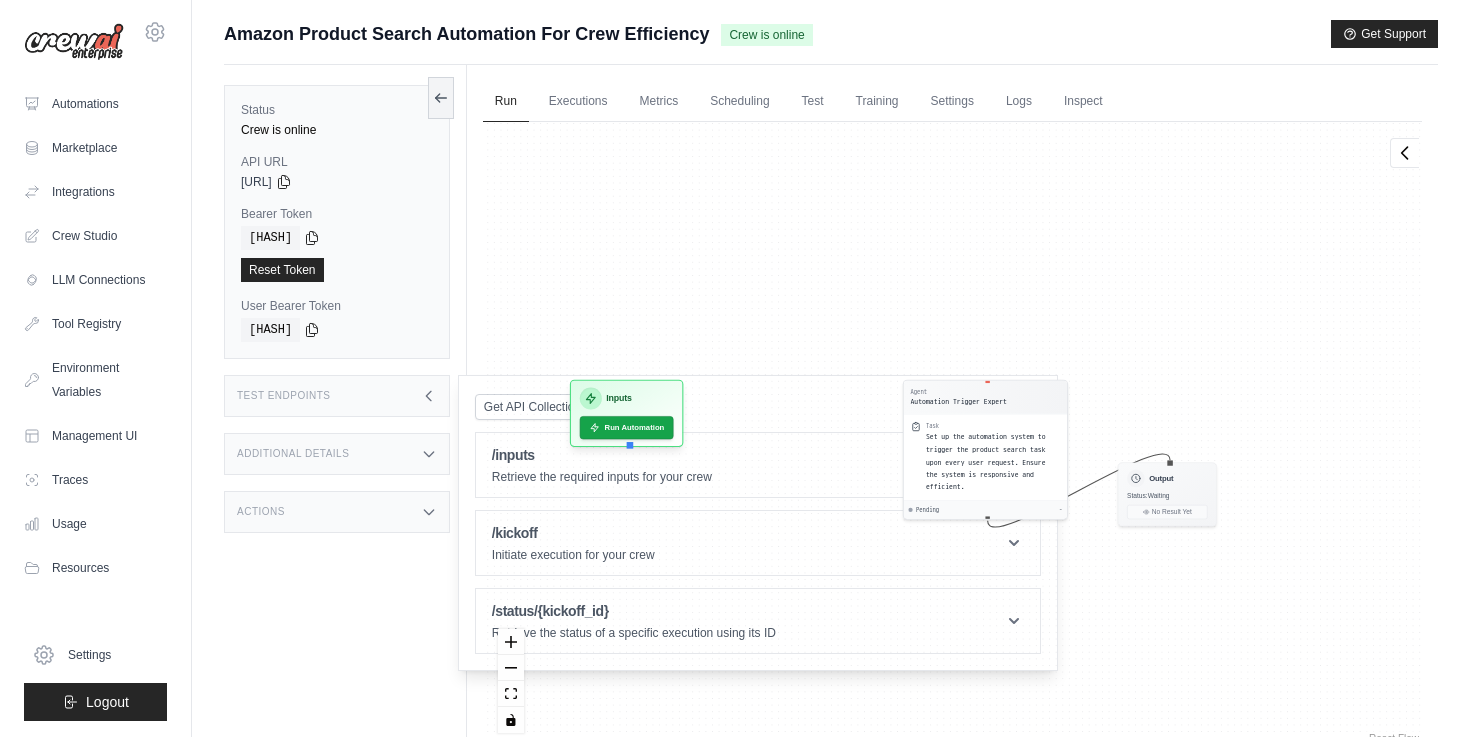 click on "Agent Automation Trigger Expert Task Set up the automation system to trigger the product search task upon every user request. Ensure the system is responsive and efficient. Pending - Inputs Run Automation Output Status:  Waiting No Result Yet" at bounding box center [952, 435] 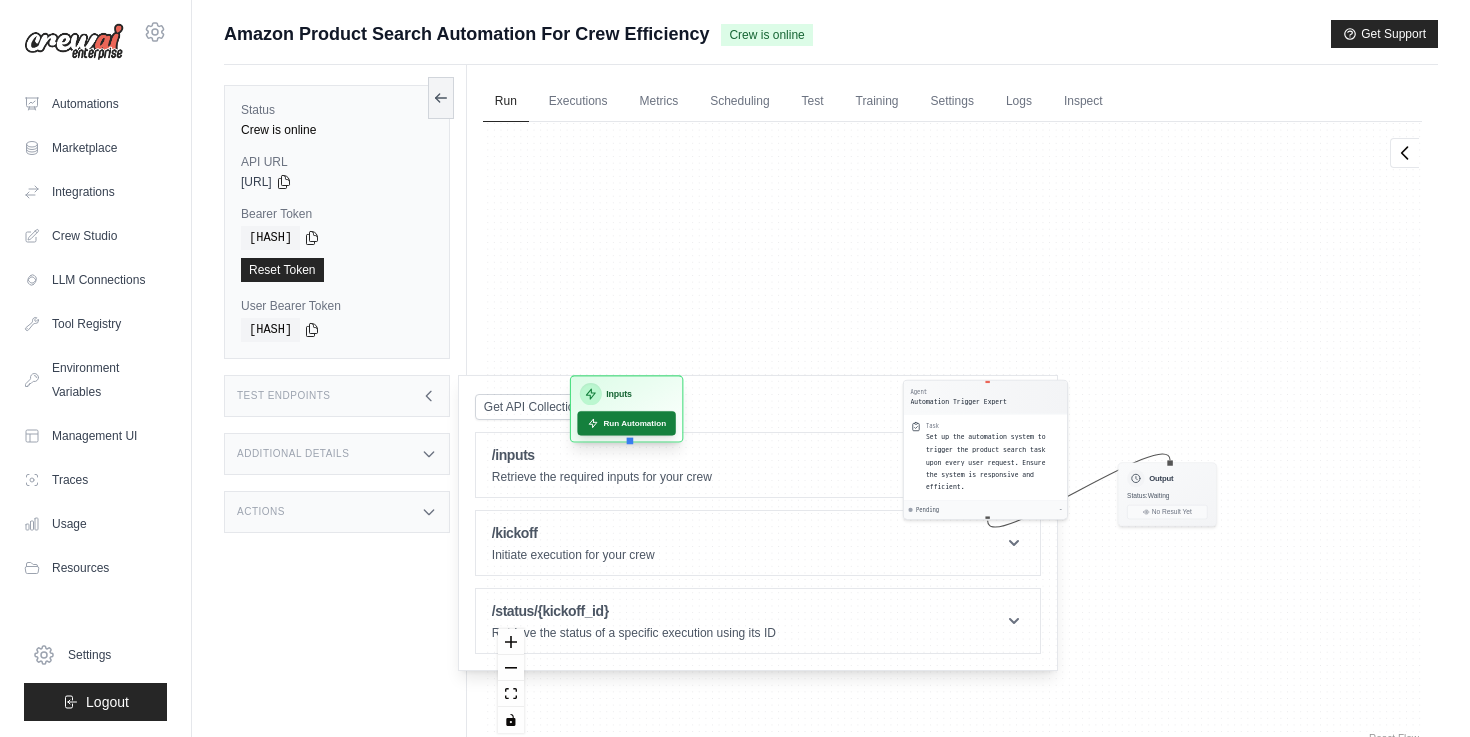 click on "Run Automation" at bounding box center [626, 423] 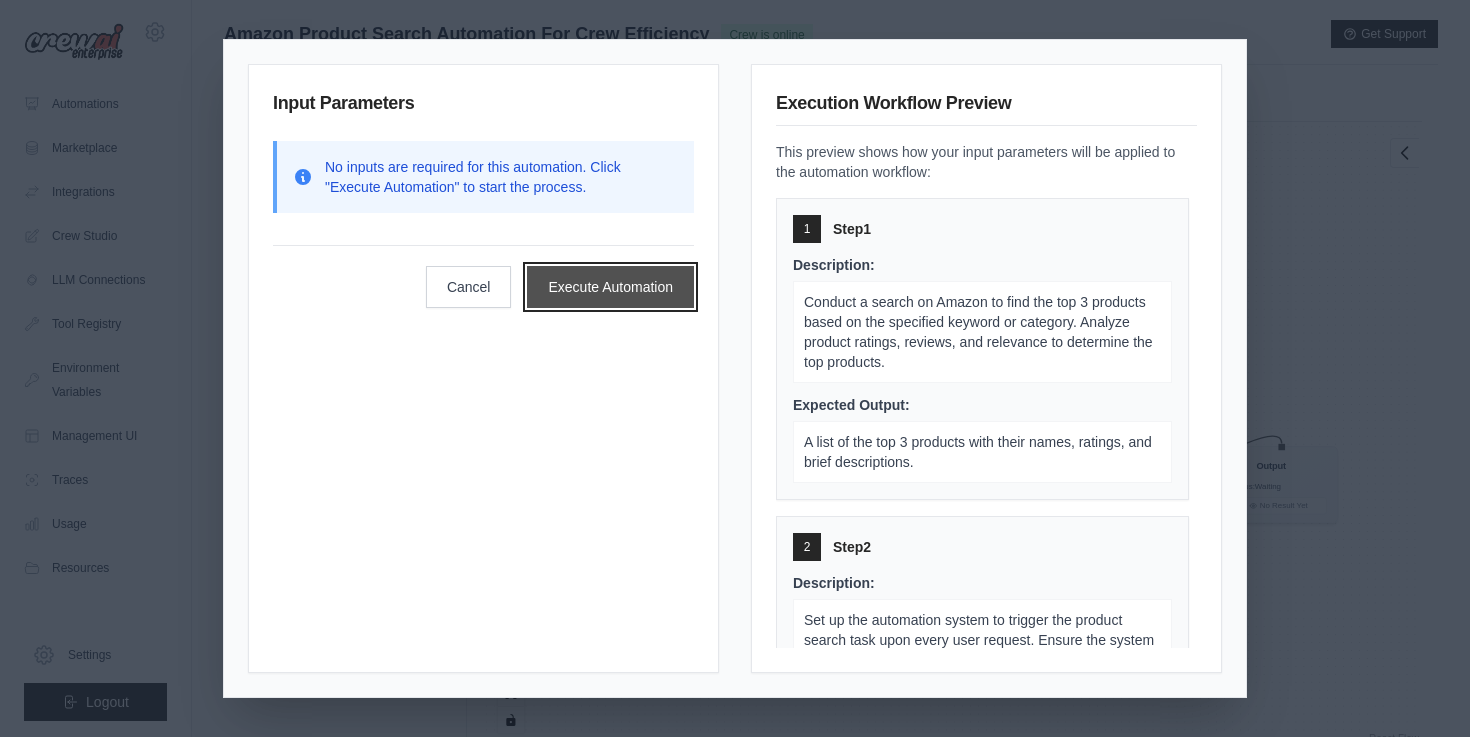 click on "Execute Automation" at bounding box center (610, 287) 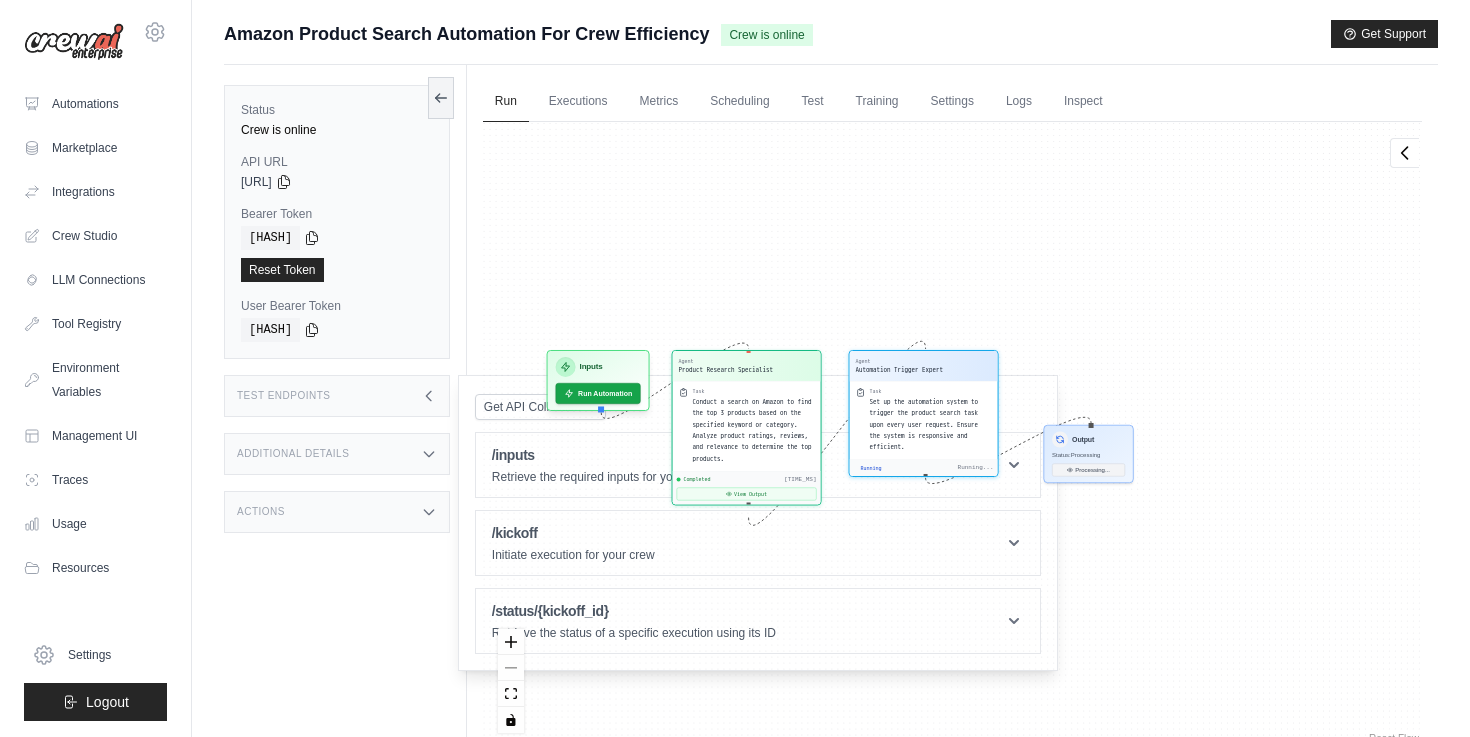 scroll, scrollTop: 338, scrollLeft: 0, axis: vertical 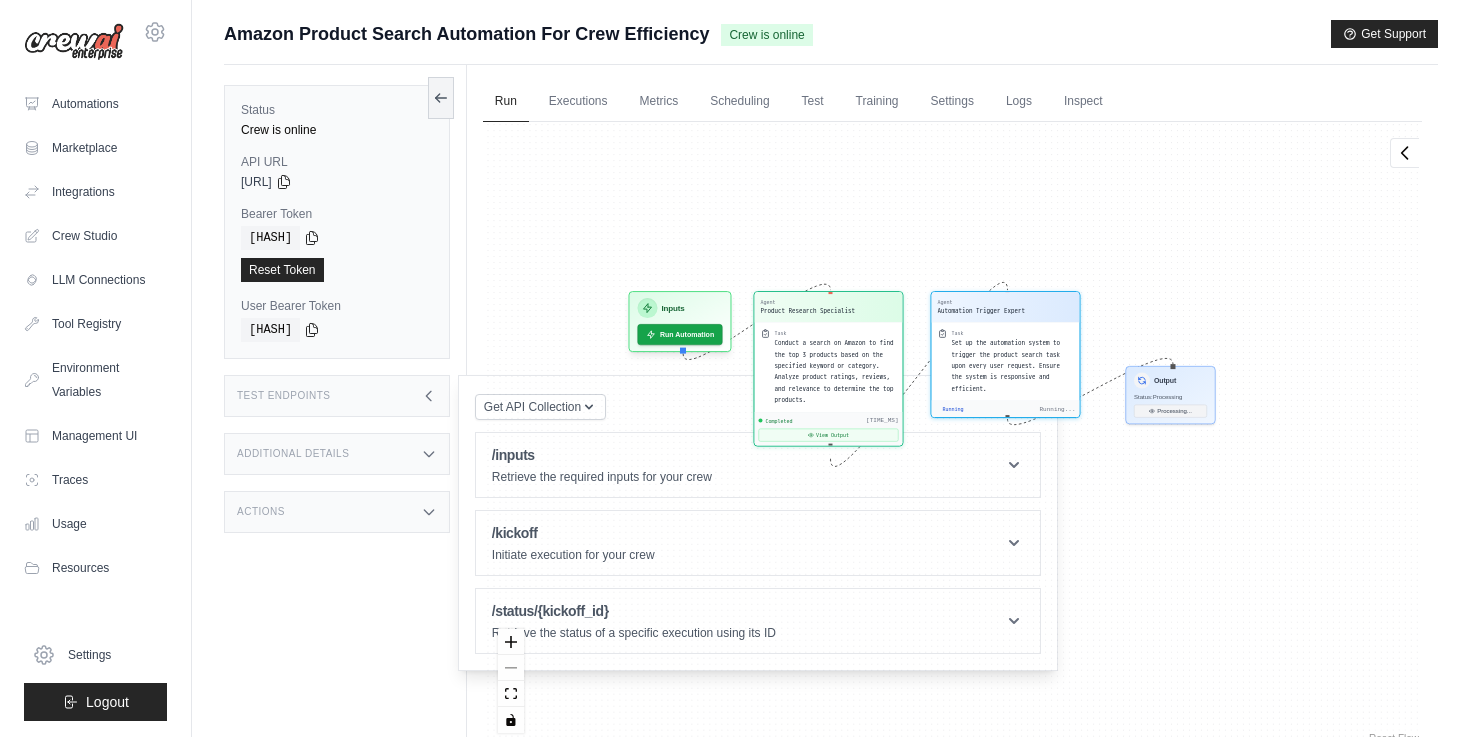 click on "Test Endpoints" at bounding box center (337, 396) 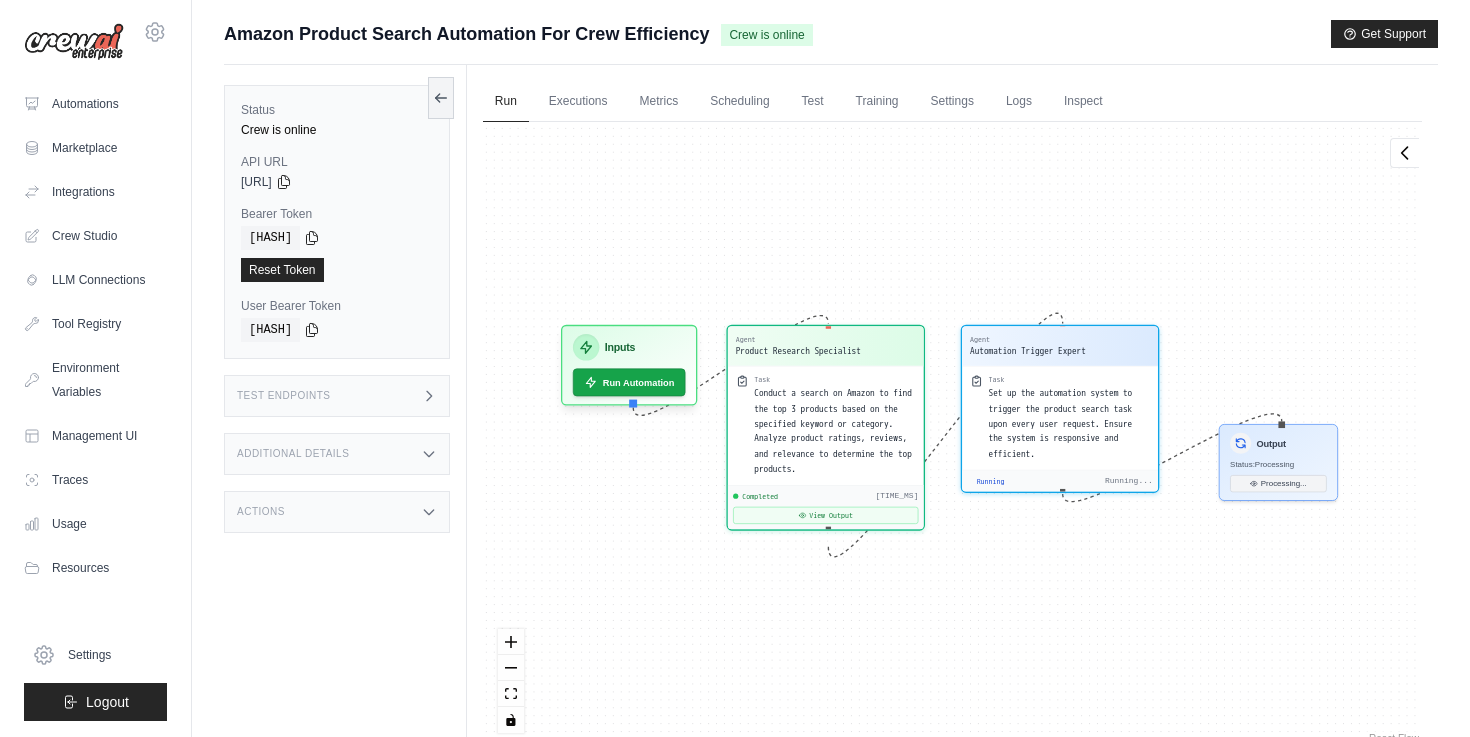 click on "Test Endpoints" at bounding box center [337, 396] 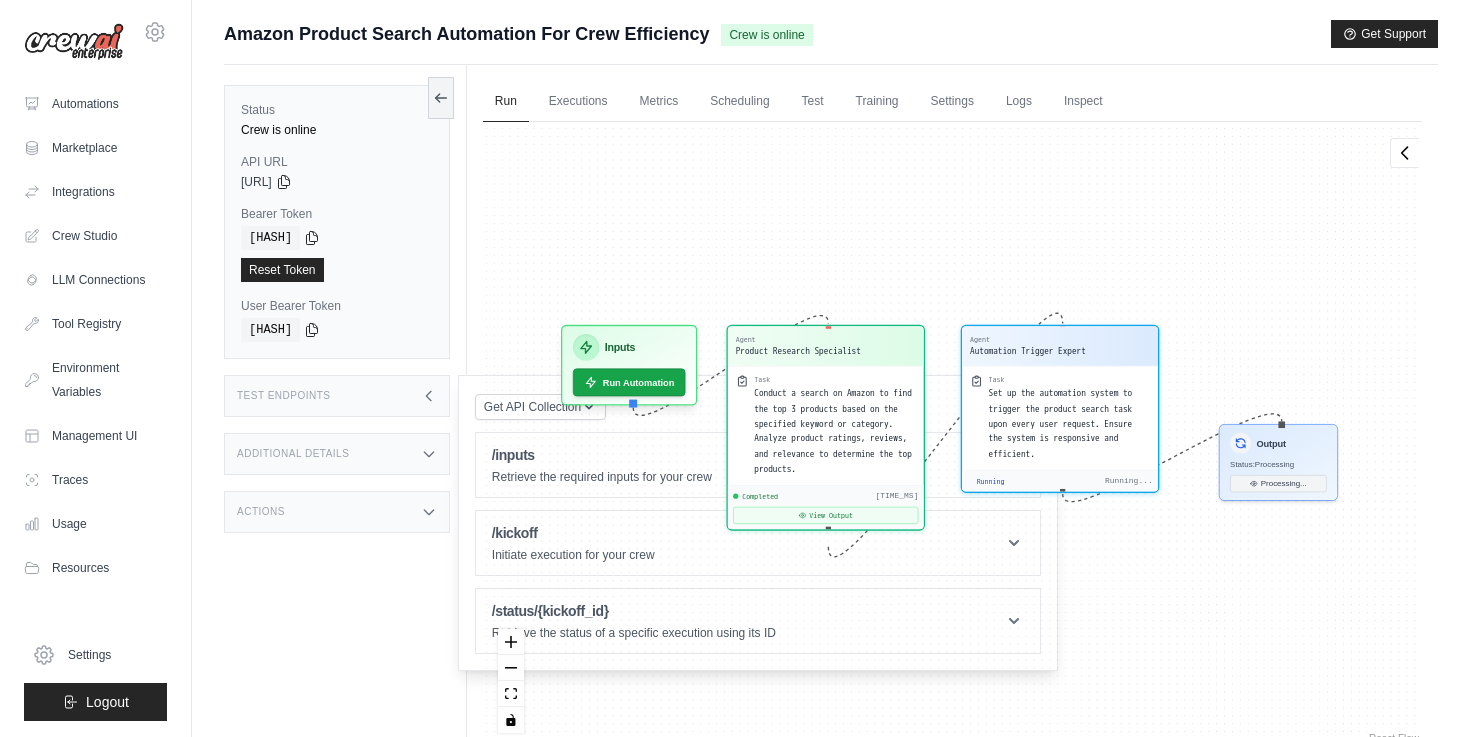 click on "Test Endpoints" at bounding box center (337, 396) 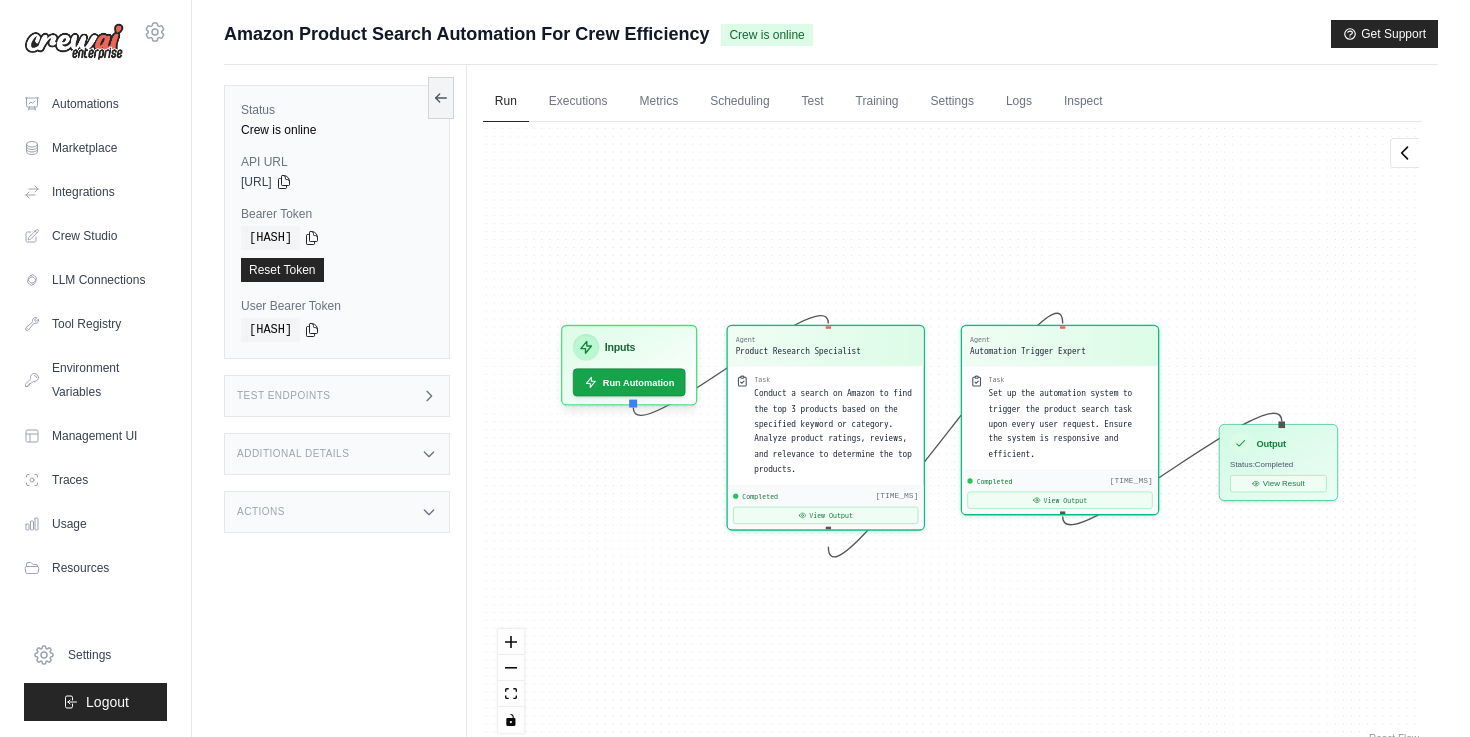 scroll, scrollTop: 7671, scrollLeft: 0, axis: vertical 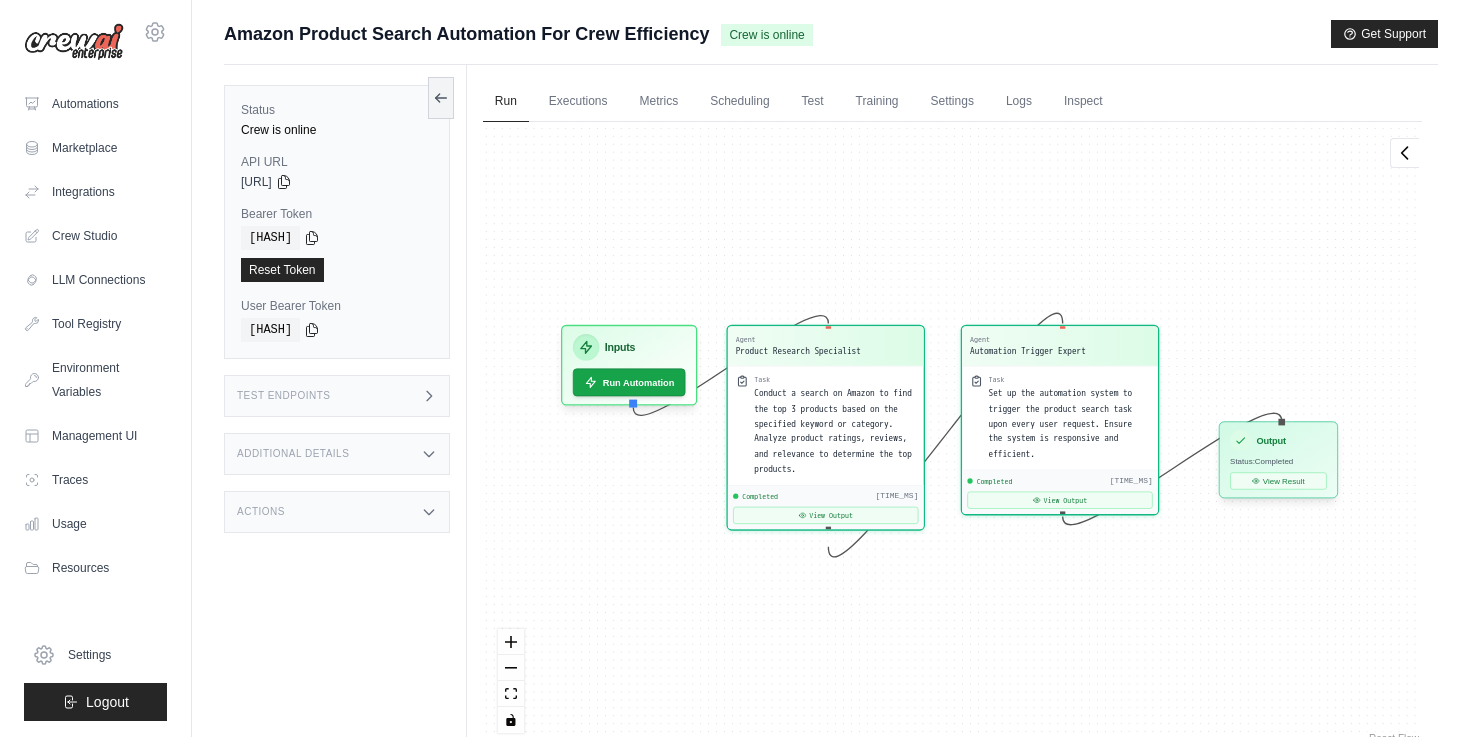click on "Output Status:  Completed View Result" at bounding box center (1278, 459) 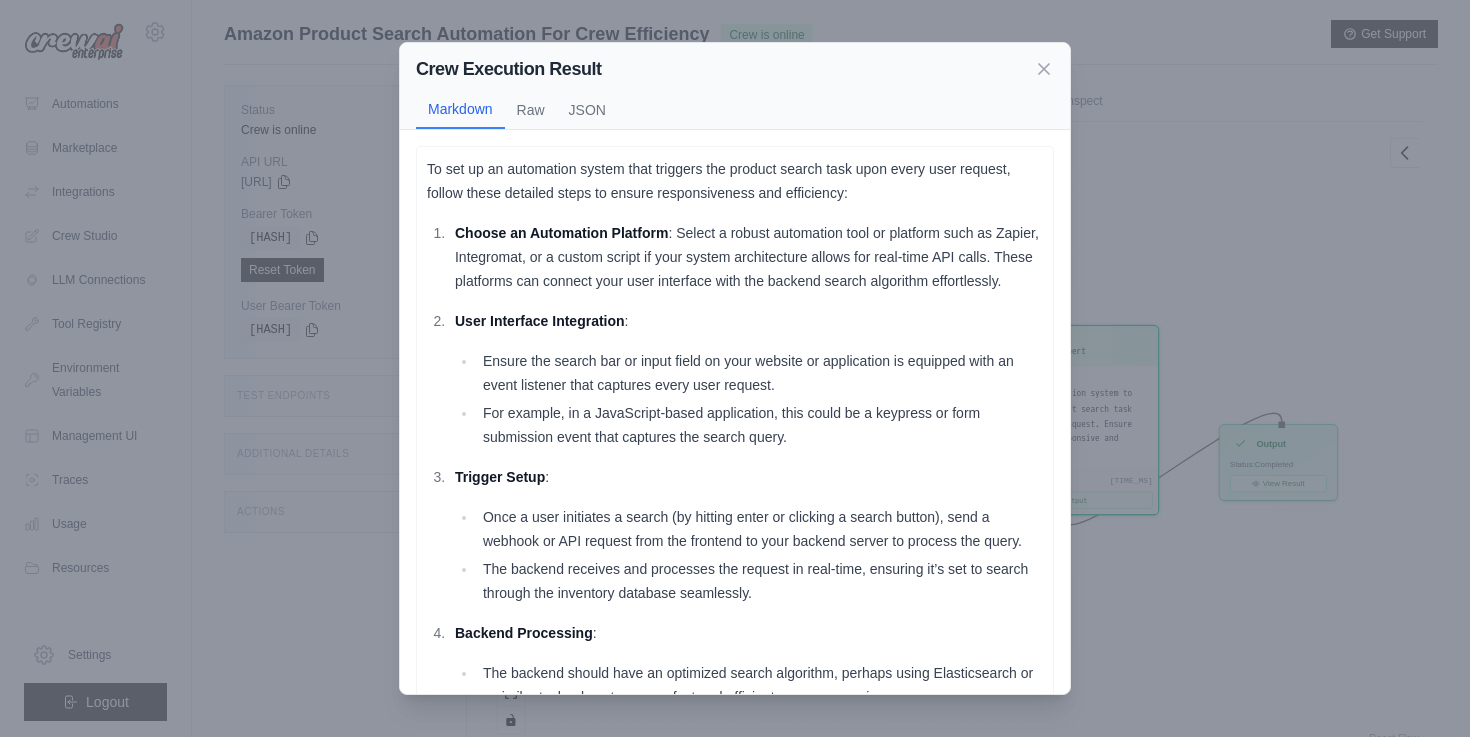 scroll, scrollTop: 494, scrollLeft: 0, axis: vertical 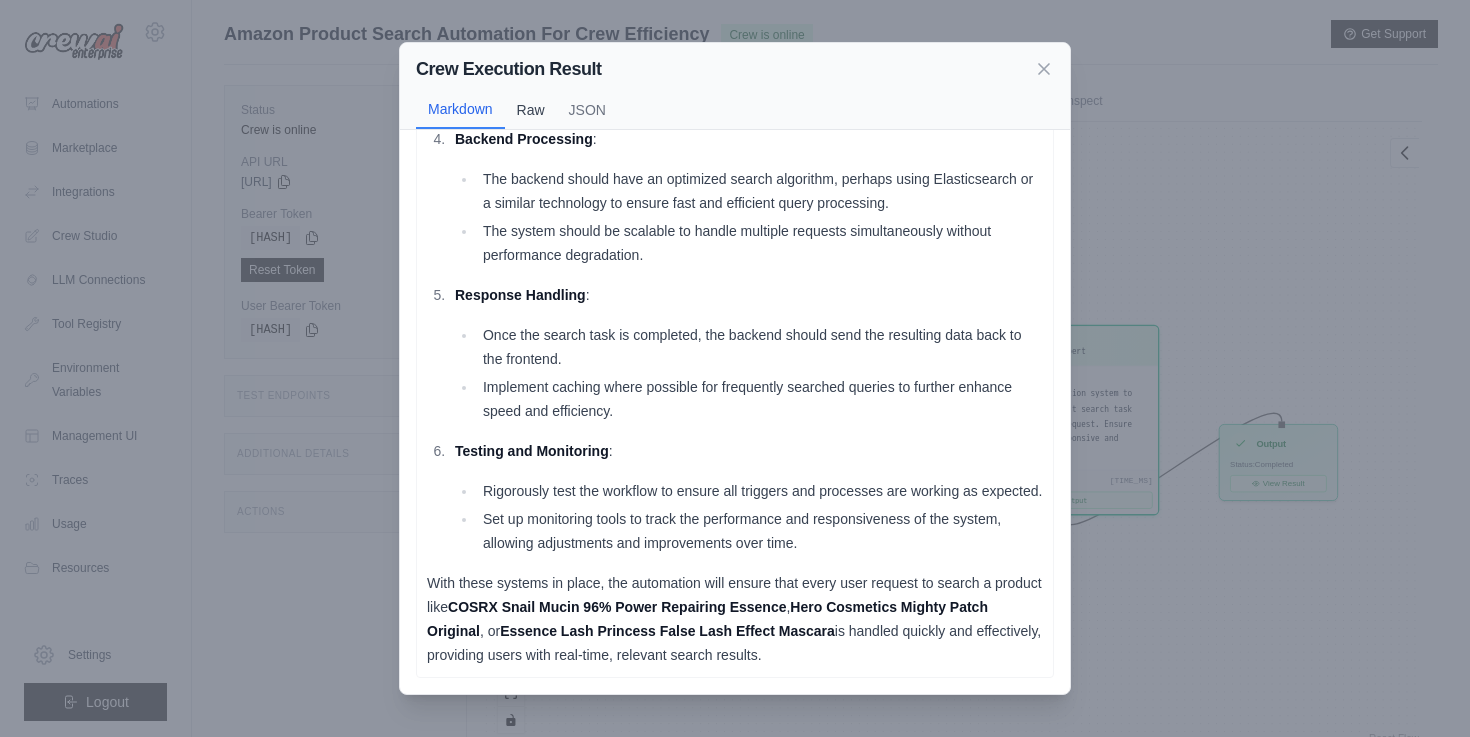 click on "Raw" at bounding box center (531, 110) 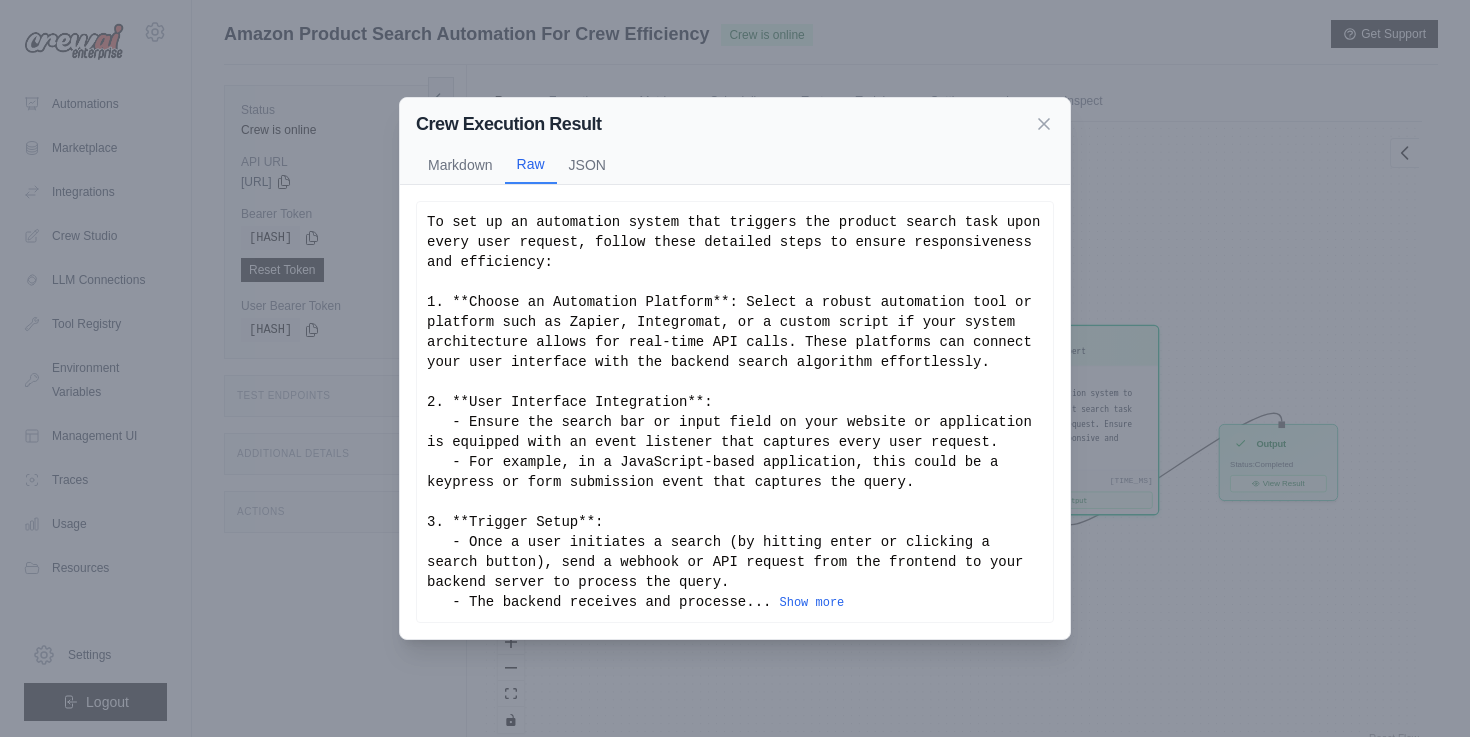 scroll, scrollTop: 0, scrollLeft: 0, axis: both 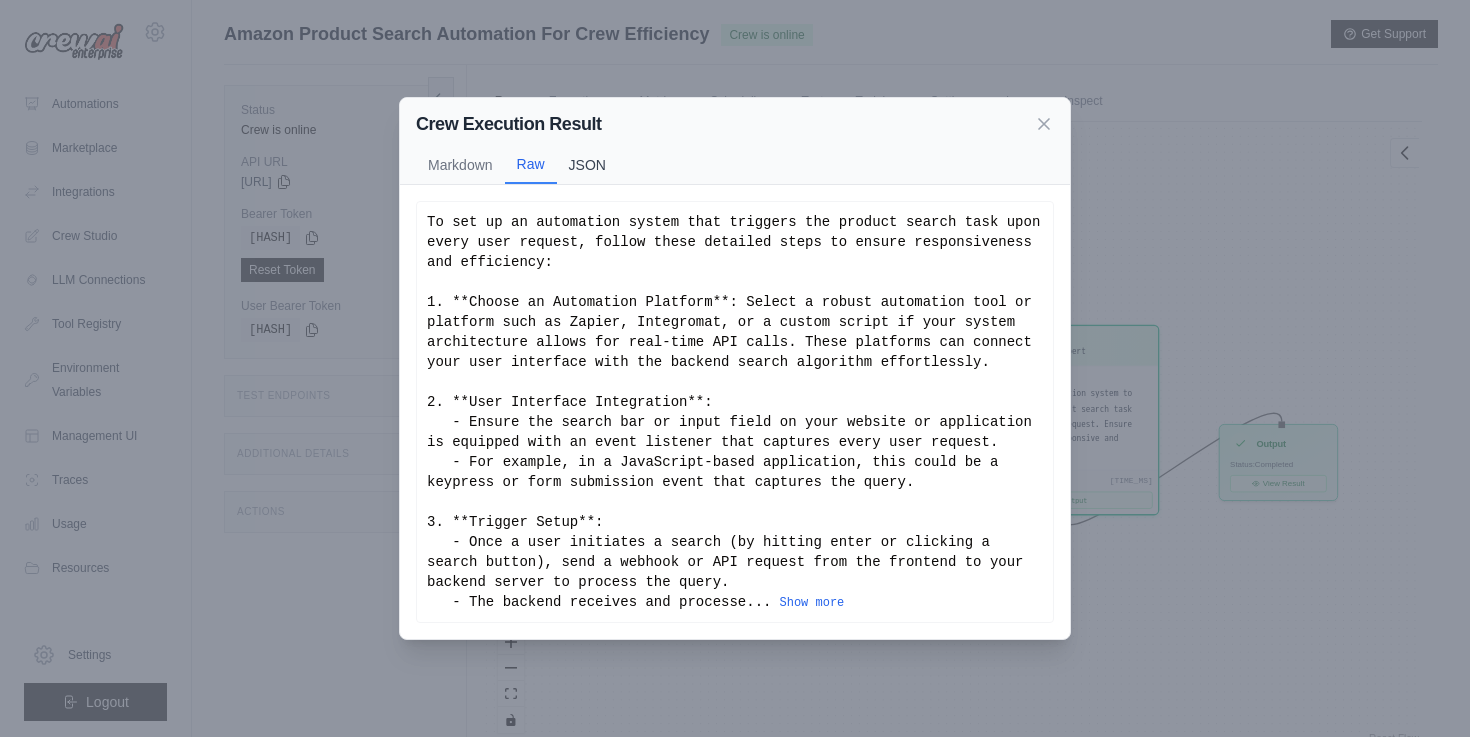 click on "JSON" at bounding box center (587, 165) 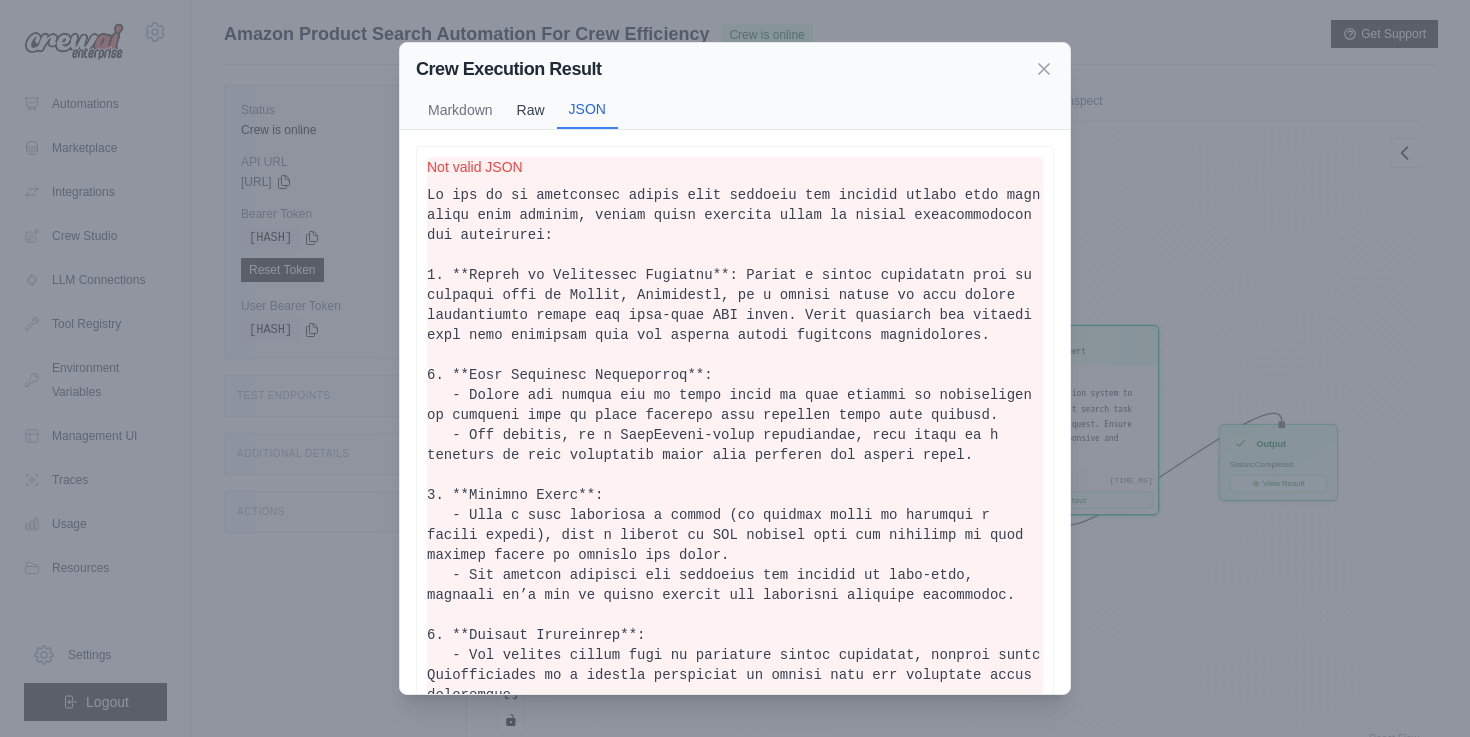 click on "Raw" at bounding box center [531, 110] 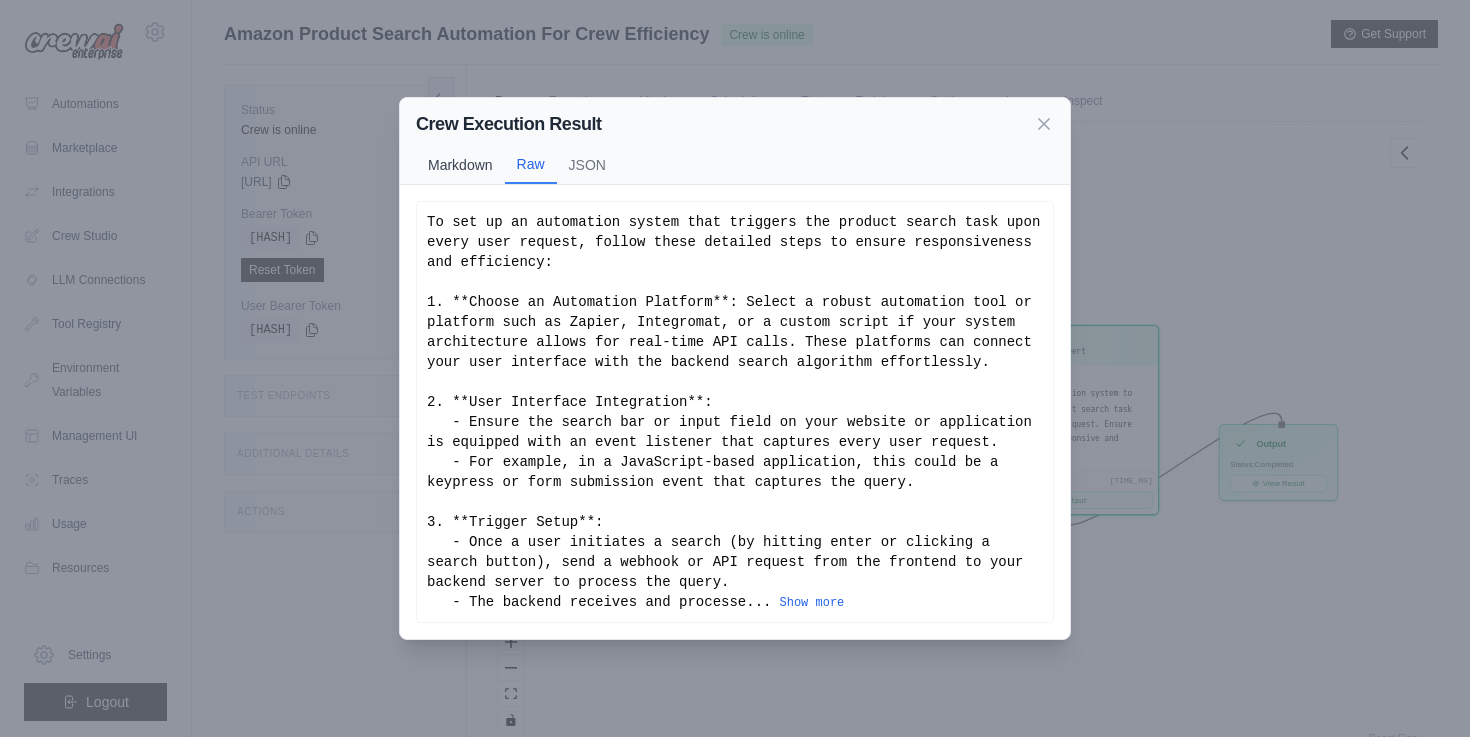 click on "Markdown" at bounding box center [460, 165] 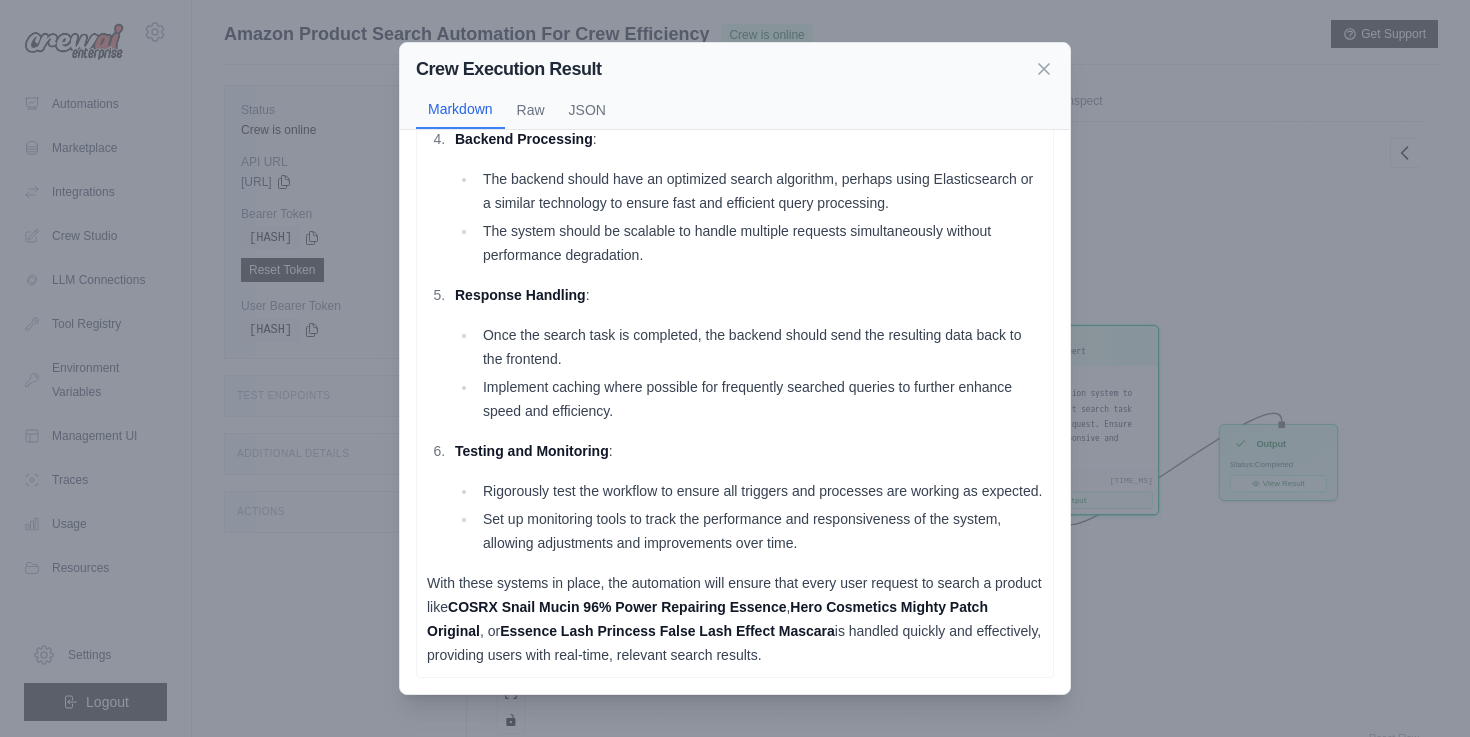 scroll, scrollTop: 0, scrollLeft: 0, axis: both 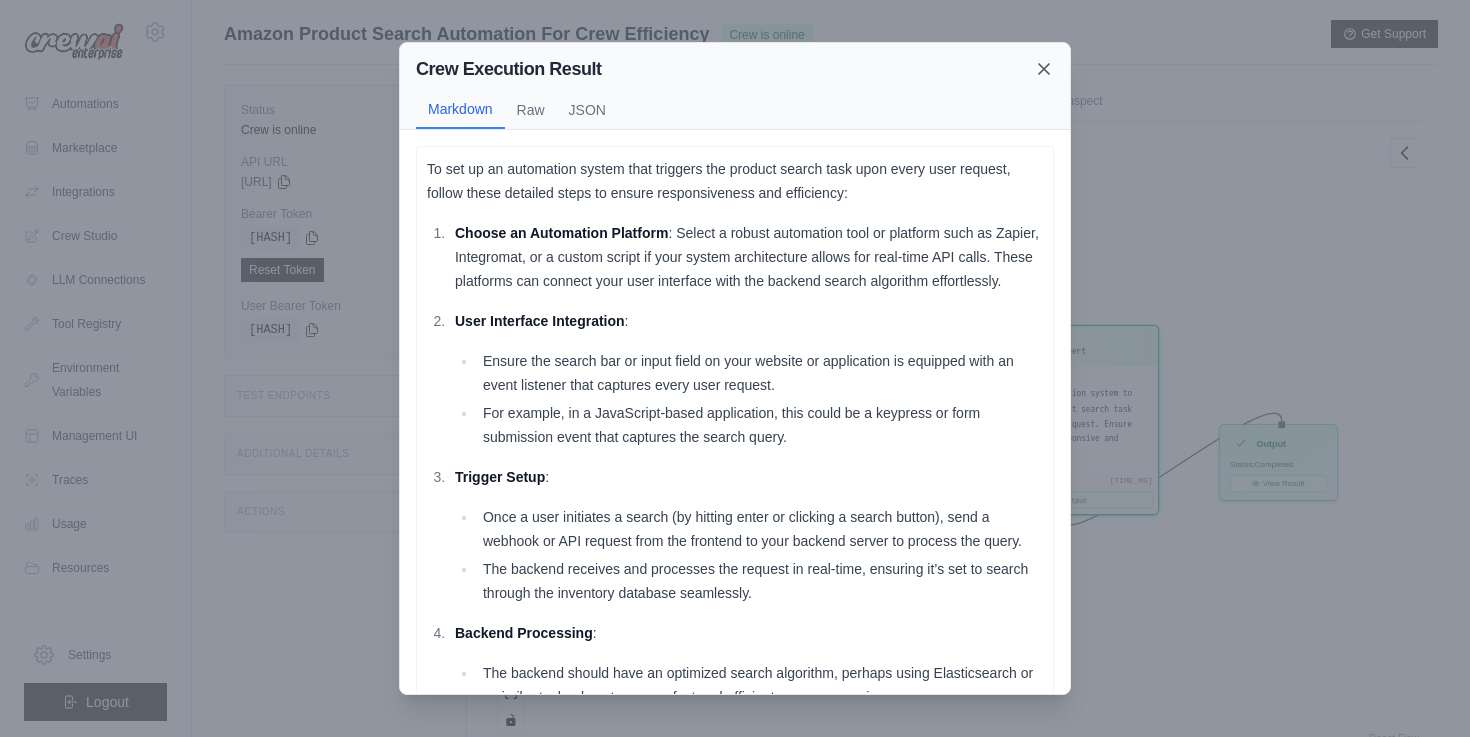 click 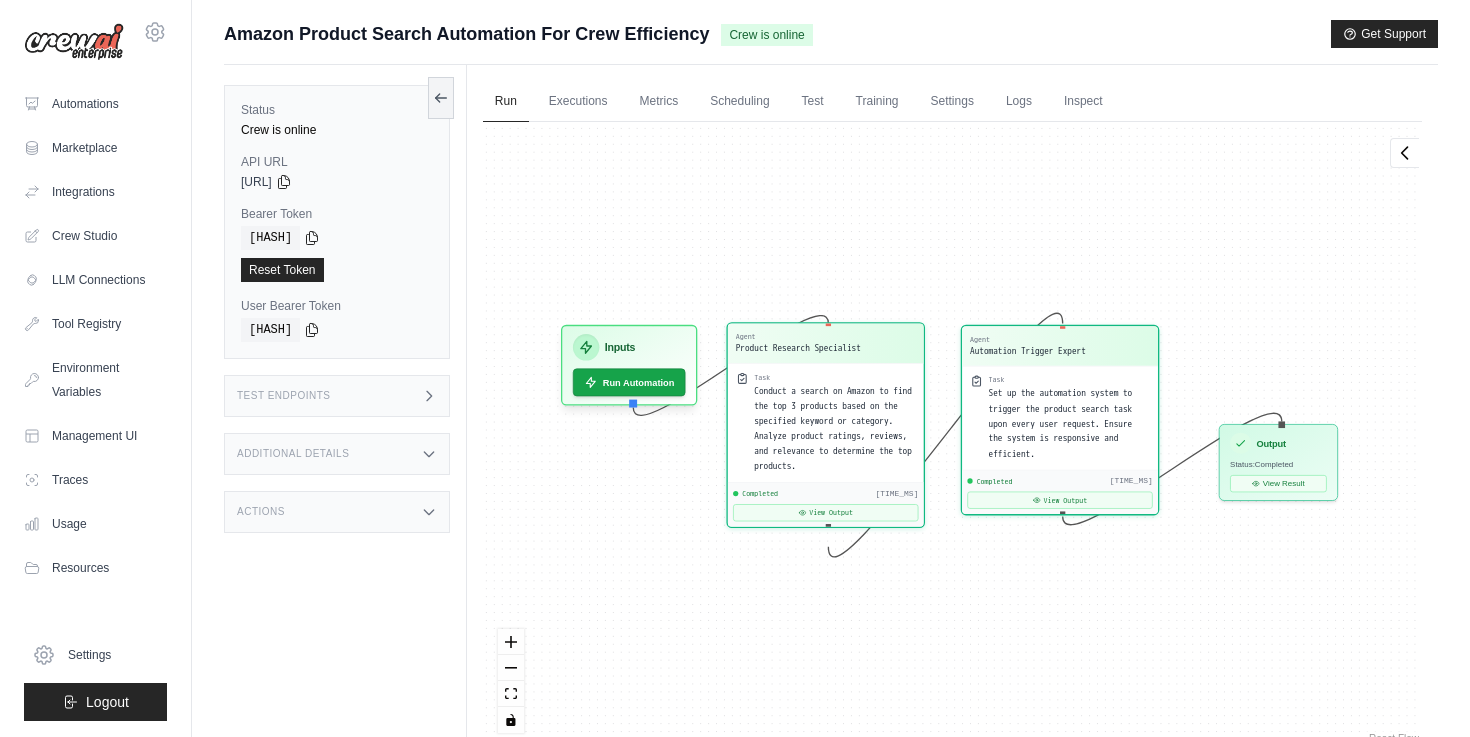 click on "Conduct a search on Amazon to find the top 3 products based on the specified keyword or category. Analyze product ratings, reviews, and relevance to determine the top products." at bounding box center [833, 428] 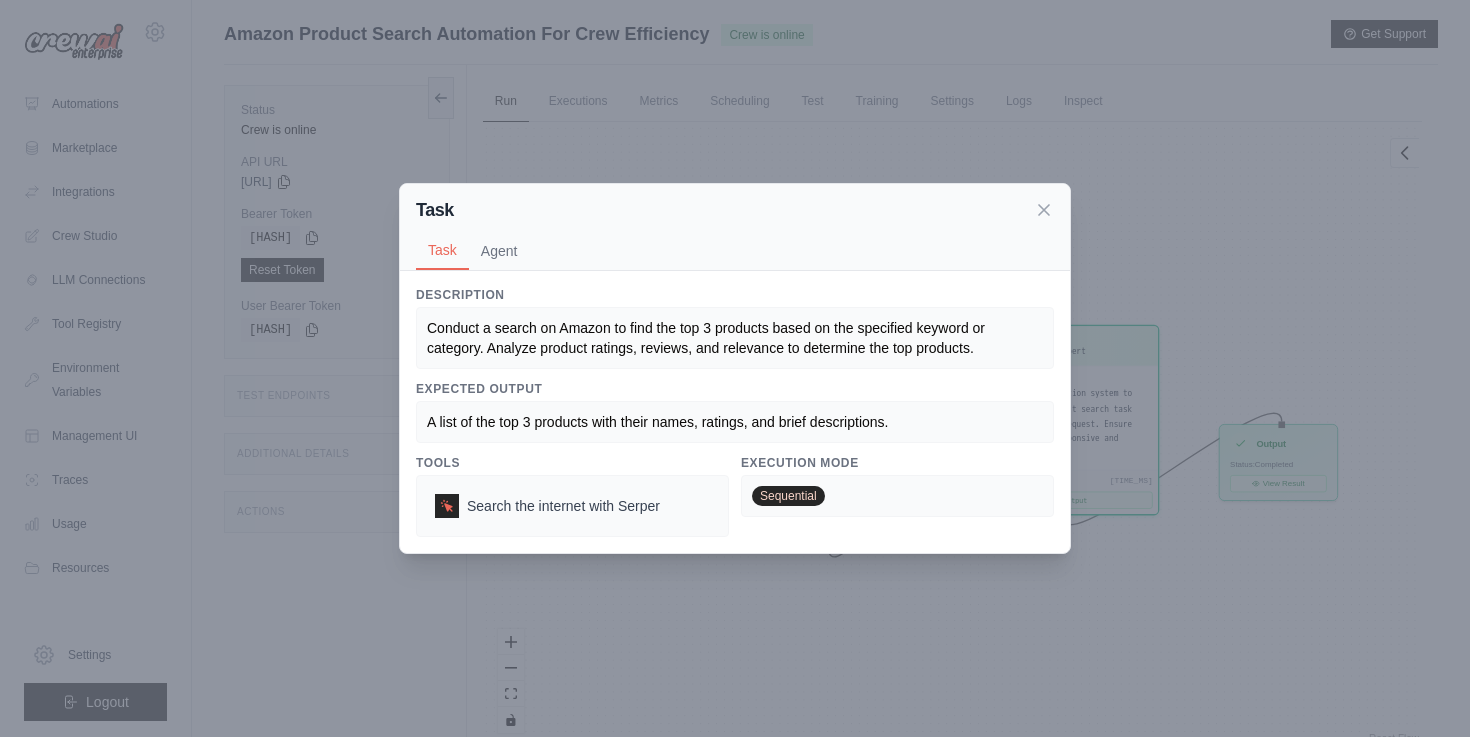 click on "Conduct a search on Amazon to find the top 3 products based on the specified keyword or category. Analyze product ratings, reviews, and relevance to determine the top products." at bounding box center [708, 338] 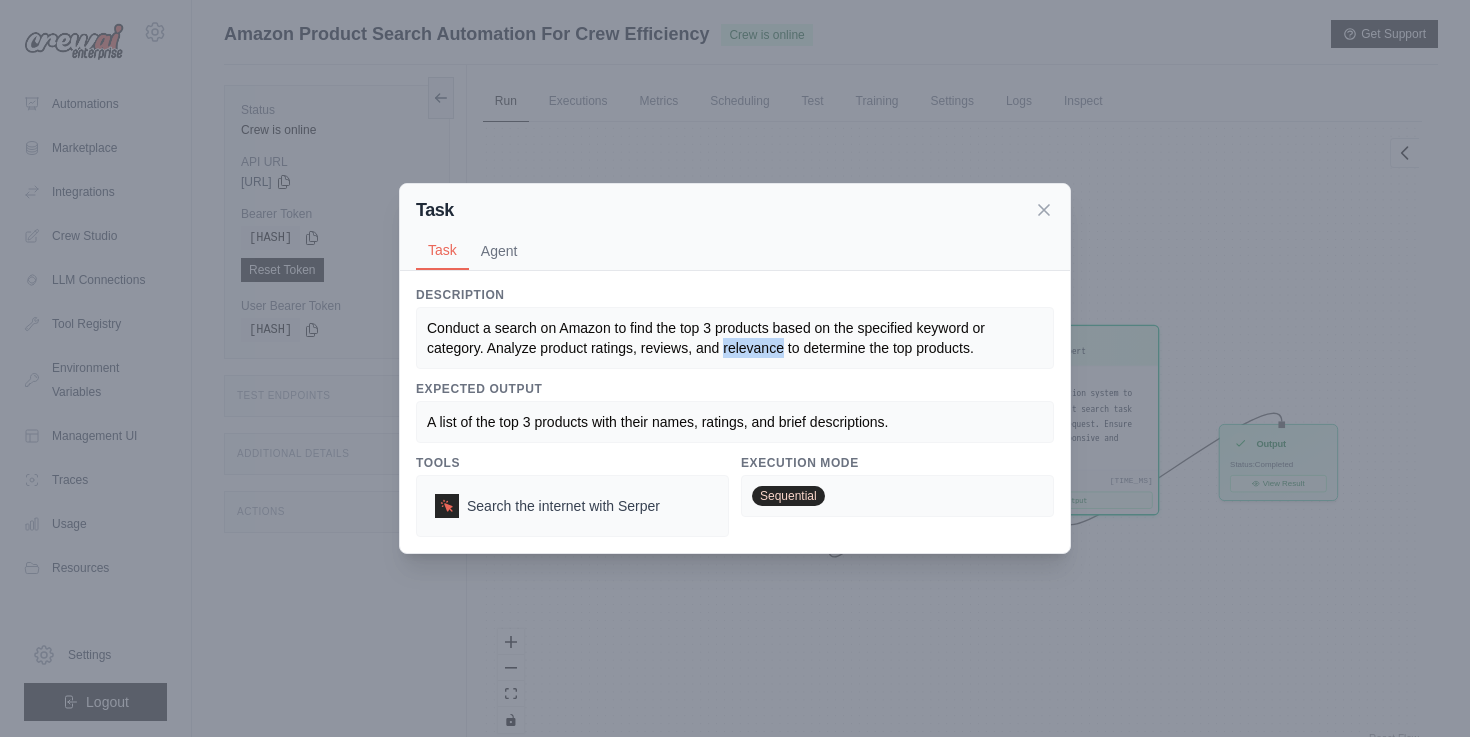 click on "Conduct a search on Amazon to find the top 3 products based on the specified keyword or category. Analyze product ratings, reviews, and relevance to determine the top products." at bounding box center [708, 338] 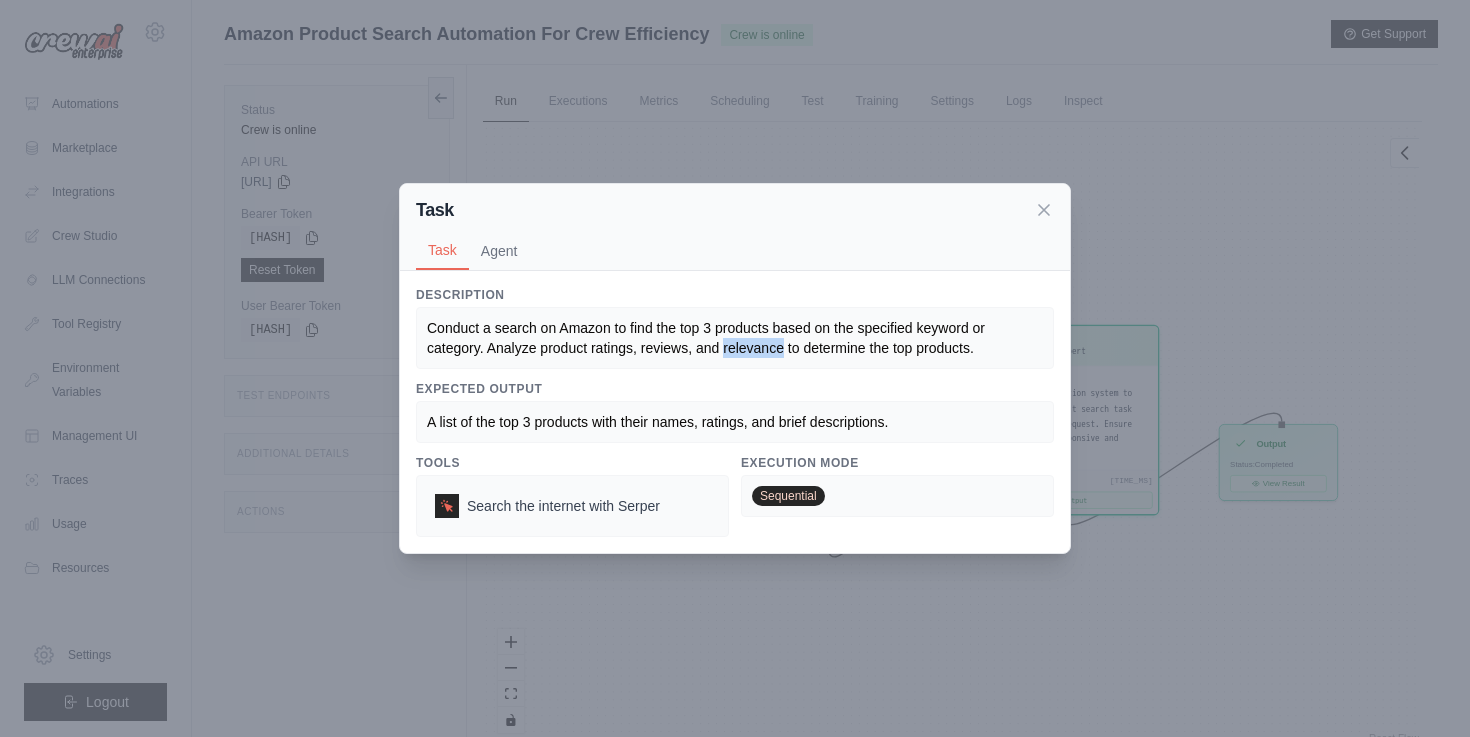 click on "Conduct a search on Amazon to find the top 3 products based on the specified keyword or category. Analyze product ratings, reviews, and relevance to determine the top products." at bounding box center (708, 338) 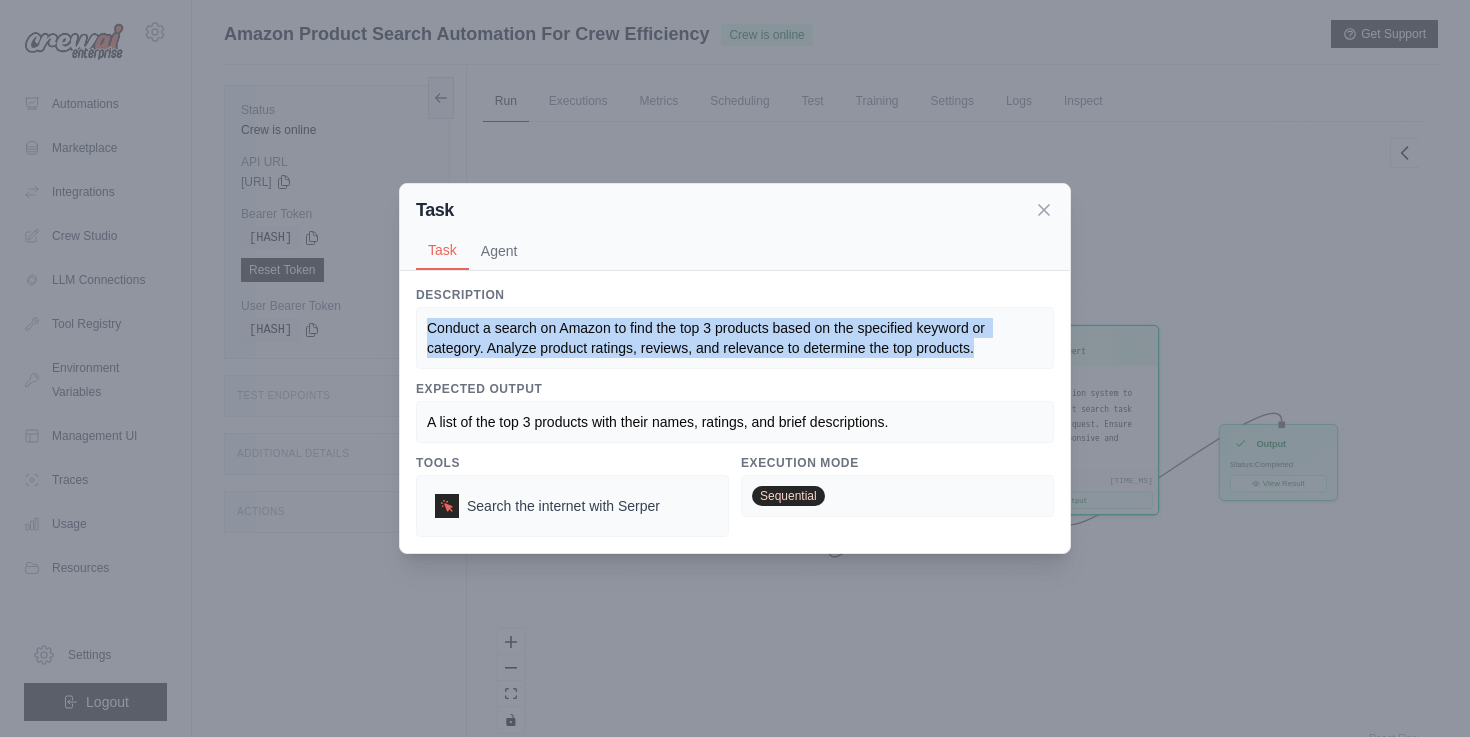 drag, startPoint x: 994, startPoint y: 344, endPoint x: 408, endPoint y: 317, distance: 586.6217 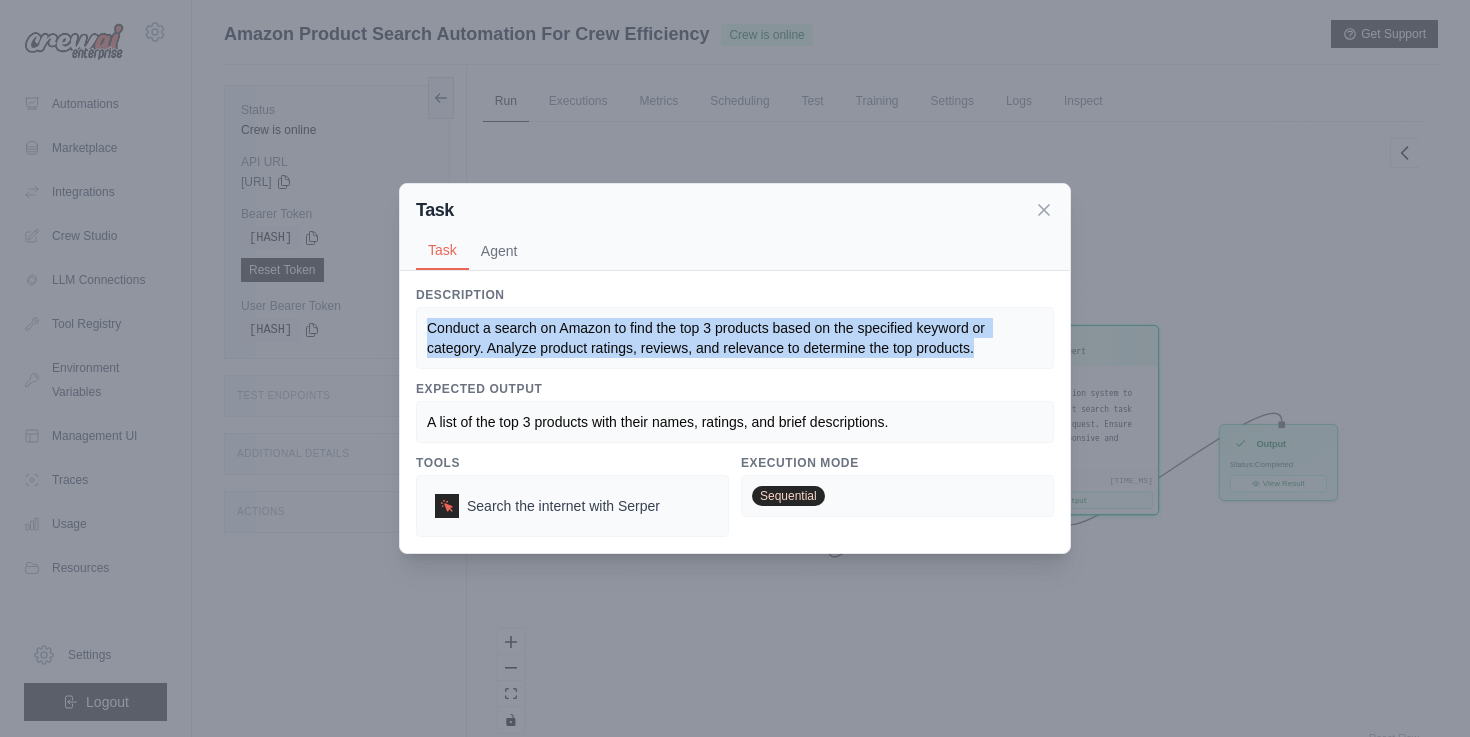 click on "Description Conduct a search on Amazon to find the top 3 products based on the specified keyword or category. Analyze product ratings, reviews, and relevance to determine the top products. Expected Output A list of the top 3 products with their names, ratings, and brief descriptions. Tools Search the internet with Serper Execution Mode Sequential Agent Product Research Specialist gpt-4o Goal Identify the top 3 products on Amazon based on the specified keyword or category. Backstory As a Product Research Specialist, you excel at finding top-rated products on e-commerce platforms. Your expertise lies in analyzing product features, reviews, and market trends to provide the best options for consumers. Agent Tools Search the internet with Serper" at bounding box center (735, 412) 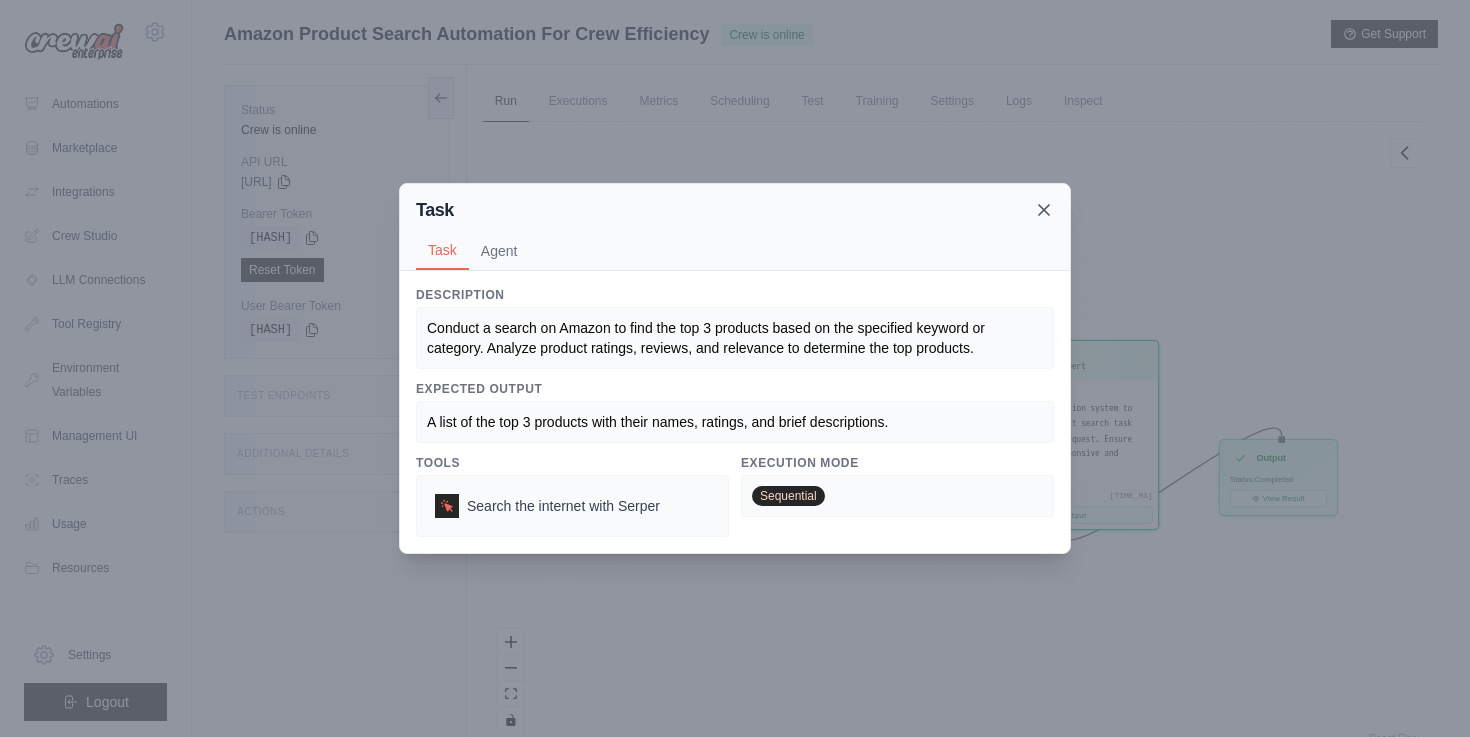 click 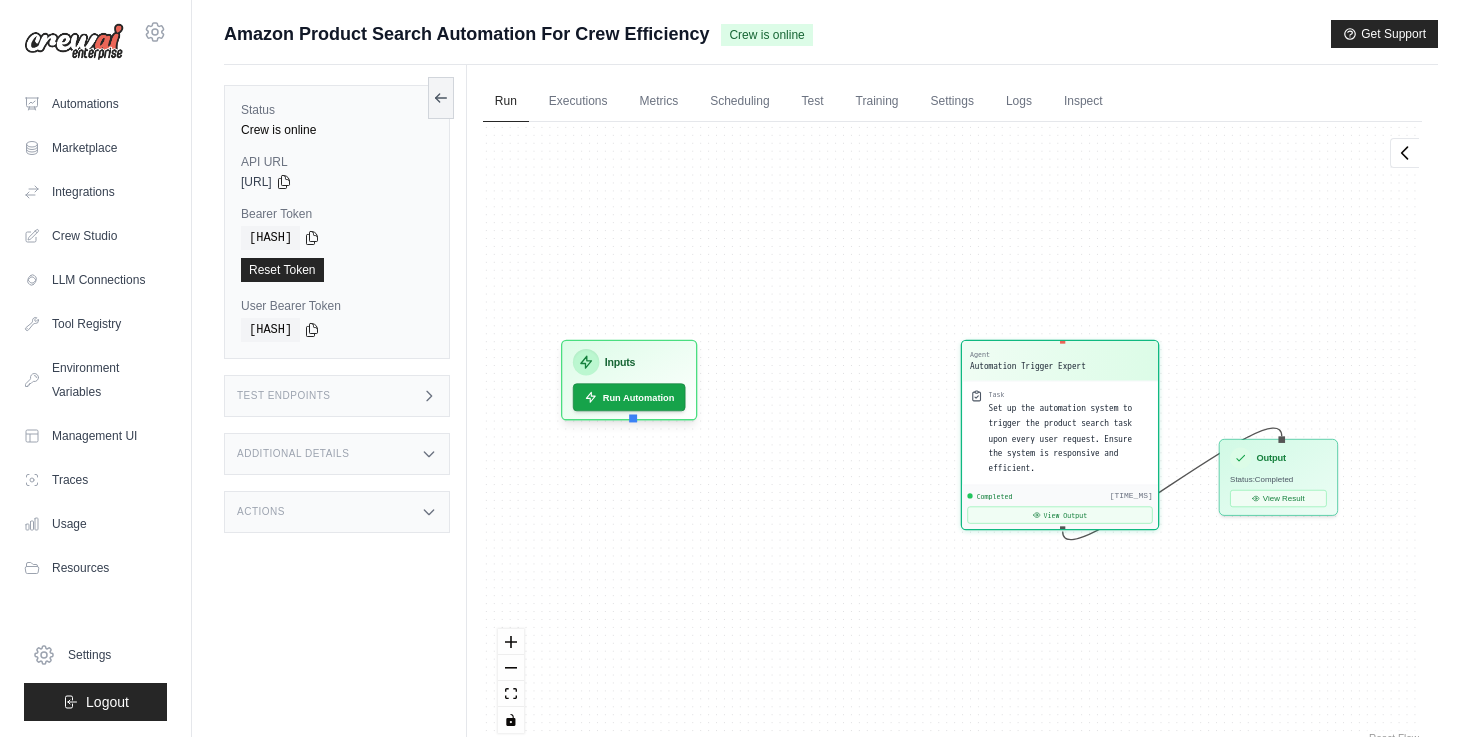 click on "Agent Automation Trigger Expert Task Set up the automation system to trigger the product search task upon every user request. Ensure the system is responsive and efficient. Completed 7016.02ms View Output Inputs Run Automation Output Status:  Completed View Result" at bounding box center (952, 435) 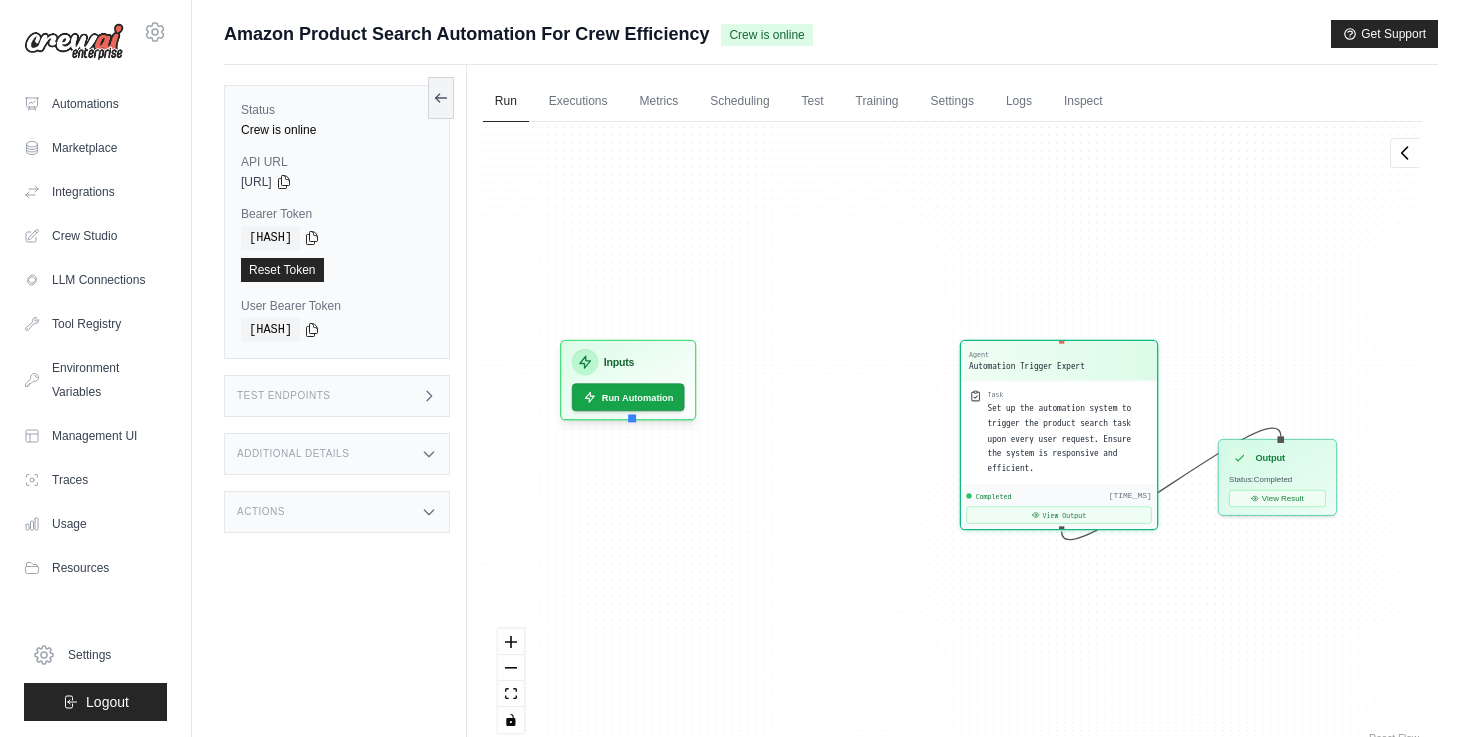click on "Agent Automation Trigger Expert Task Set up the automation system to trigger the product search task upon every user request. Ensure the system is responsive and efficient. Completed 7016.02ms View Output Inputs Run Automation Output Status:  Completed View Result" at bounding box center (952, 435) 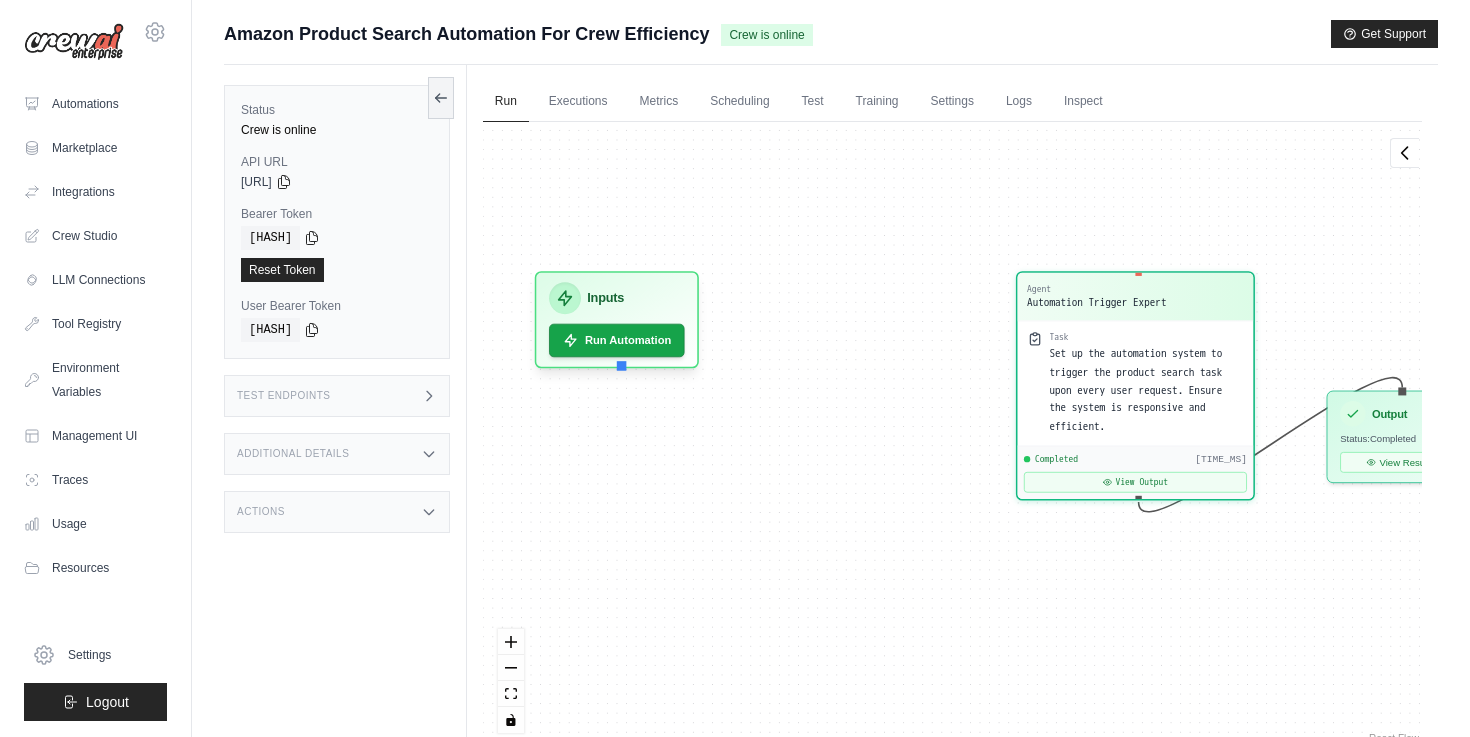 drag, startPoint x: 612, startPoint y: 435, endPoint x: 635, endPoint y: 371, distance: 68.007355 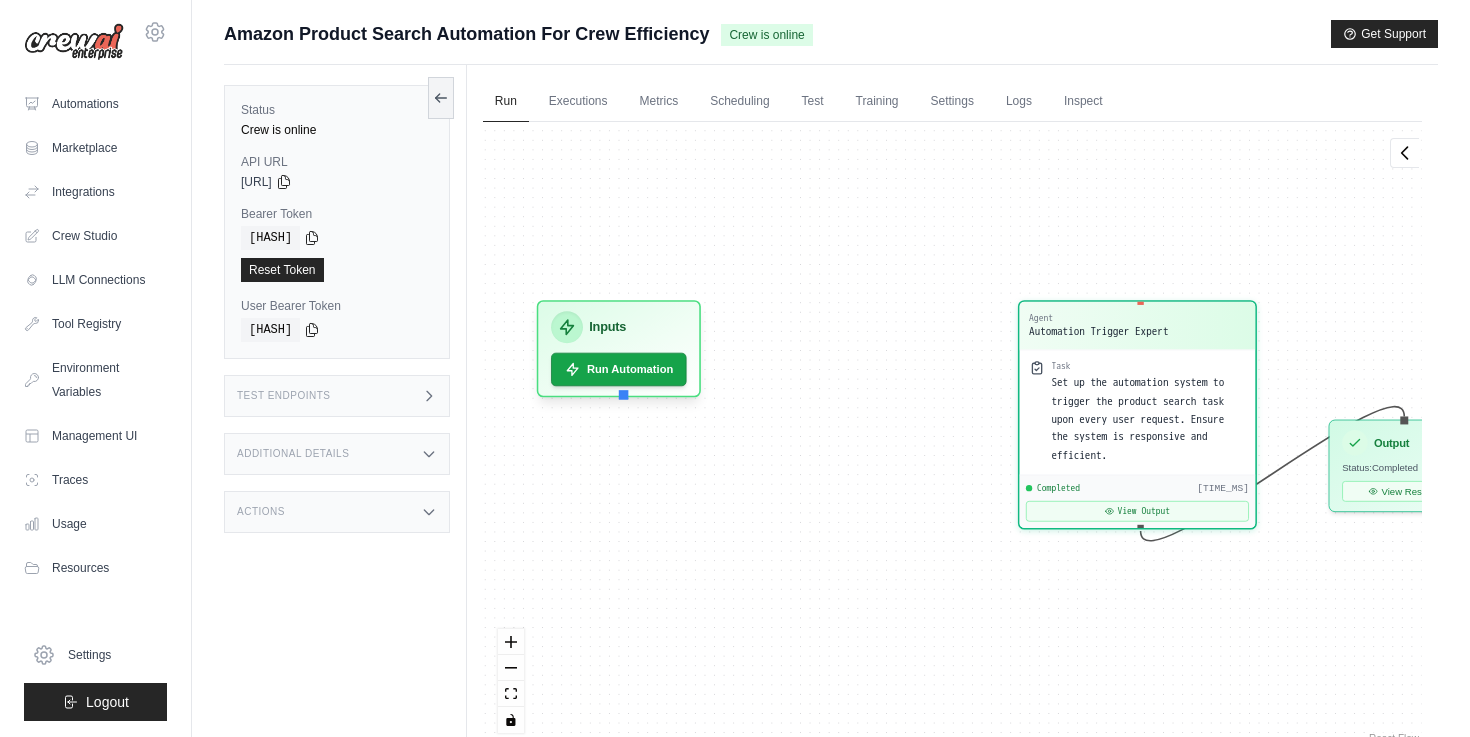drag, startPoint x: 632, startPoint y: 368, endPoint x: 634, endPoint y: 392, distance: 24.083189 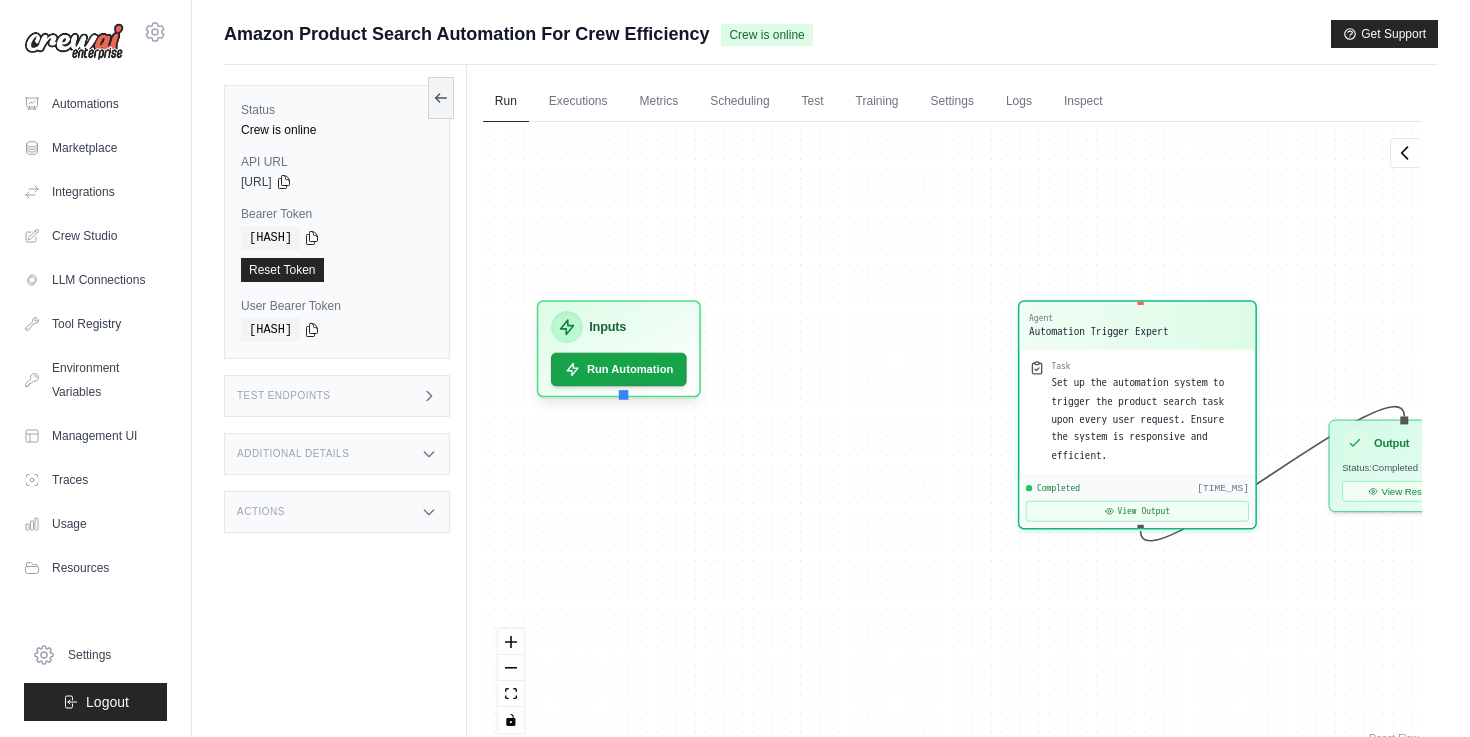 click on "Agent Automation Trigger Expert Task Set up the automation system to trigger the product search task upon every user request. Ensure the system is responsive and efficient. Completed 7016.02ms View Output Inputs Run Automation Output Status:  Completed View Result" at bounding box center [952, 435] 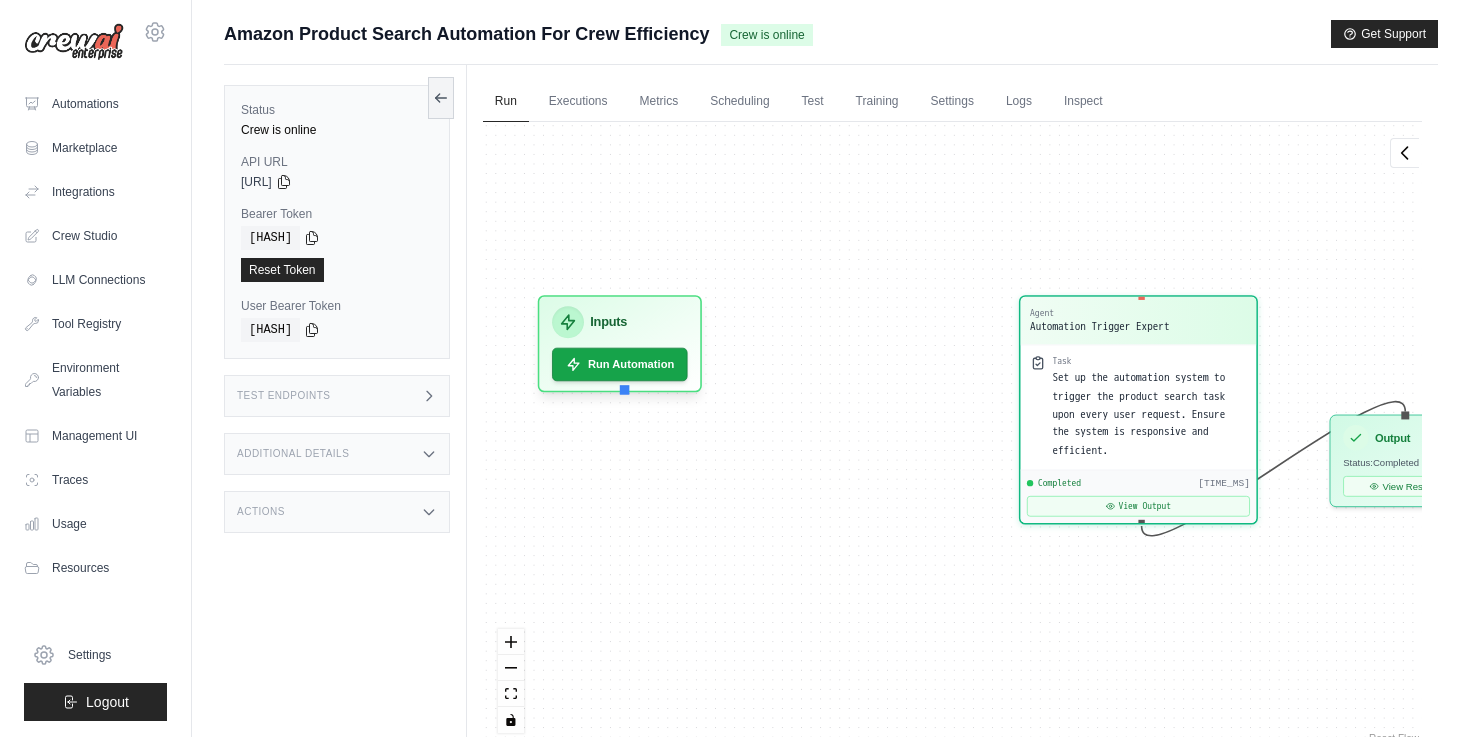 click on "Agent Automation Trigger Expert Task Set up the automation system to trigger the product search task upon every user request. Ensure the system is responsive and efficient. Completed 7016.02ms View Output Inputs Run Automation Output Status:  Completed View Result" at bounding box center [952, 435] 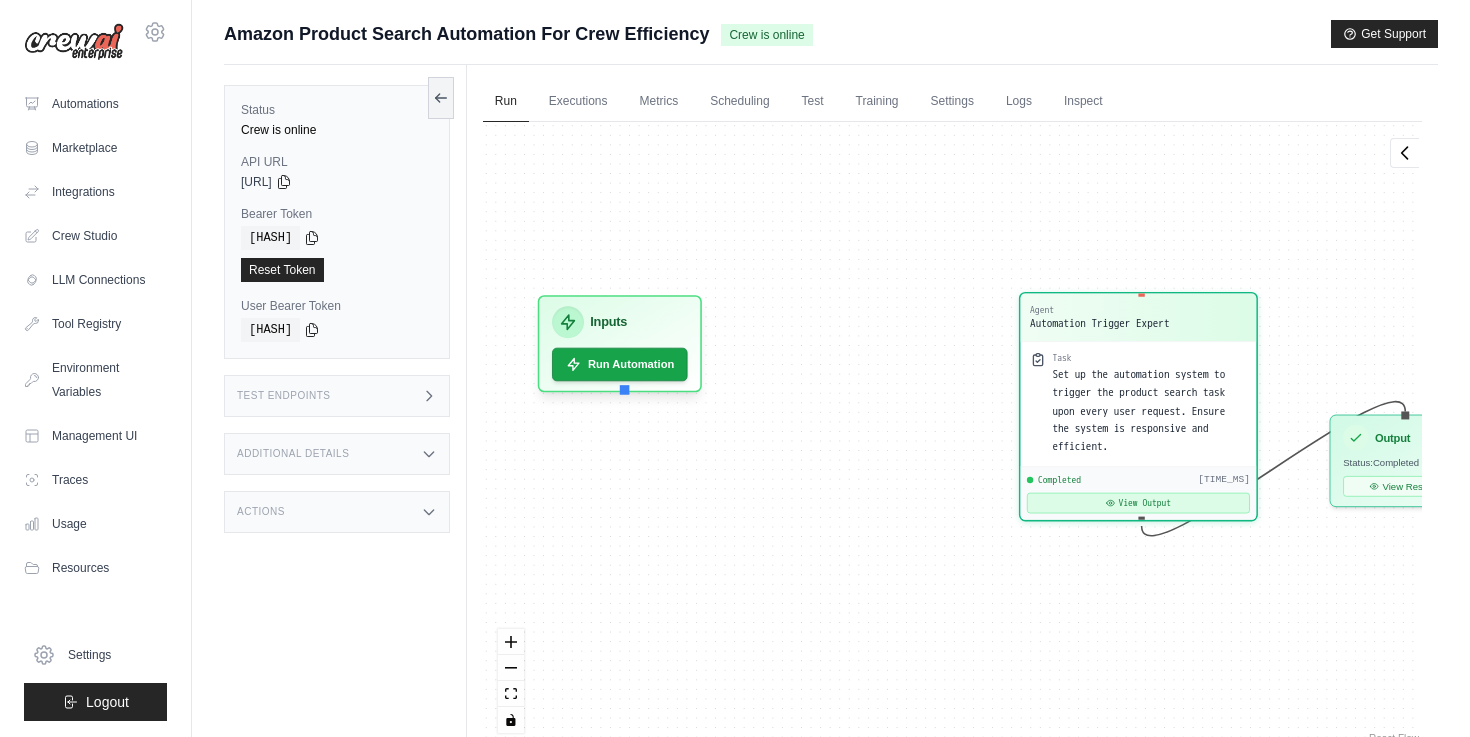click on "View Output" at bounding box center (1138, 503) 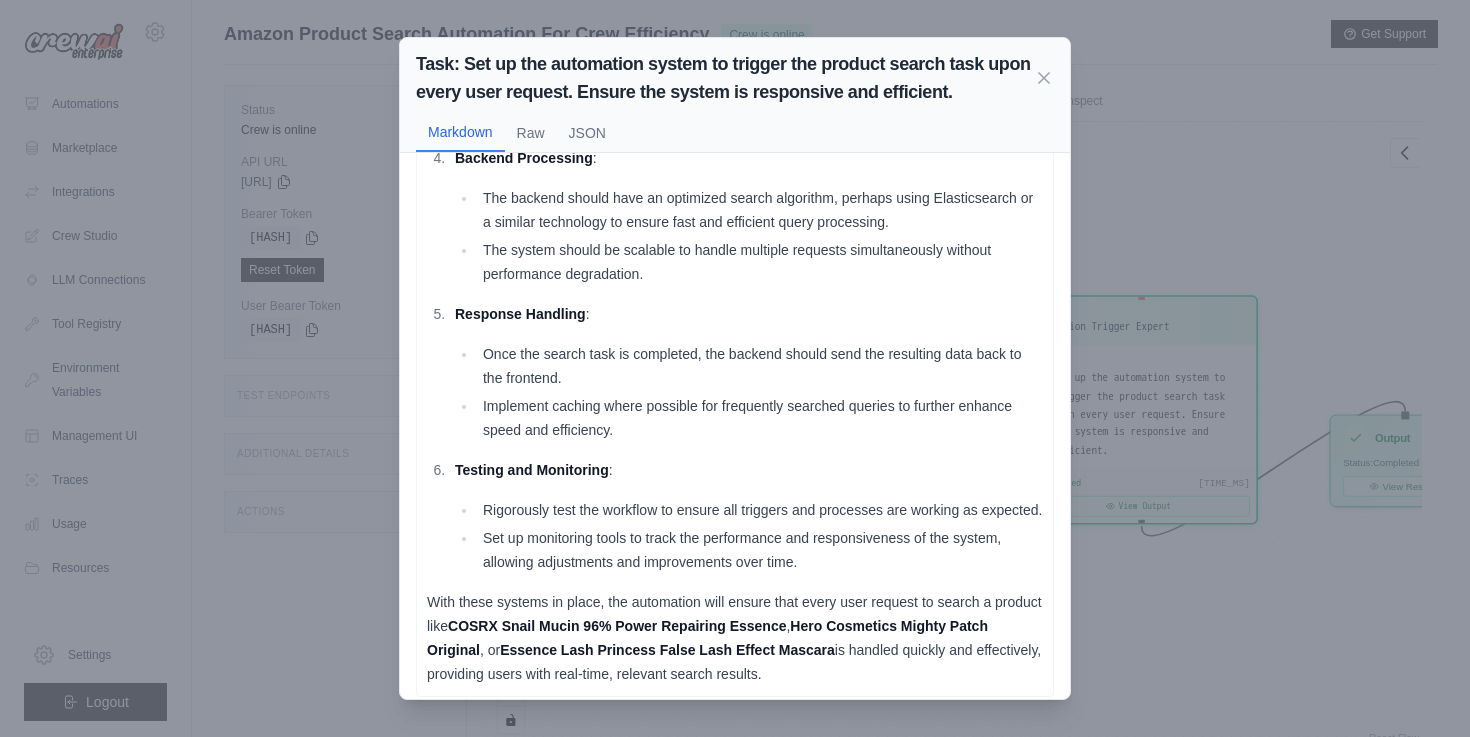 scroll, scrollTop: 511, scrollLeft: 0, axis: vertical 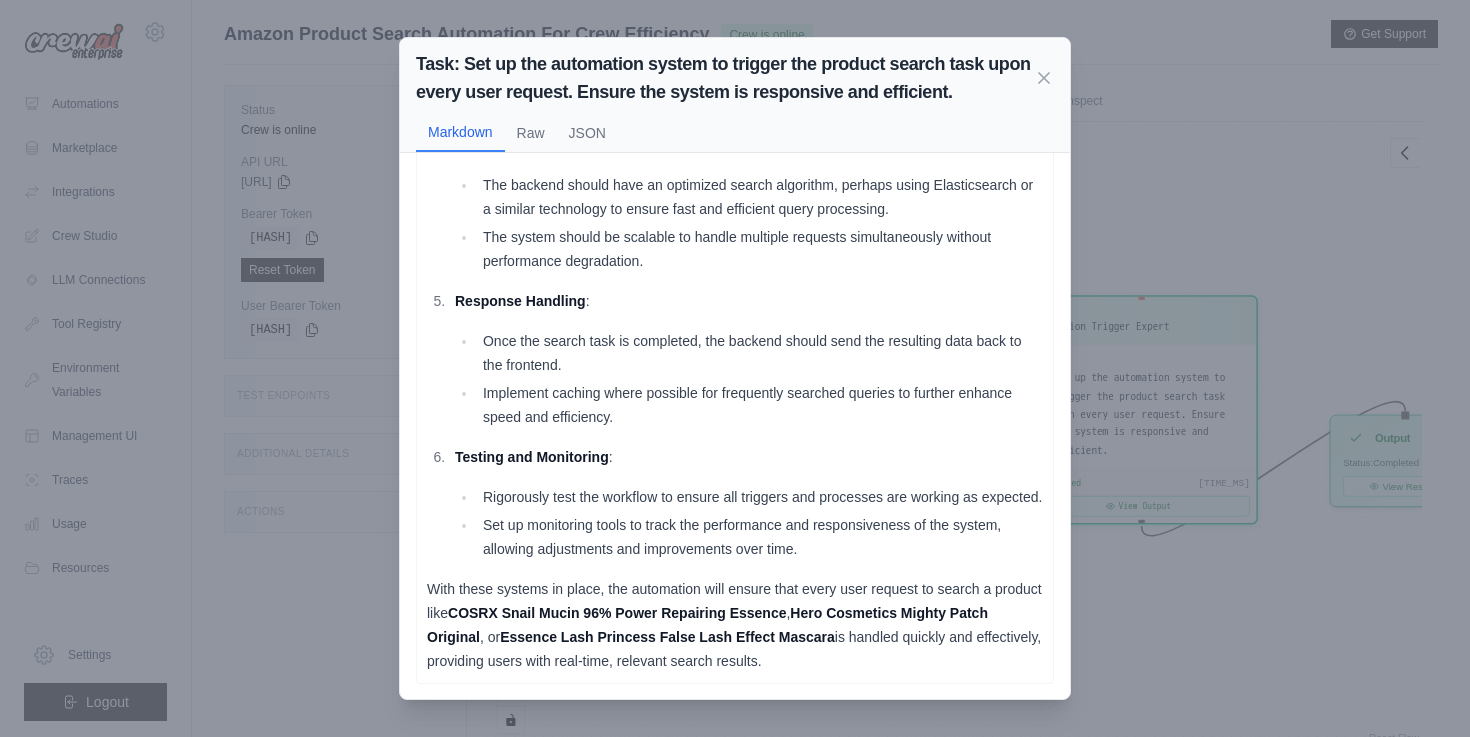click on "Task: Set up the automation system to trigger the product search task upon every user request. Ensure the system is responsive and efficient." at bounding box center (735, 78) 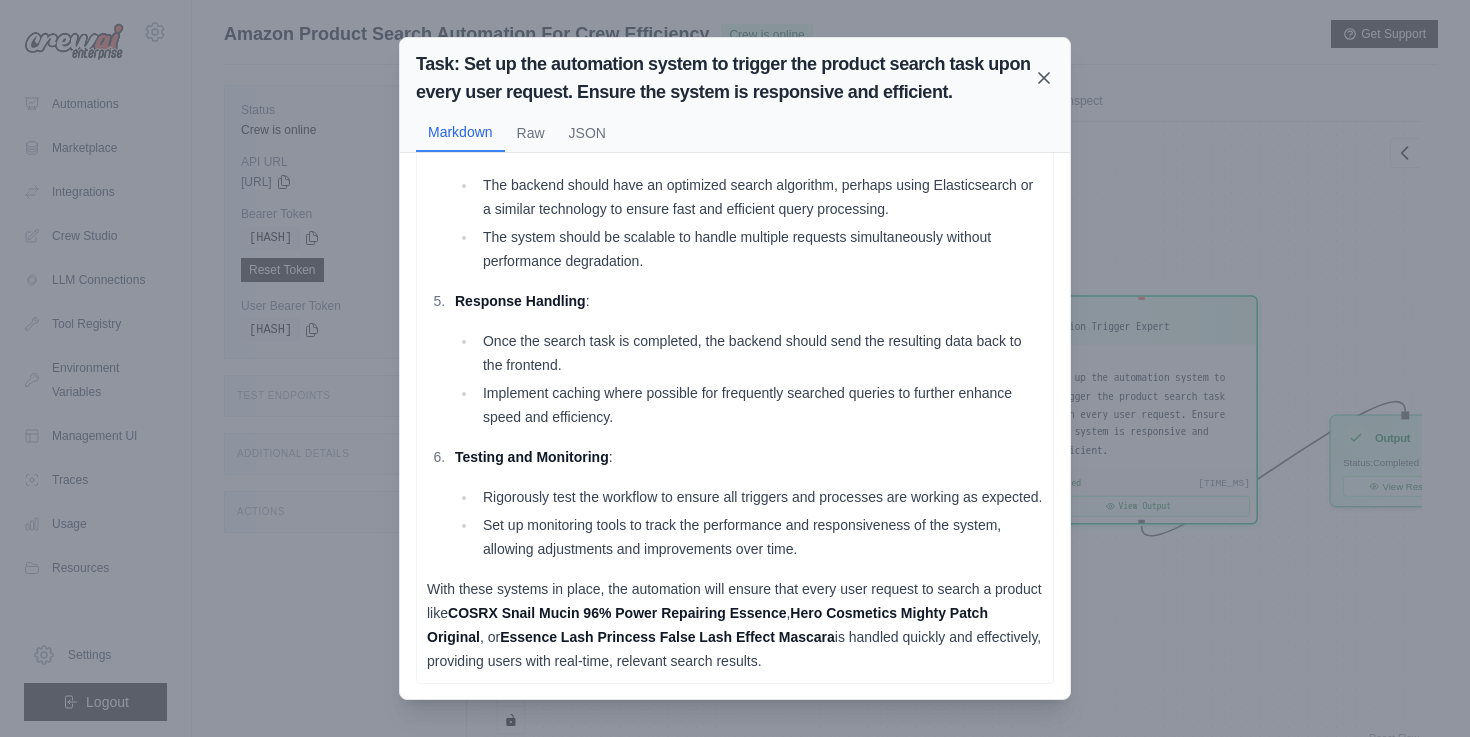 click 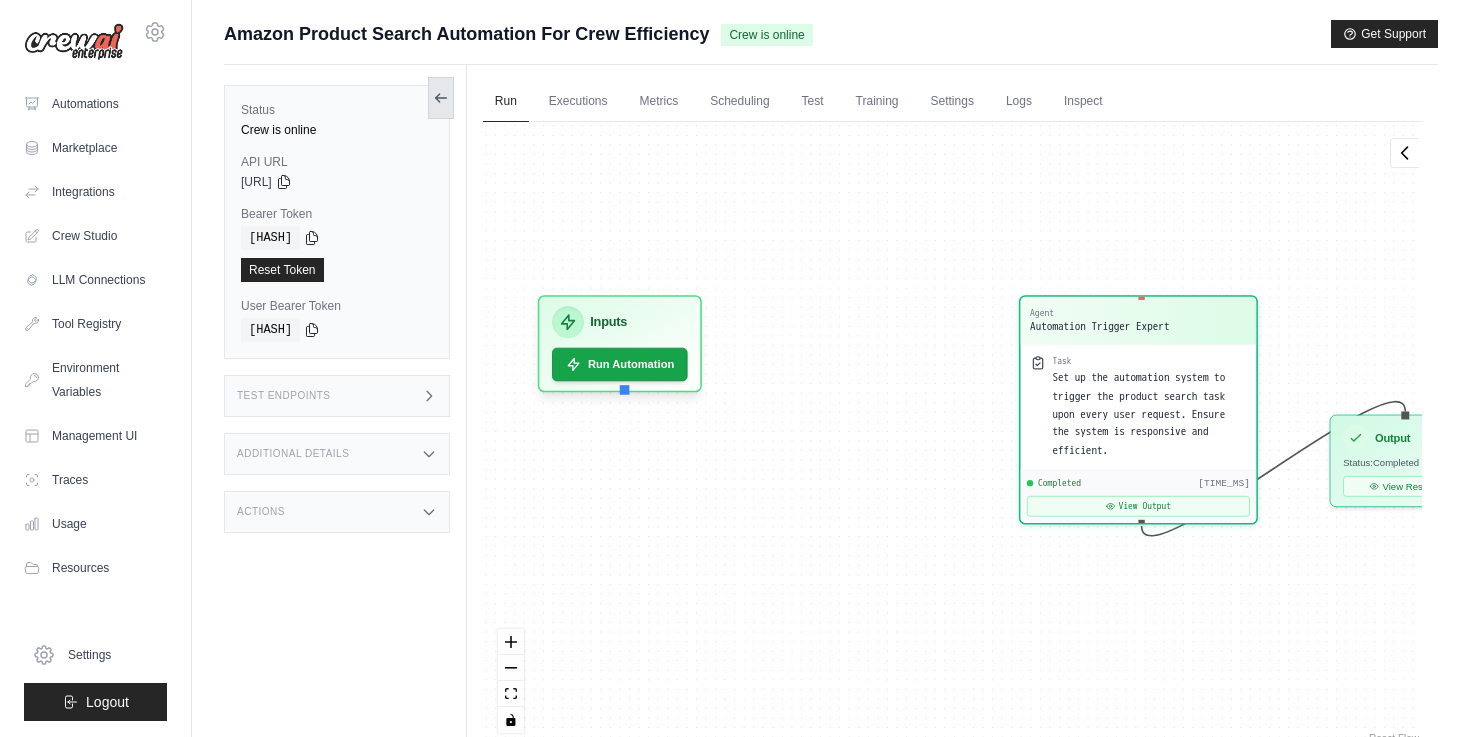 click 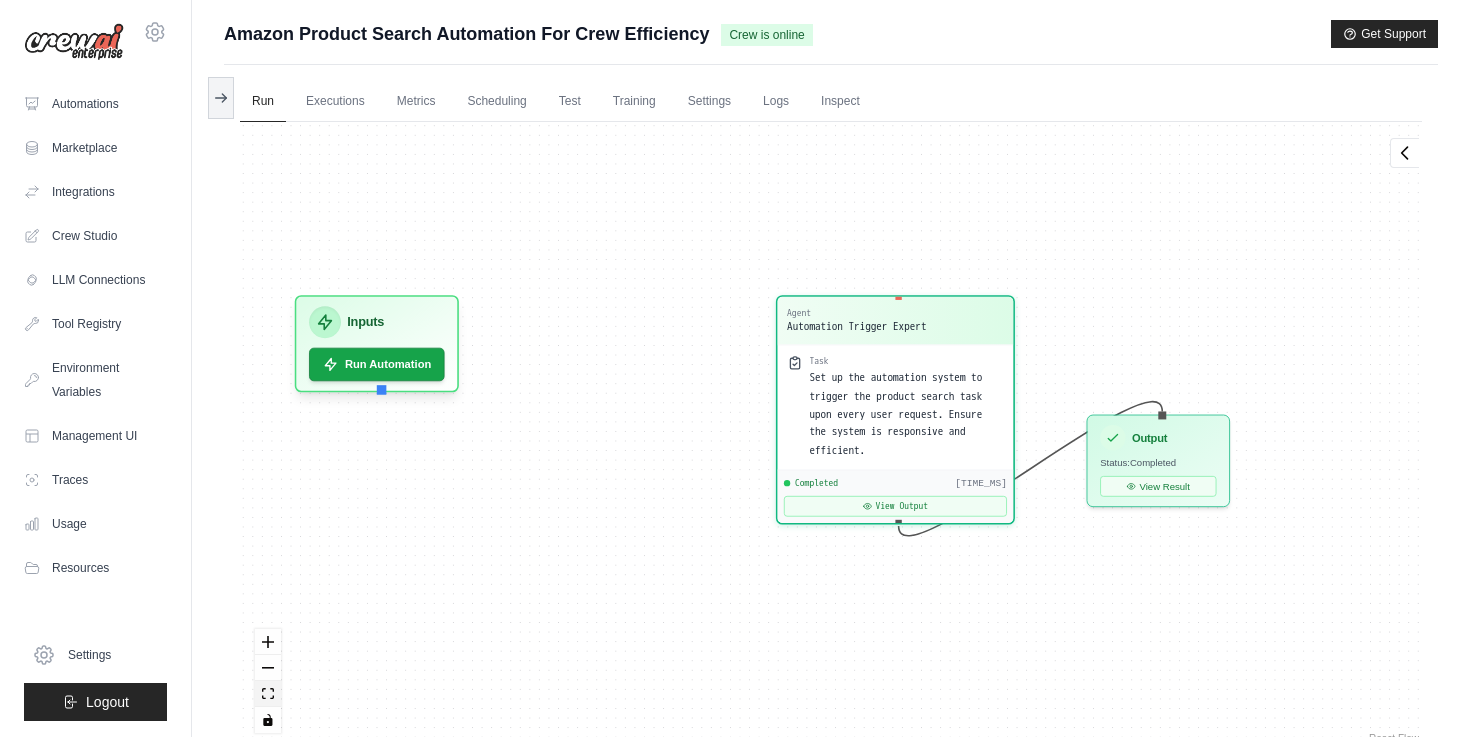 click 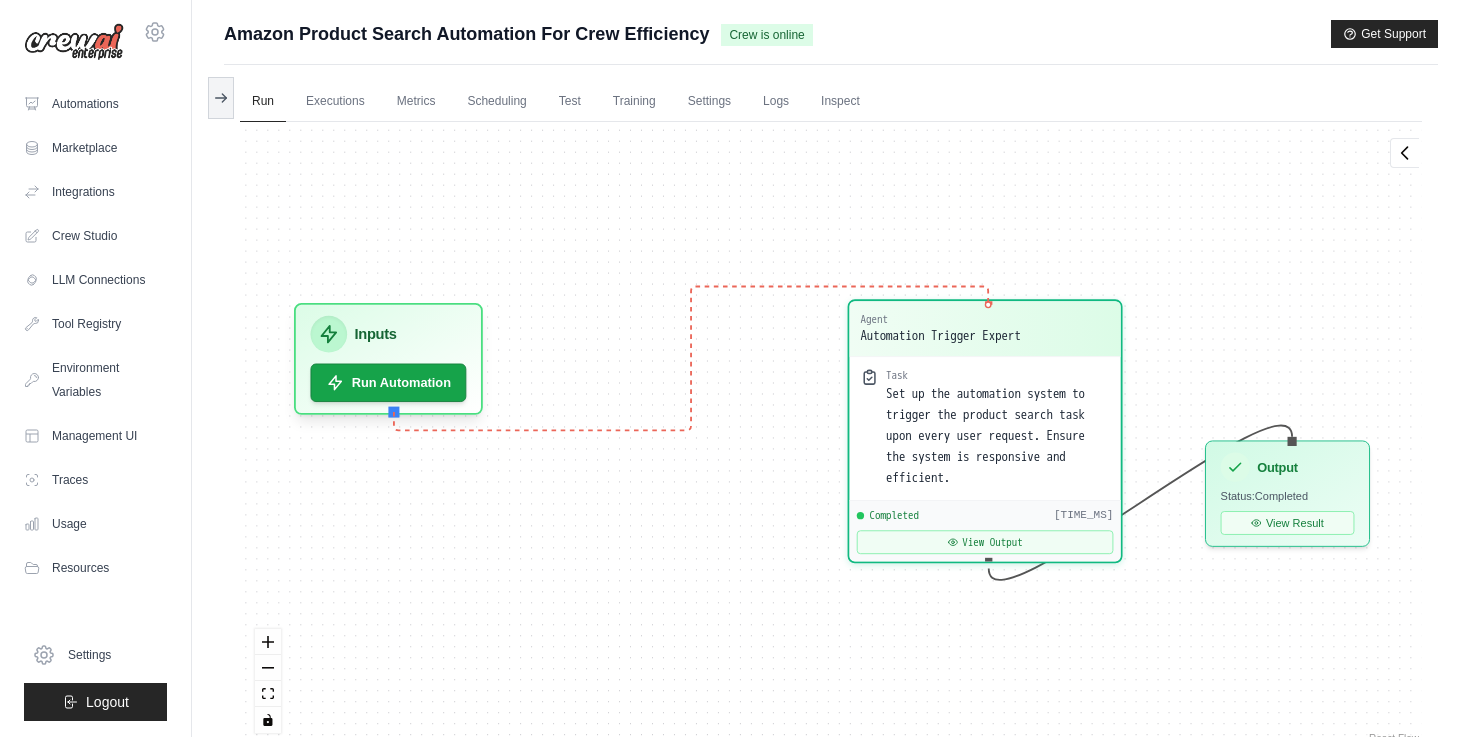 drag, startPoint x: 396, startPoint y: 414, endPoint x: 992, endPoint y: 316, distance: 604.0033 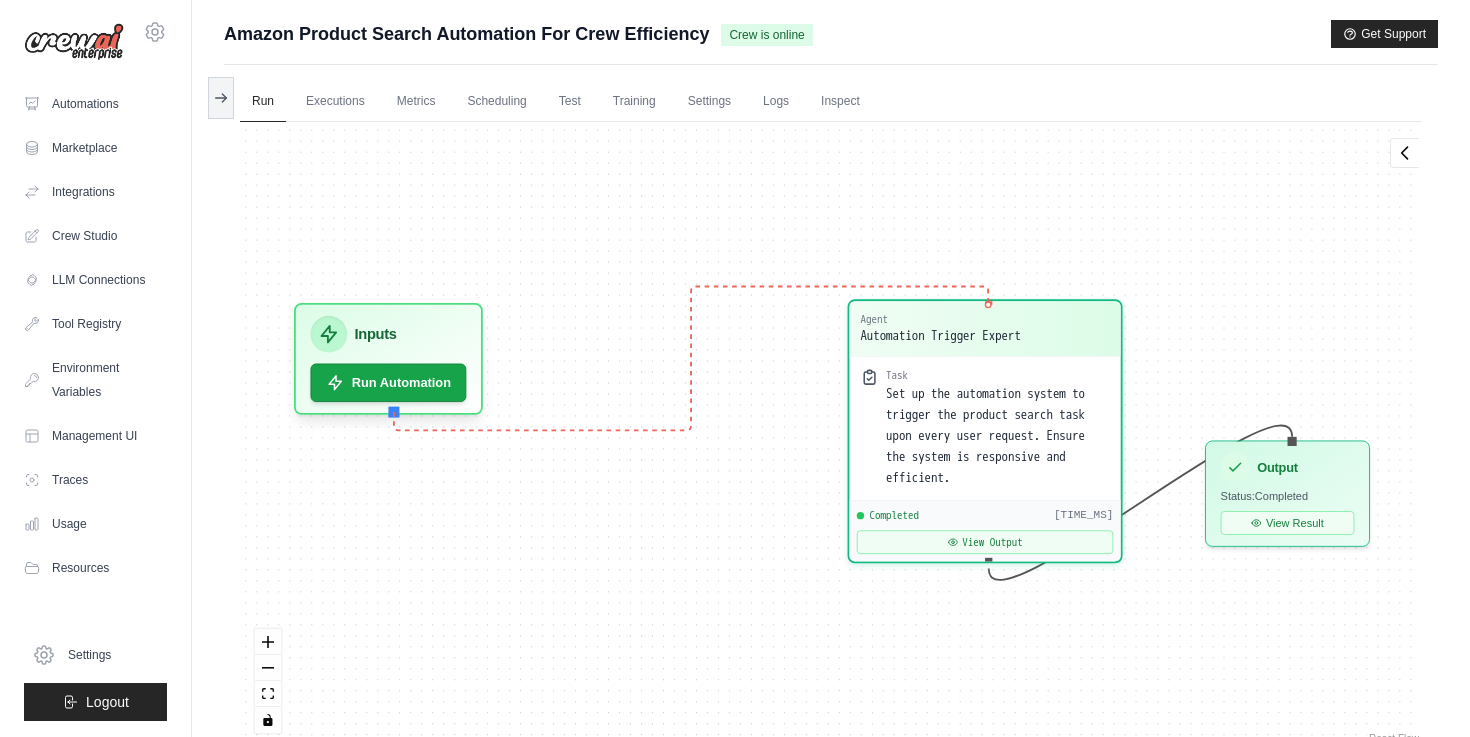 click on "Agent Automation Trigger Expert Task Set up the automation system to trigger the product search task upon every user request. Ensure the system is responsive and efficient. Completed 7016.02ms View Output Inputs Run Automation Output Status:  Completed View Result" at bounding box center [738, 588] 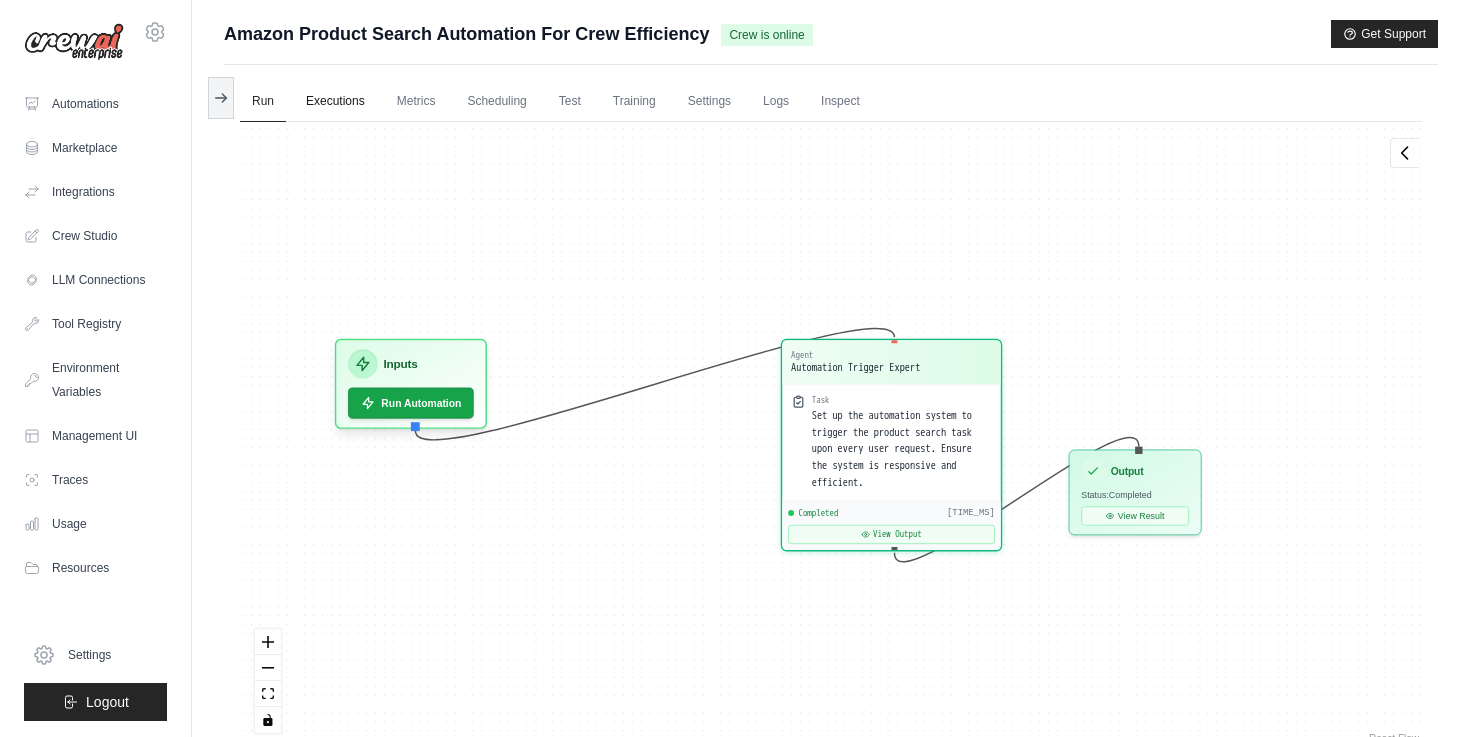 click on "Executions" at bounding box center [335, 102] 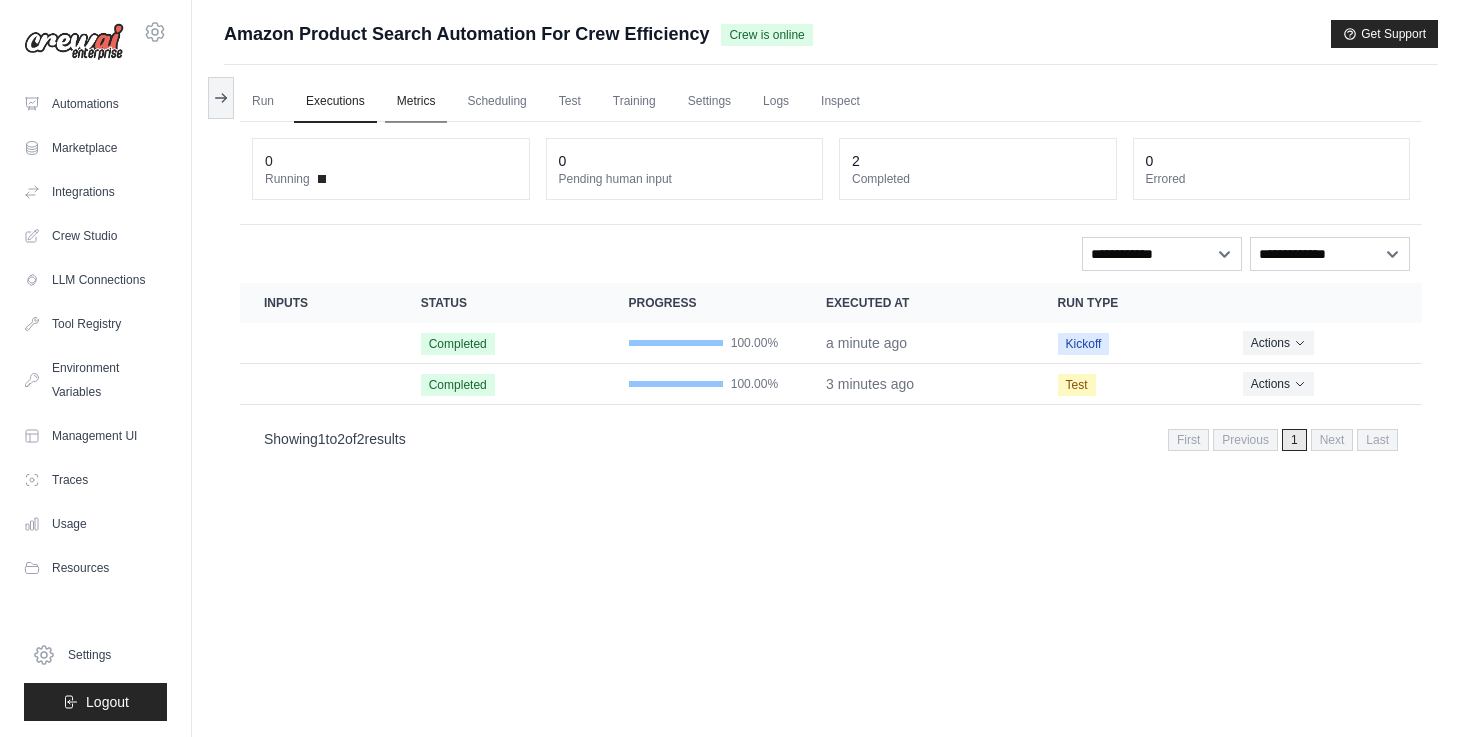 click on "Metrics" at bounding box center [416, 102] 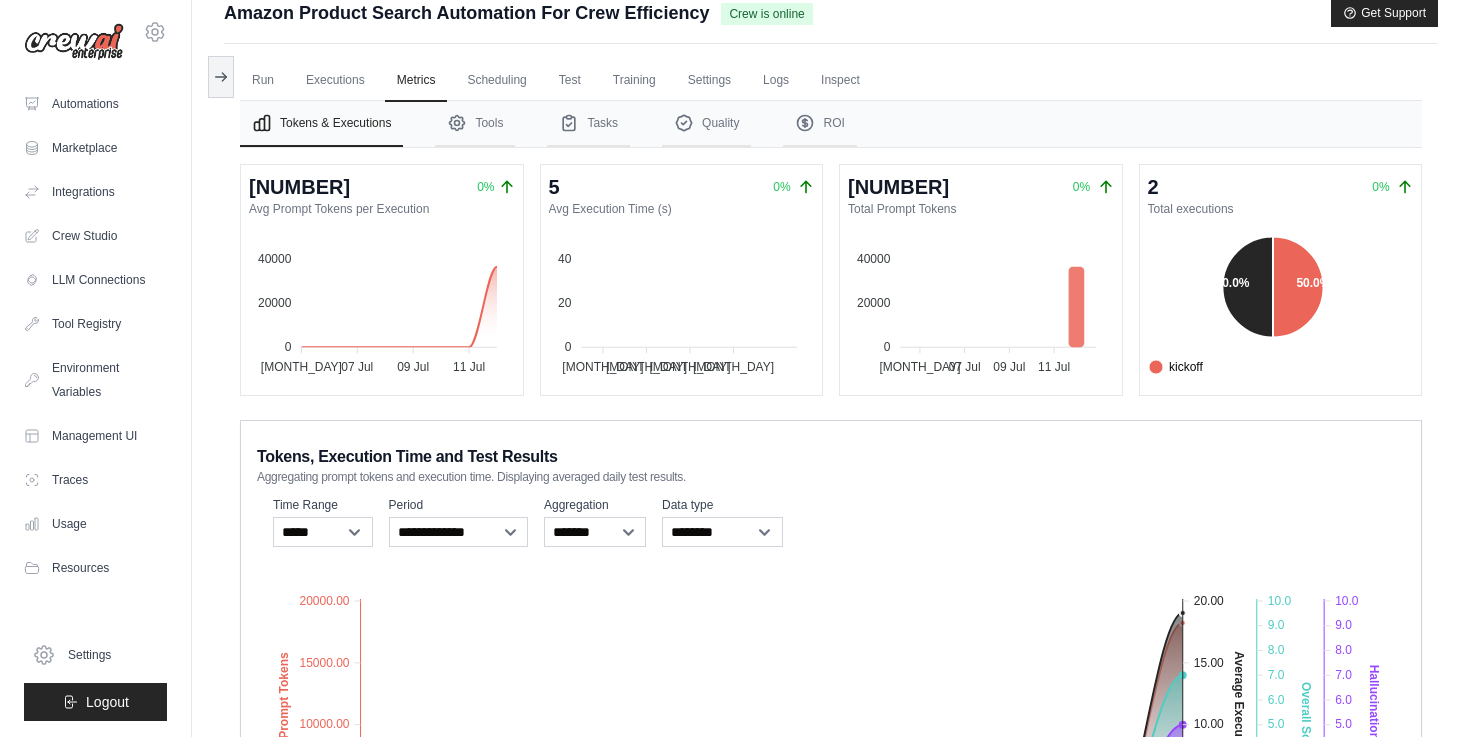 scroll, scrollTop: 0, scrollLeft: 0, axis: both 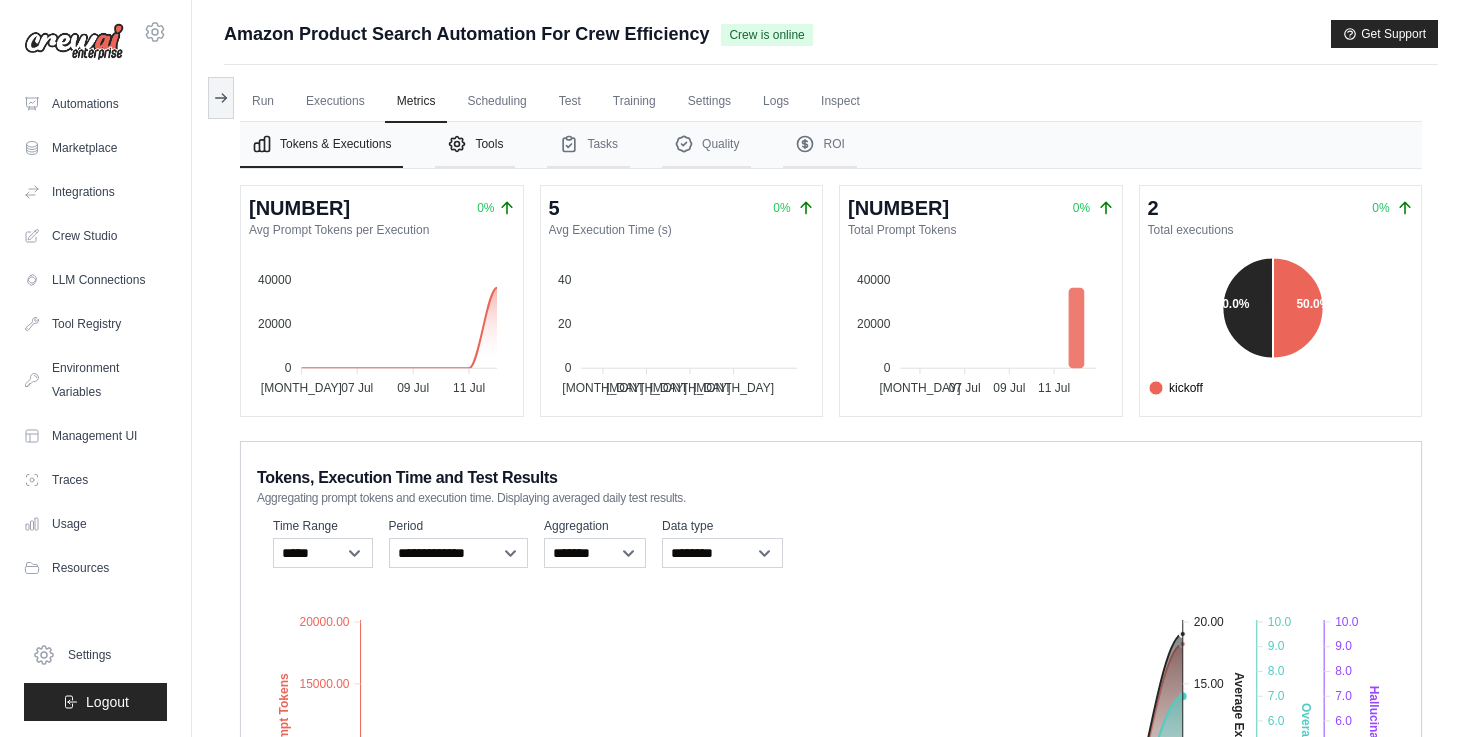 click on "Tools" at bounding box center (475, 145) 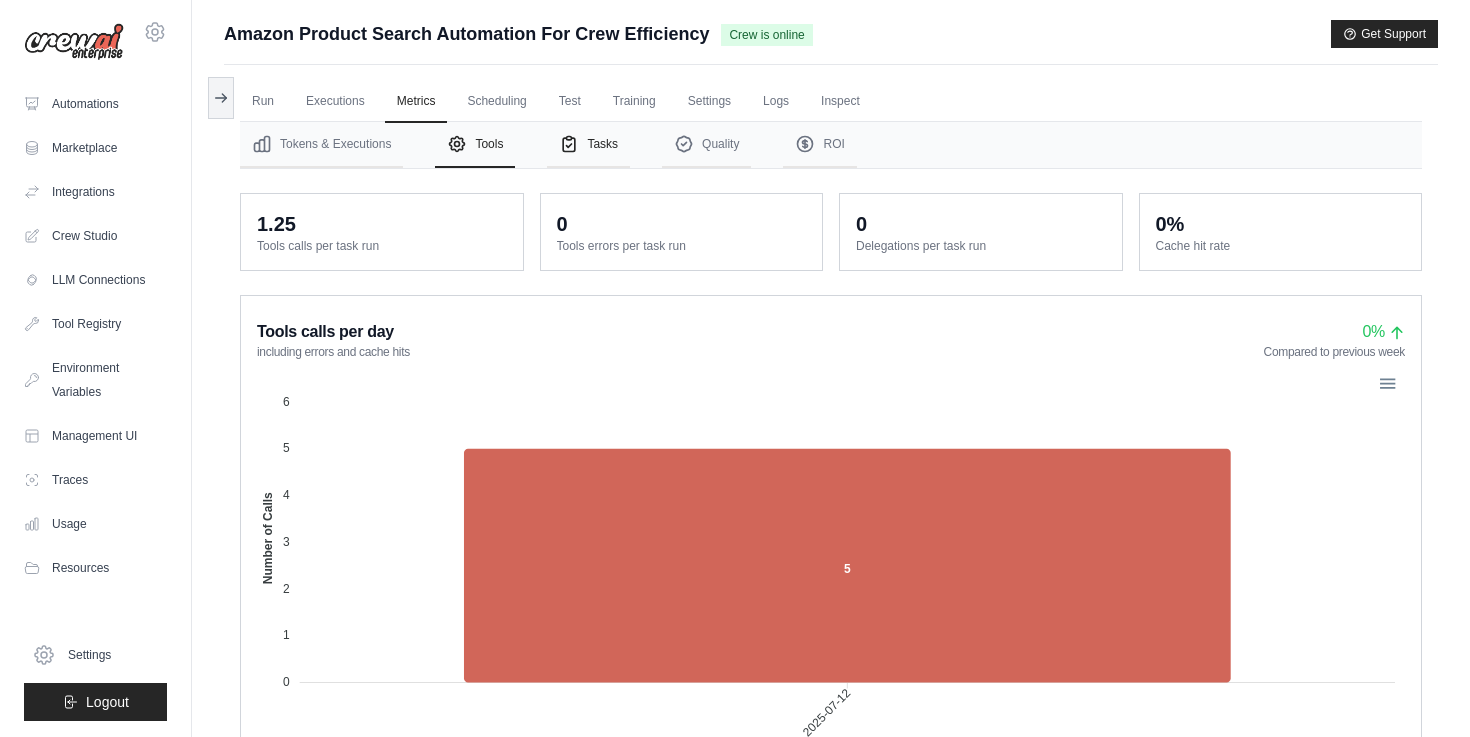 click on "Tasks" at bounding box center (588, 145) 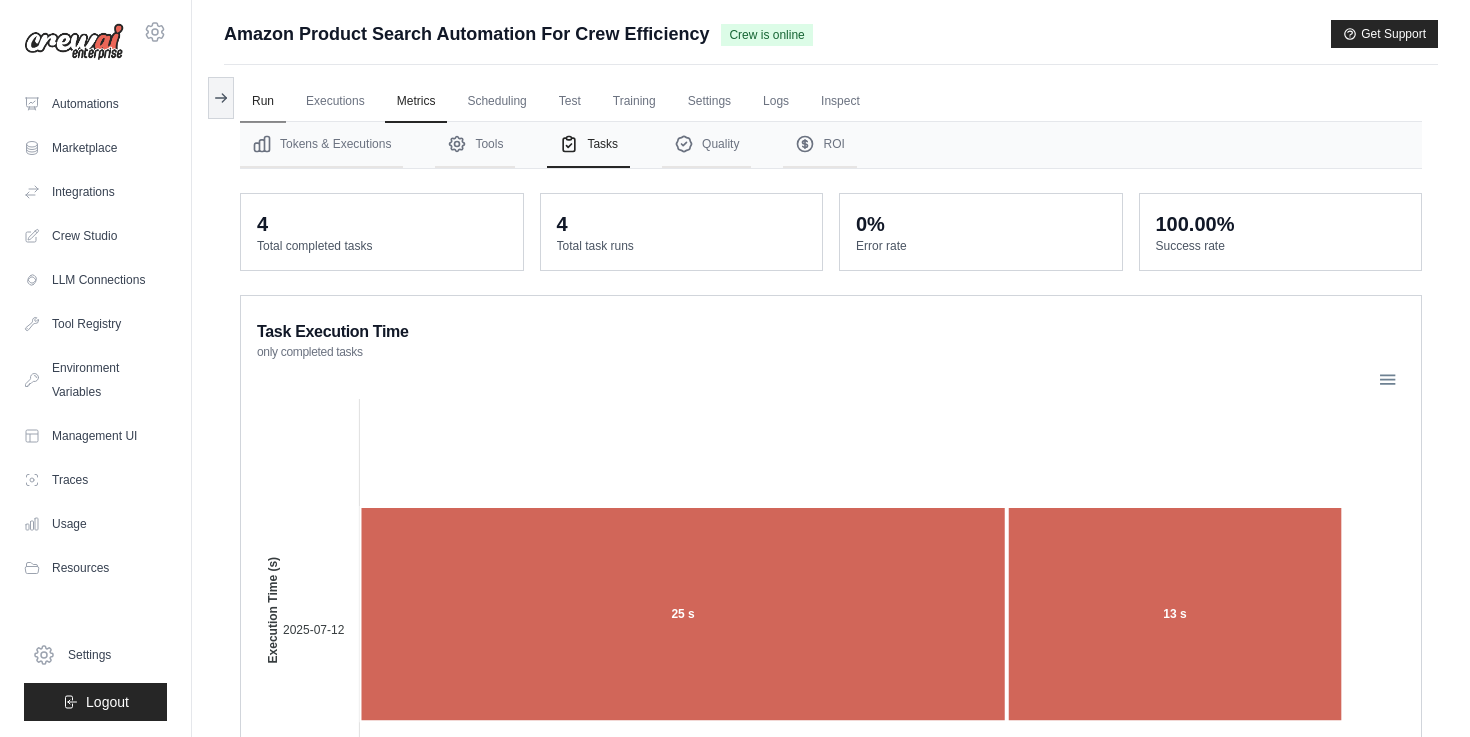 click on "Run" at bounding box center (263, 102) 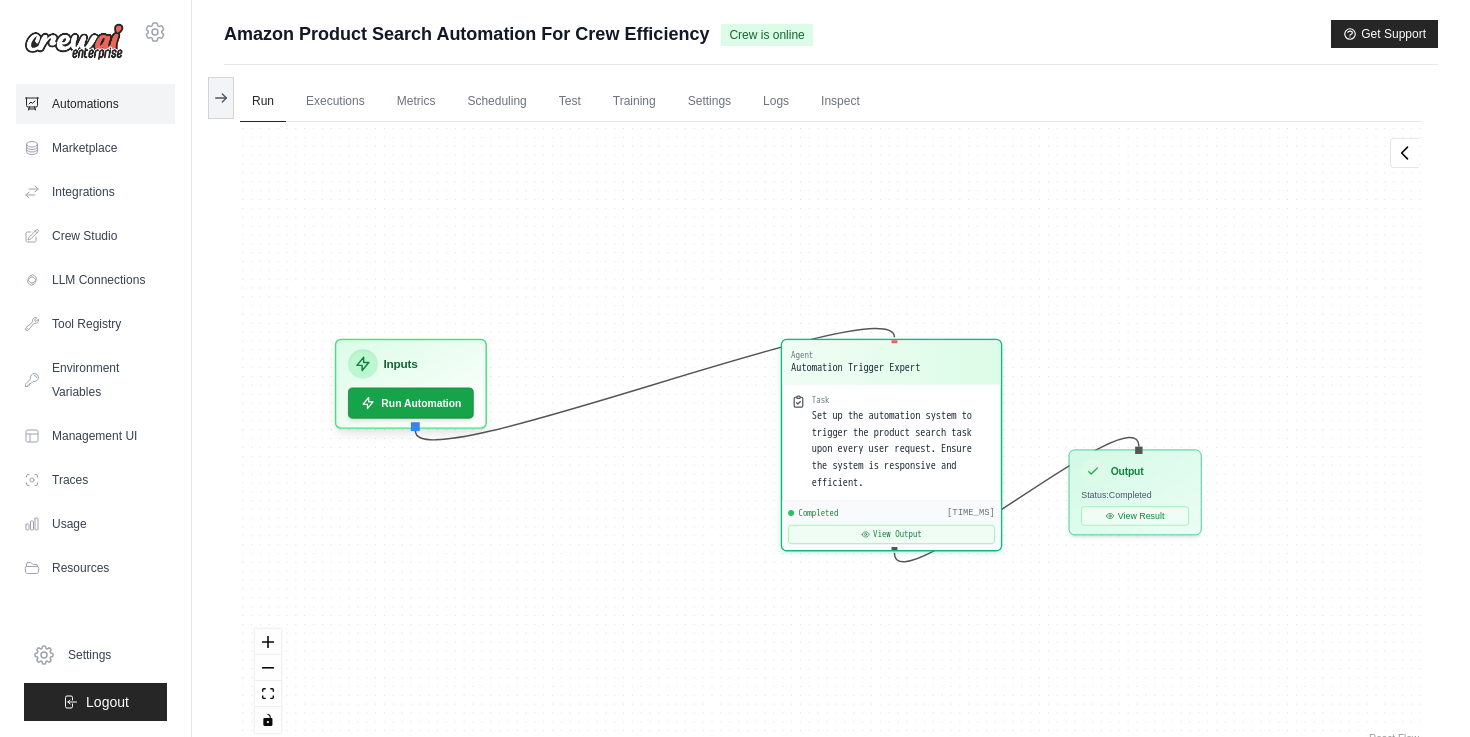 click on "Automations" at bounding box center (95, 104) 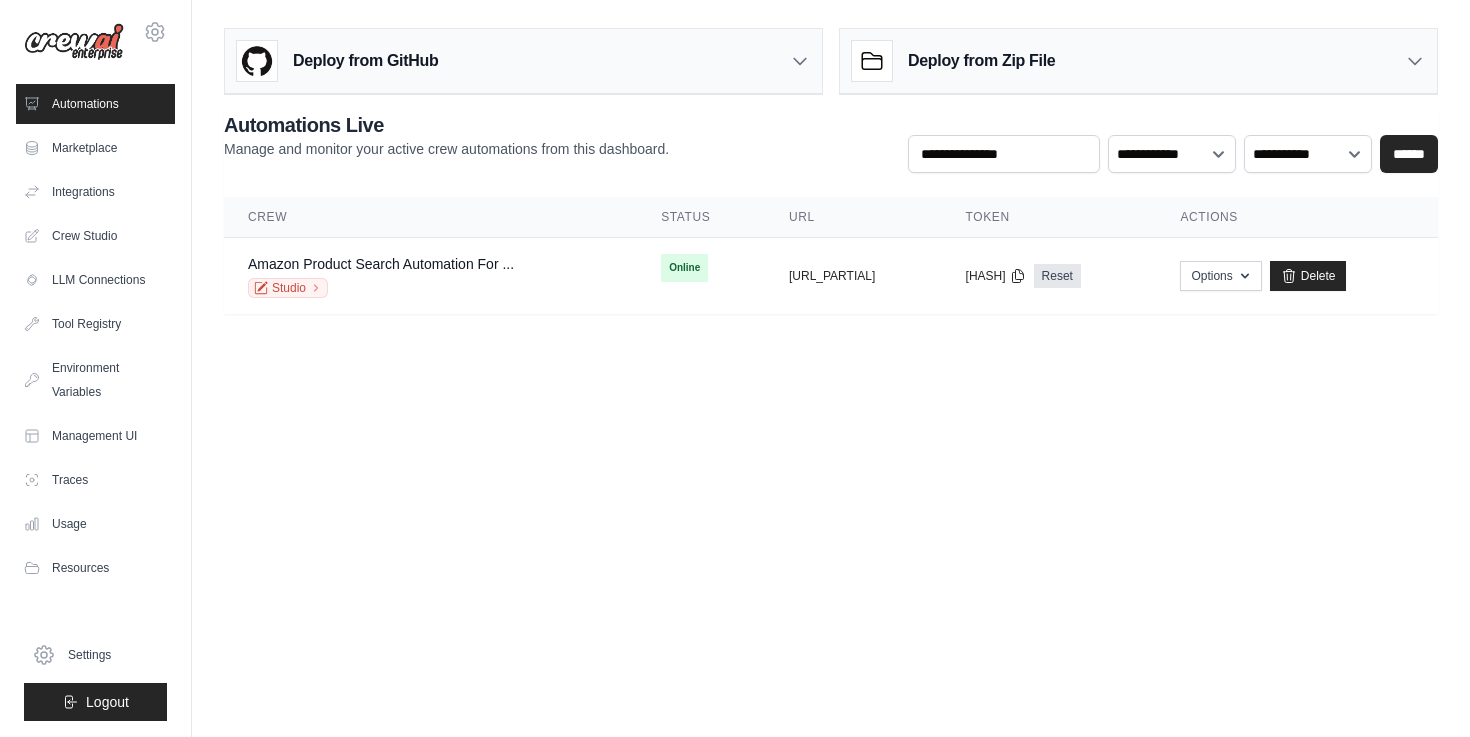 click on "Deploy from Zip File" at bounding box center (1138, 61) 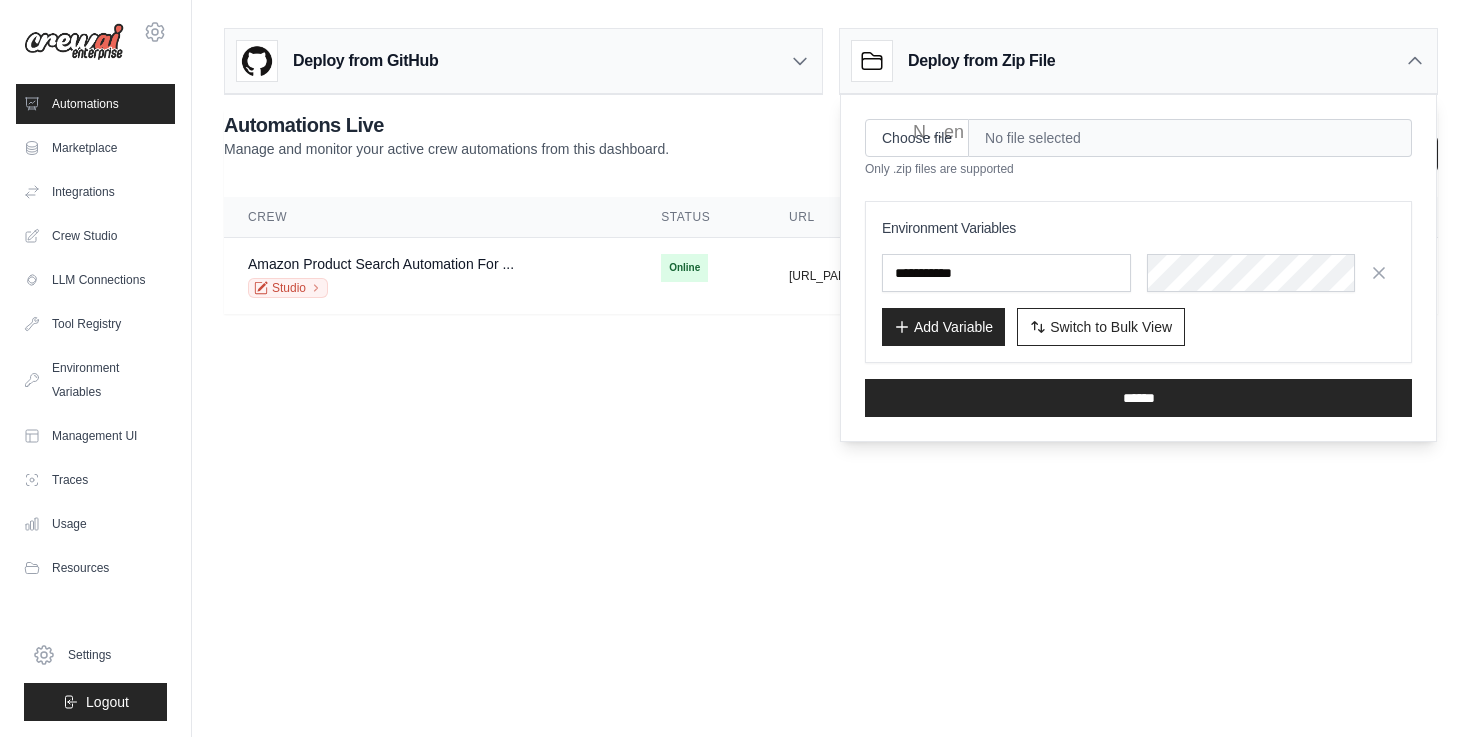 click on "Deploy from Zip File" at bounding box center (1138, 61) 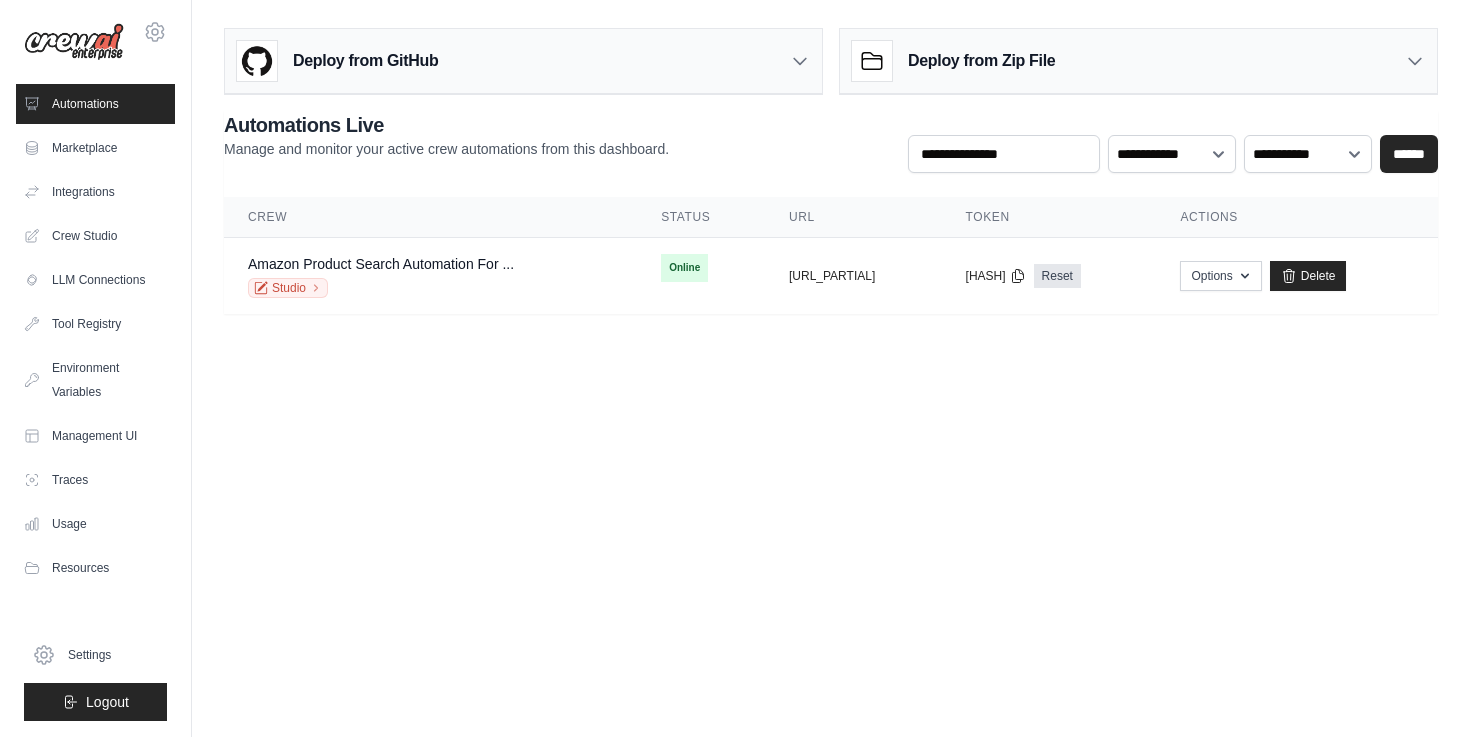 click on "Deploy from Zip File" at bounding box center [1138, 61] 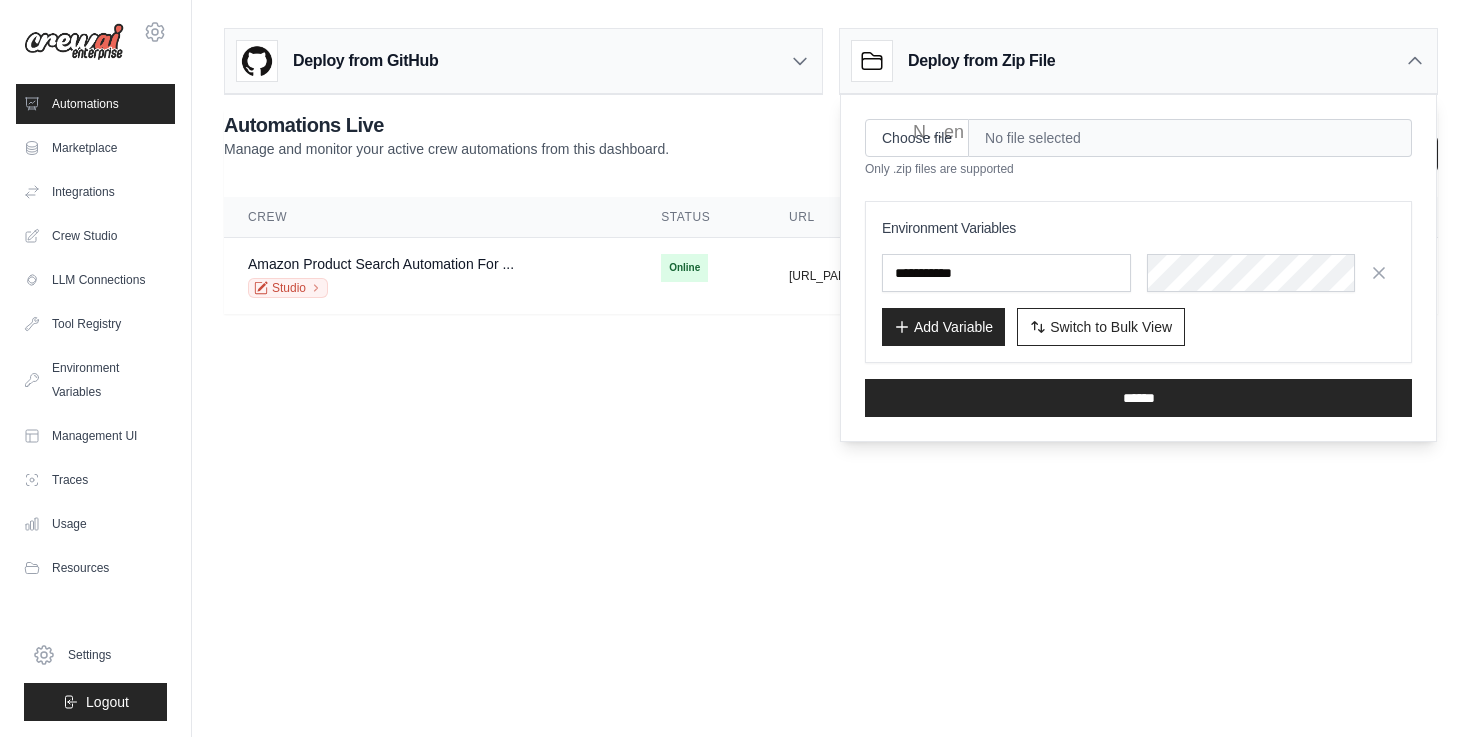click on "Deploy from Zip File" at bounding box center [1138, 61] 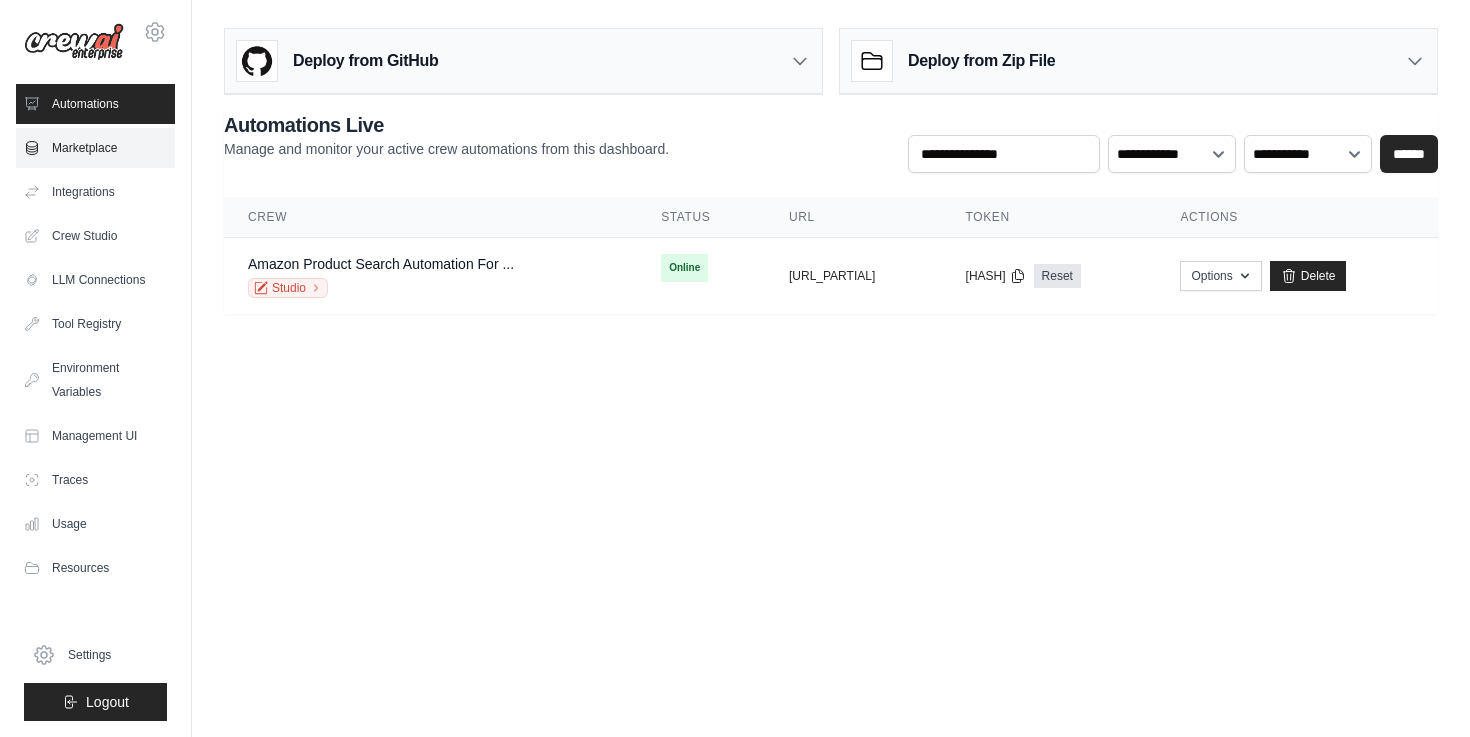 click on "Marketplace" at bounding box center [95, 148] 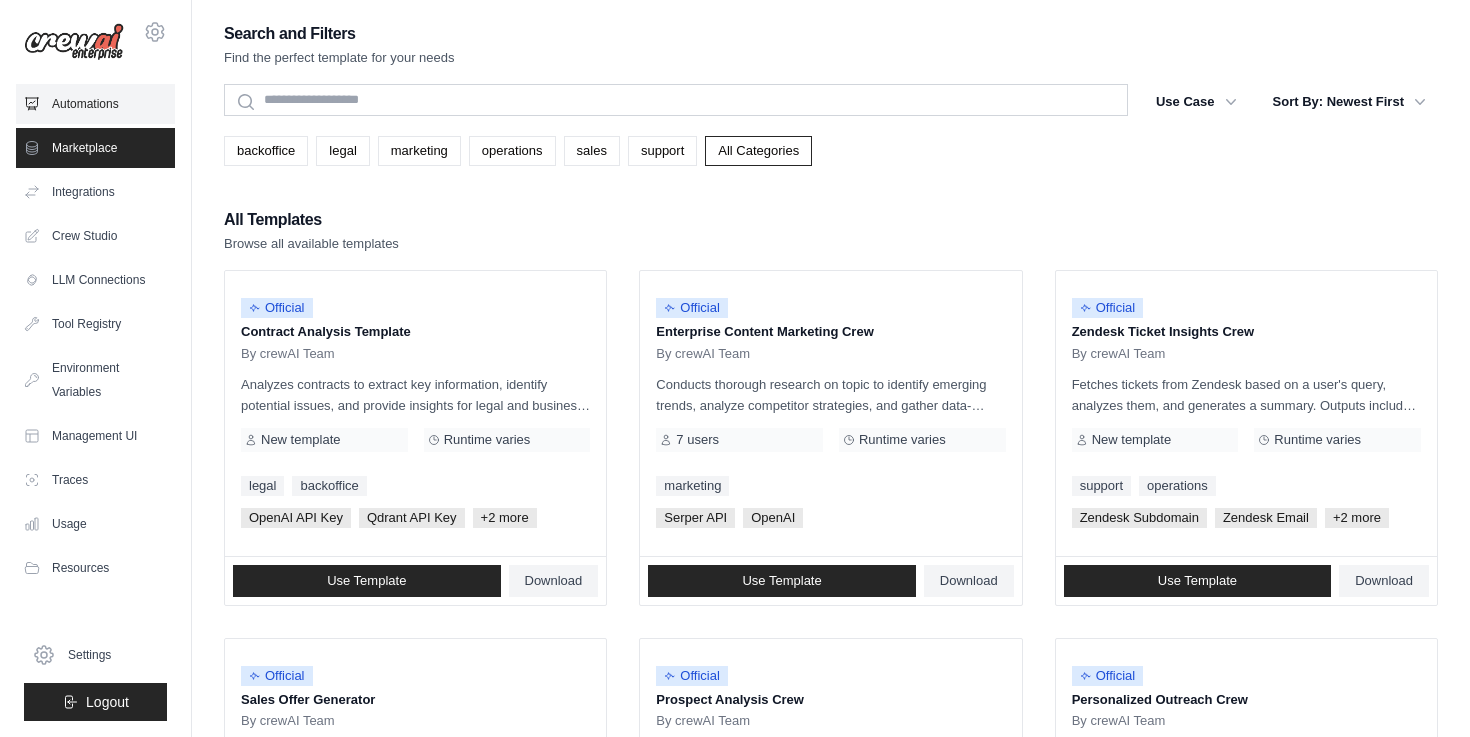 click on "Automations" at bounding box center (95, 104) 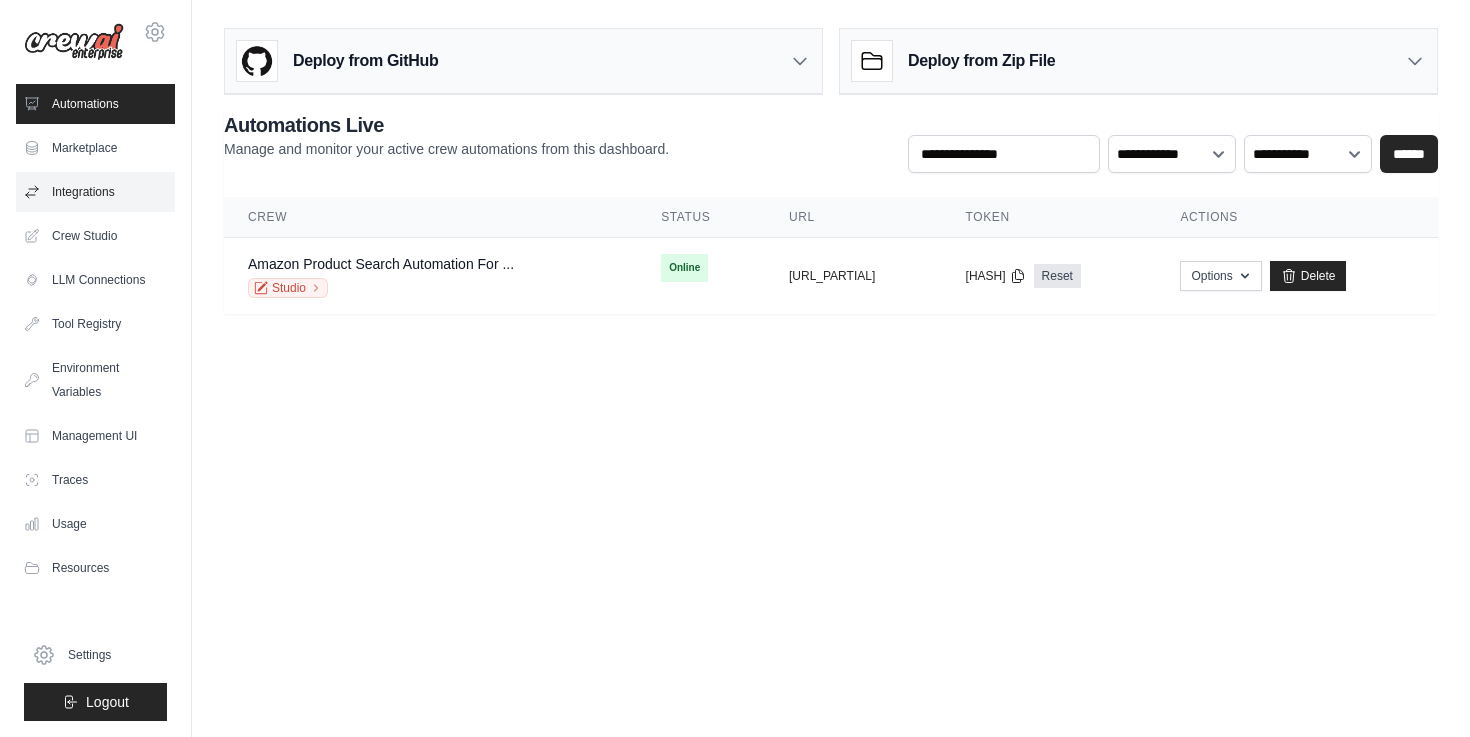 click on "Integrations" at bounding box center [95, 192] 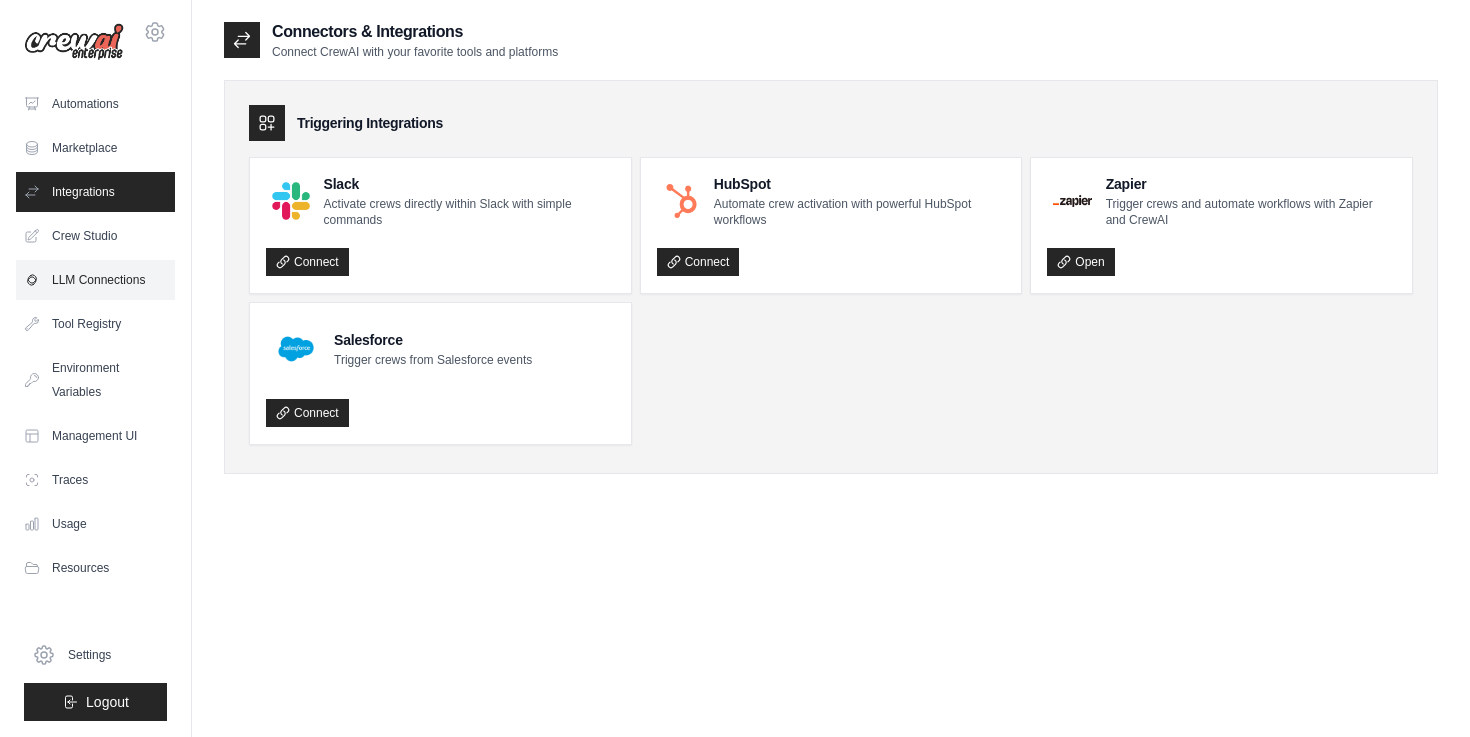 click on "LLM Connections" at bounding box center [95, 280] 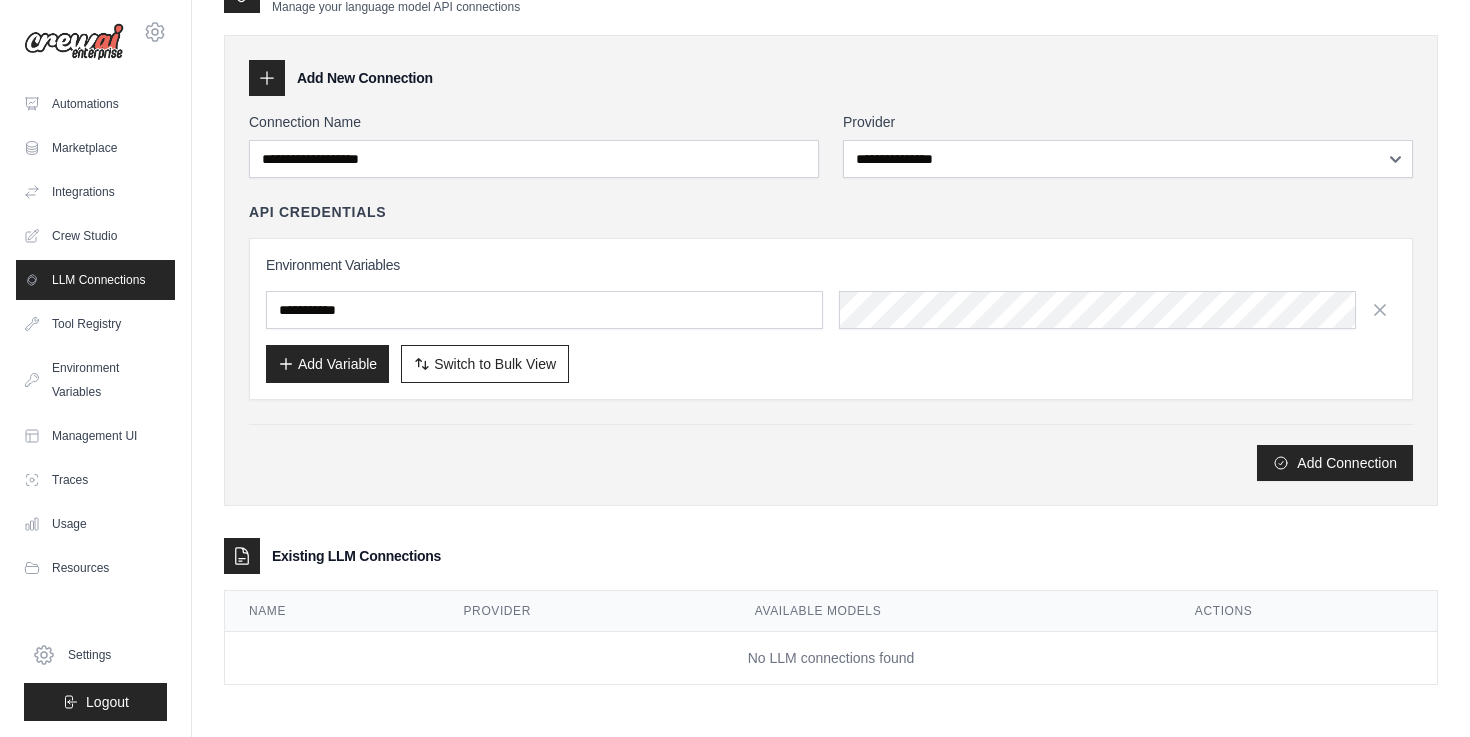 scroll, scrollTop: 0, scrollLeft: 0, axis: both 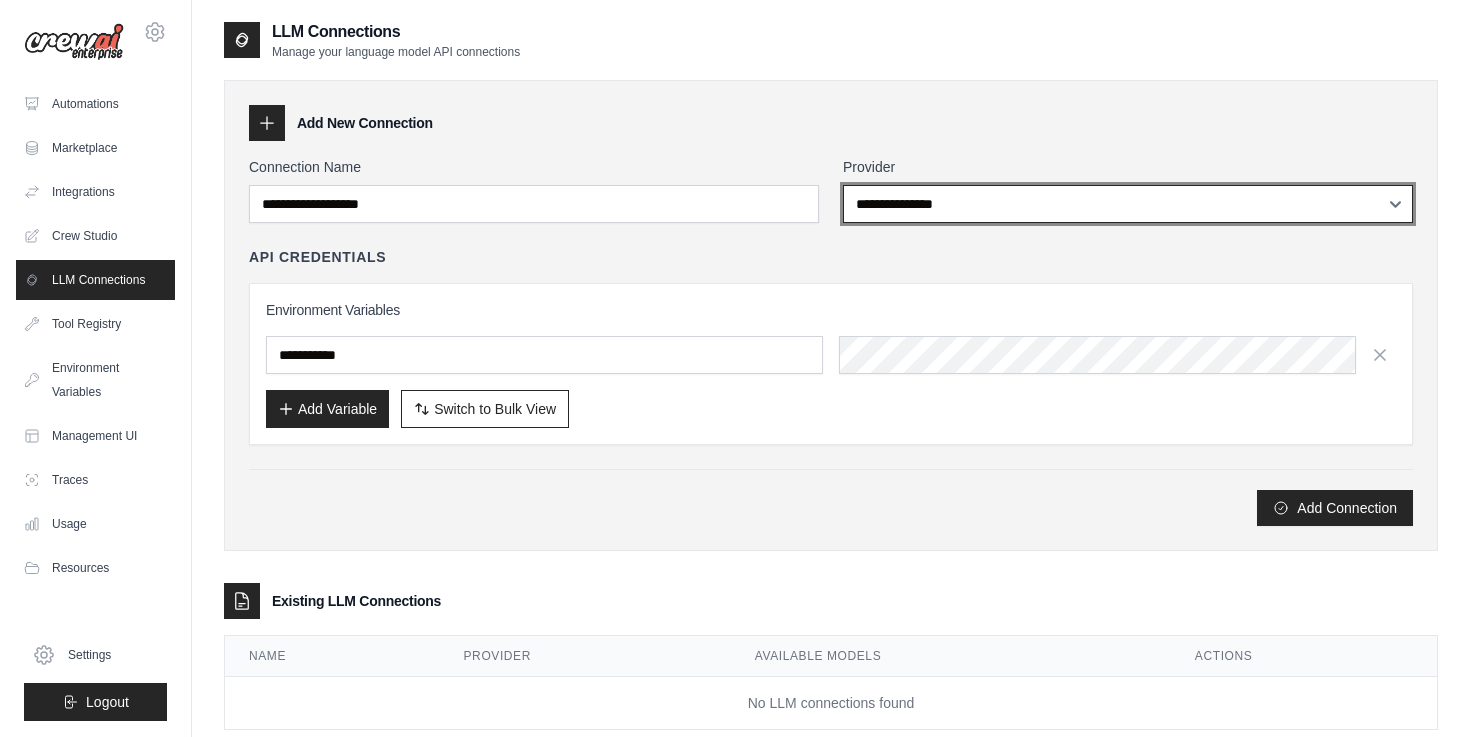 click on "**********" at bounding box center (1128, 204) 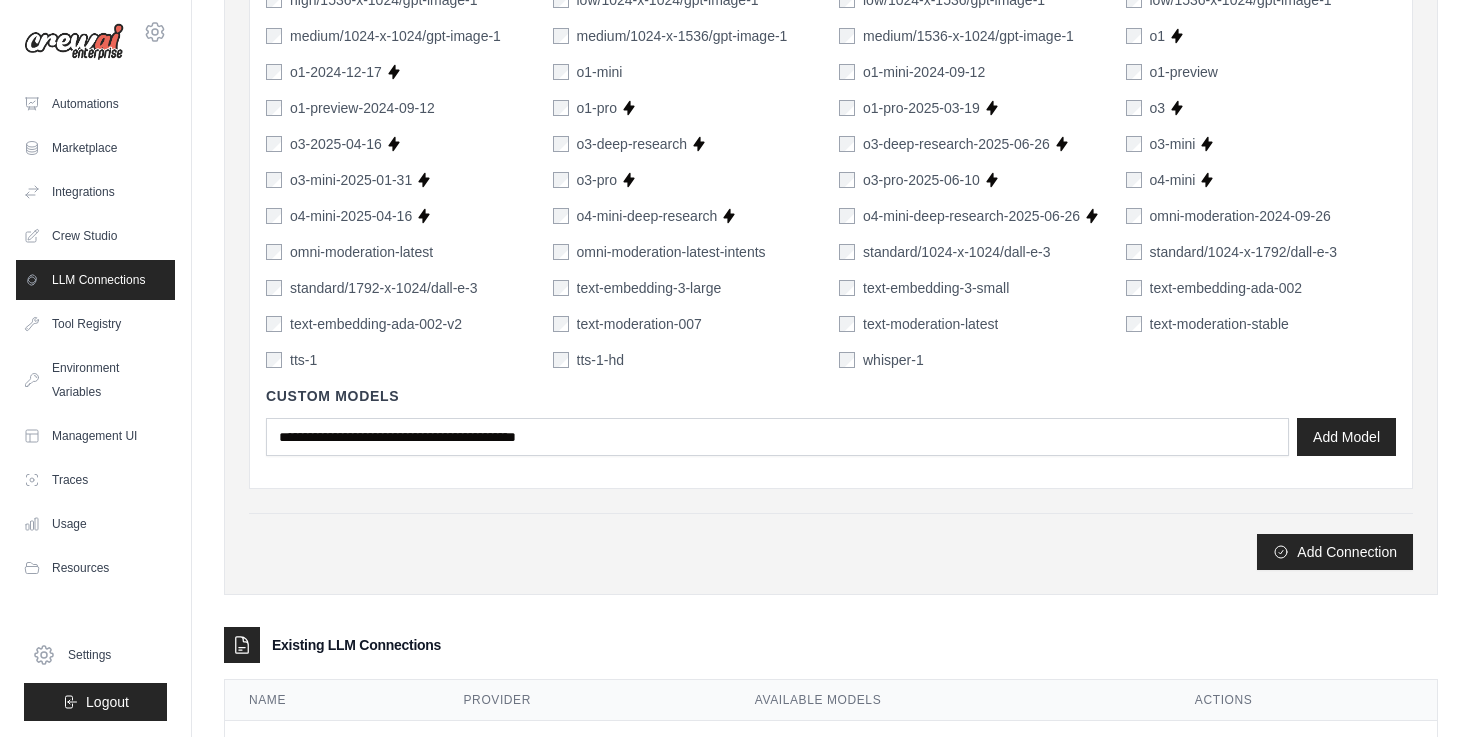 scroll, scrollTop: 1340, scrollLeft: 0, axis: vertical 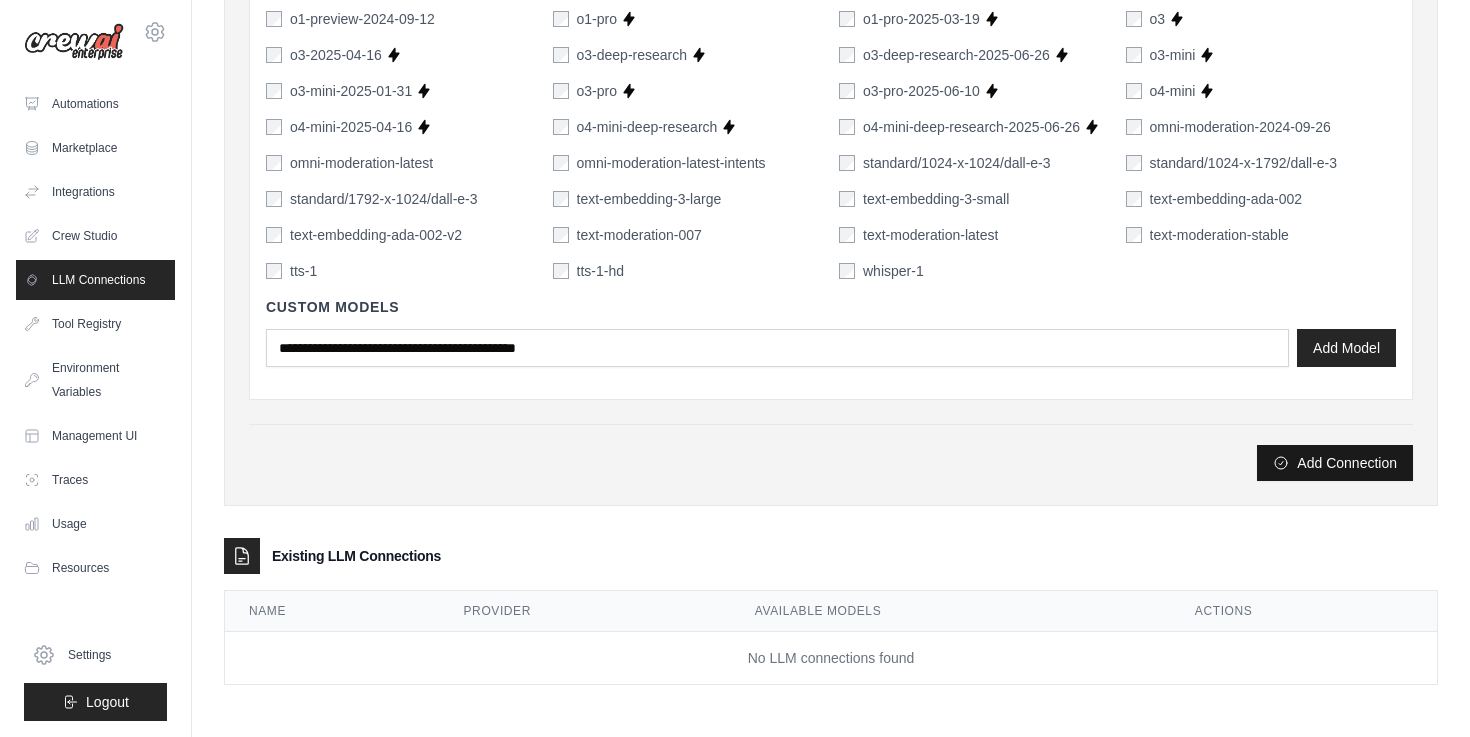 click on "Add Connection" at bounding box center (1335, 463) 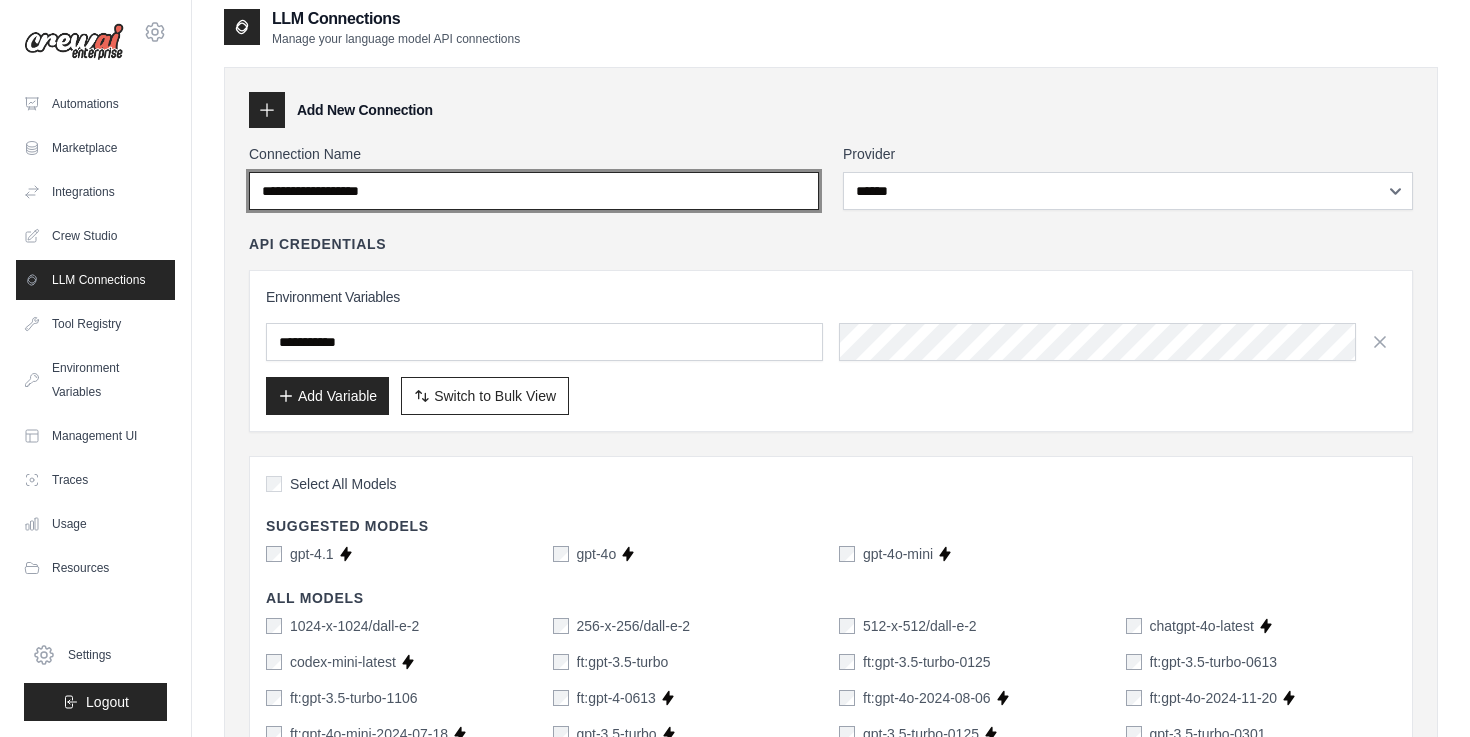 scroll, scrollTop: 0, scrollLeft: 0, axis: both 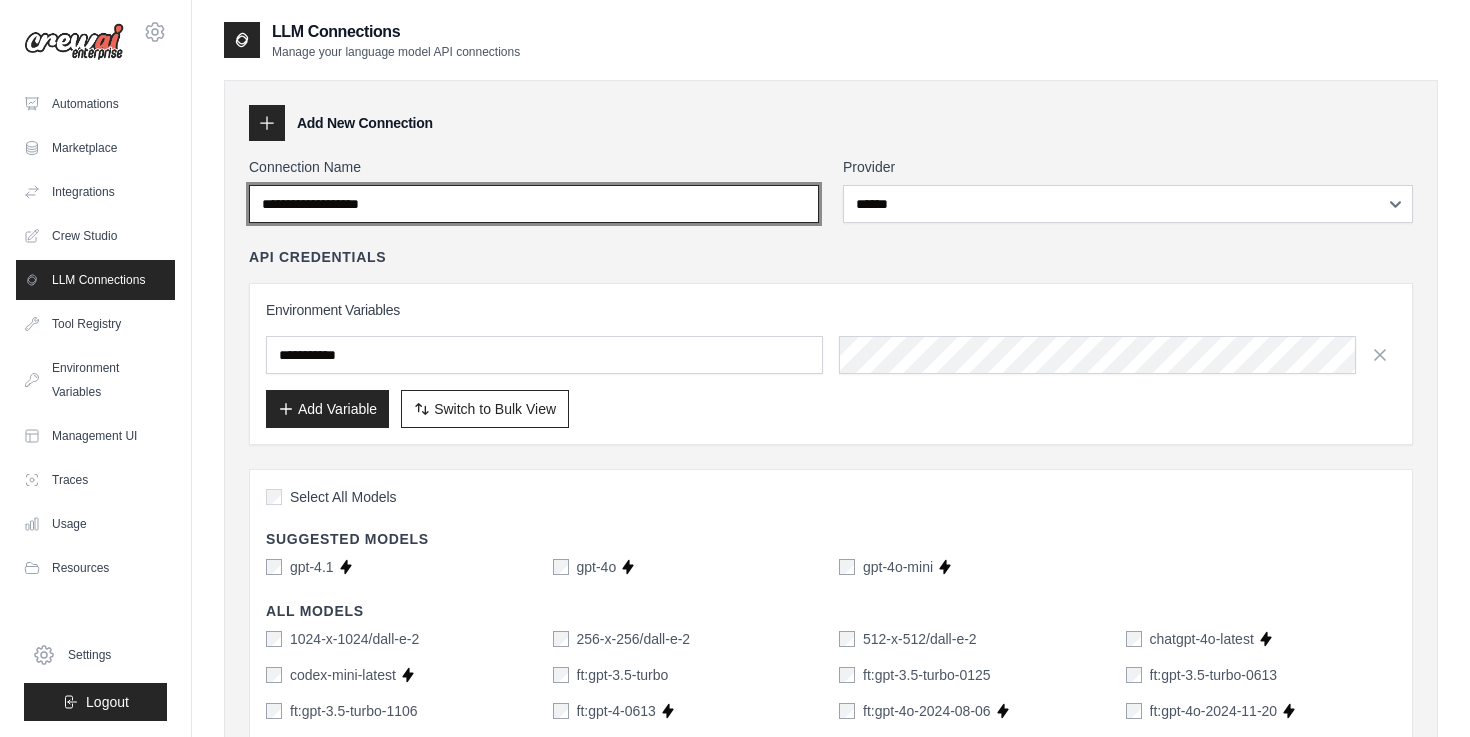 click on "Connection Name" at bounding box center (534, 204) 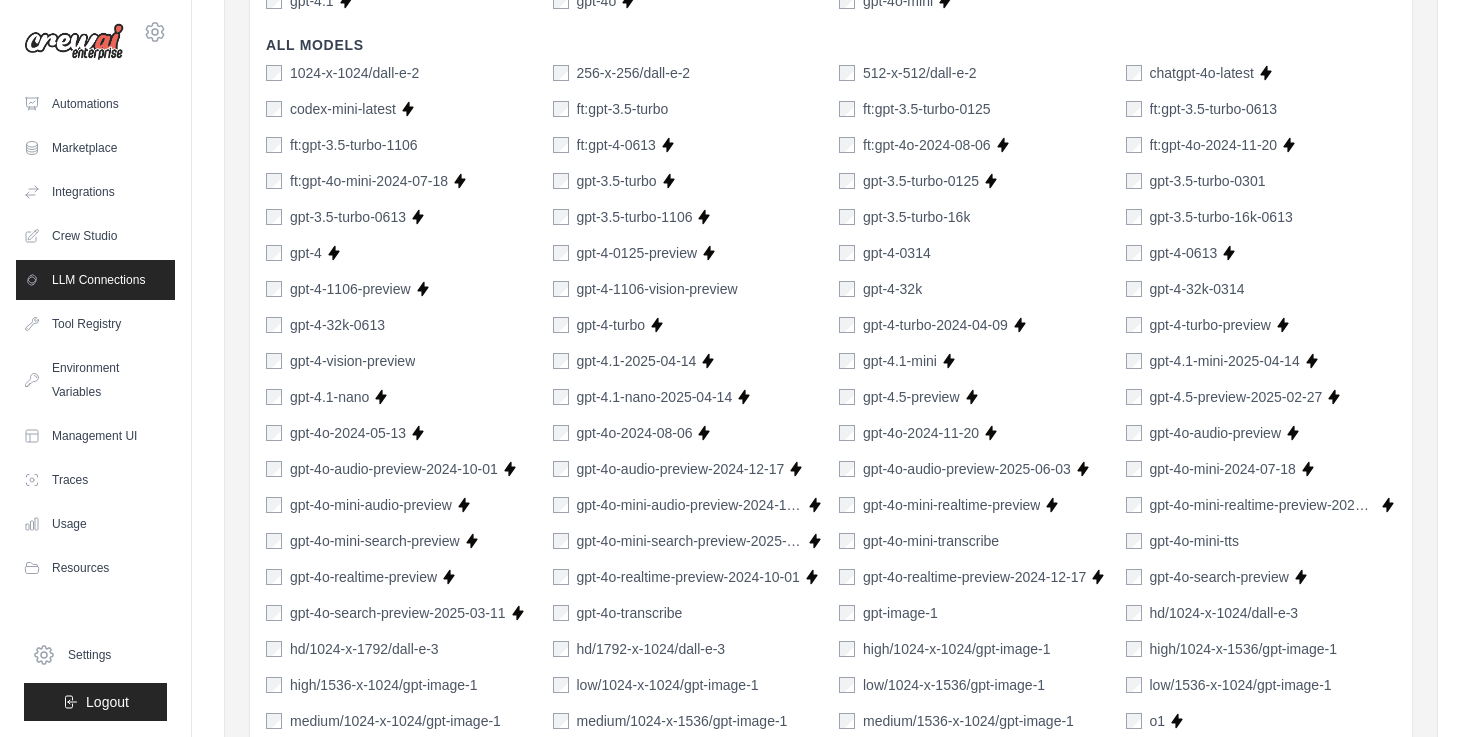 scroll, scrollTop: 1340, scrollLeft: 0, axis: vertical 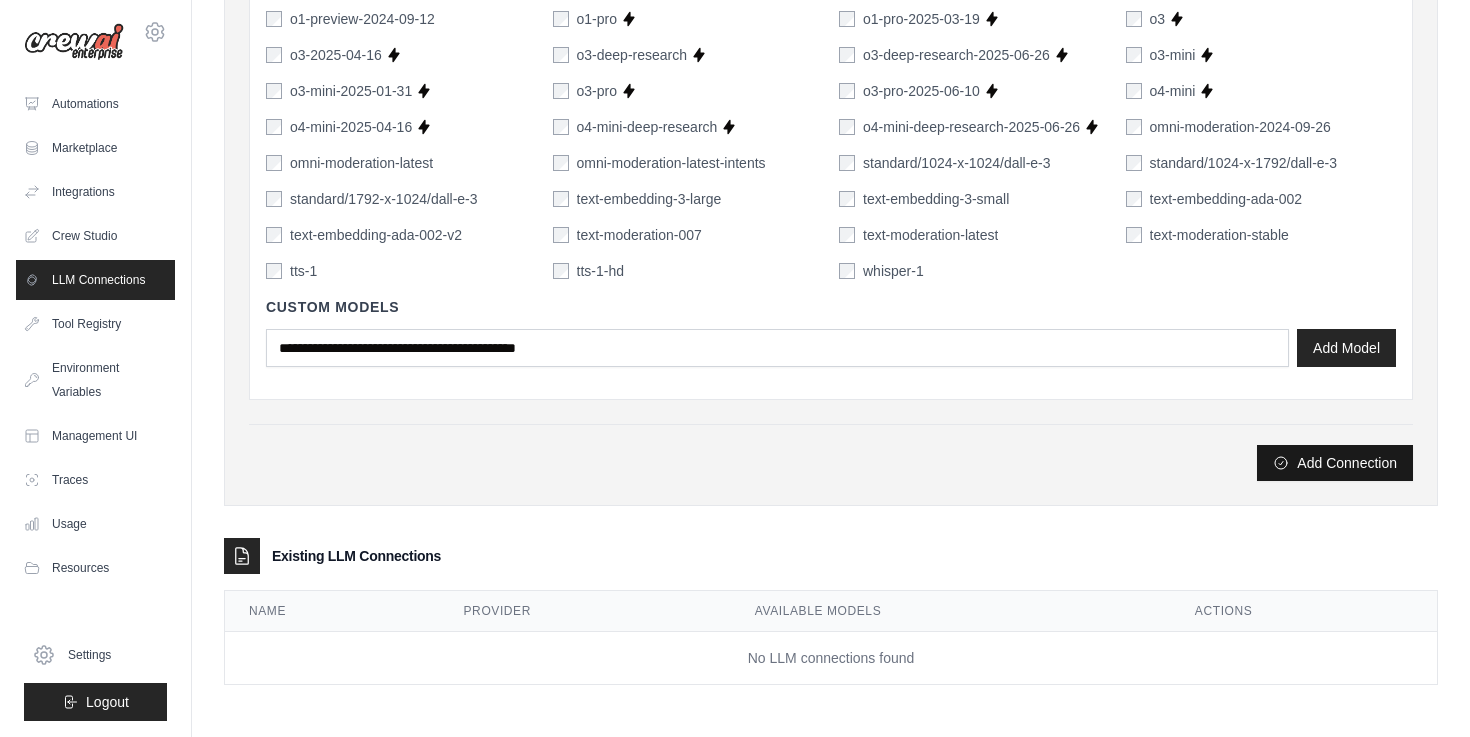 type on "***" 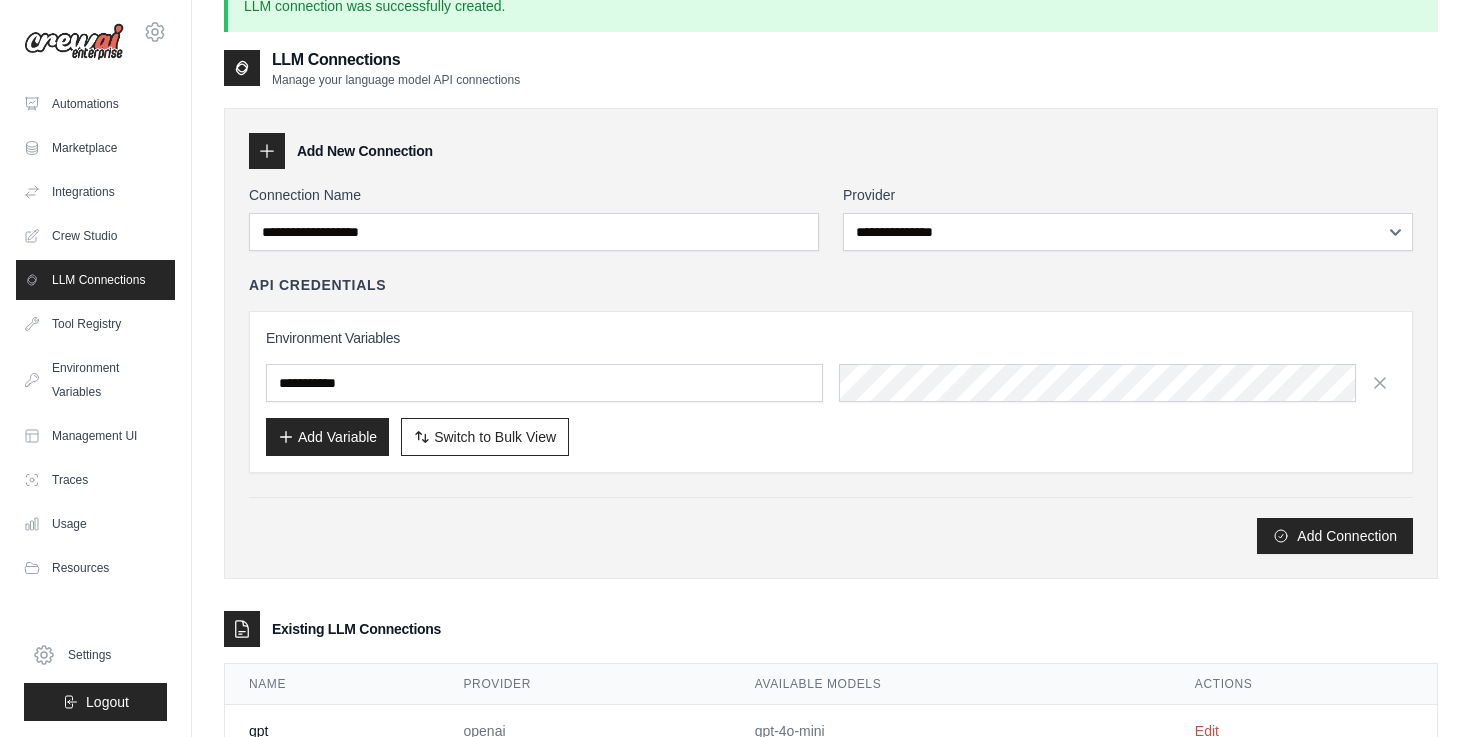 scroll, scrollTop: 0, scrollLeft: 0, axis: both 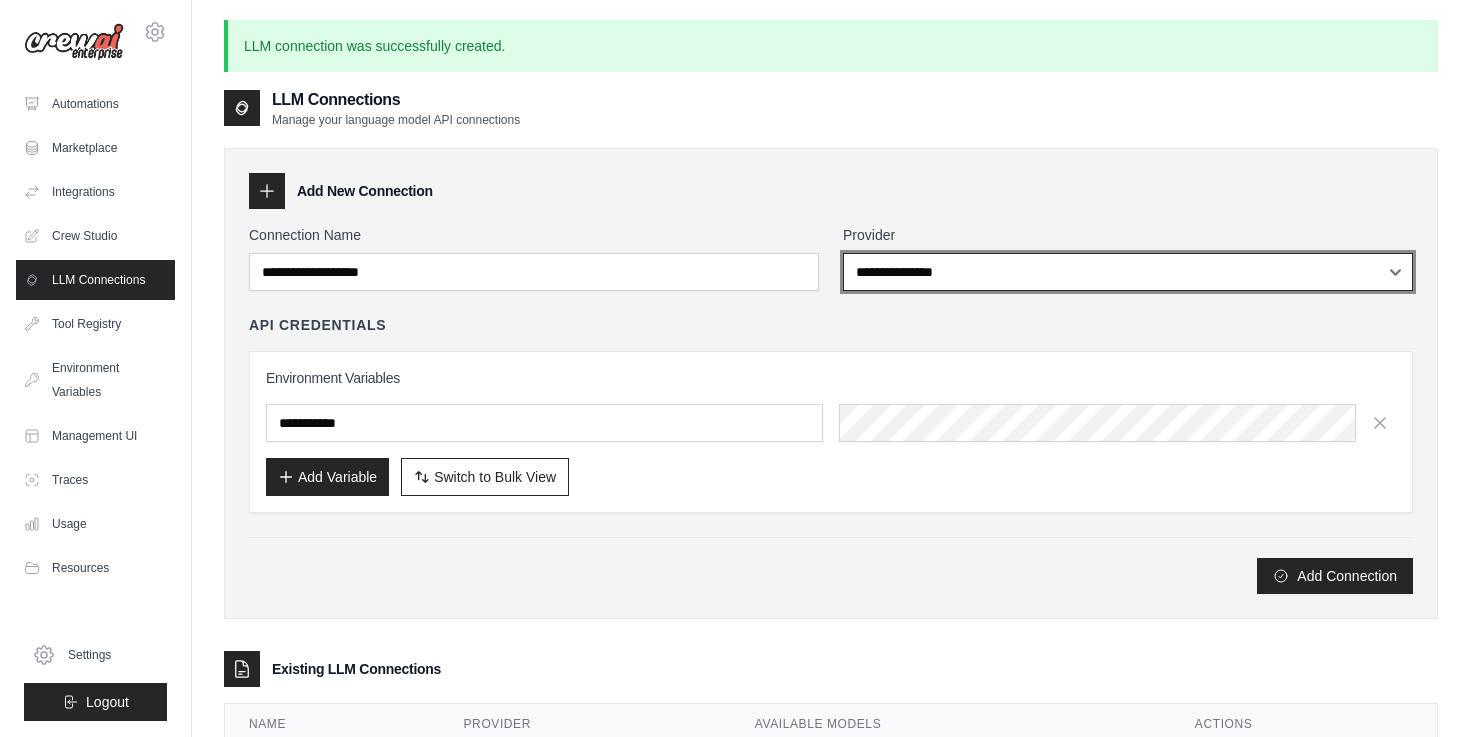 click on "**********" at bounding box center (1128, 272) 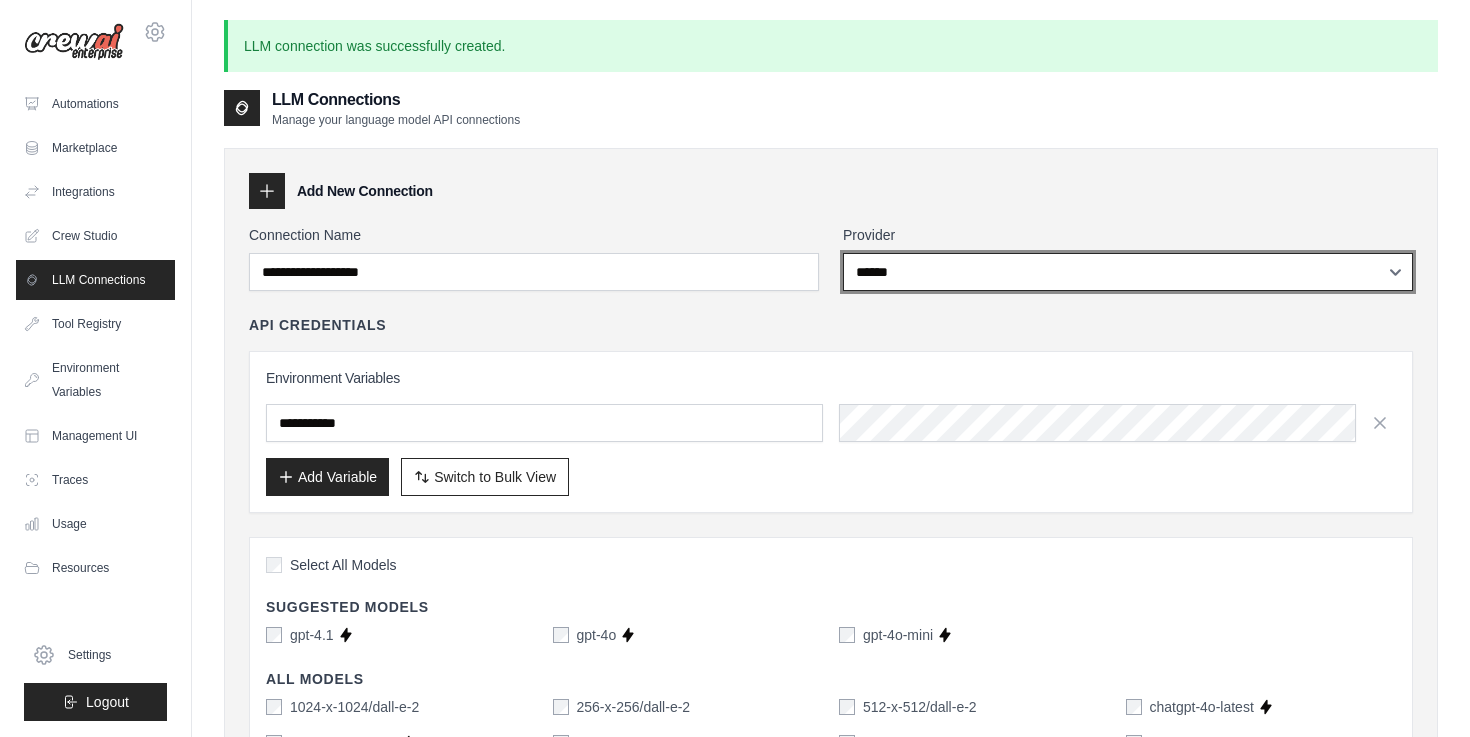 click on "**********" at bounding box center (1128, 272) 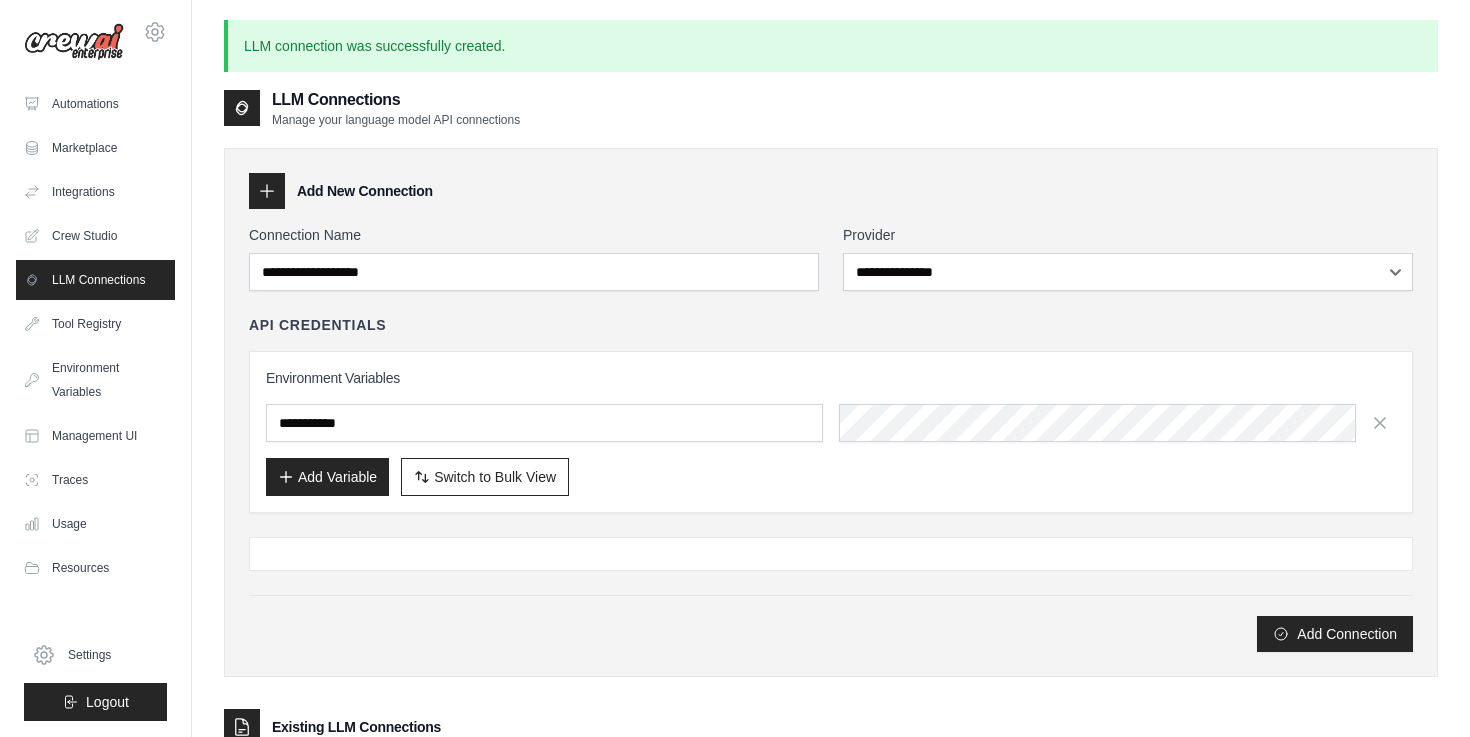 click on "Manage your language model API connections" at bounding box center (396, 120) 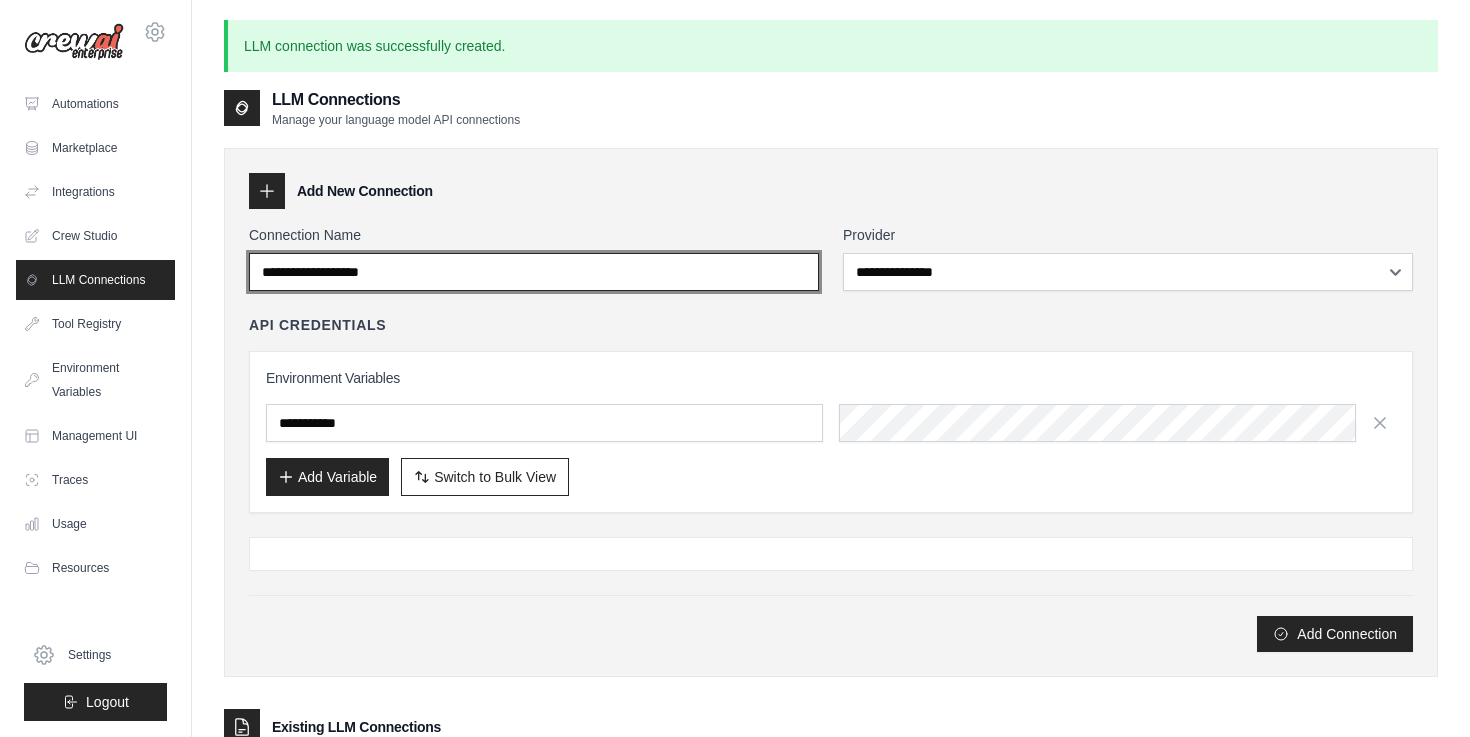 click on "Connection Name" at bounding box center [534, 272] 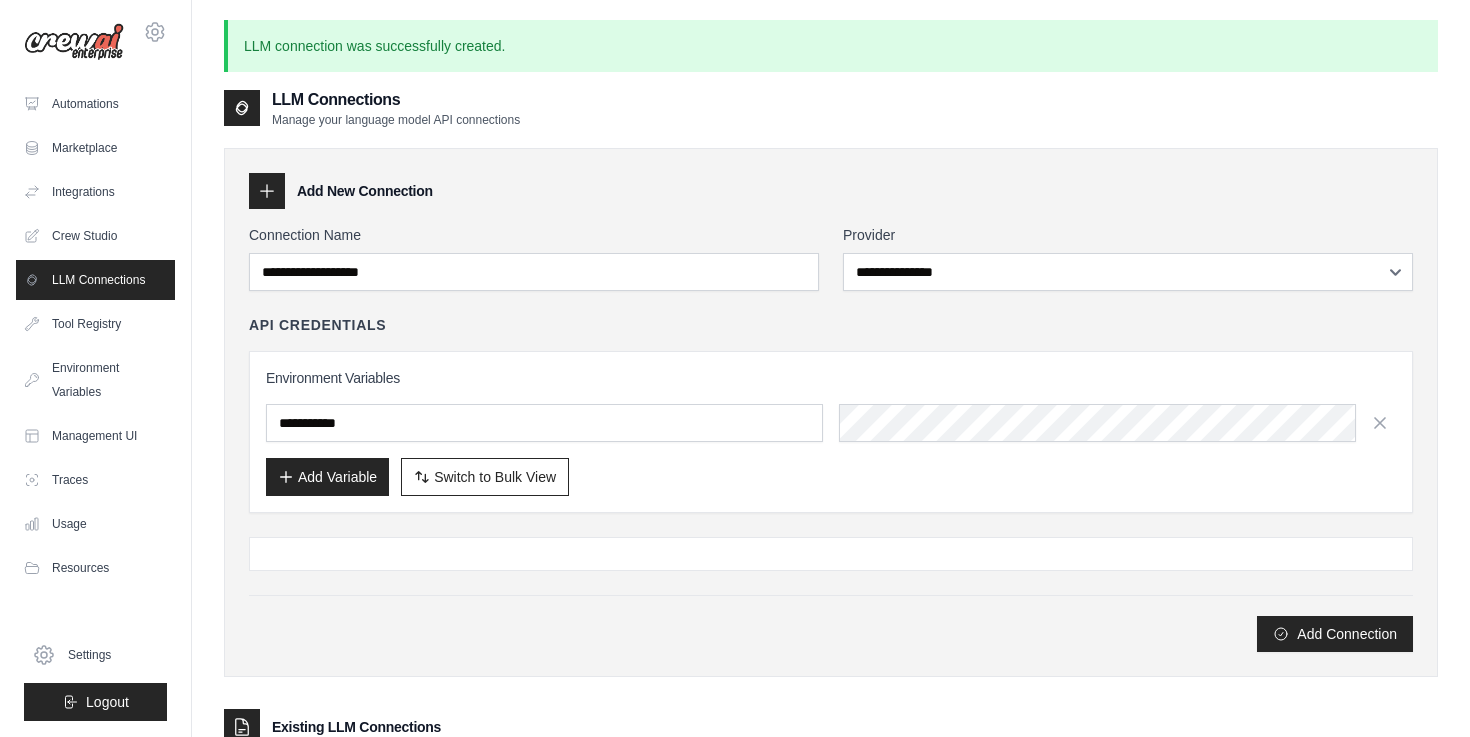 click on "API Credentials" at bounding box center (831, 325) 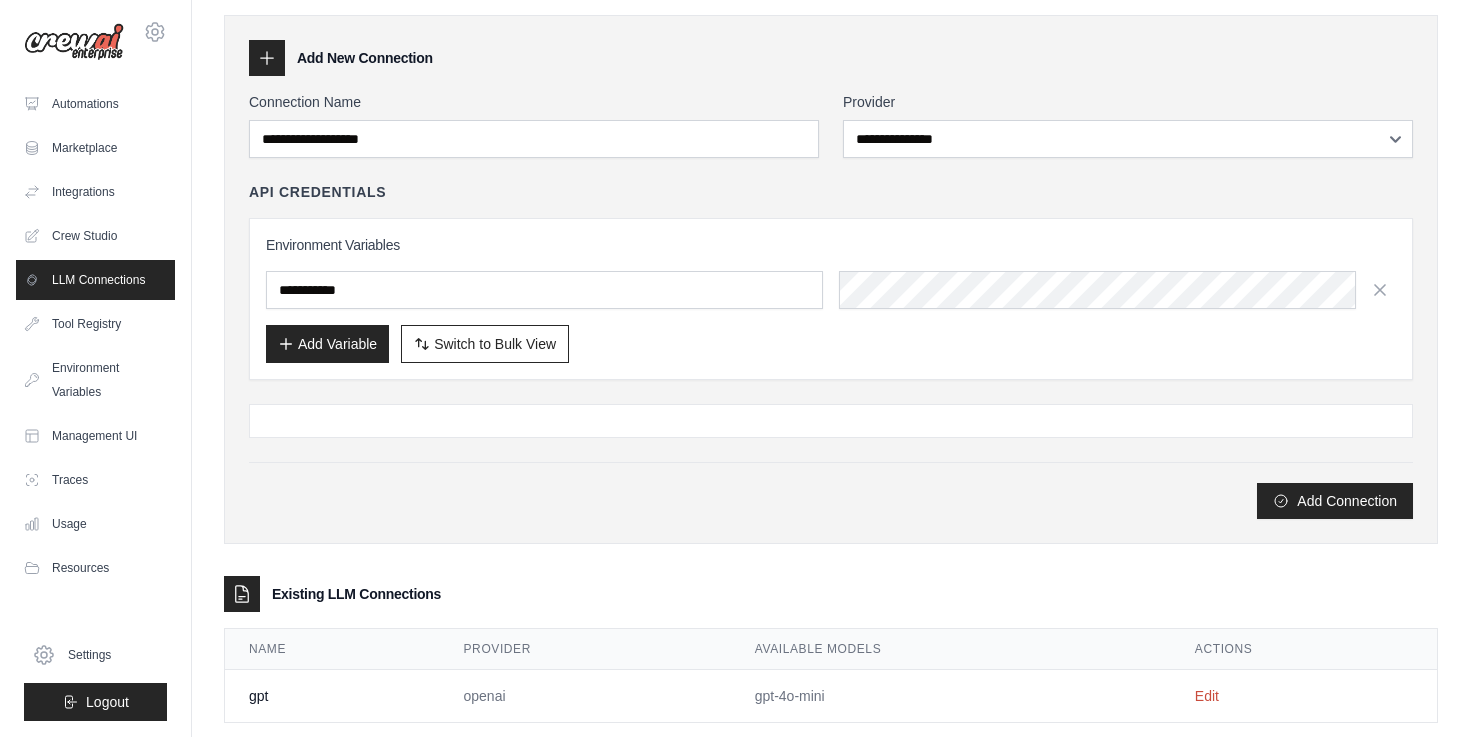 scroll, scrollTop: 171, scrollLeft: 0, axis: vertical 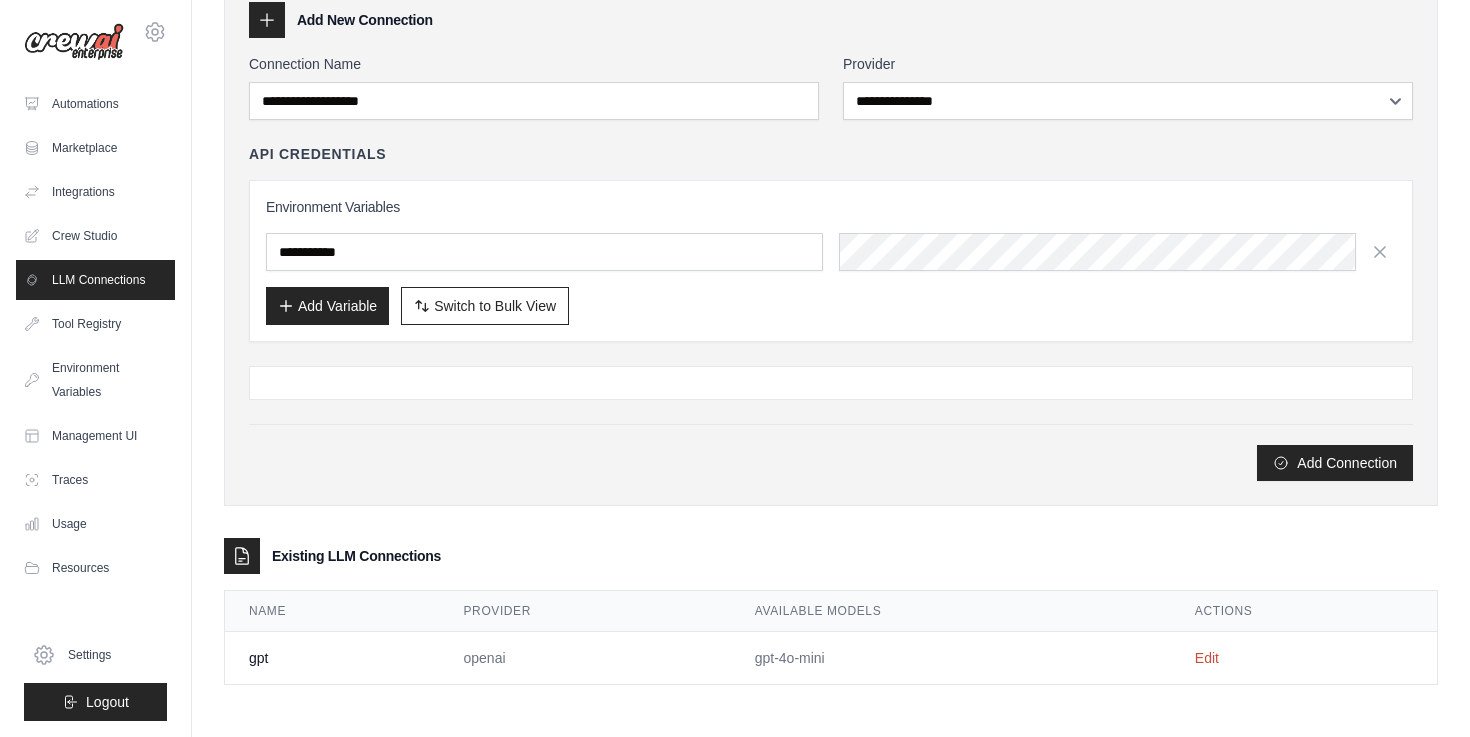 click on "gpt-4o-mini" at bounding box center [951, 658] 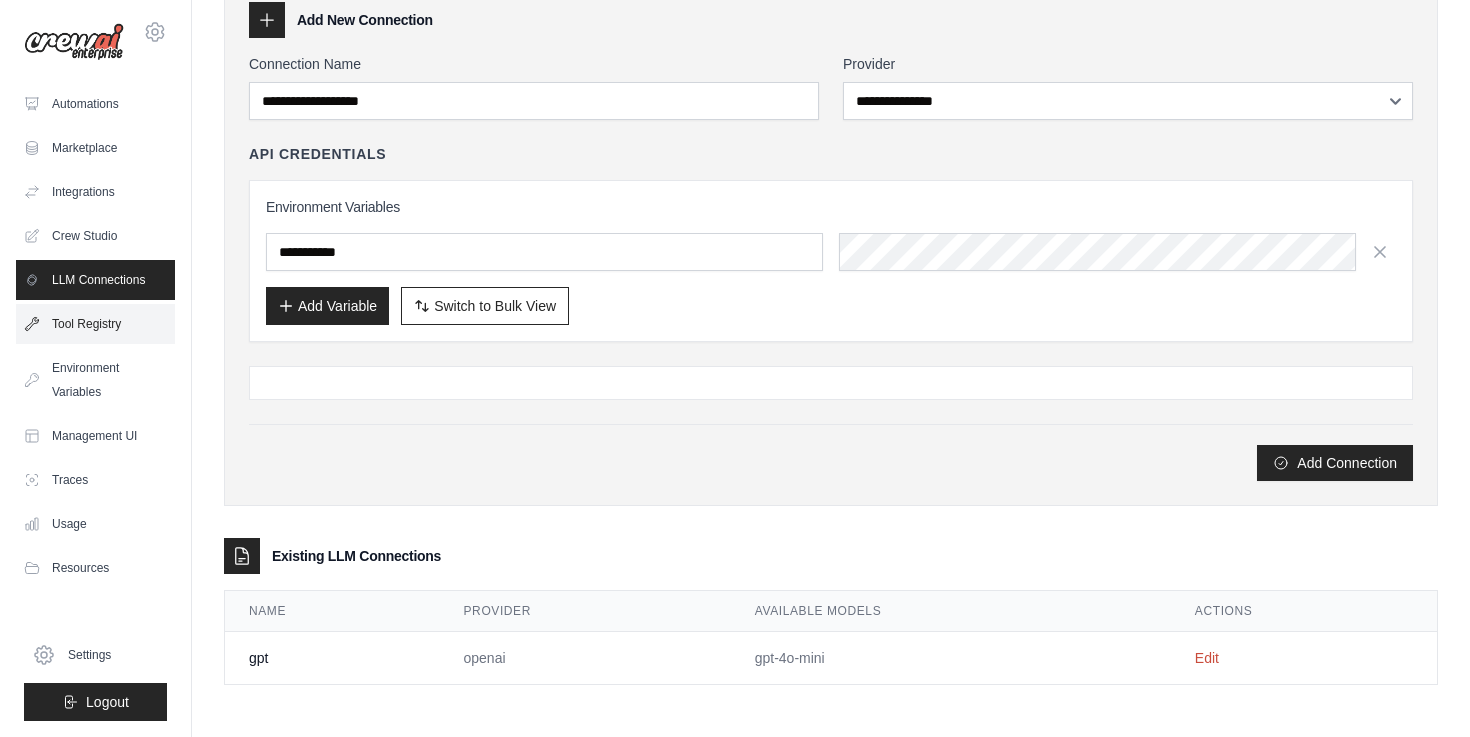 click on "Tool Registry" at bounding box center (95, 324) 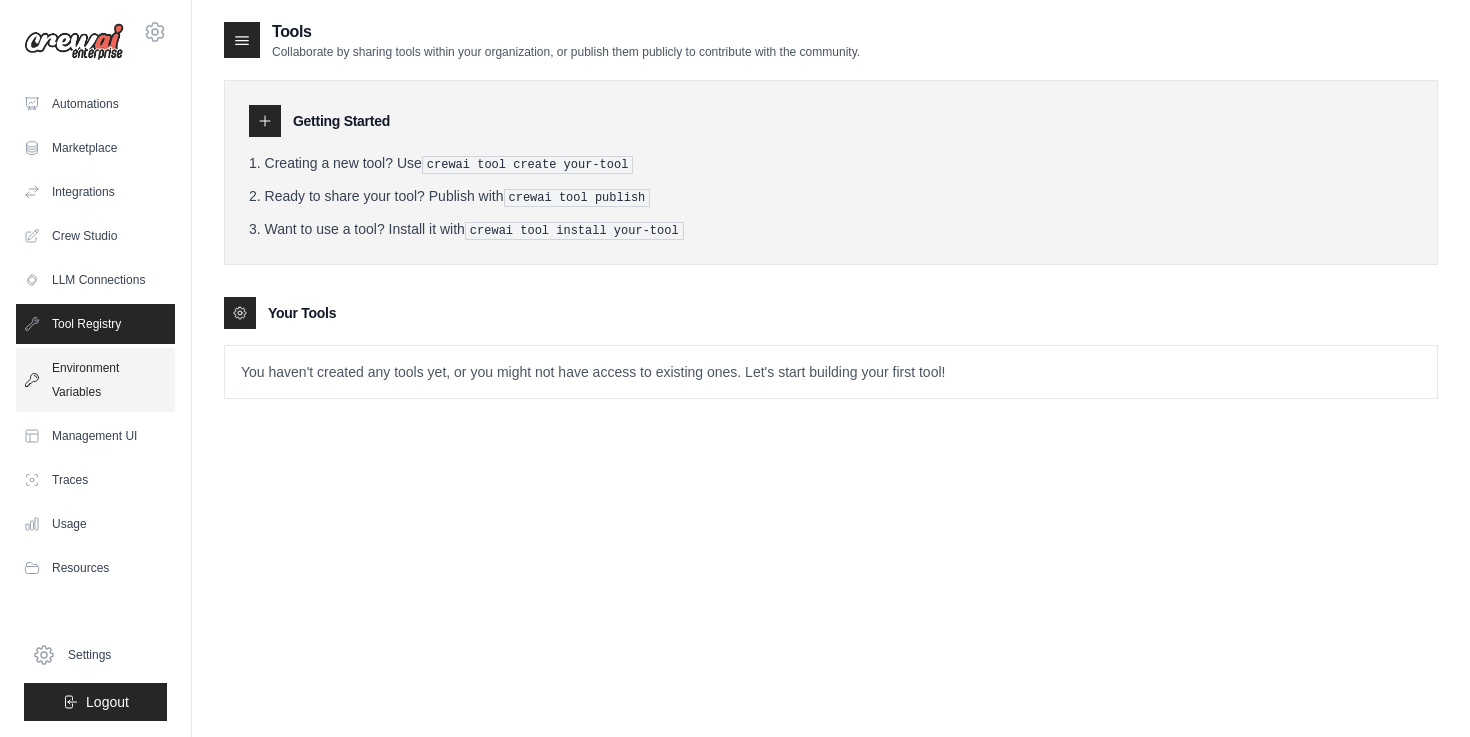 click on "Environment Variables" at bounding box center [95, 380] 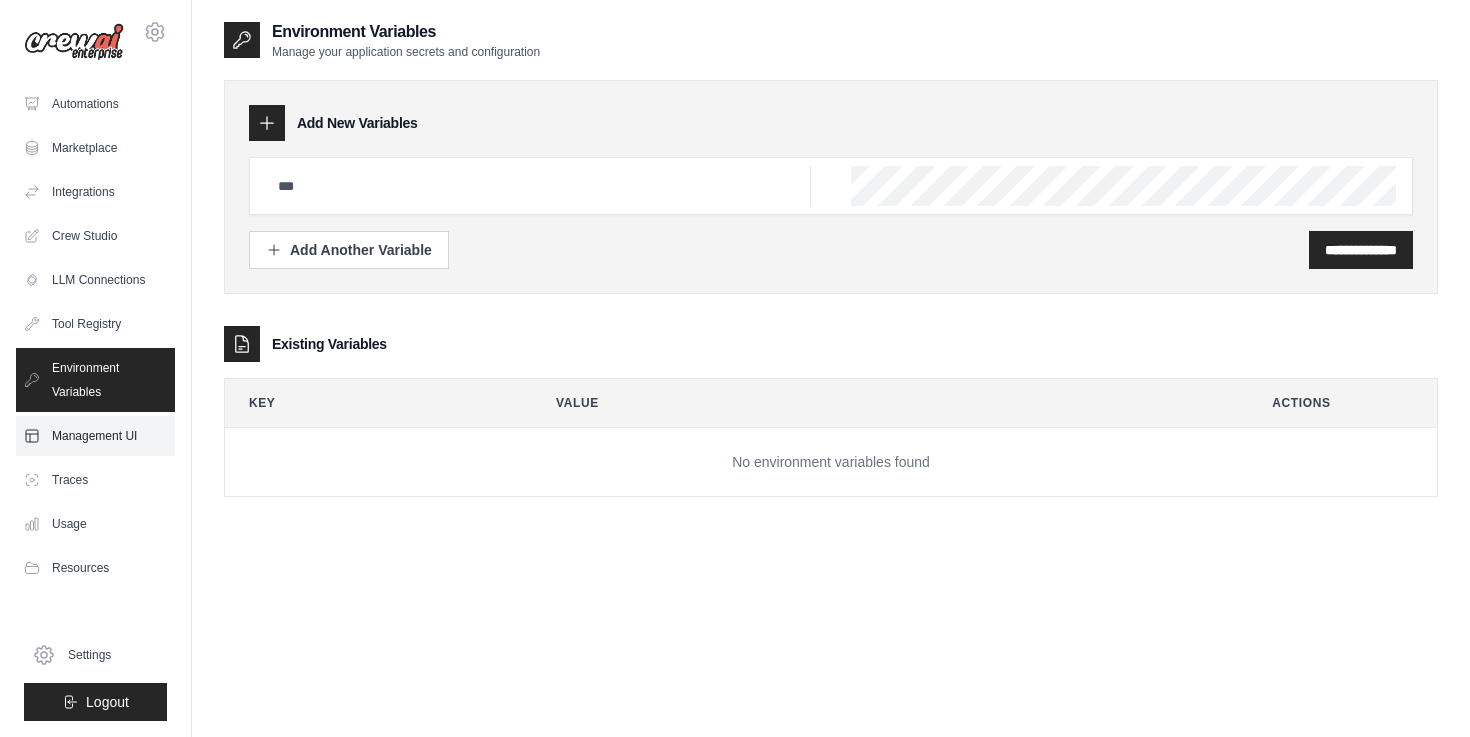 click on "Management UI" at bounding box center [95, 436] 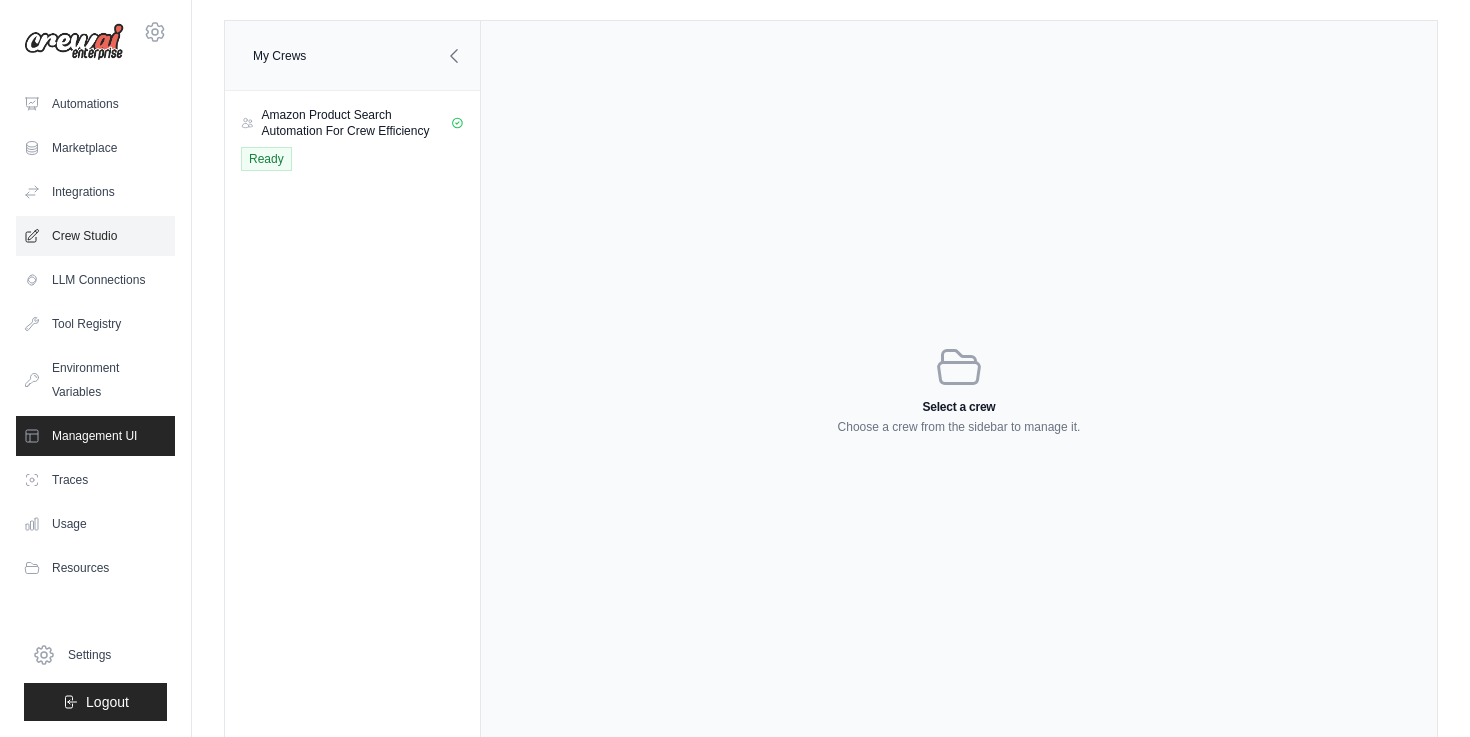 click on "Crew Studio" at bounding box center [95, 236] 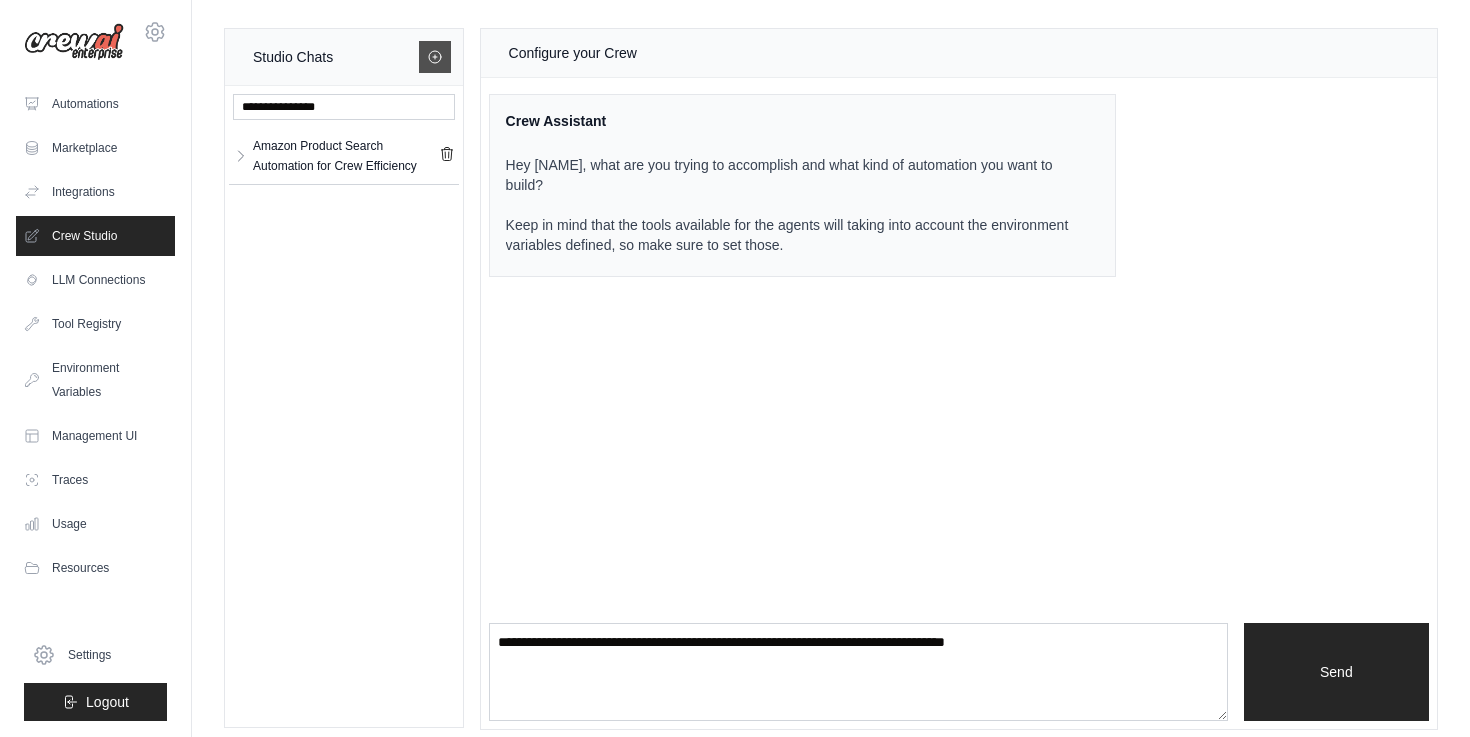 click 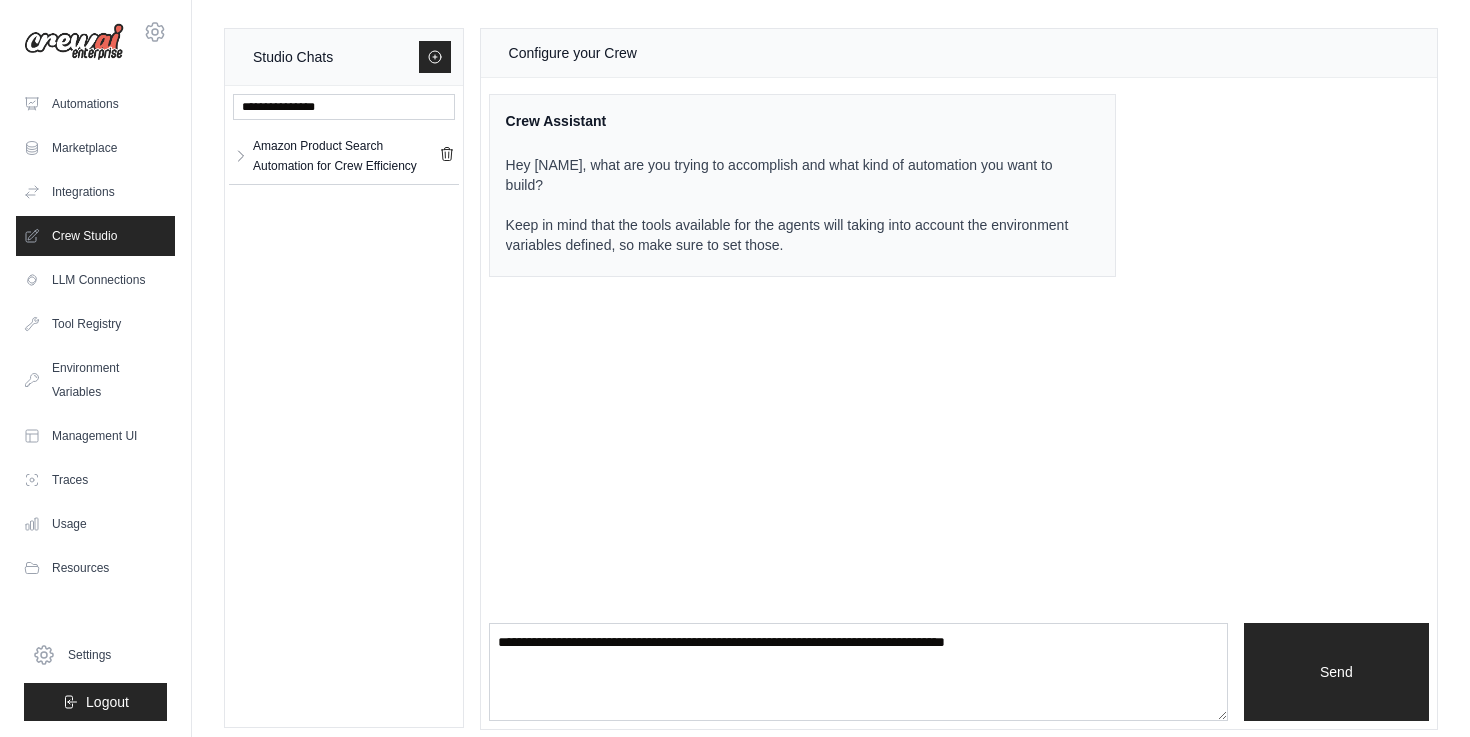 scroll, scrollTop: 13, scrollLeft: 0, axis: vertical 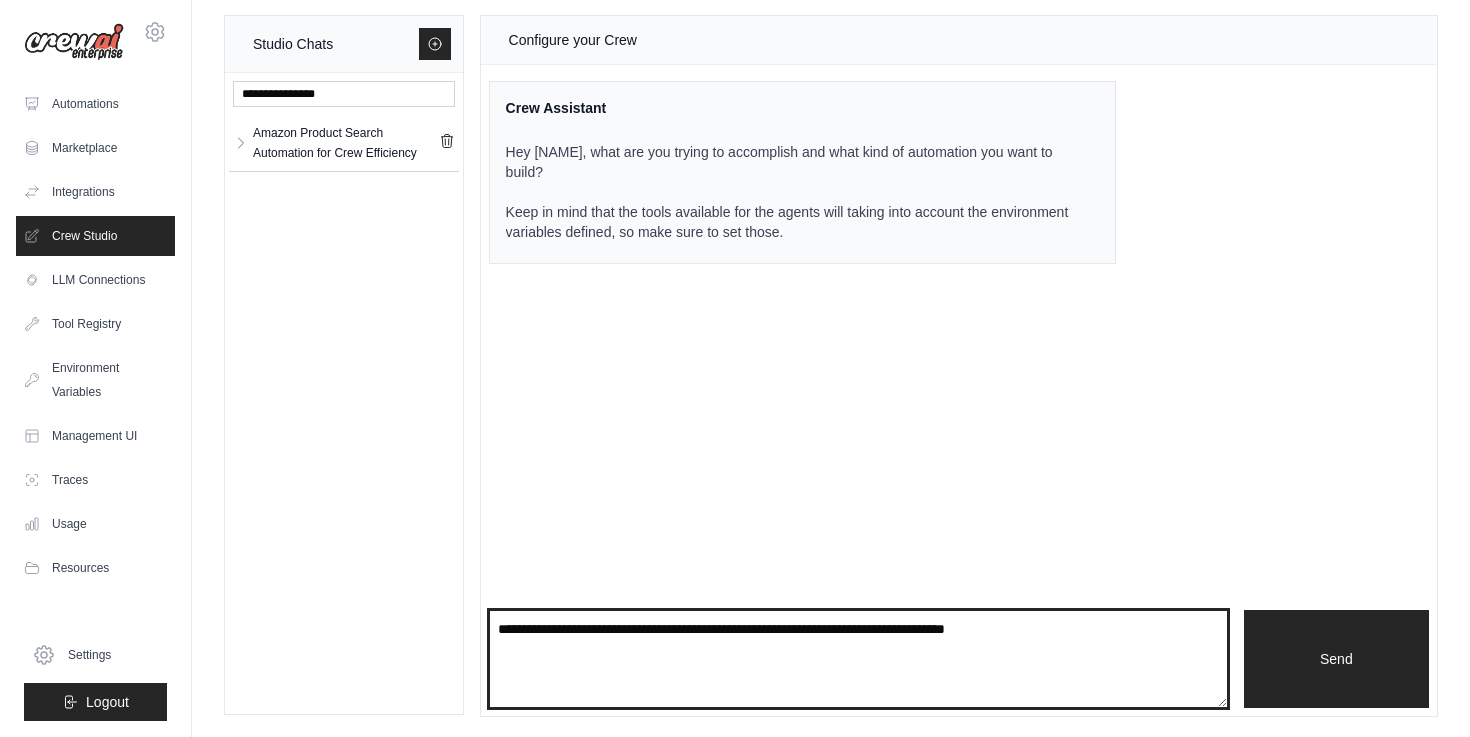 click at bounding box center [858, 659] 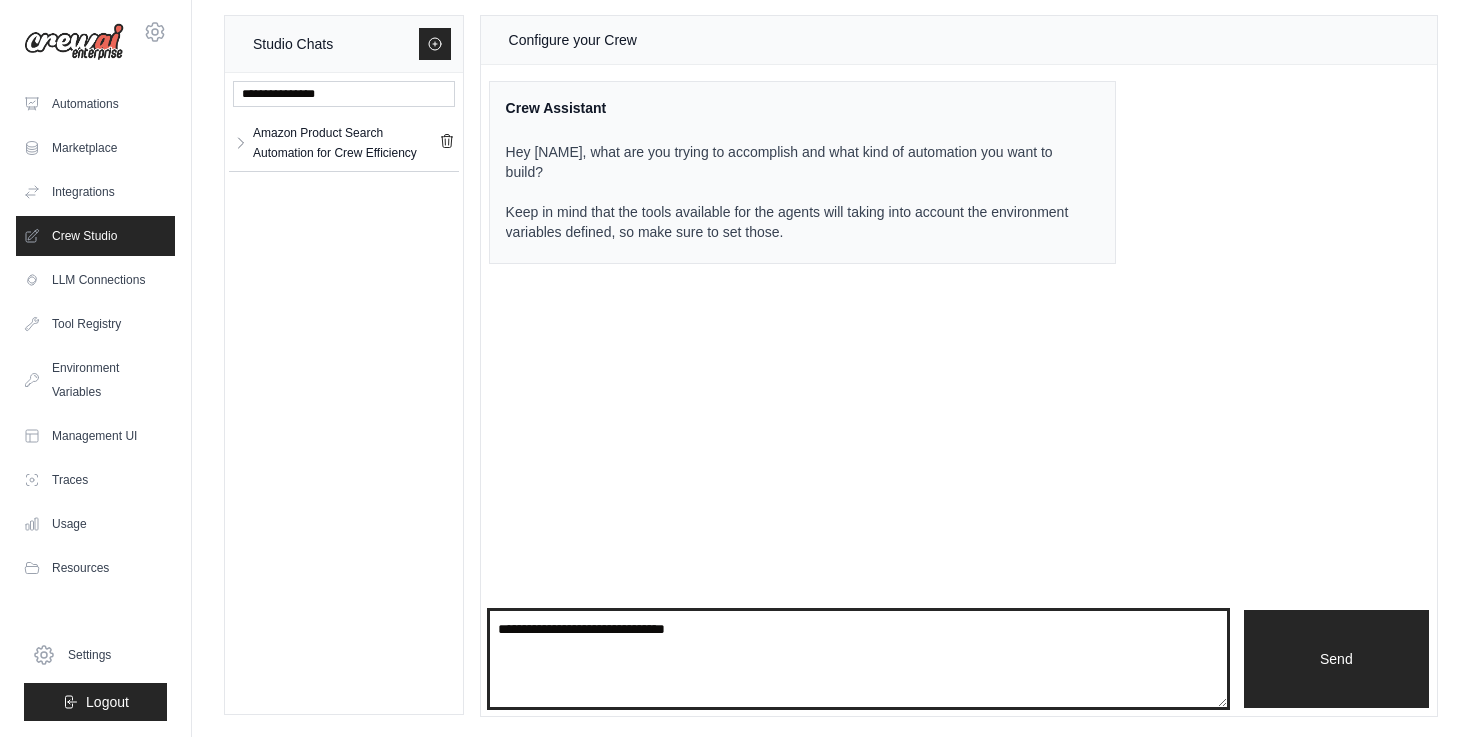 click on "**********" at bounding box center [858, 659] 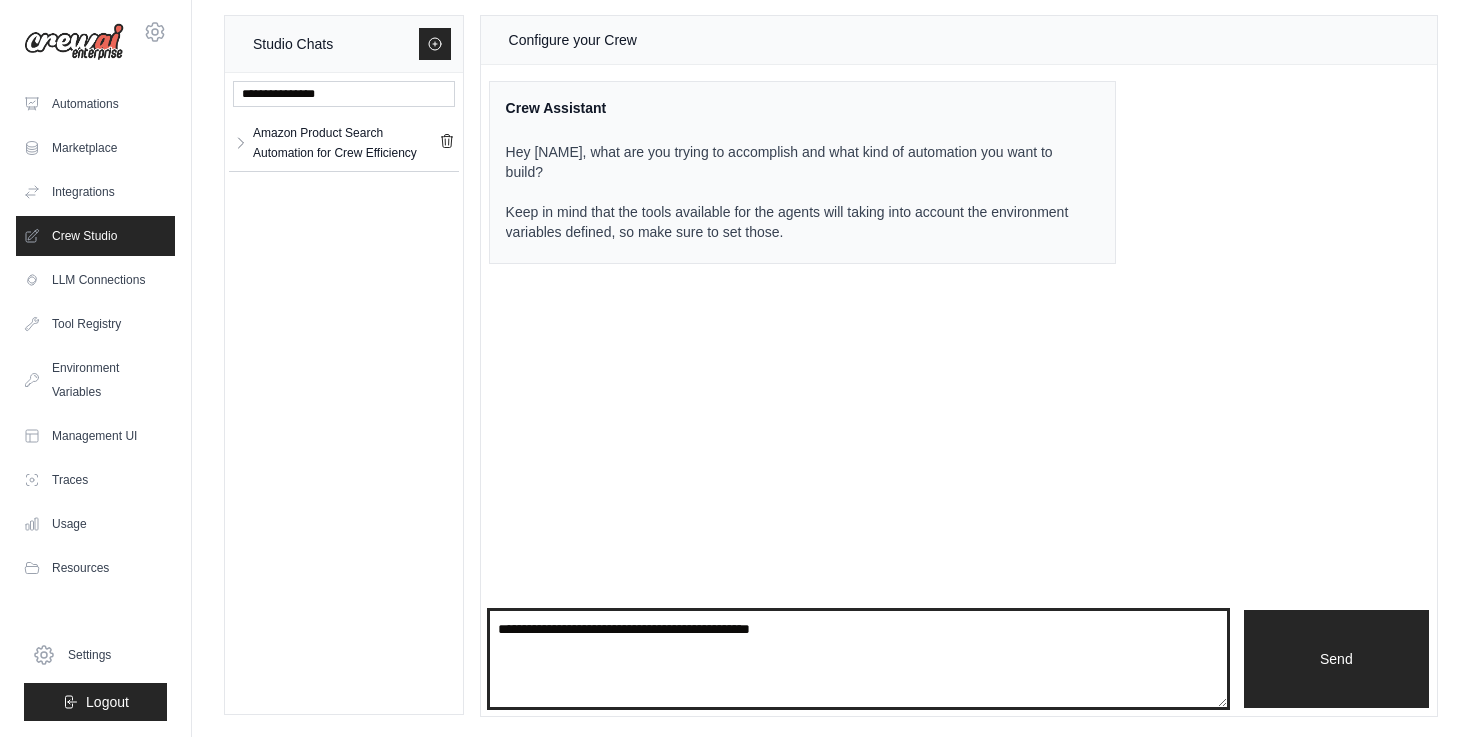 click on "**********" at bounding box center [858, 659] 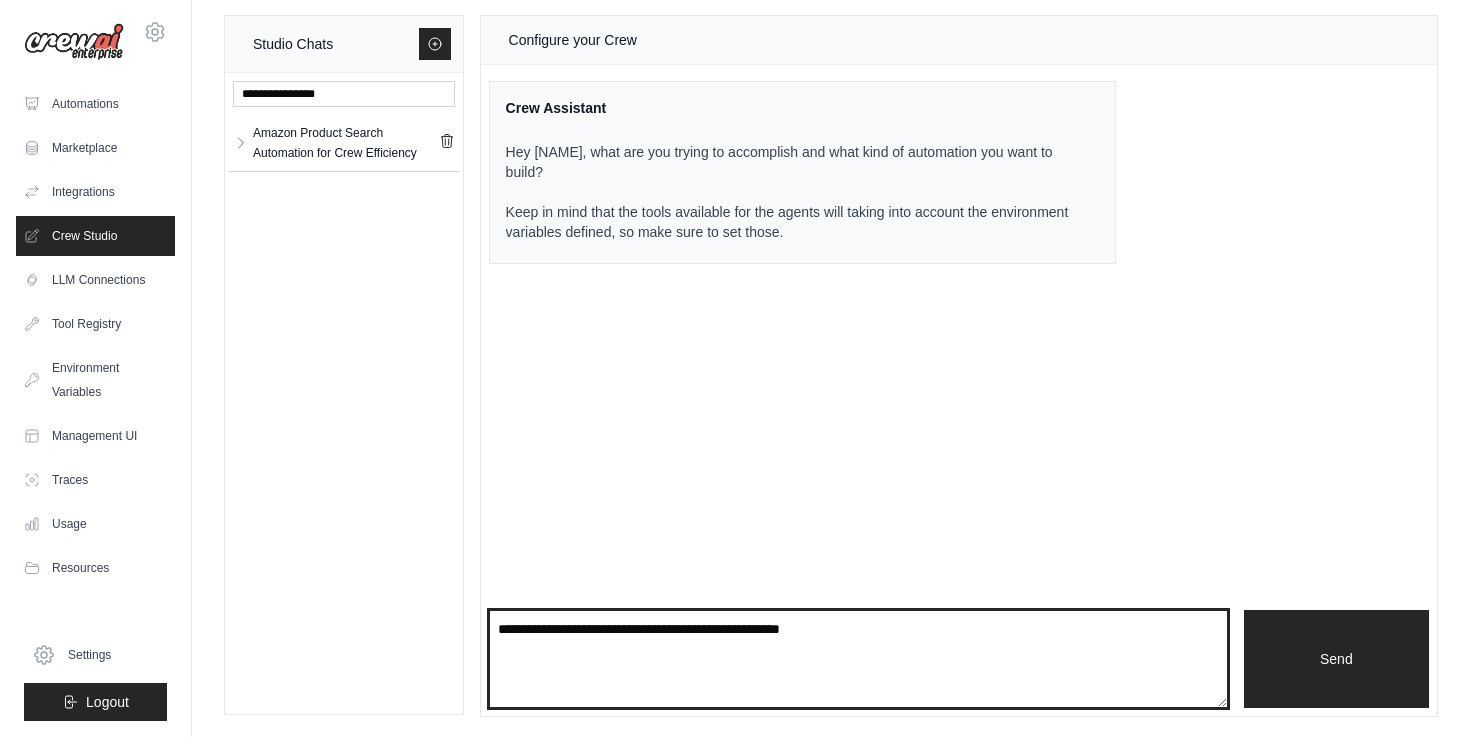 drag, startPoint x: 780, startPoint y: 630, endPoint x: 929, endPoint y: 628, distance: 149.01343 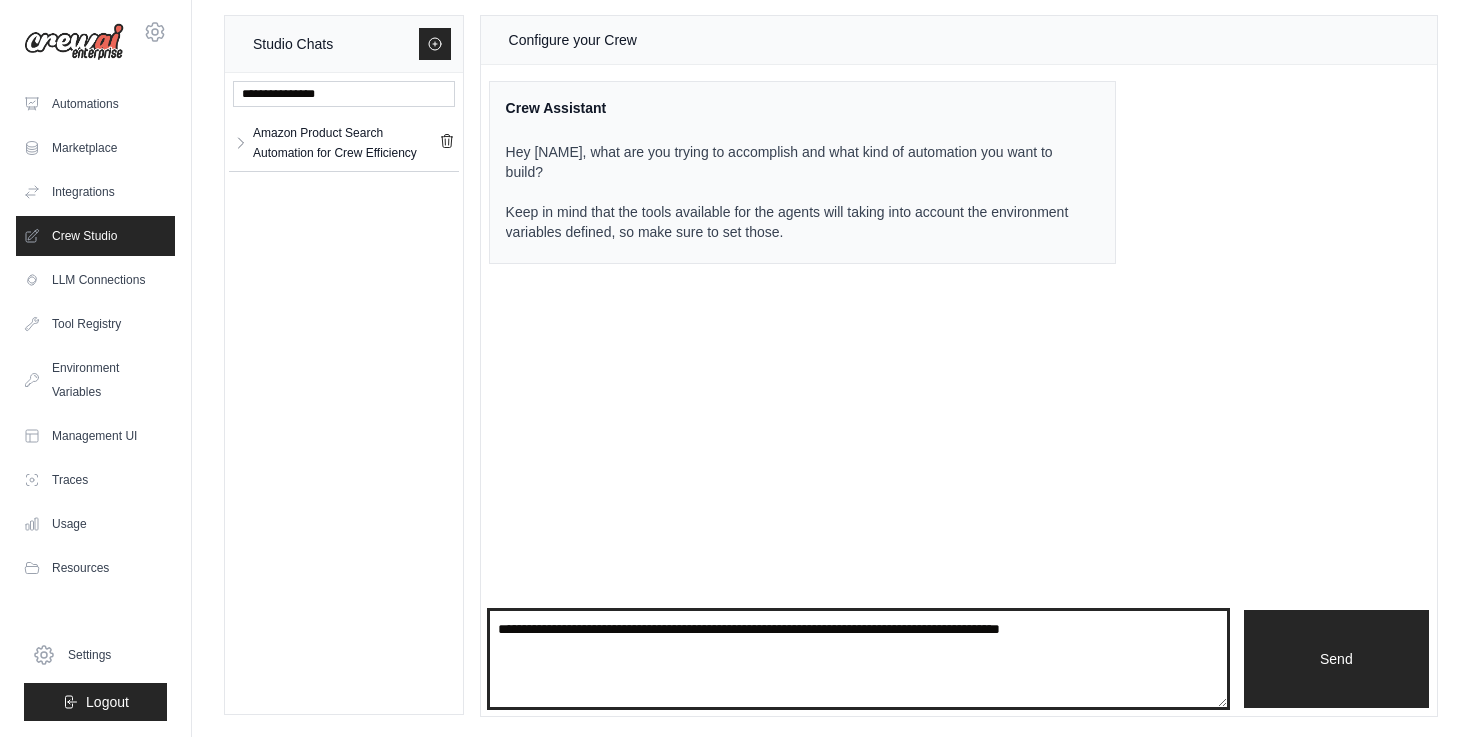 click on "**********" at bounding box center (858, 659) 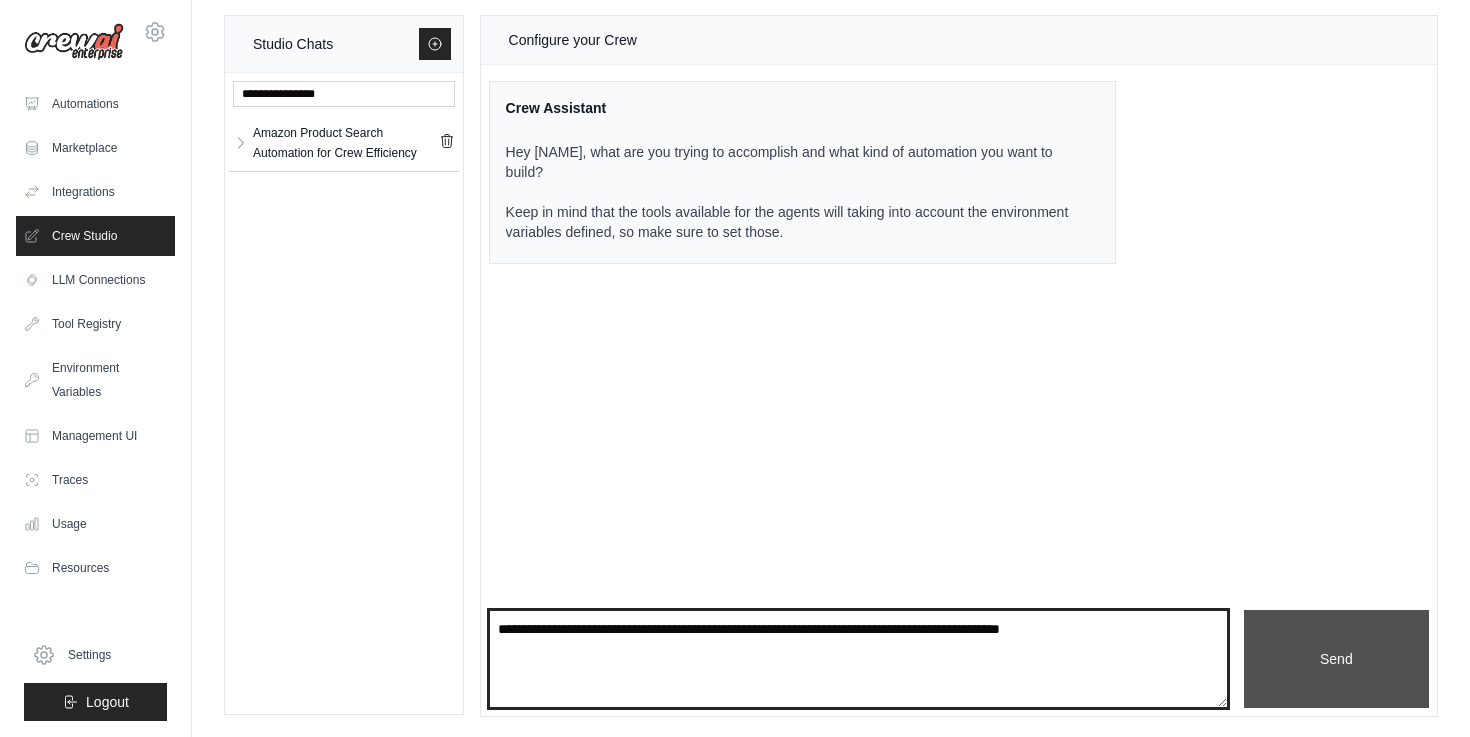 type on "**********" 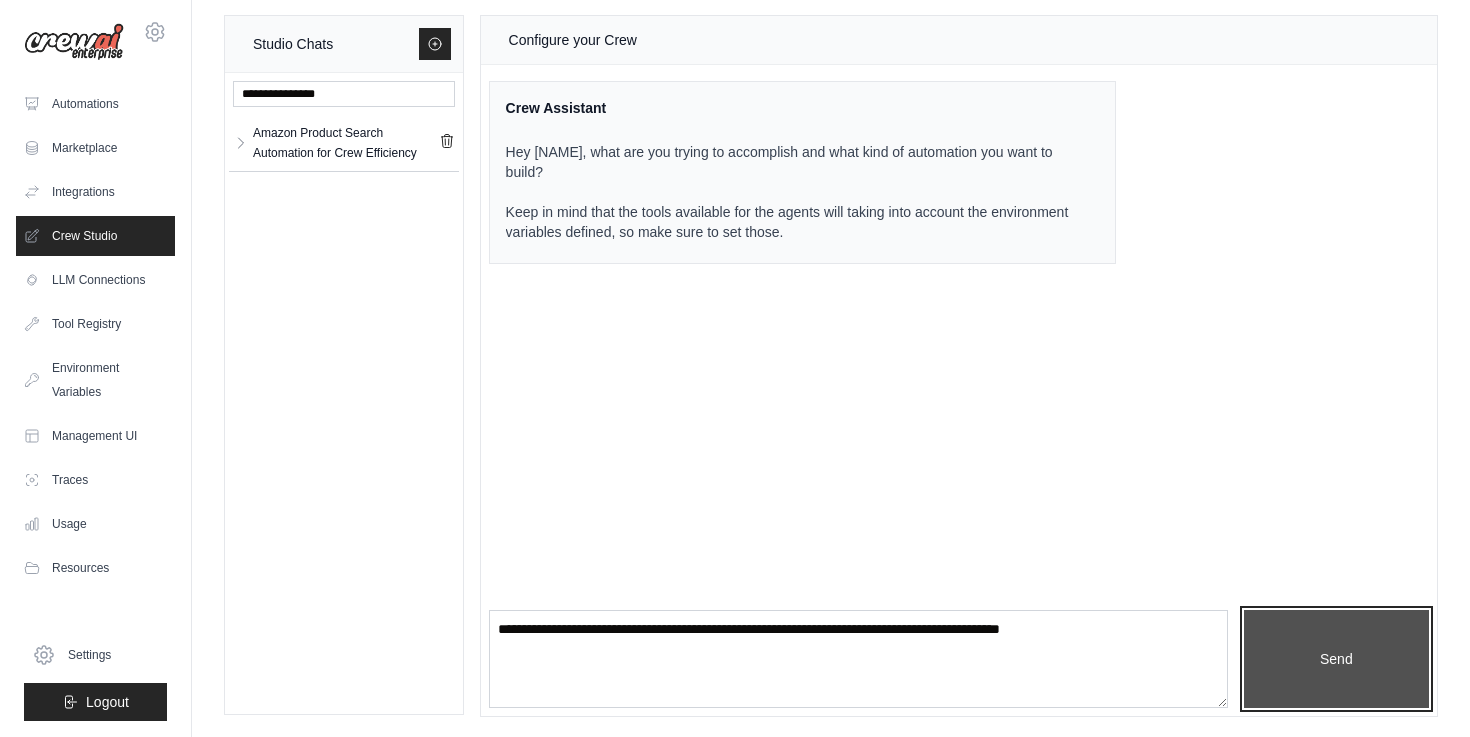 click on "Send" at bounding box center [1336, 659] 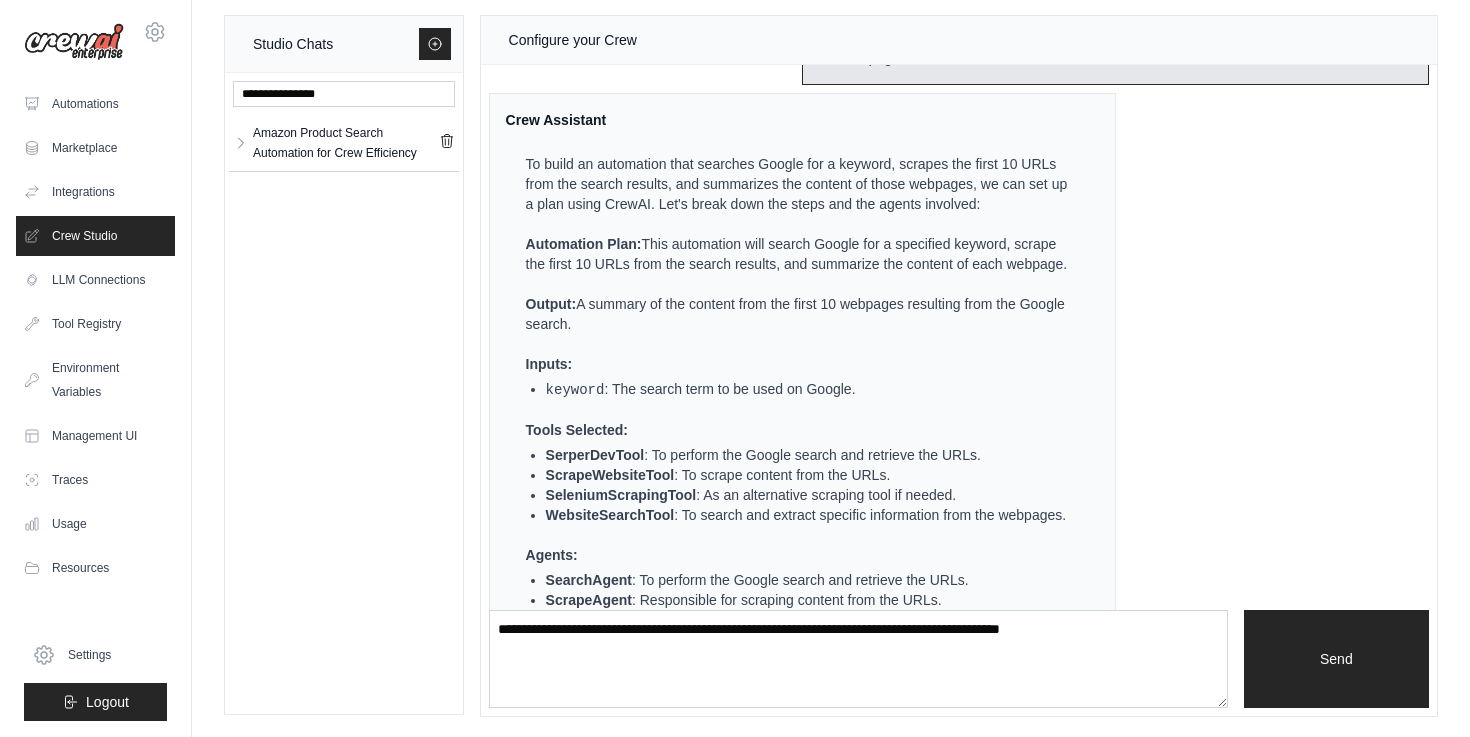 scroll, scrollTop: 568, scrollLeft: 0, axis: vertical 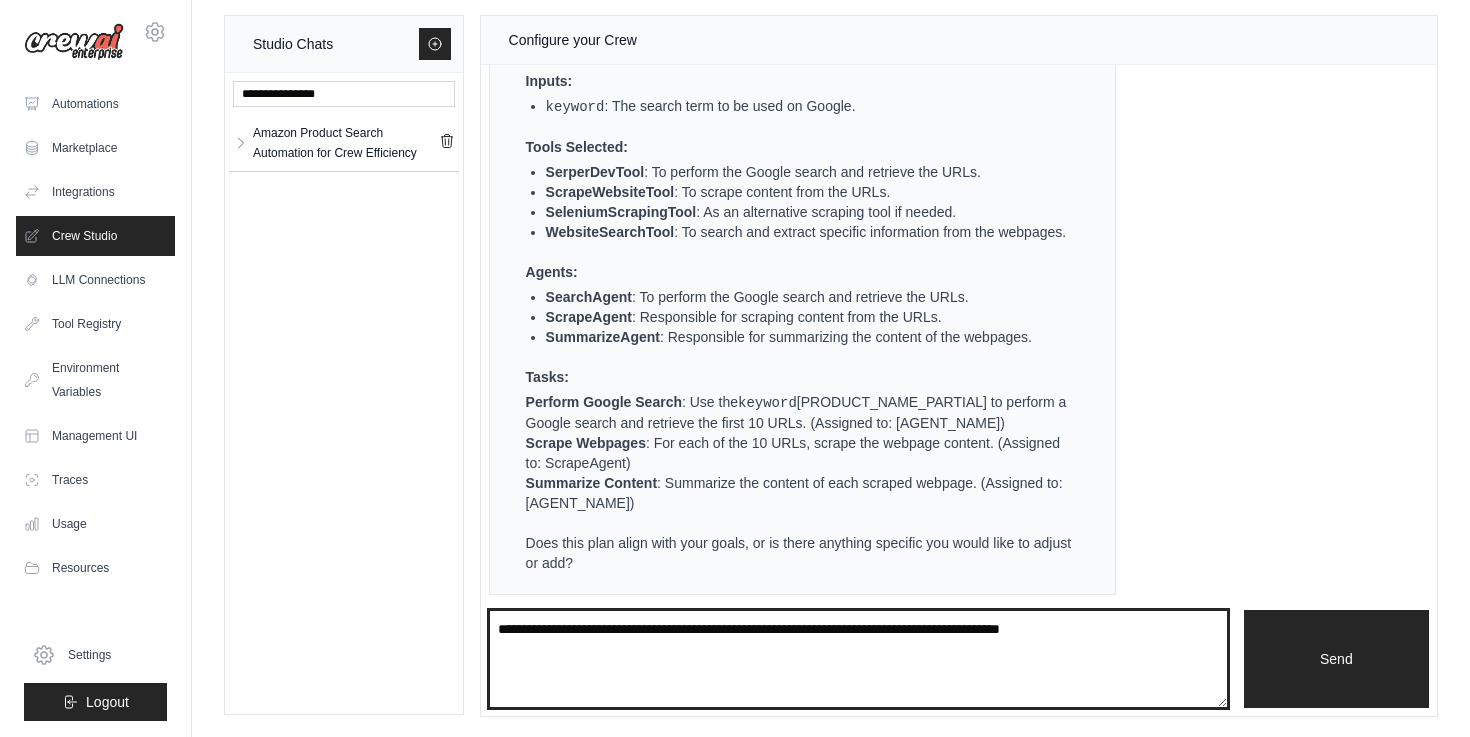 click on "**********" at bounding box center [858, 659] 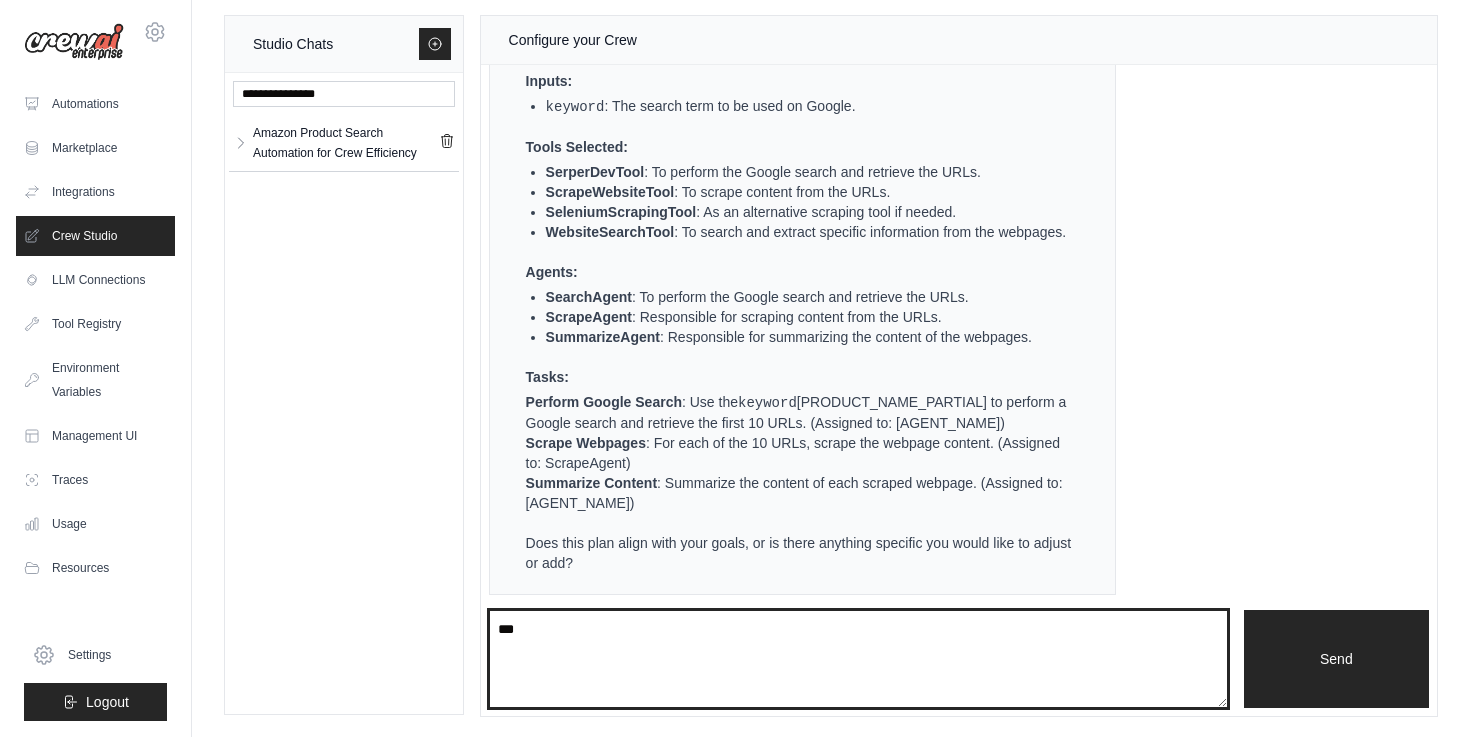 type on "***" 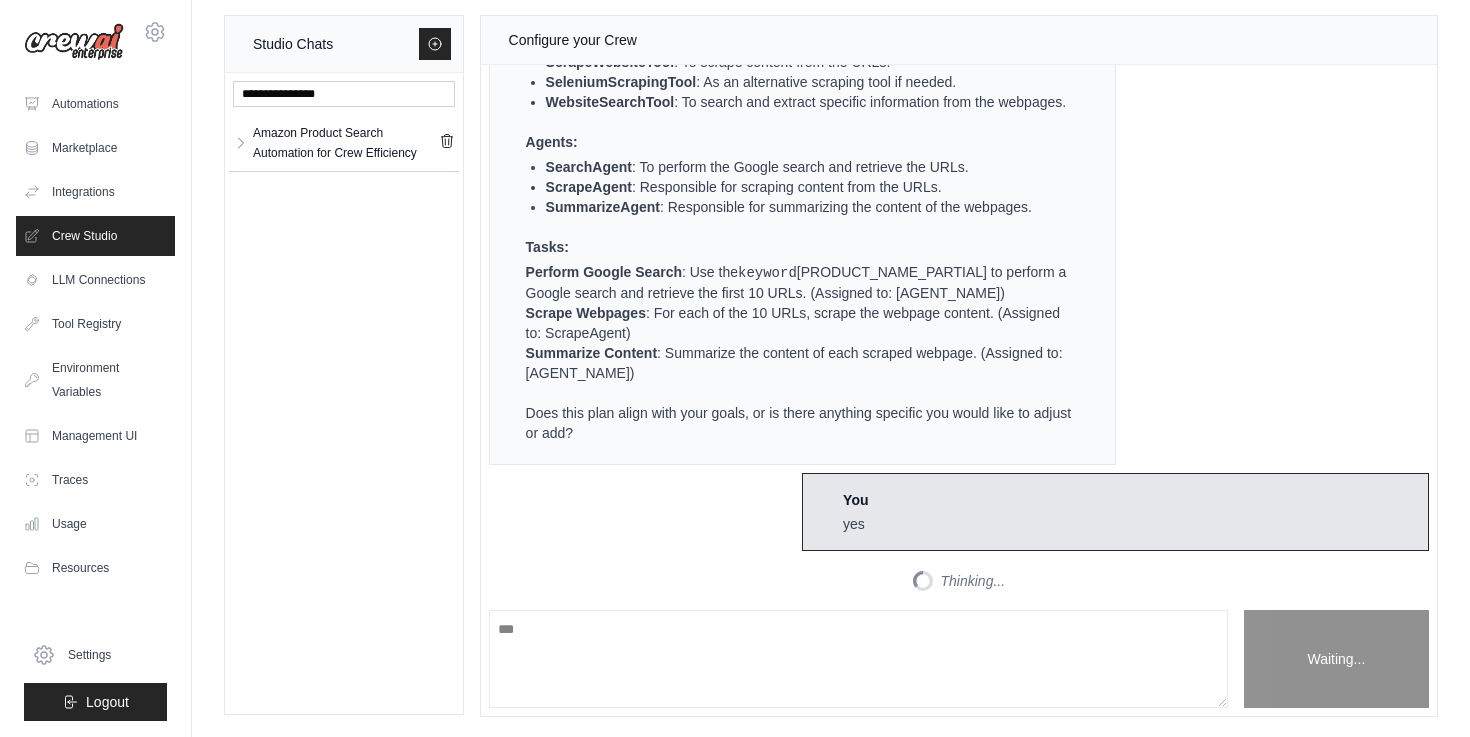 scroll, scrollTop: 1430, scrollLeft: 0, axis: vertical 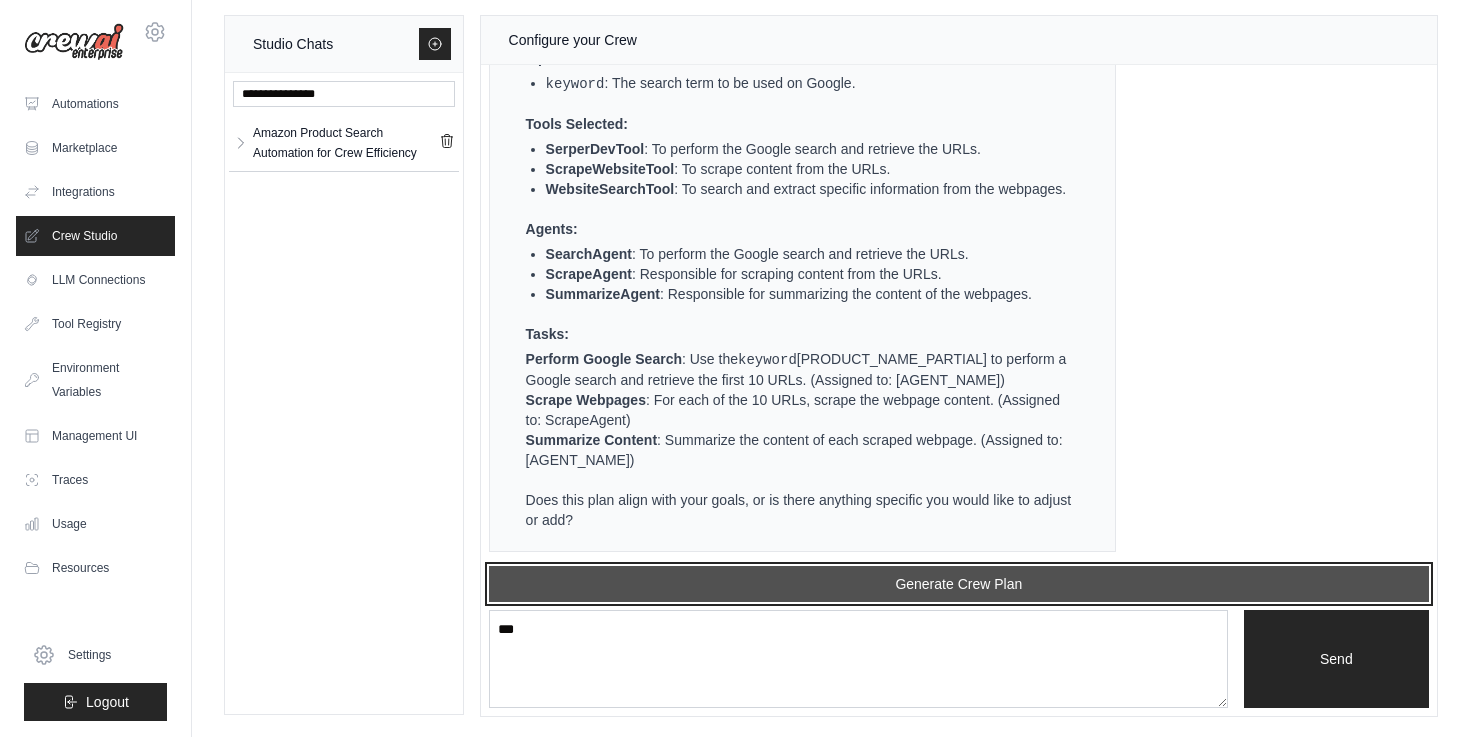 click on "Generate Crew Plan" at bounding box center (959, 584) 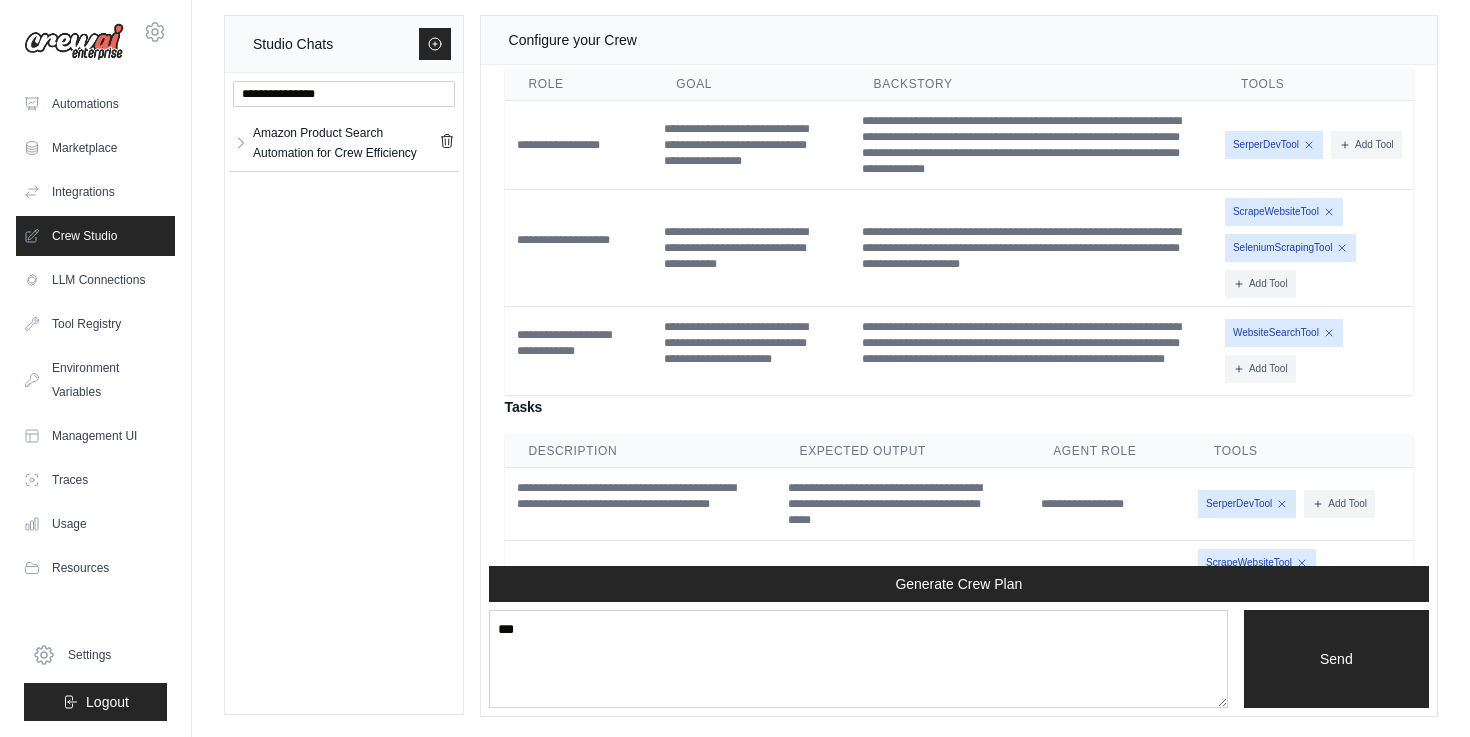 scroll, scrollTop: 2372, scrollLeft: 0, axis: vertical 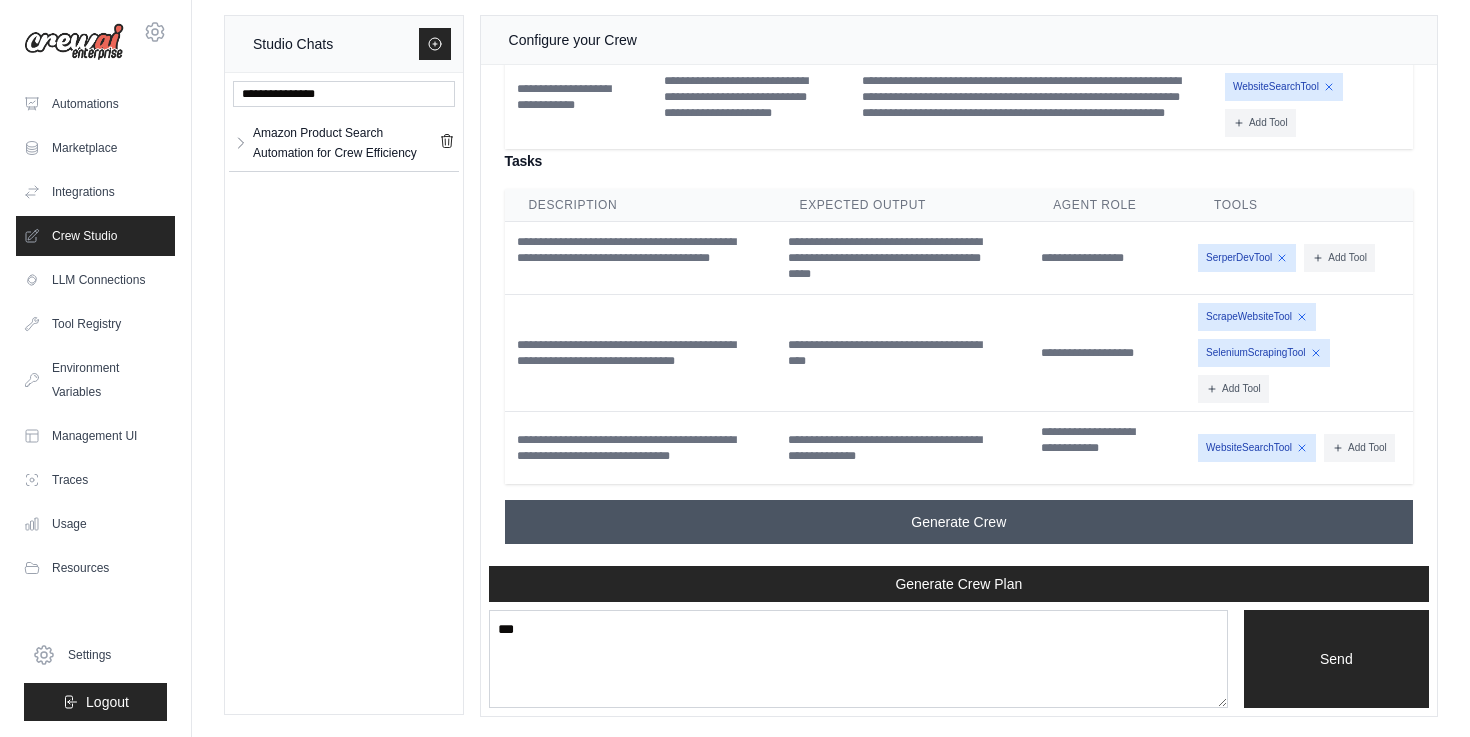 click on "Generate Crew" at bounding box center [958, 522] 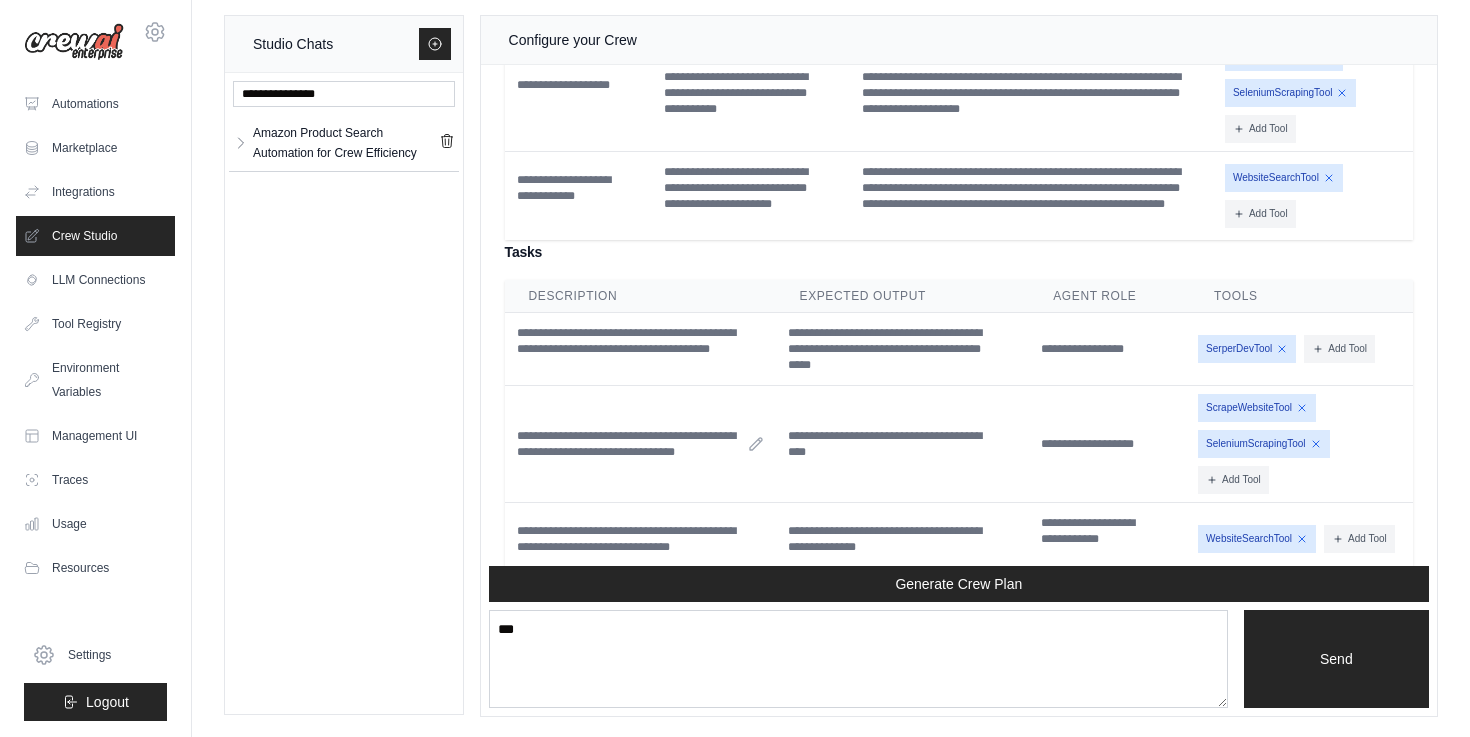 scroll, scrollTop: 2372, scrollLeft: 0, axis: vertical 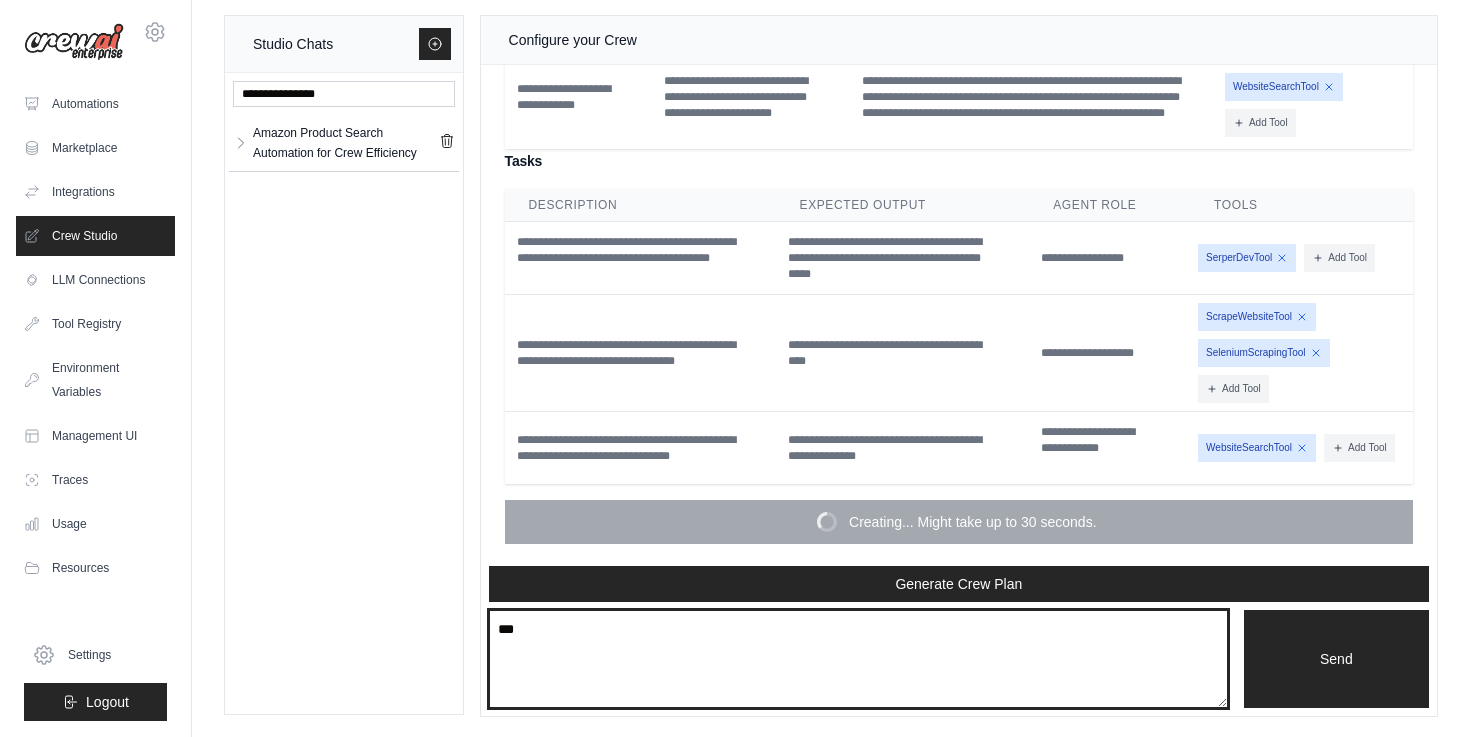 click on "***" at bounding box center (858, 659) 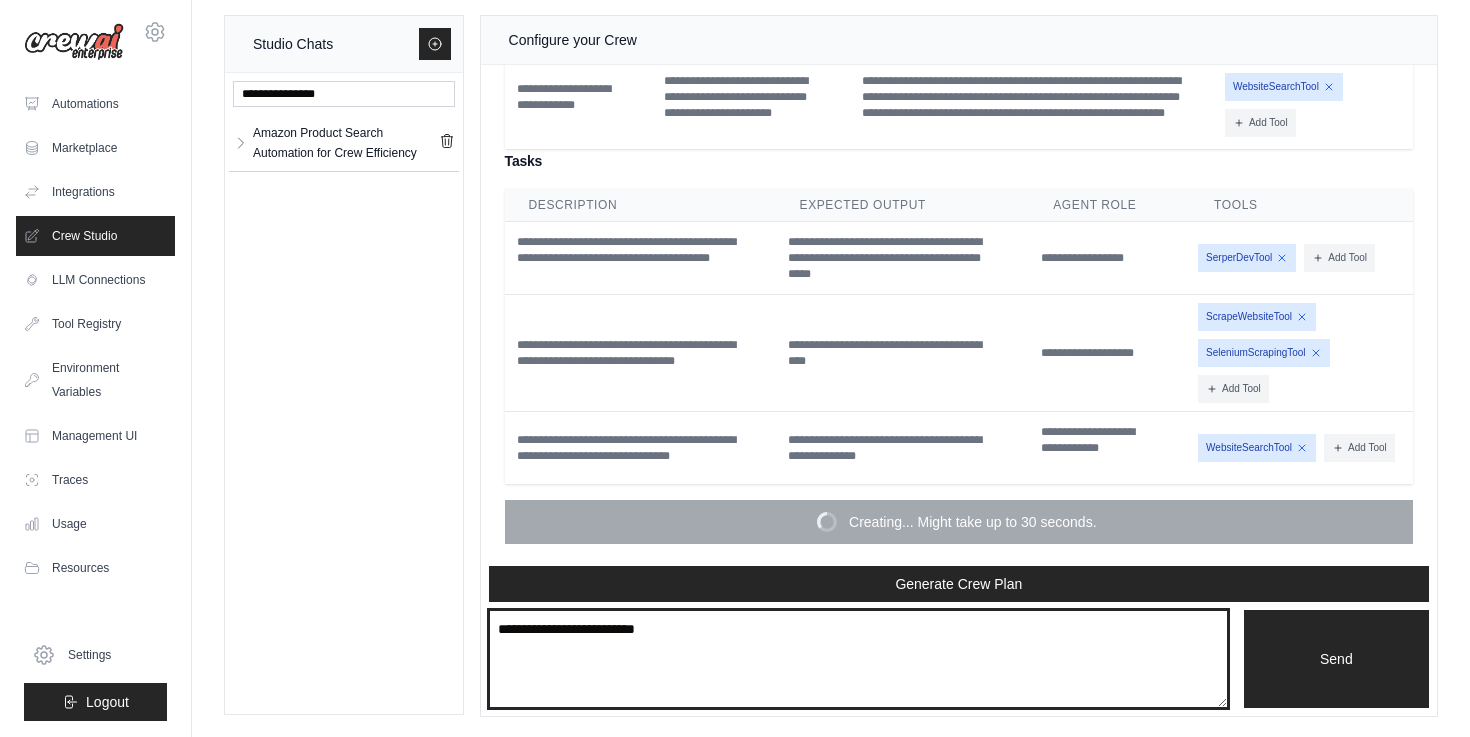 type on "**********" 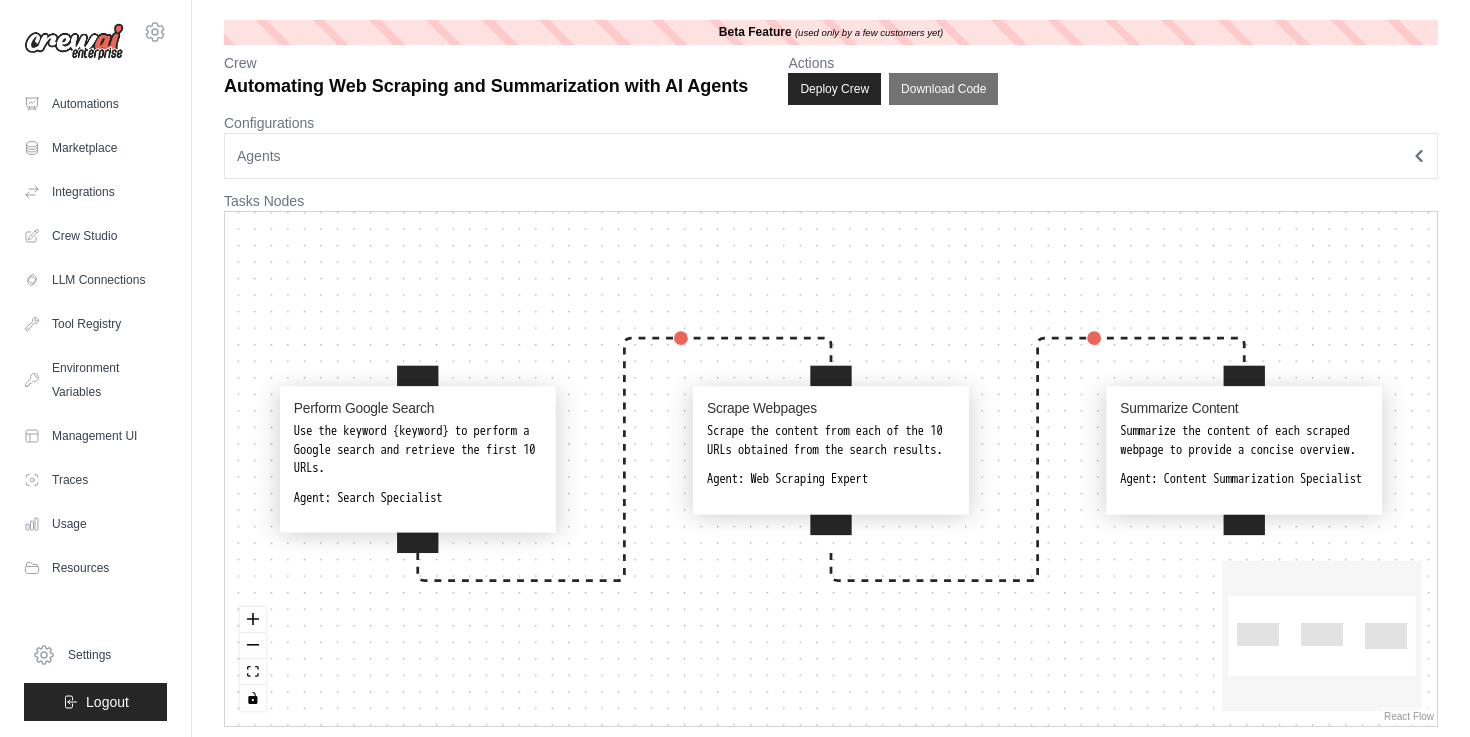 scroll, scrollTop: 0, scrollLeft: 0, axis: both 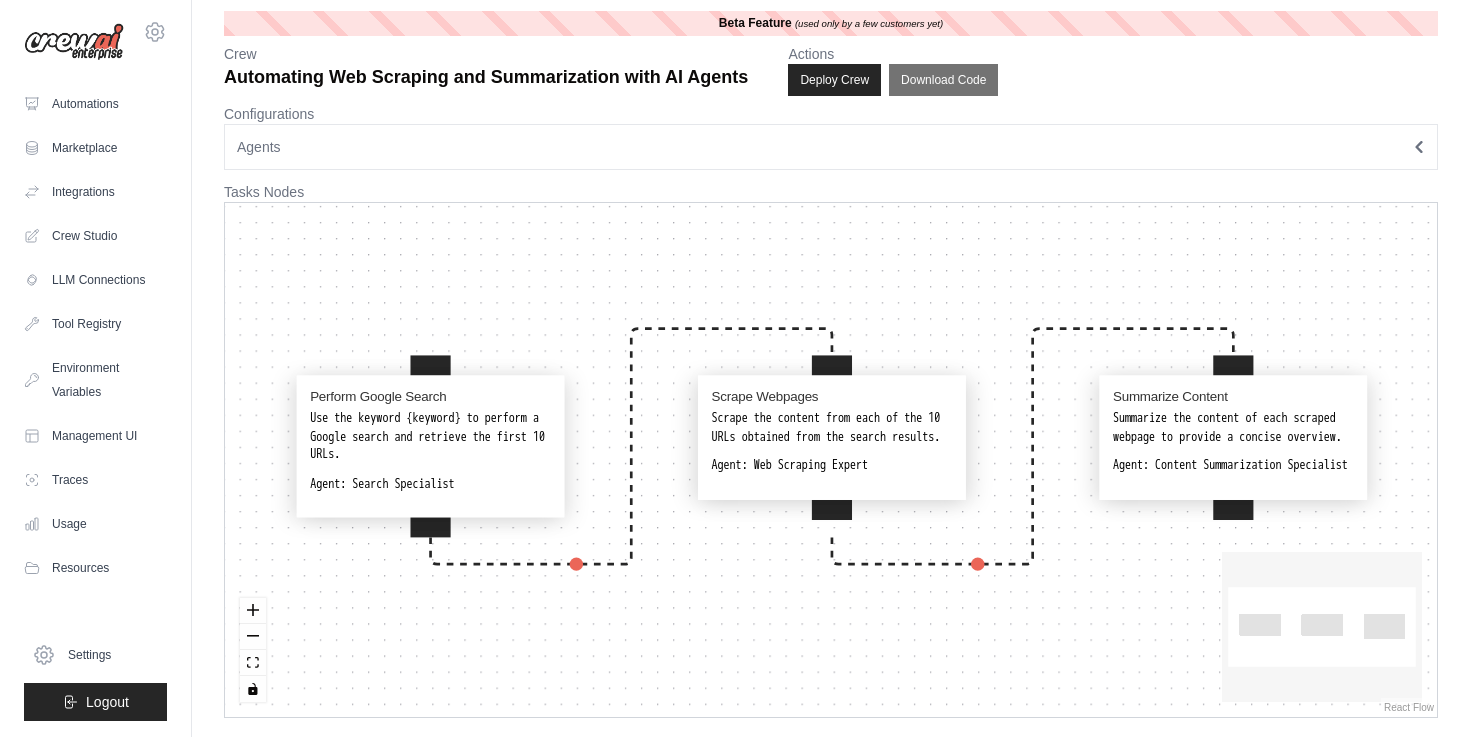 click on "Use the keyword {keyword} to perform a Google search and retrieve the first 10 URLs." at bounding box center (430, 437) 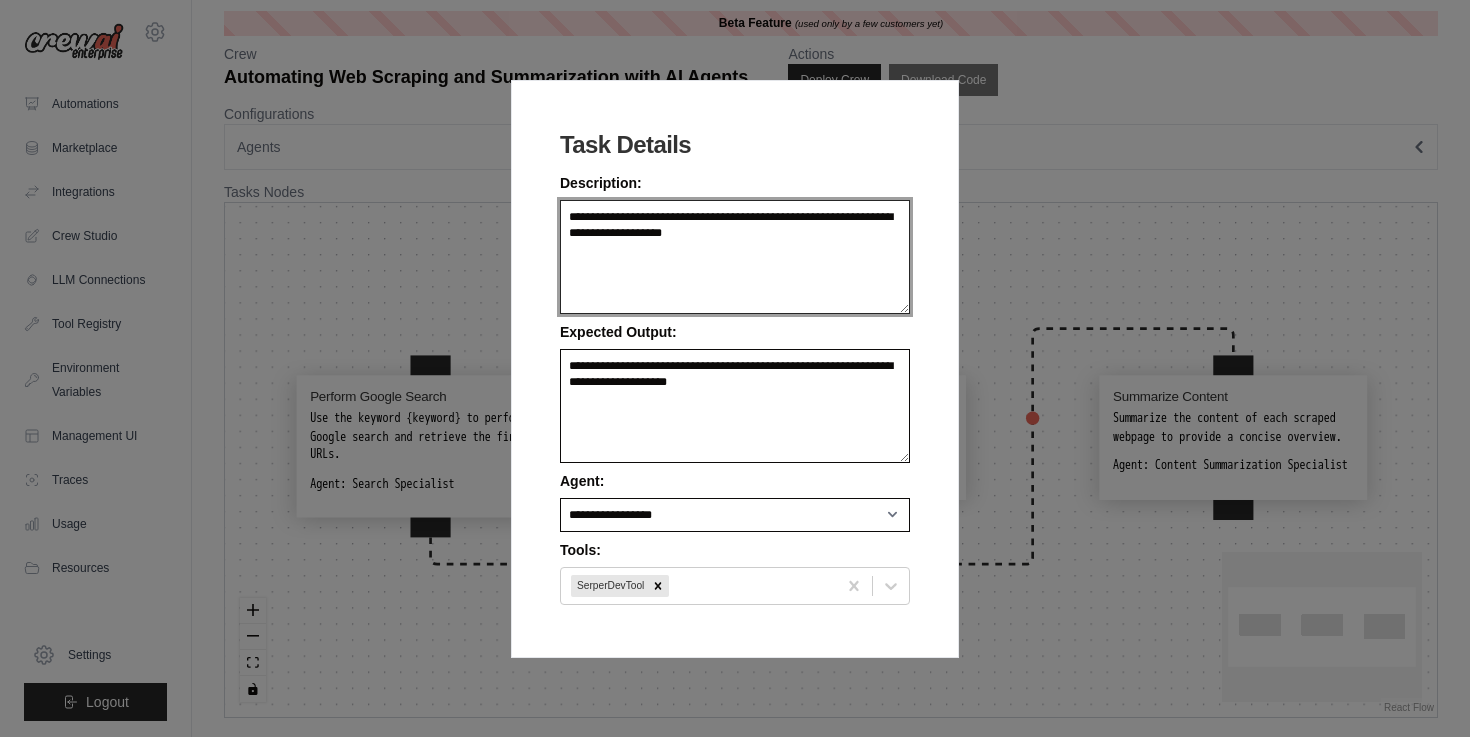 click on "**********" at bounding box center (735, 257) 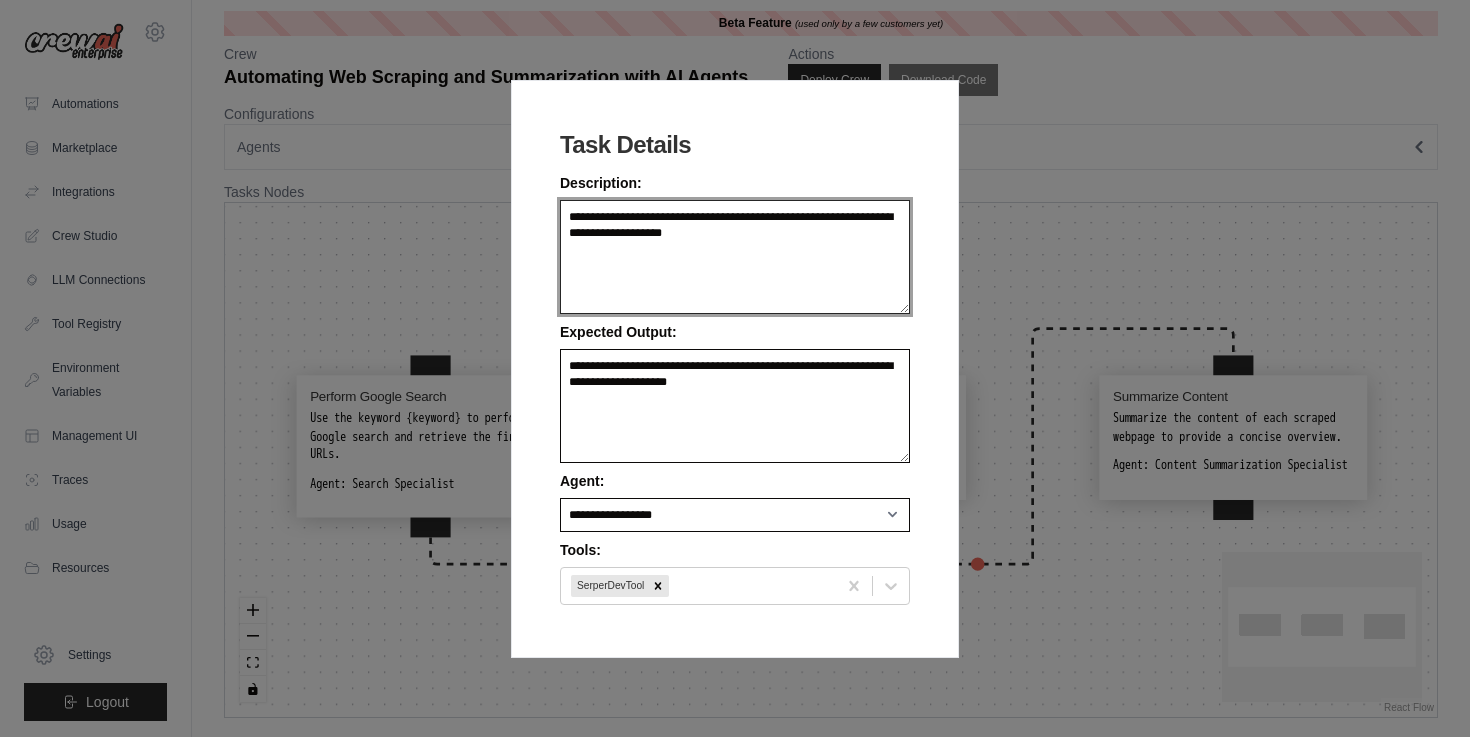 drag, startPoint x: 807, startPoint y: 229, endPoint x: 717, endPoint y: 274, distance: 100.62306 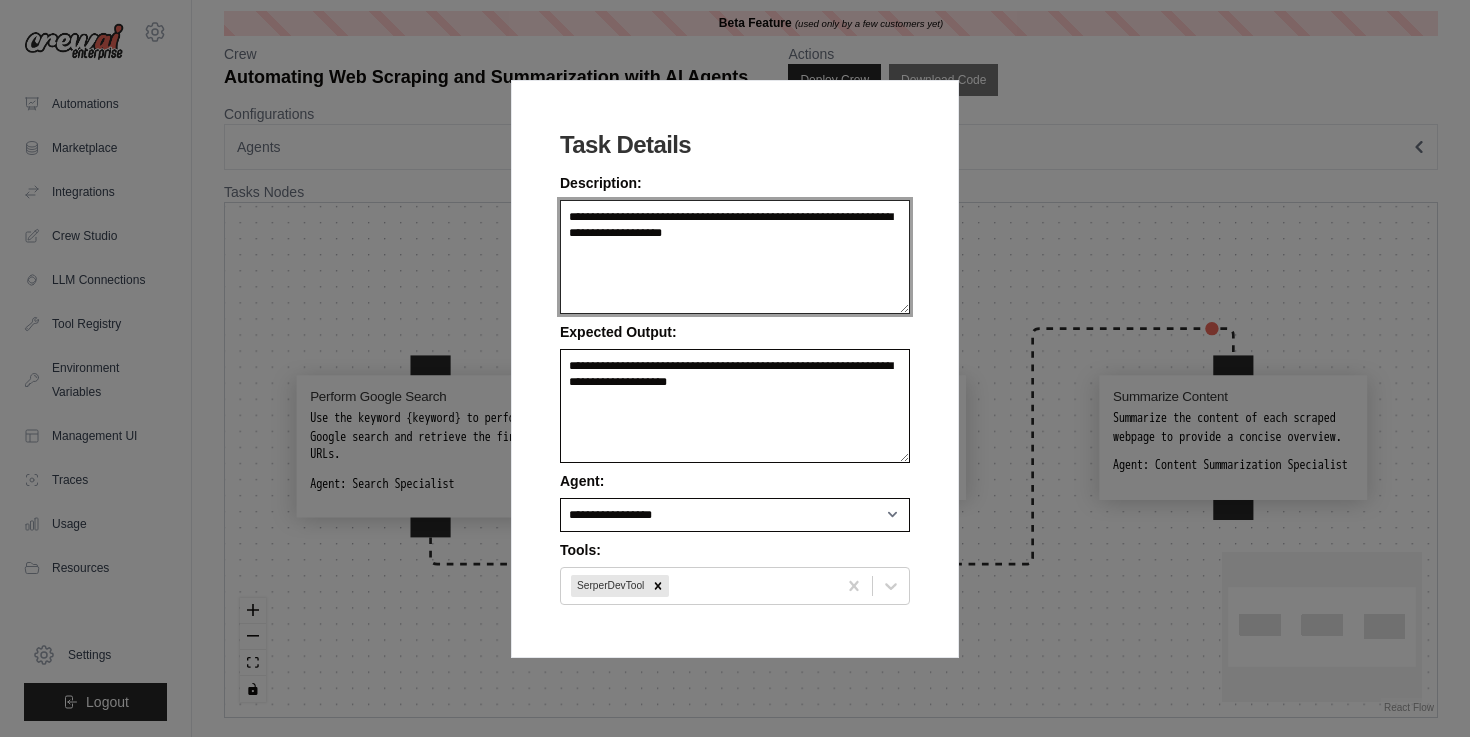 click on "**********" at bounding box center [735, 257] 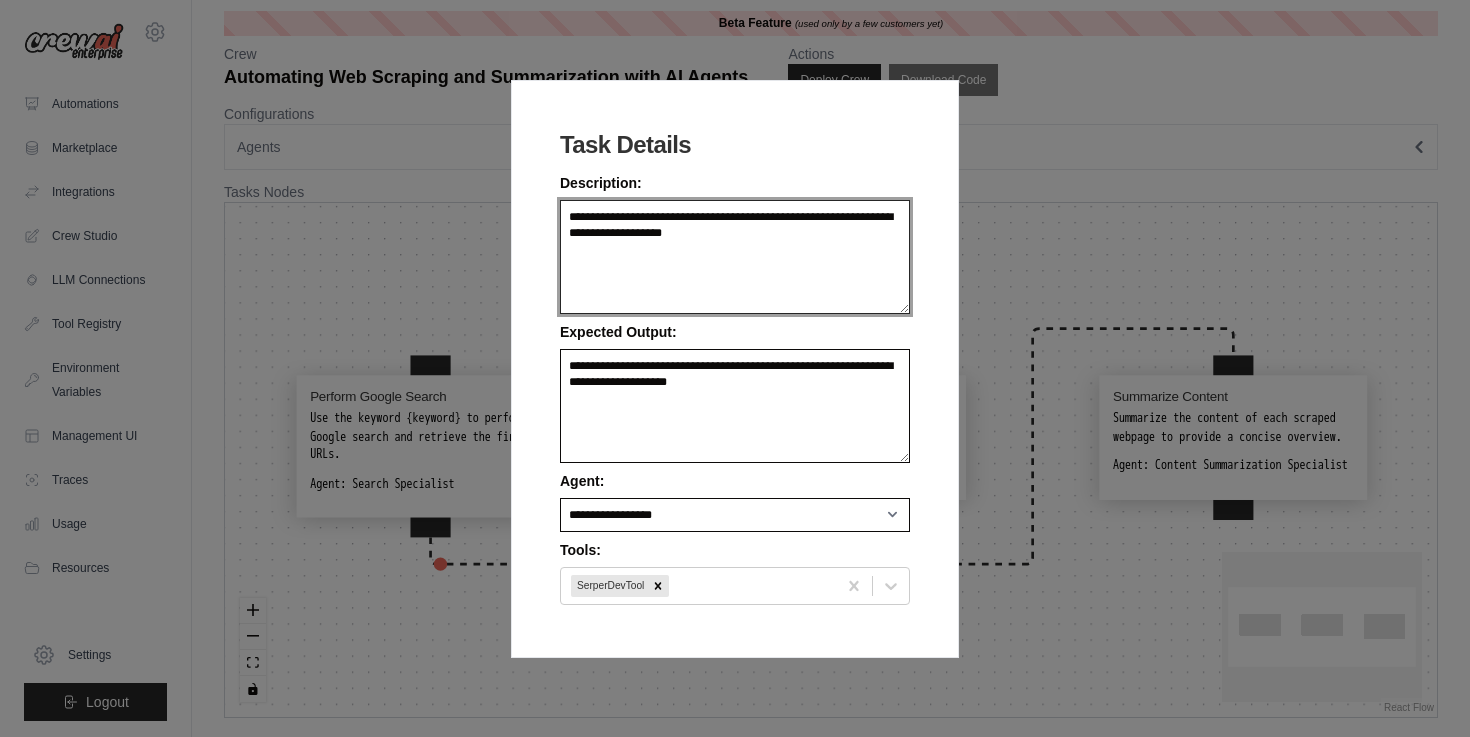 click on "**********" at bounding box center (735, 257) 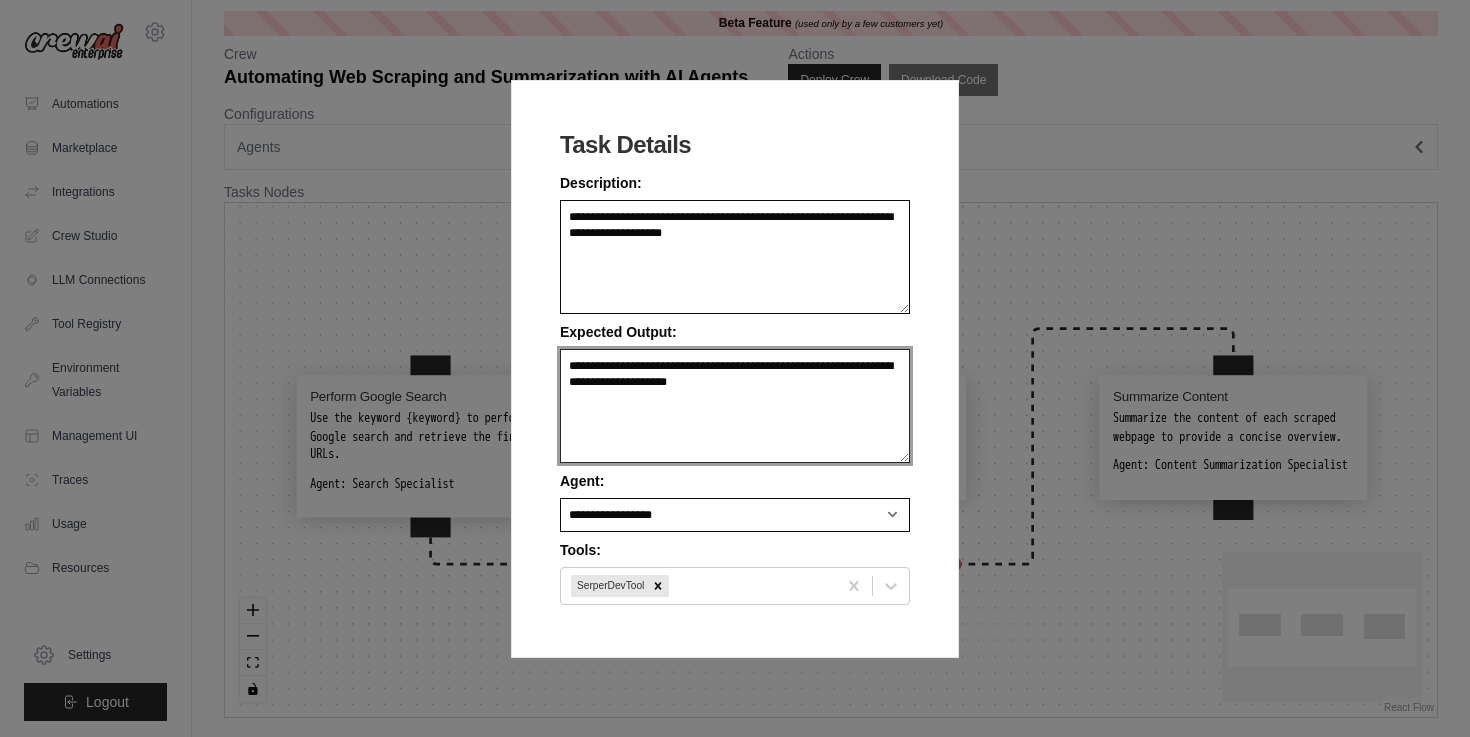 click on "**********" at bounding box center (735, 406) 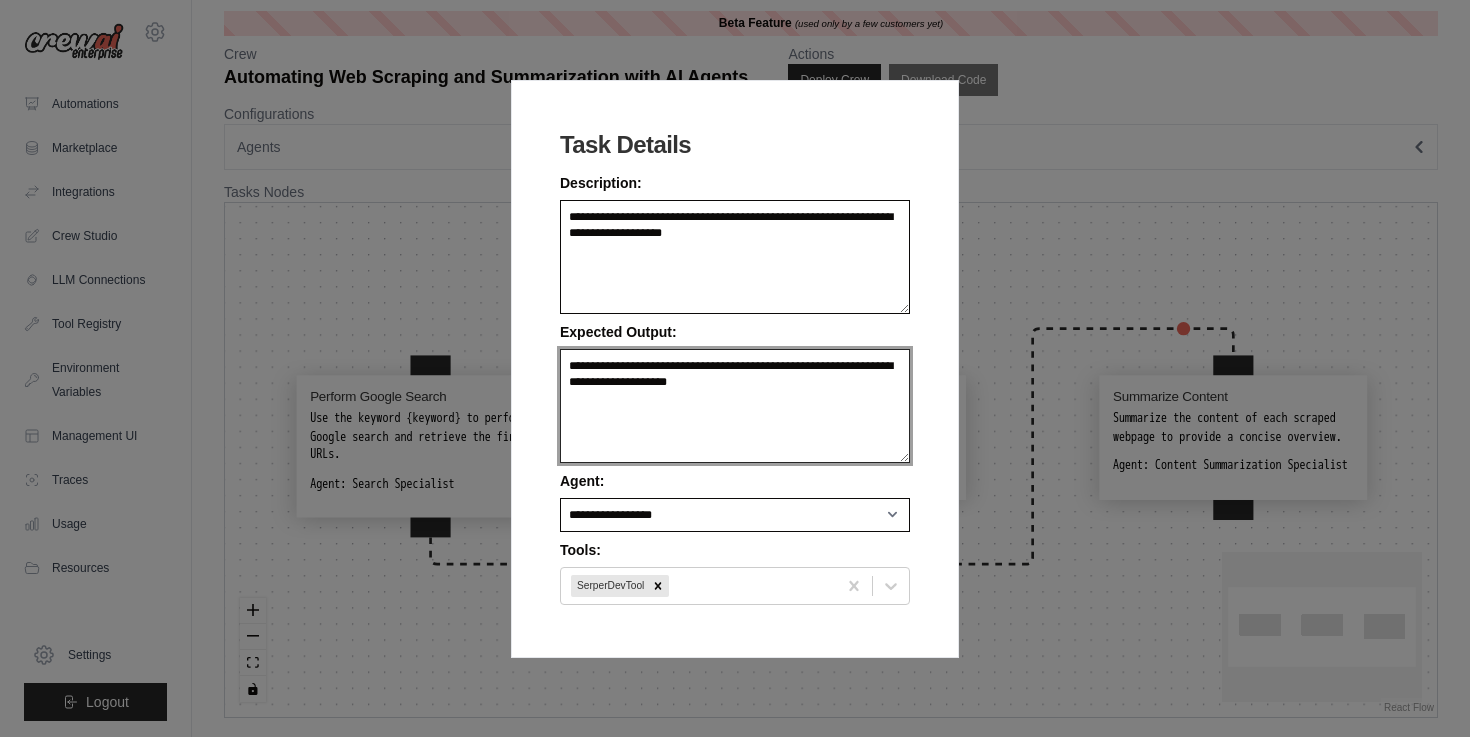 drag, startPoint x: 700, startPoint y: 397, endPoint x: 470, endPoint y: 349, distance: 234.95532 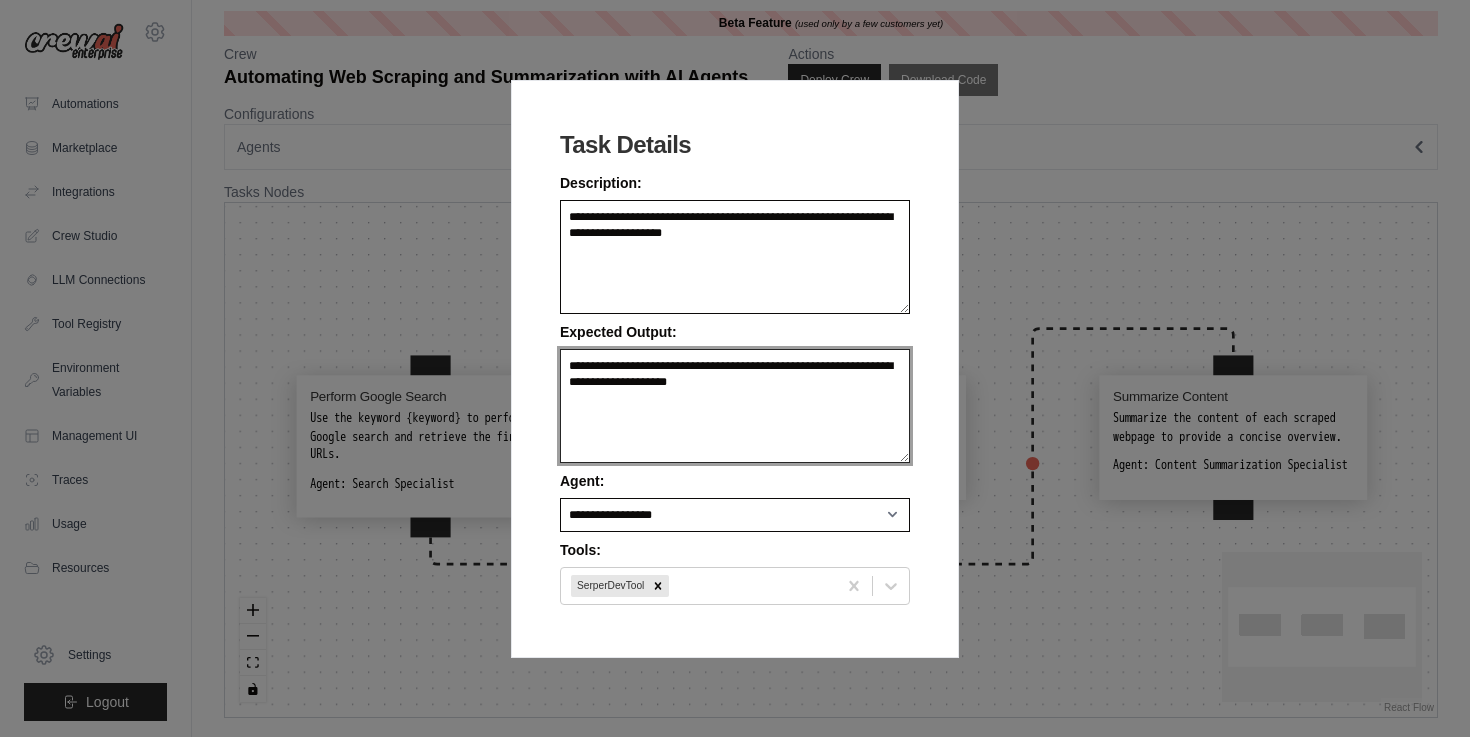 click on "**********" at bounding box center [735, 368] 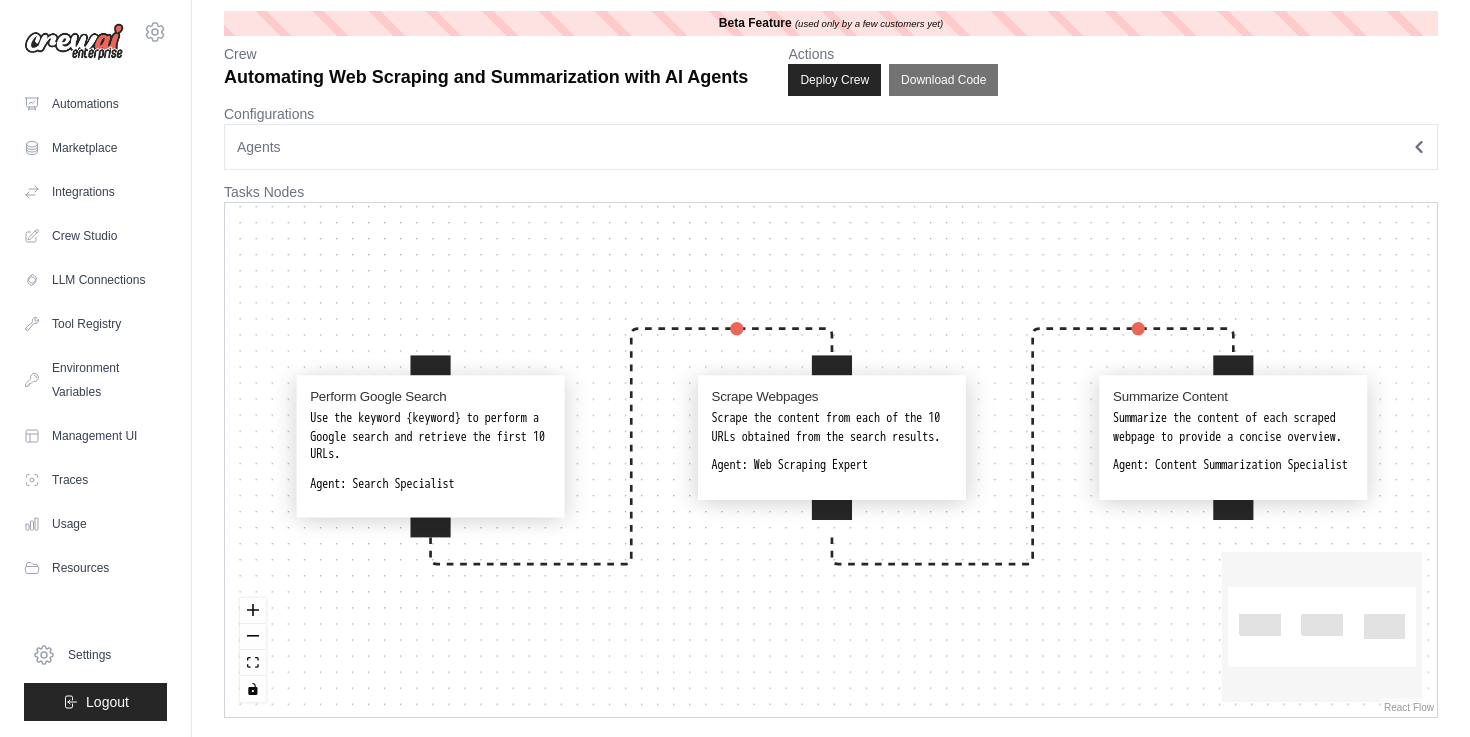 click on "Use the keyword {keyword} to perform a Google search and retrieve the first 10 URLs." at bounding box center [430, 437] 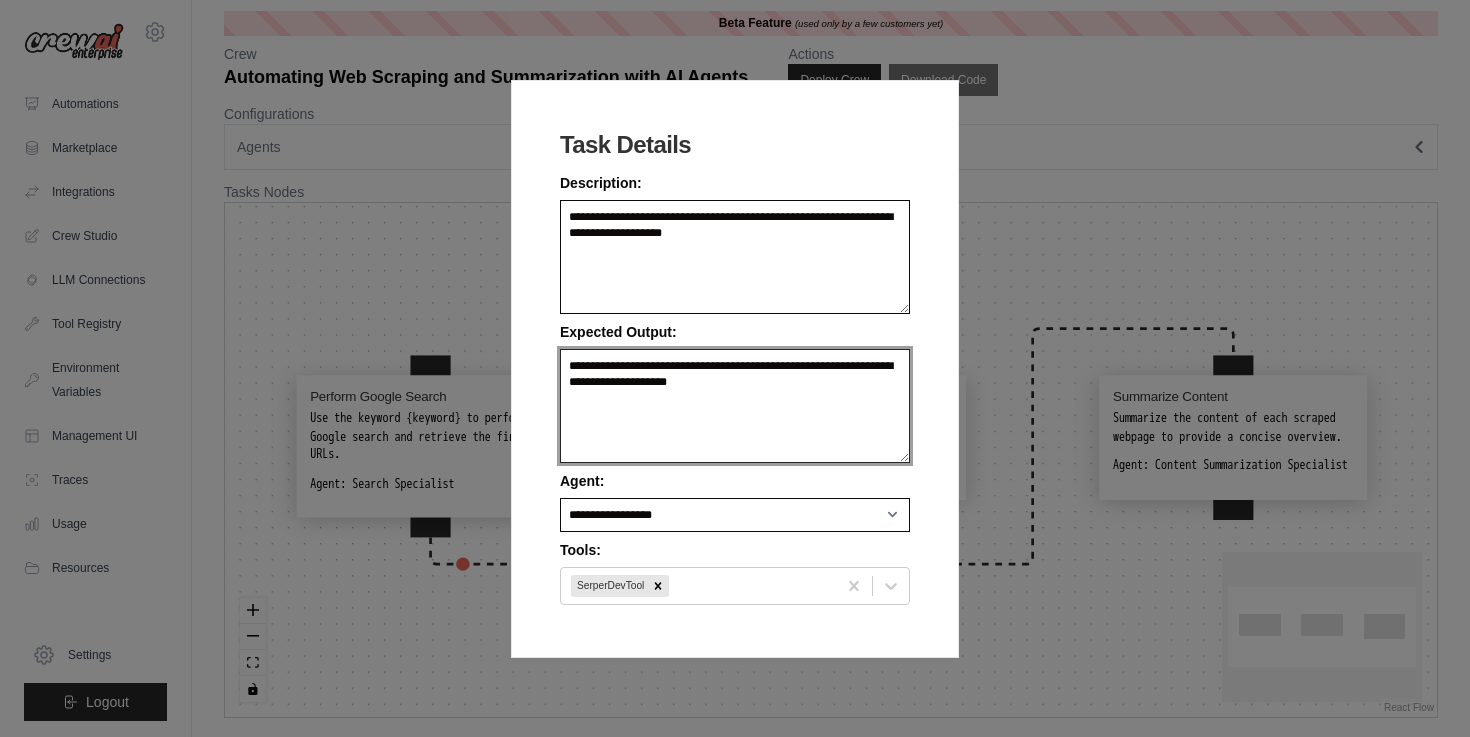 click on "**********" at bounding box center (735, 406) 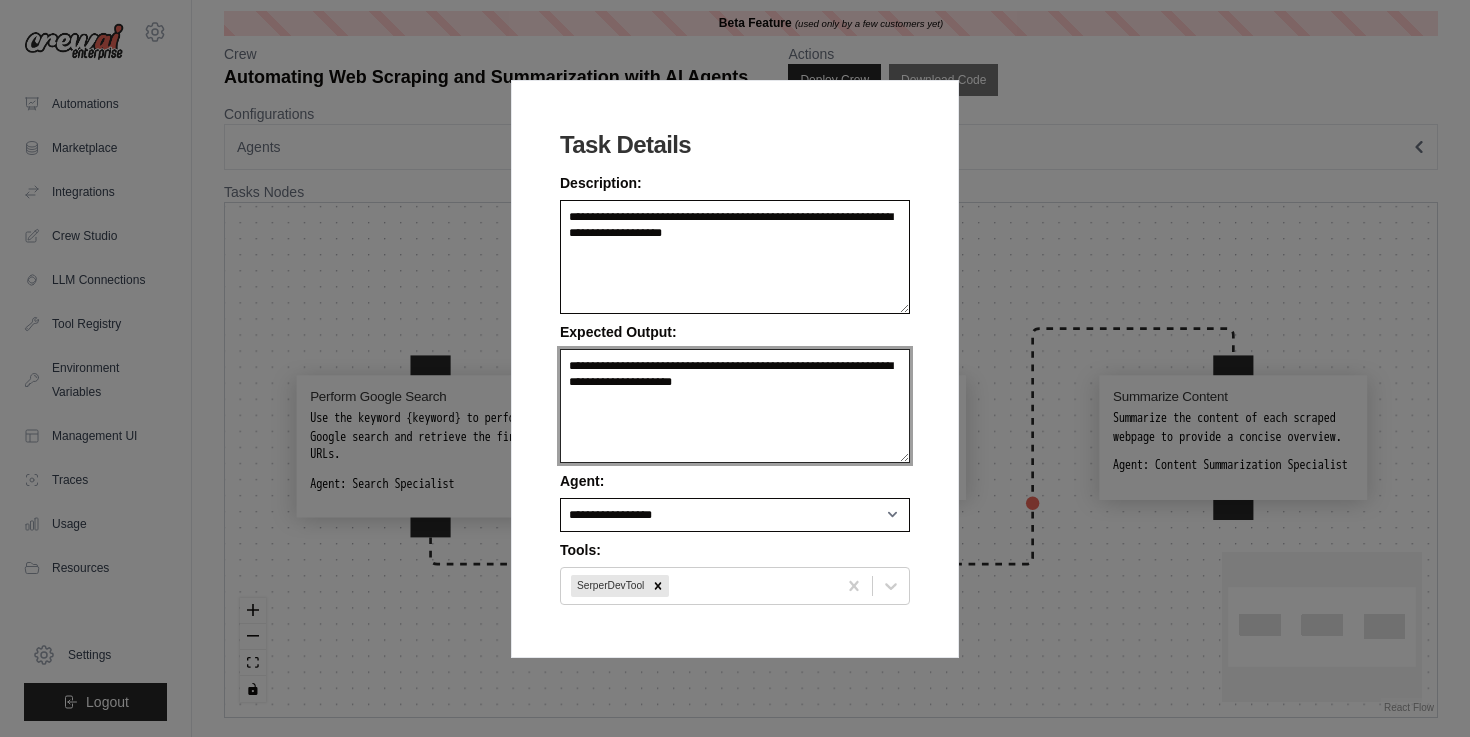 click on "**********" at bounding box center (735, 406) 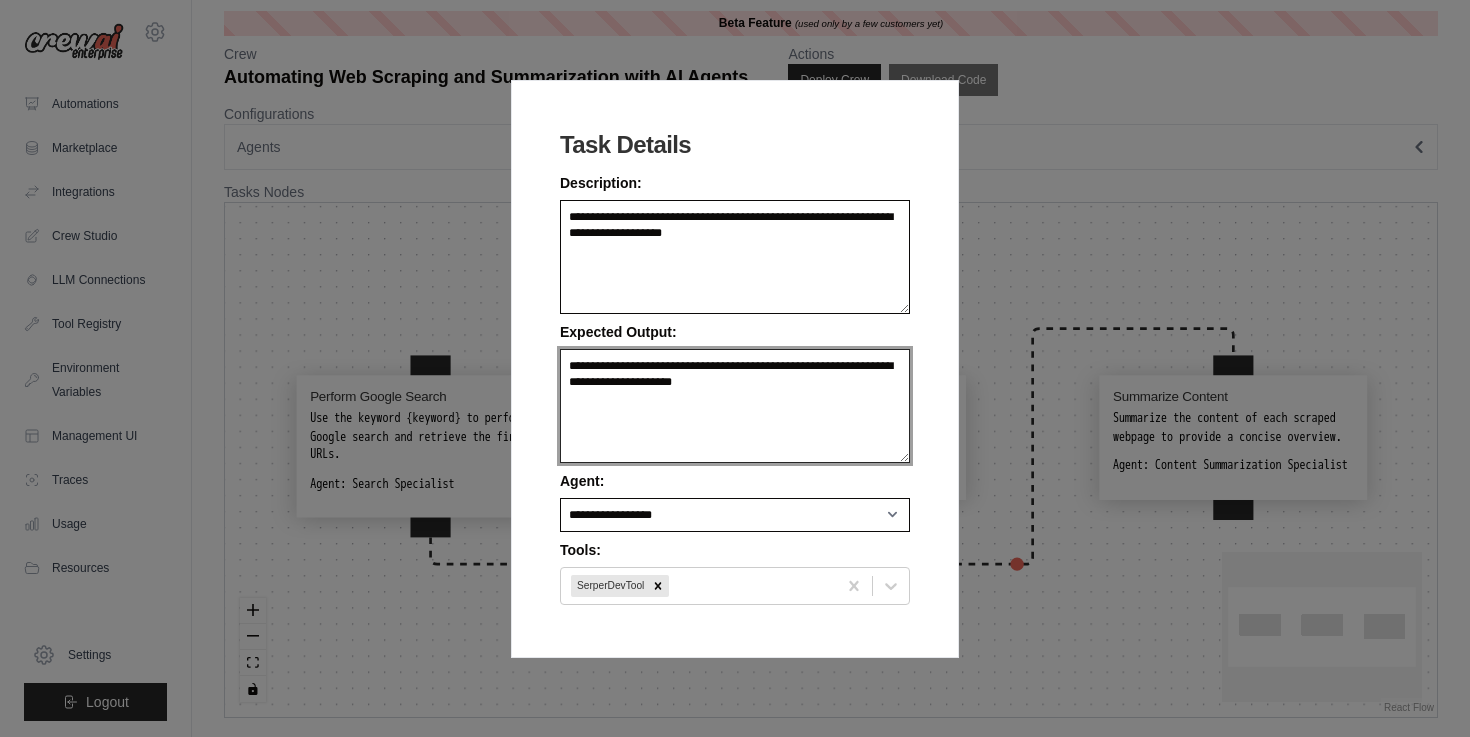 click on "**********" at bounding box center (735, 406) 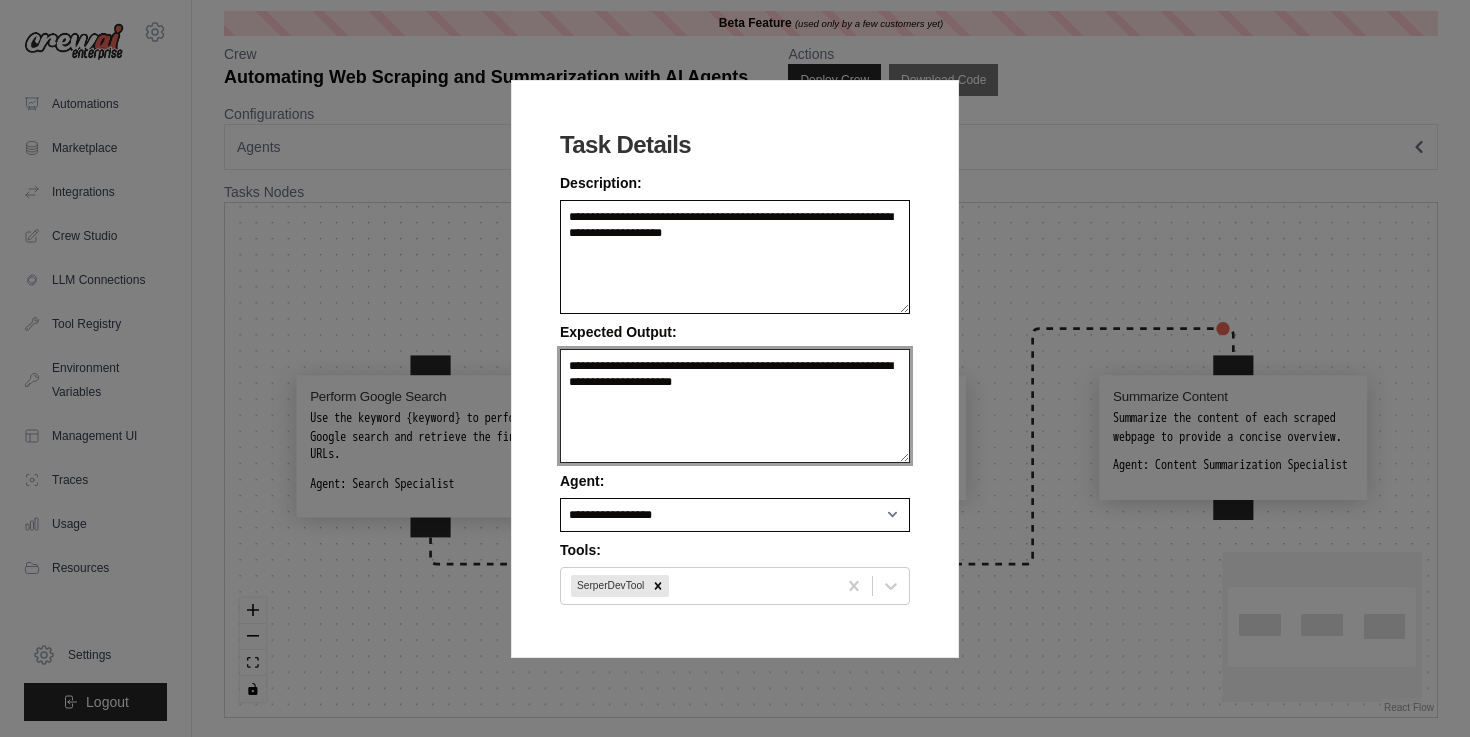type on "**********" 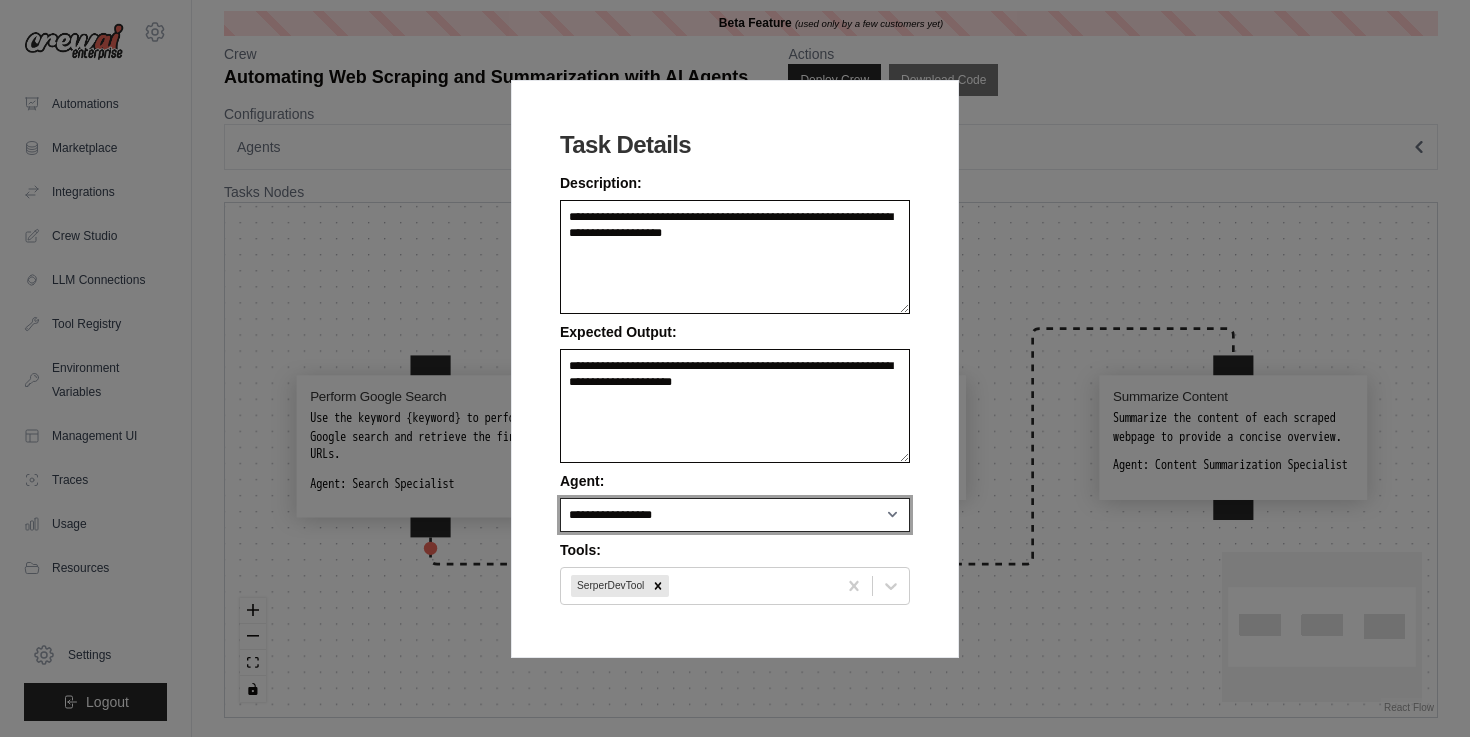 click on "**********" at bounding box center (735, 515) 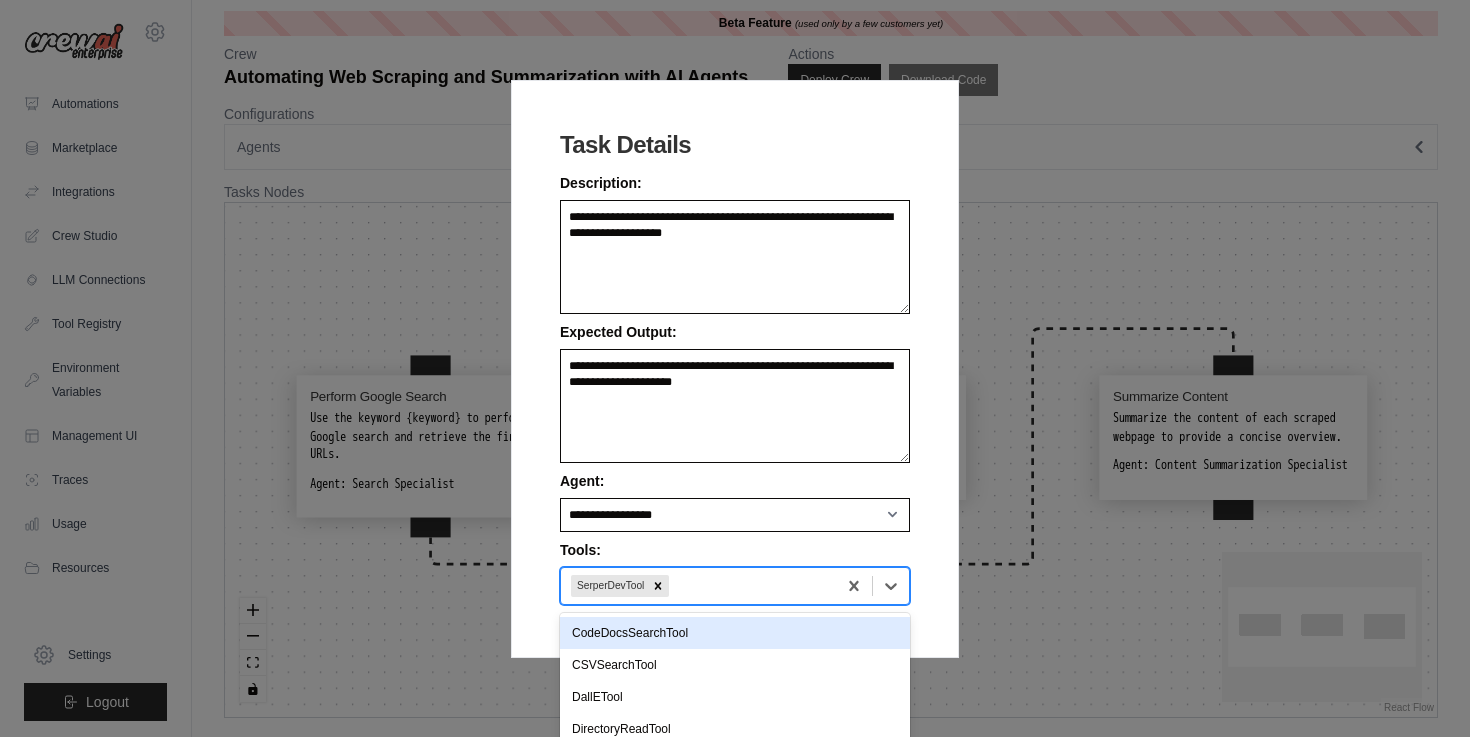 click at bounding box center [749, 586] 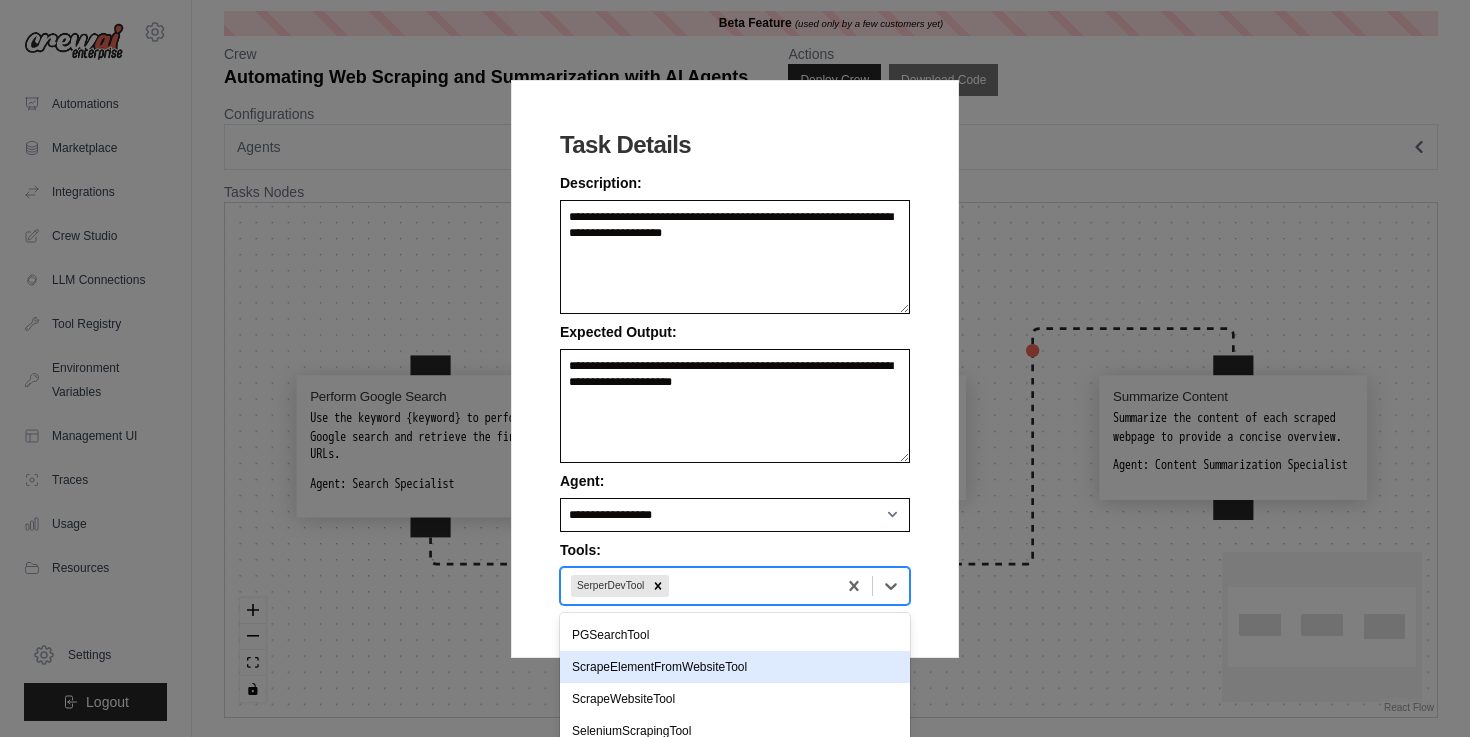 scroll, scrollTop: 444, scrollLeft: 0, axis: vertical 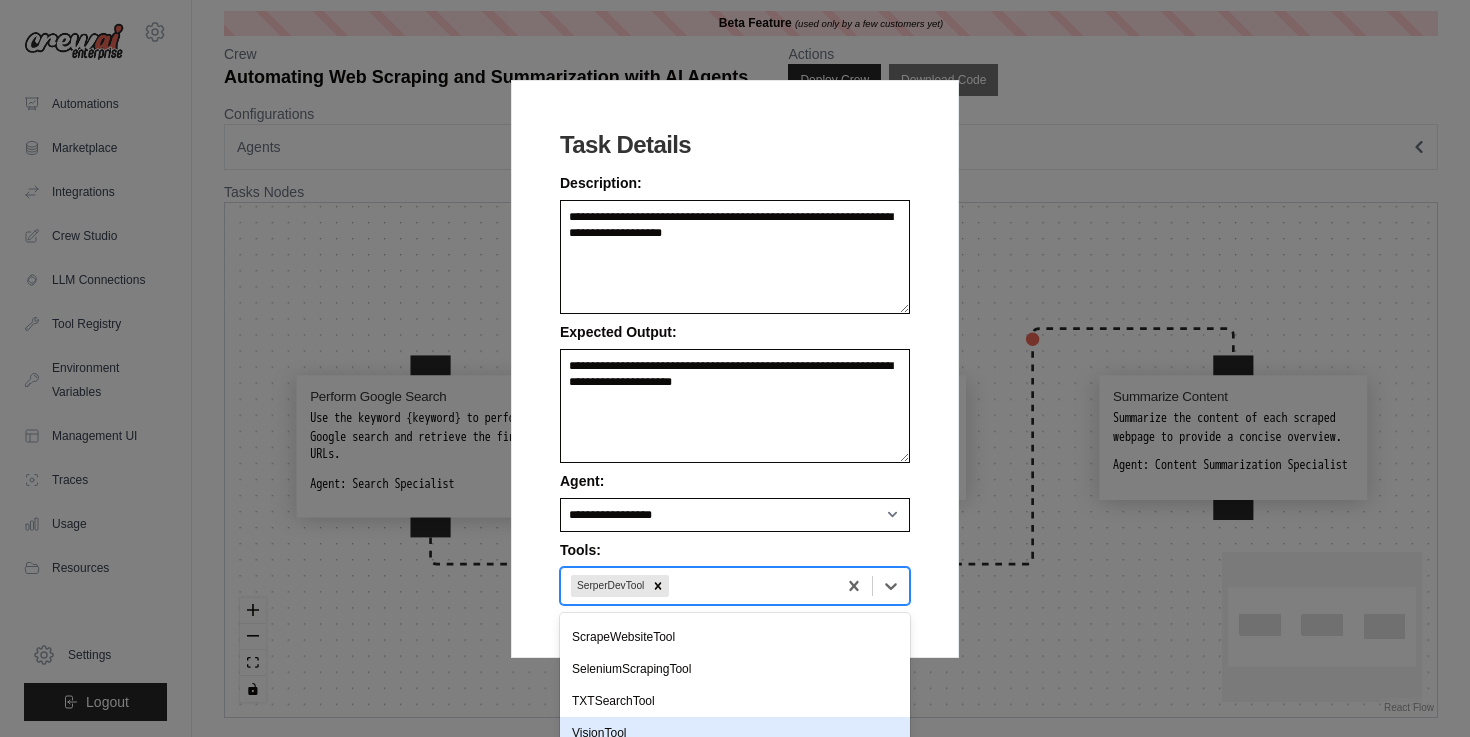 click on "VisionTool" at bounding box center (735, 733) 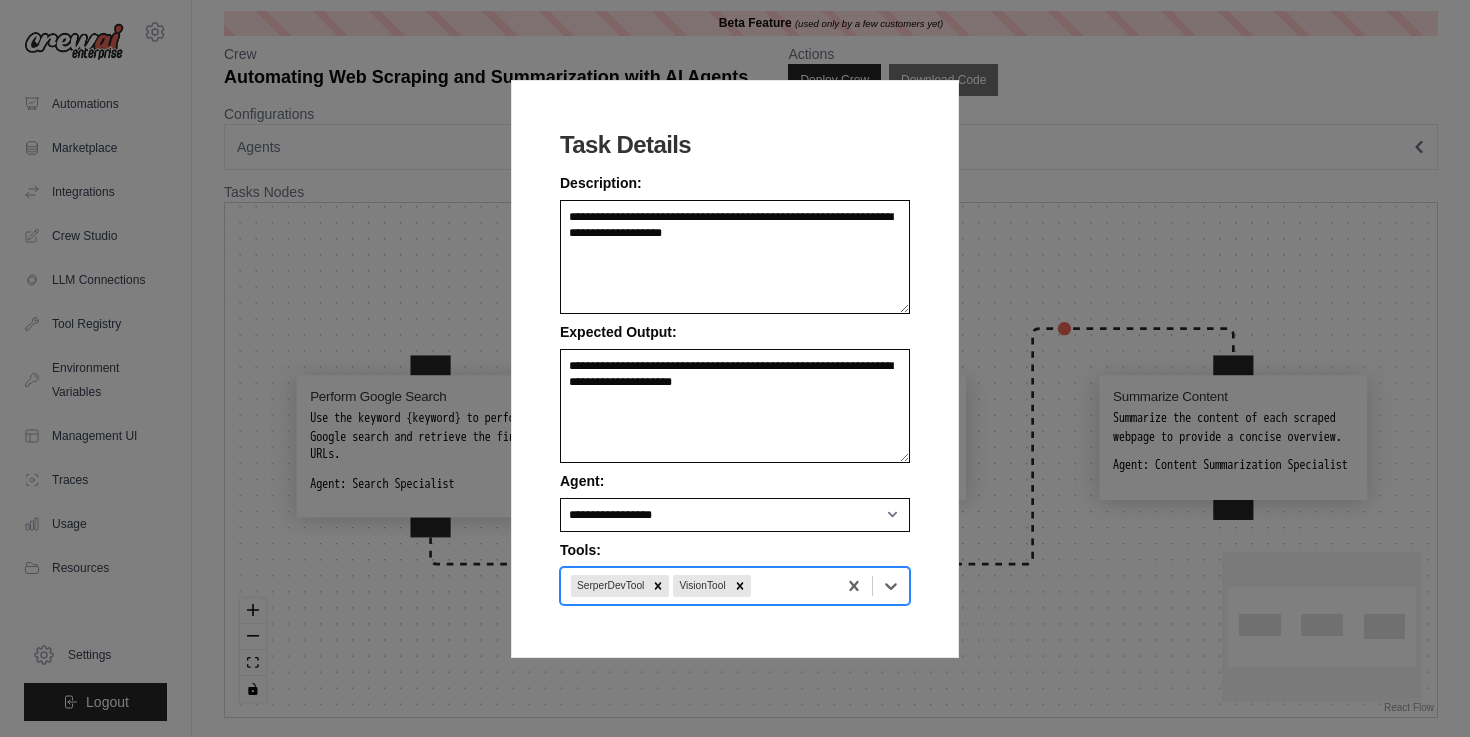 click on "**********" at bounding box center (735, 369) 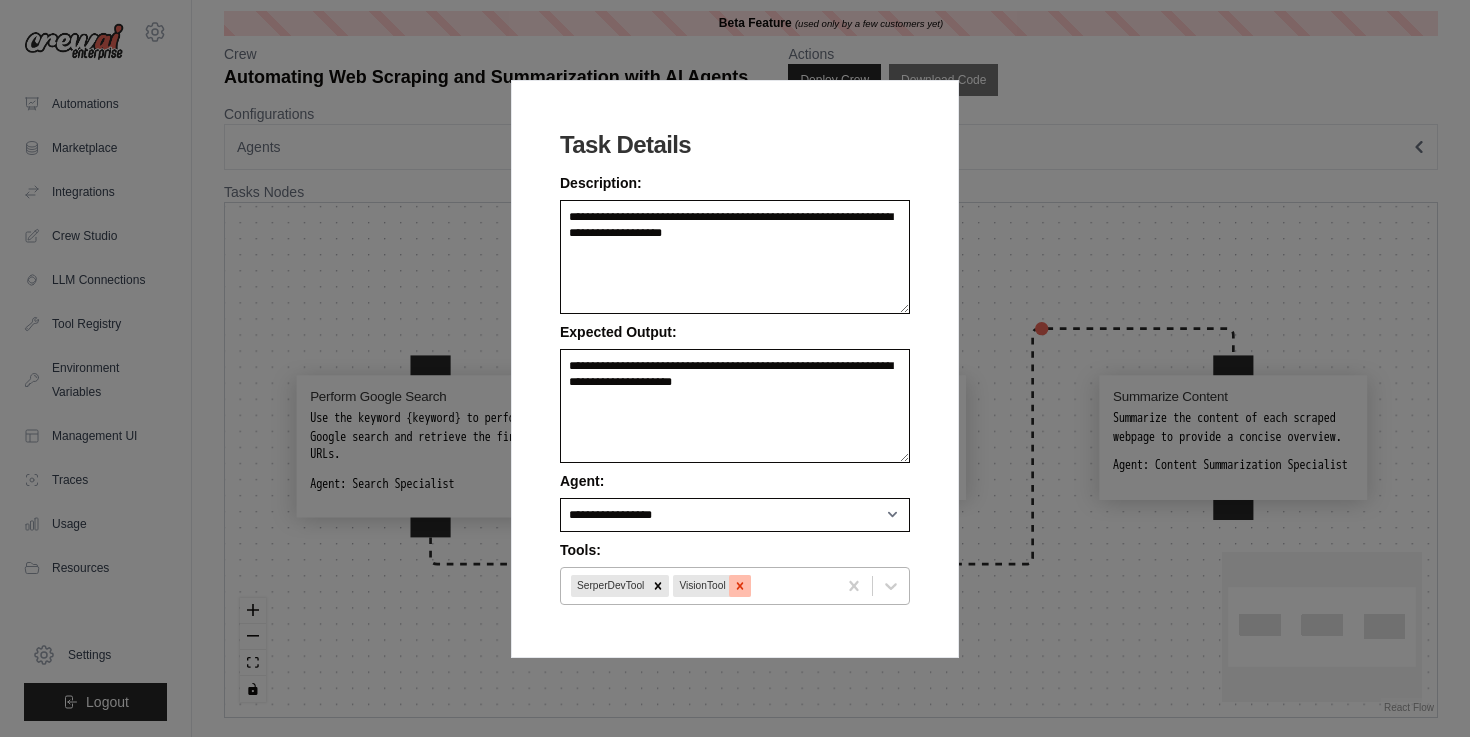 click 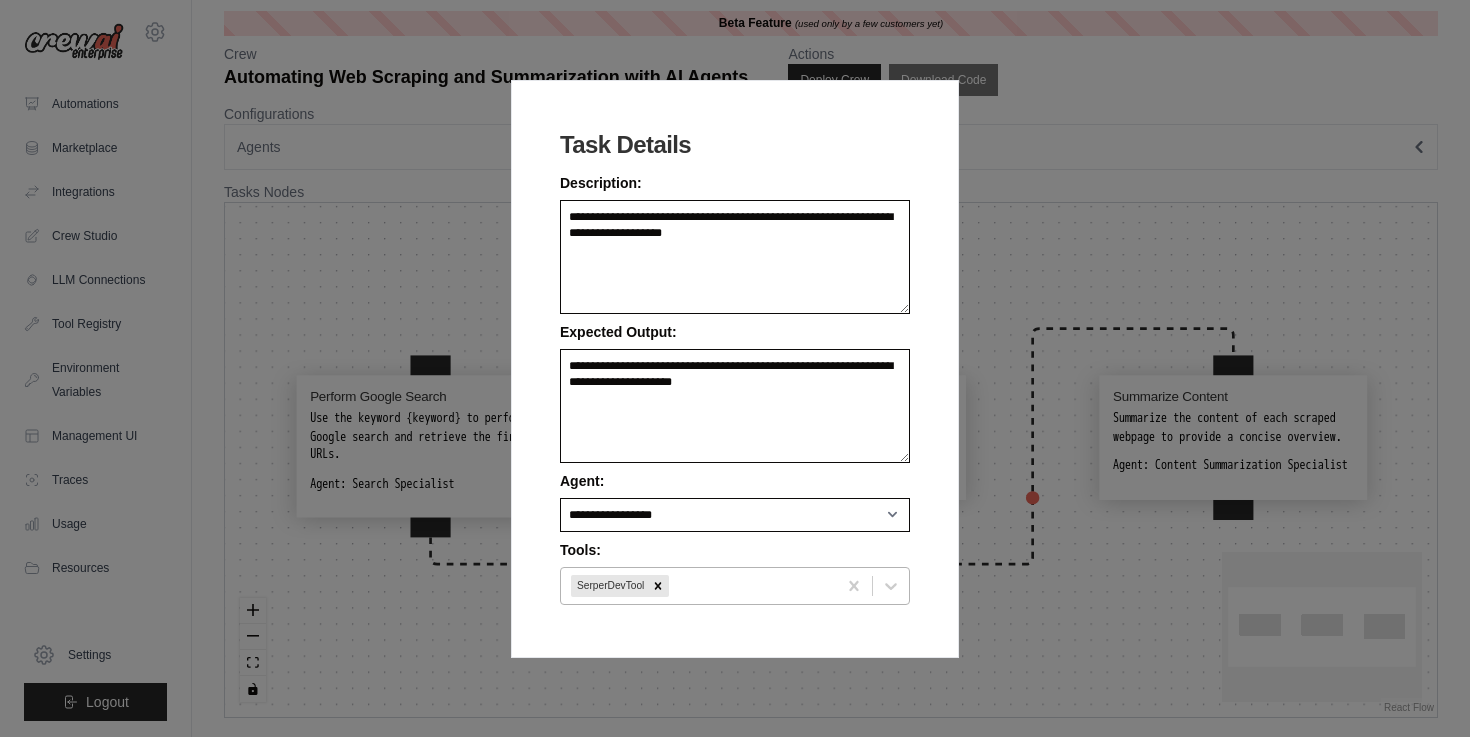 click on "**********" at bounding box center (735, 368) 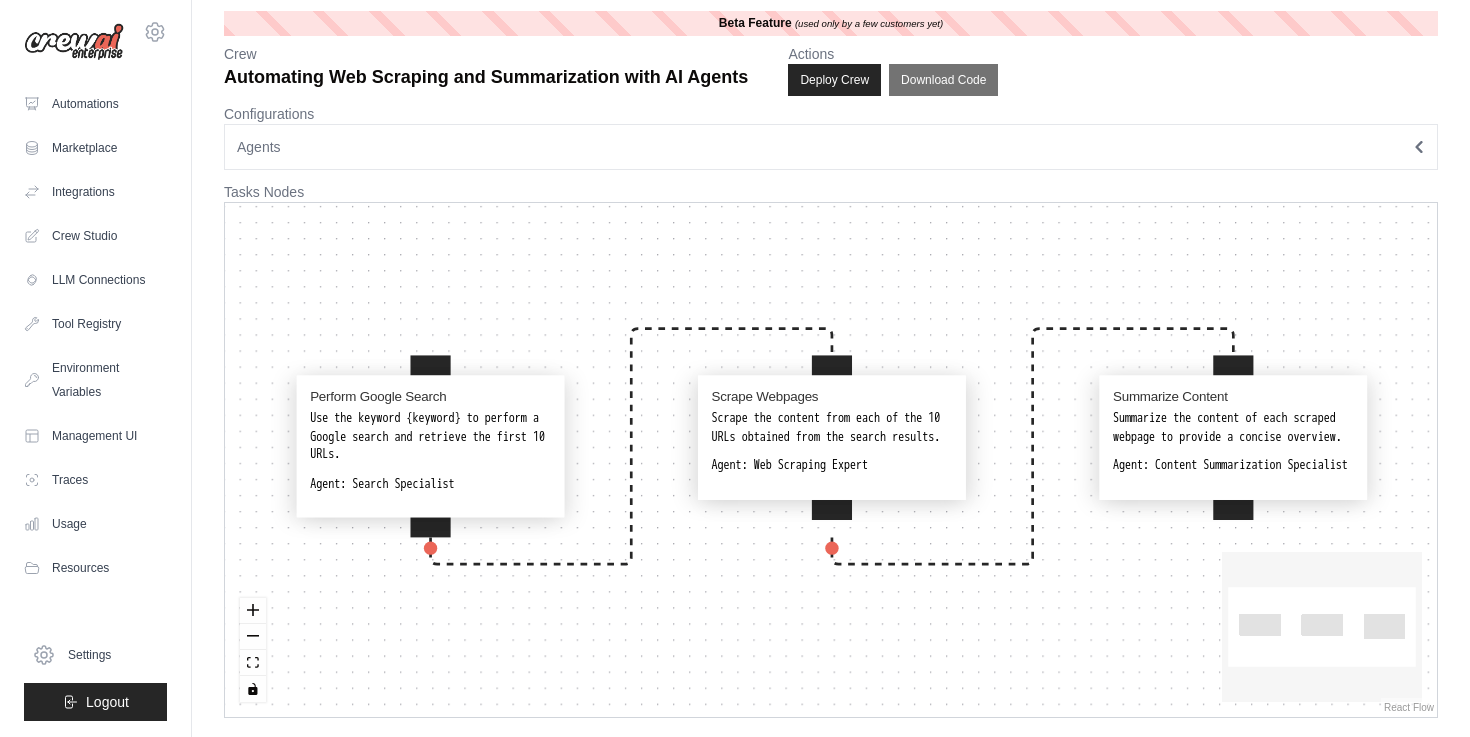click on "Use the keyword {keyword} to perform a Google search and retrieve the first 10 URLs." at bounding box center [430, 437] 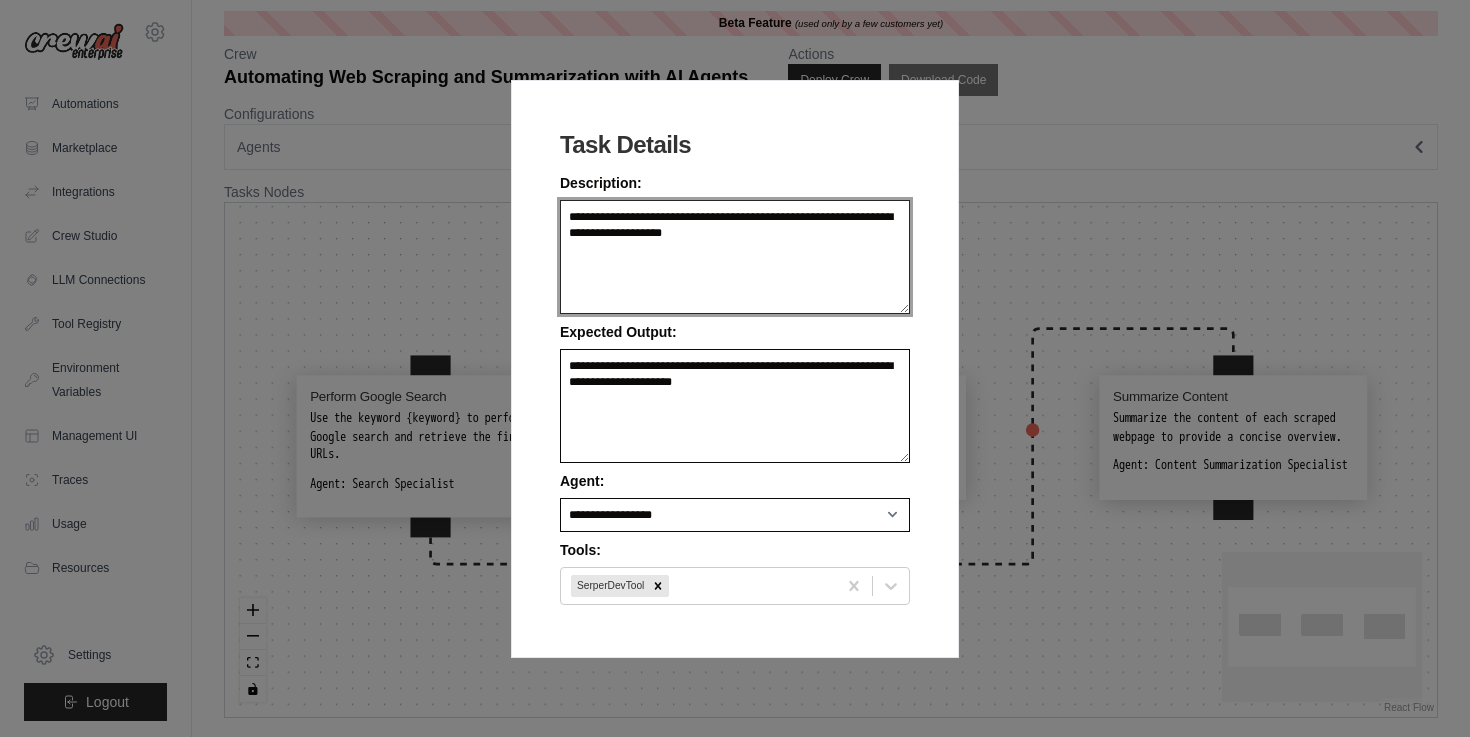click on "**********" at bounding box center (735, 257) 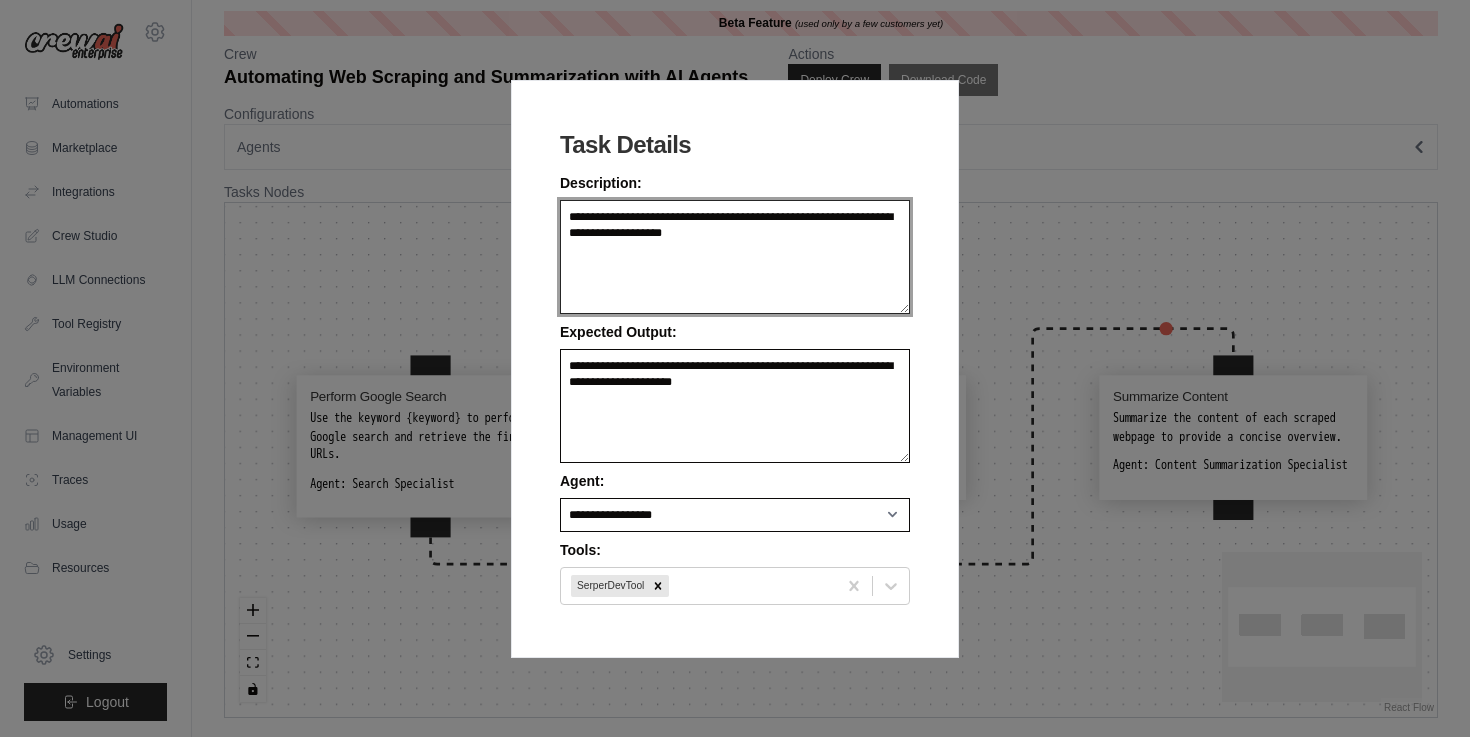 type on "**********" 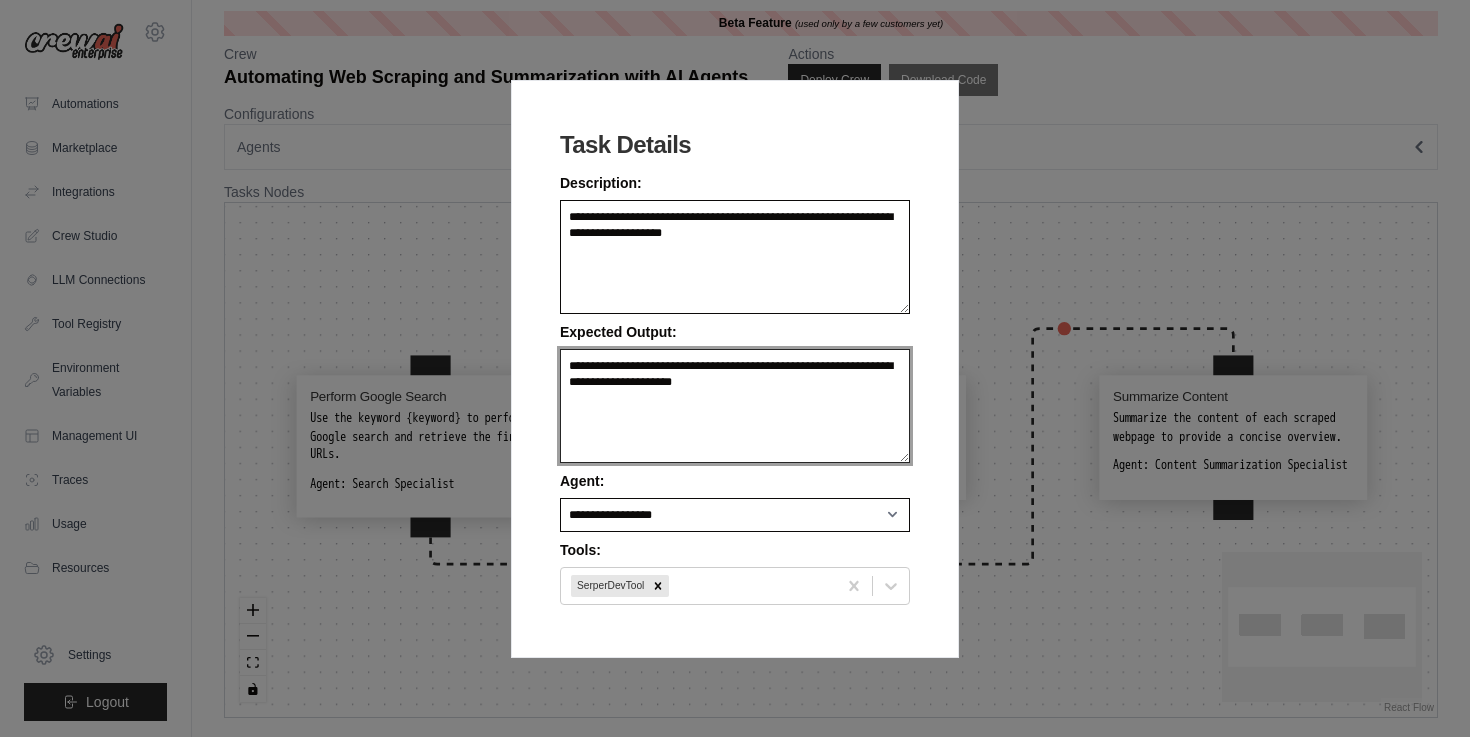click on "**********" at bounding box center [735, 406] 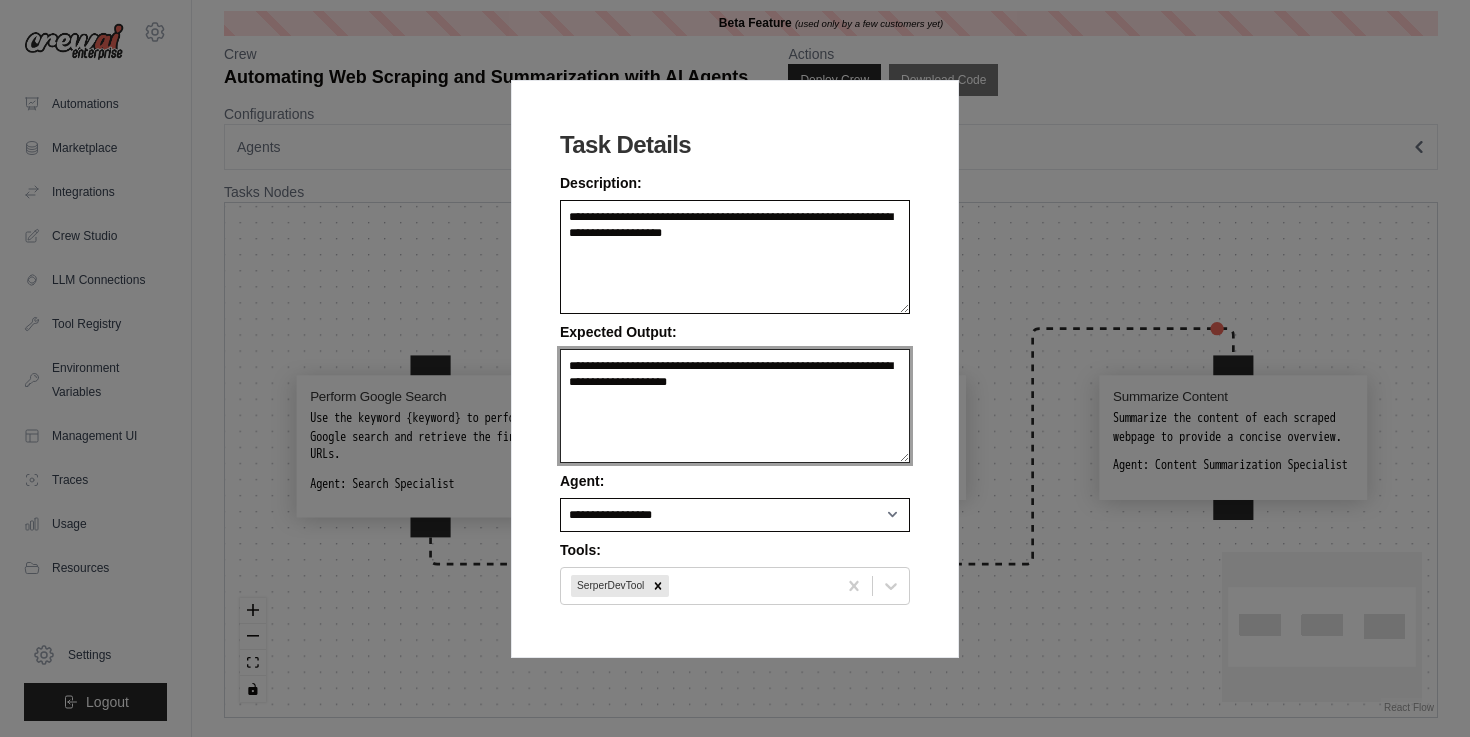type on "**********" 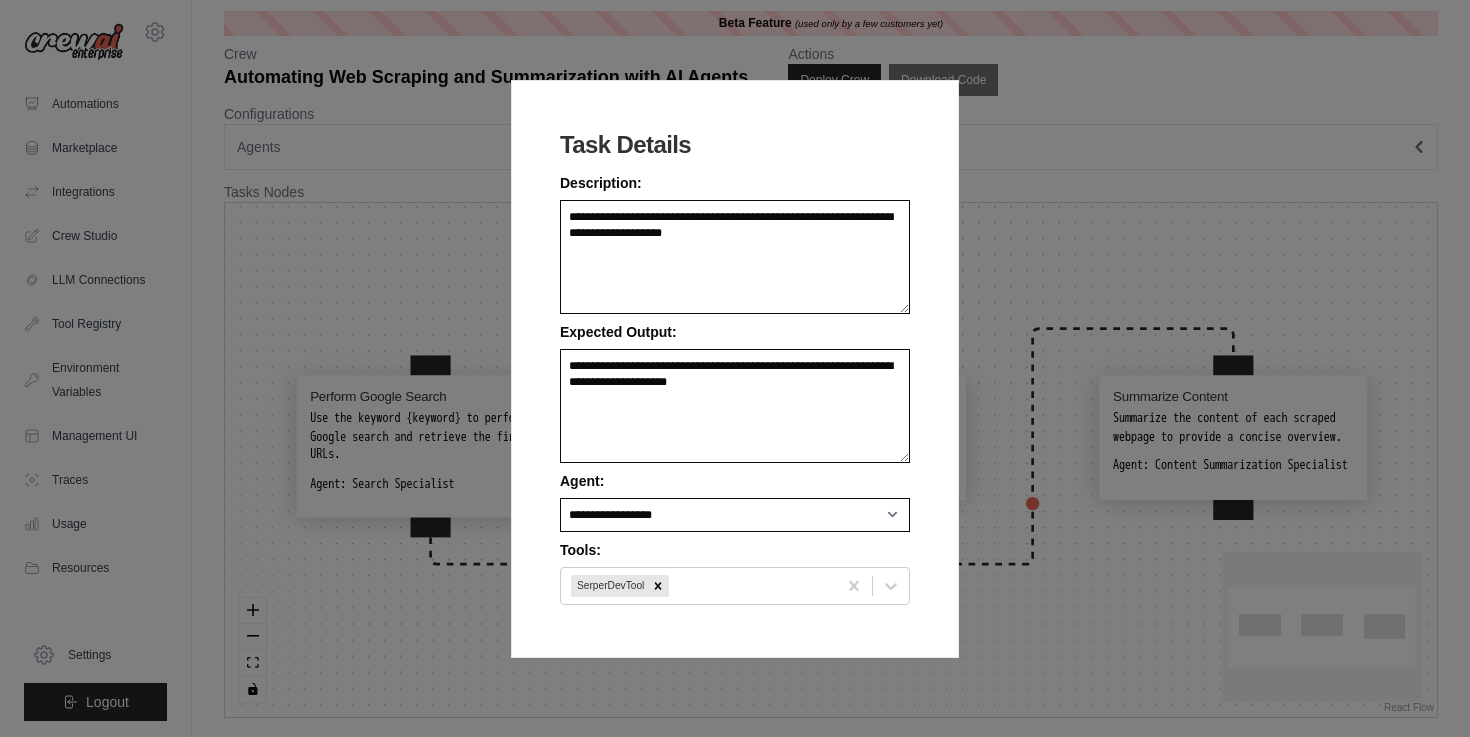 click on "**********" at bounding box center [735, 368] 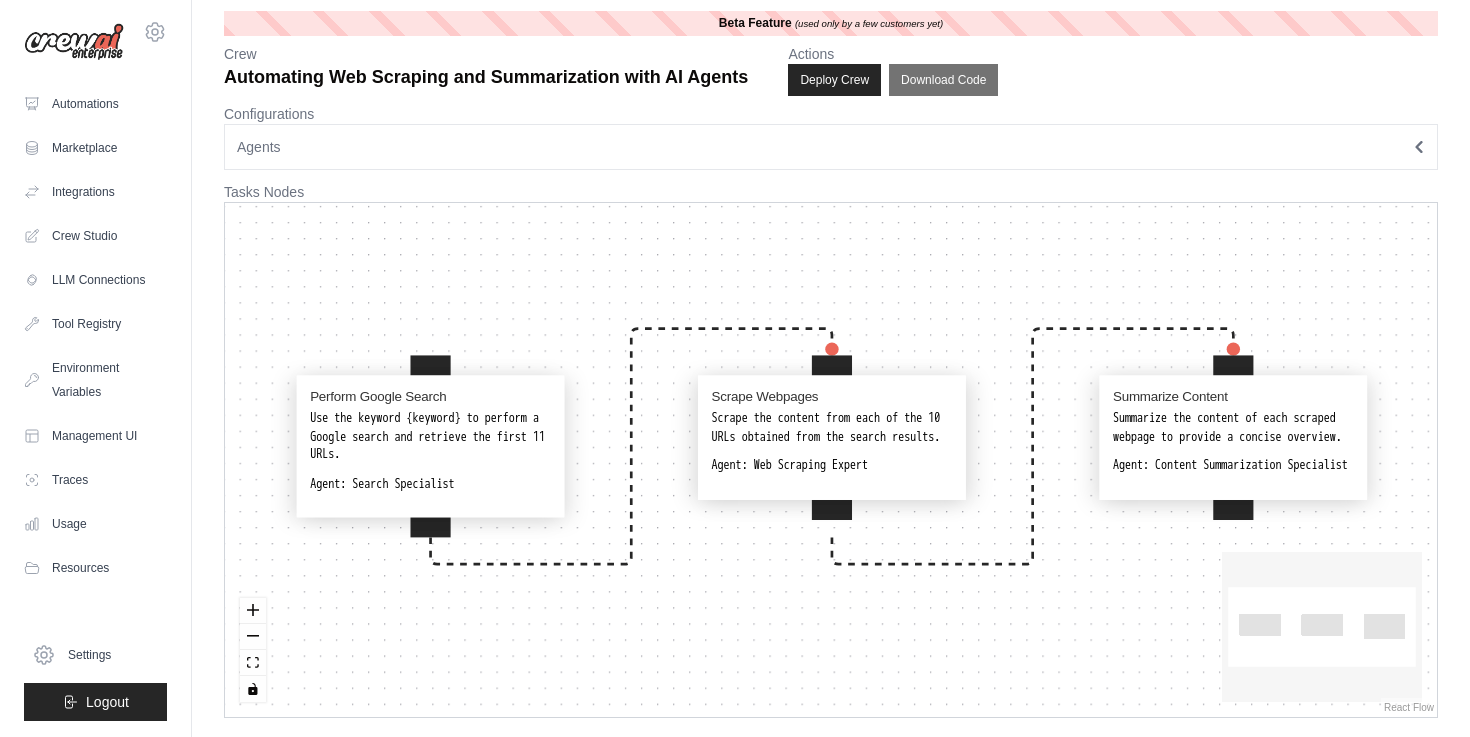 click on "Use the keyword {keyword} to perform a Google search and retrieve the first 11 URLs." at bounding box center [430, 437] 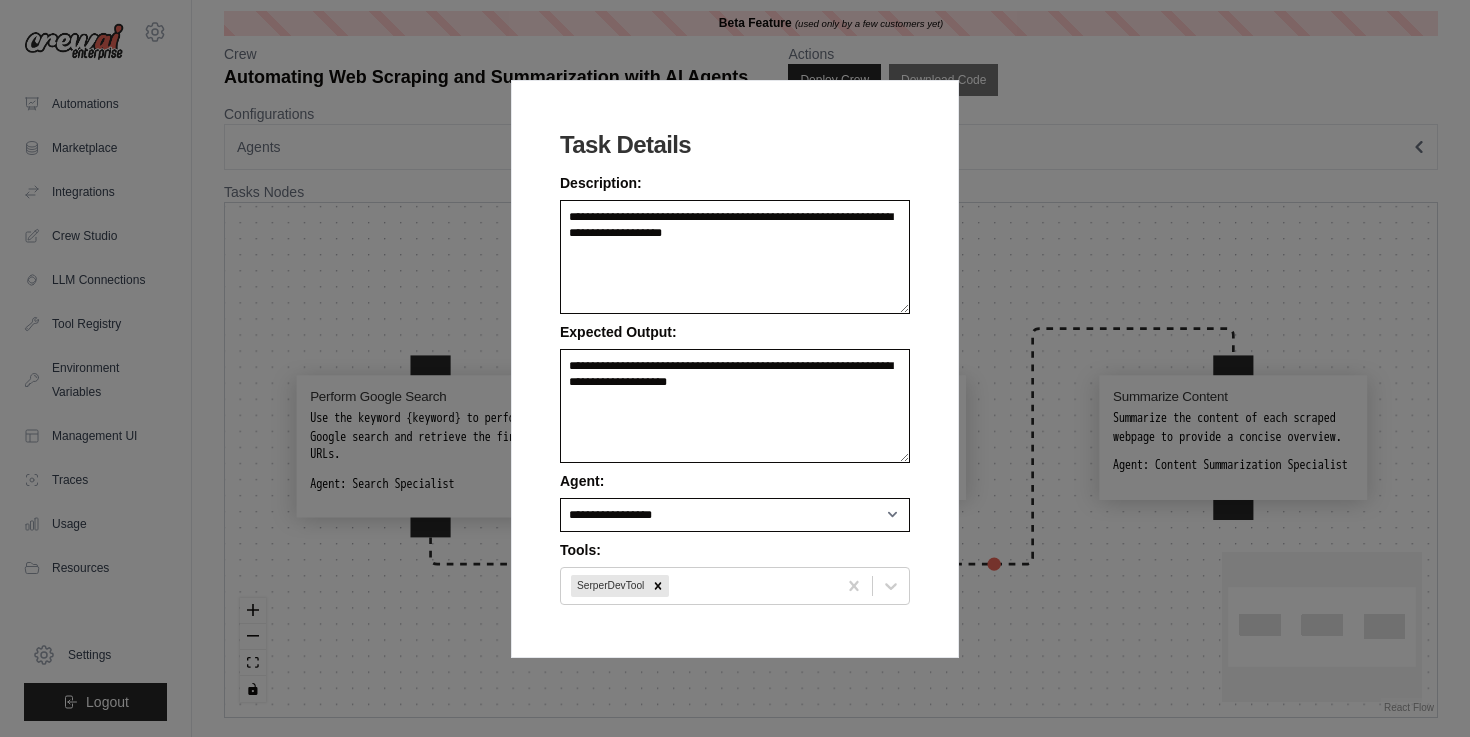 click on "**********" at bounding box center (735, 368) 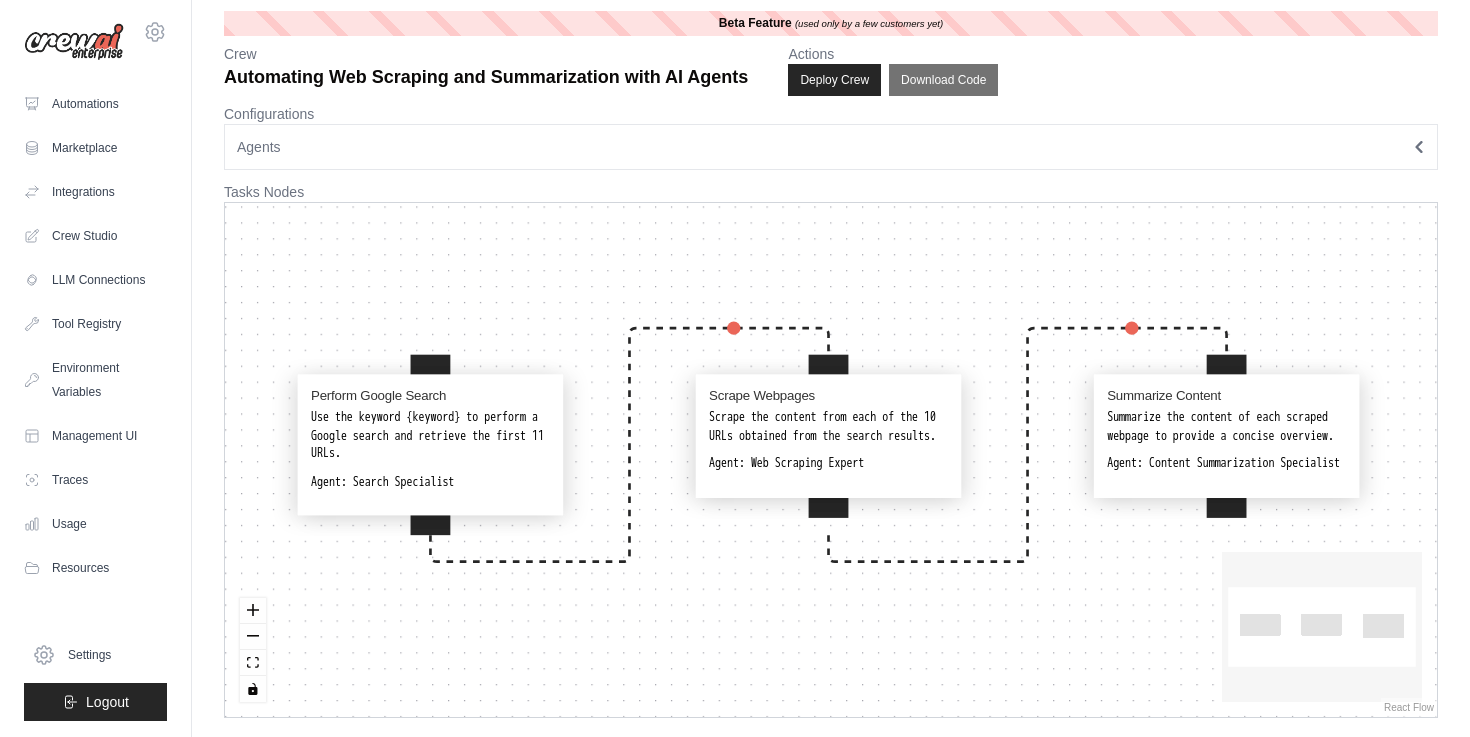 click on "Agents" at bounding box center [831, 147] 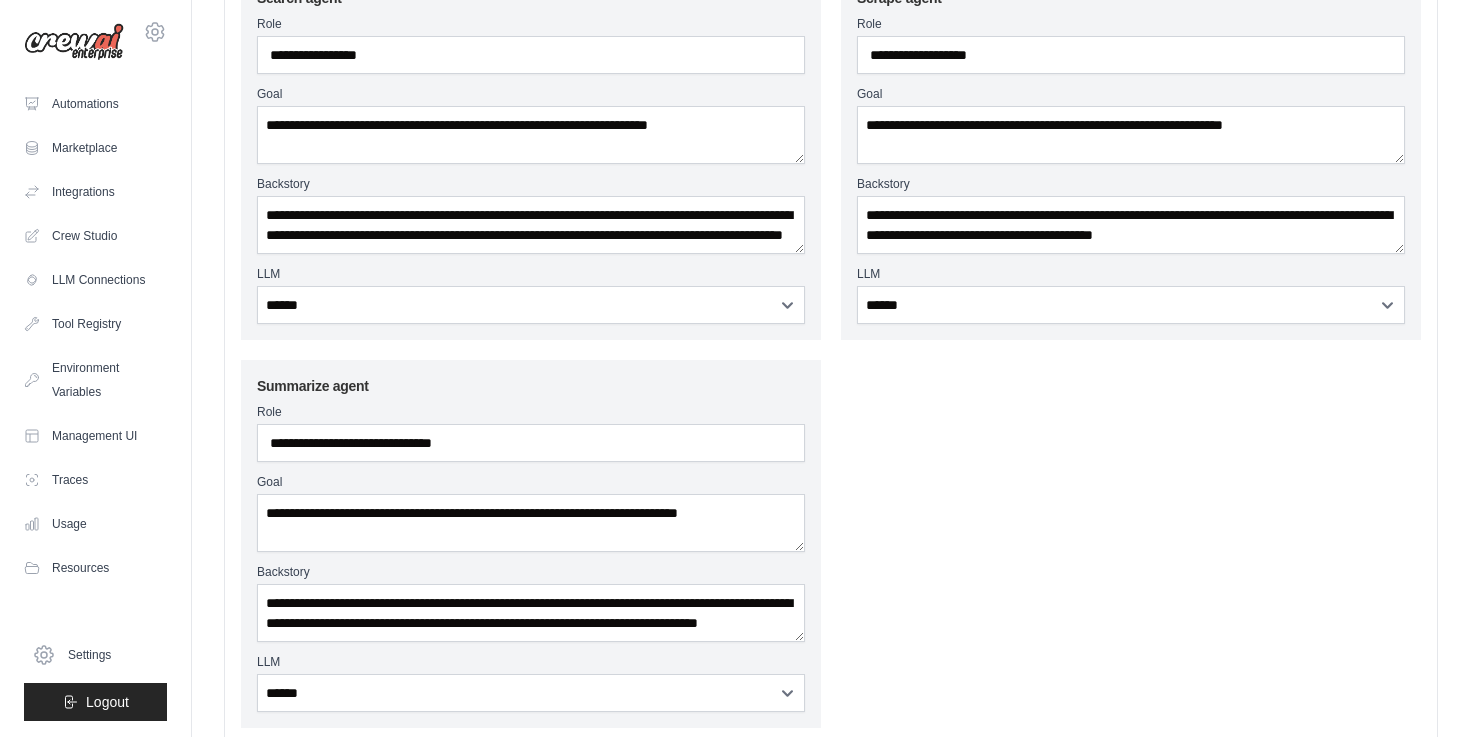 scroll, scrollTop: 0, scrollLeft: 0, axis: both 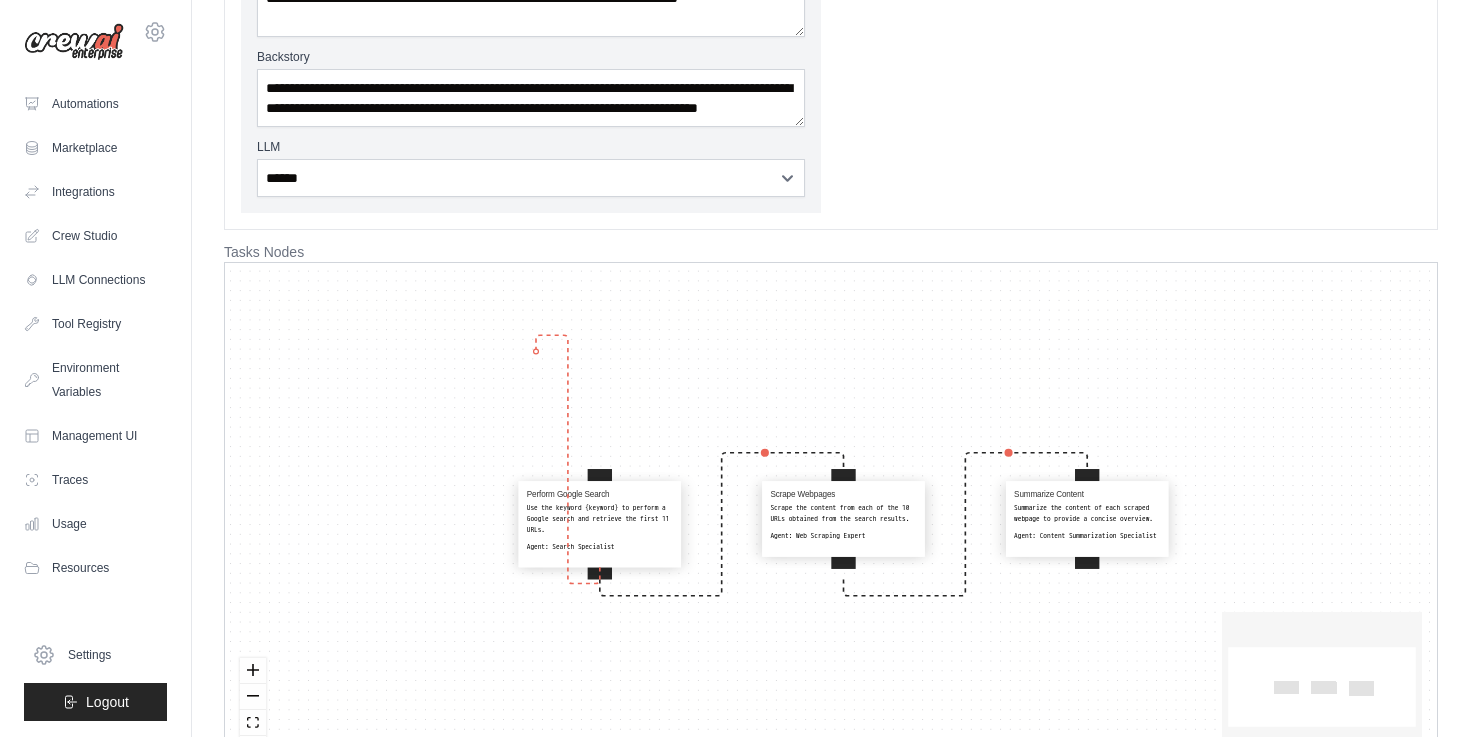 drag, startPoint x: 598, startPoint y: 476, endPoint x: 536, endPoint y: 351, distance: 139.53136 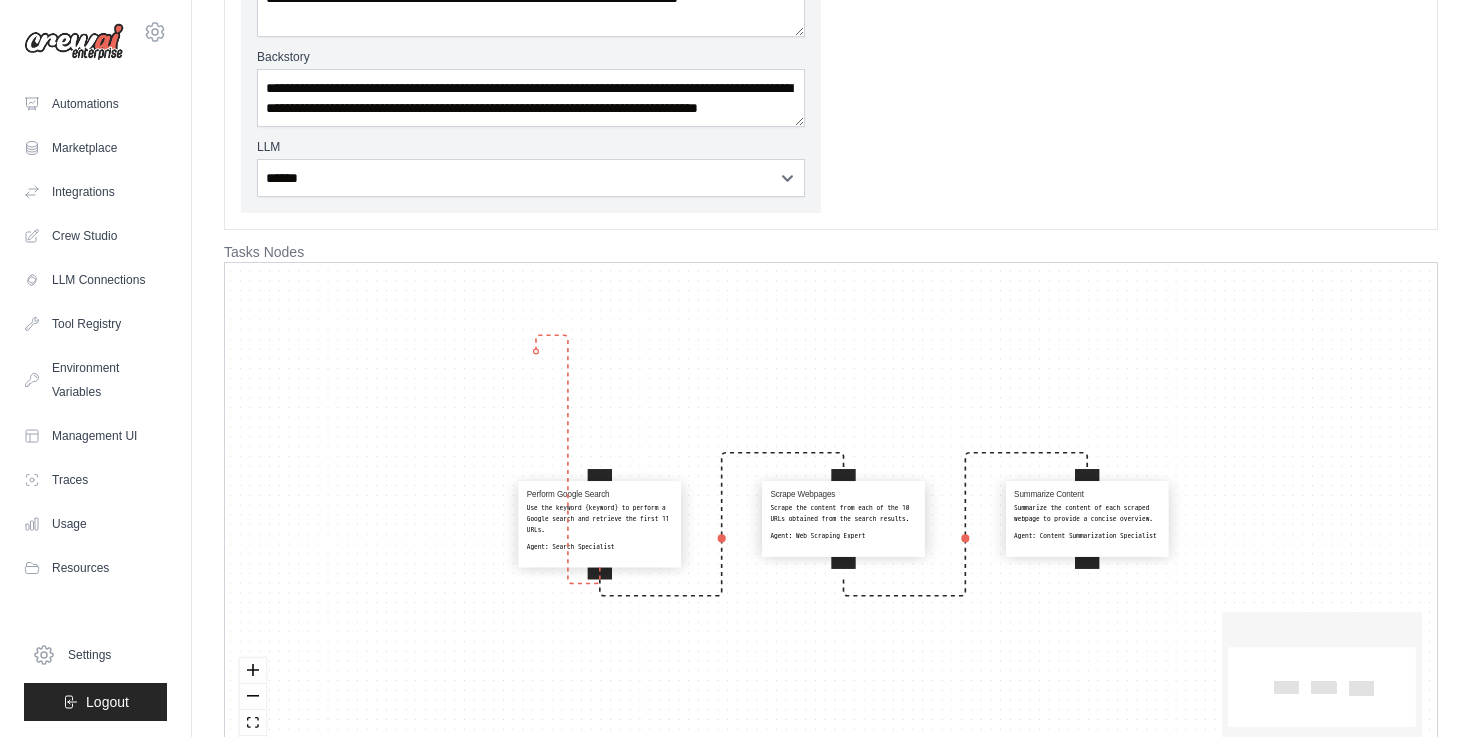 click on "Perform Google Search Use the keyword {keyword} to perform a Google search and retrieve the first 11 URLs. Agent:   Search Specialist Scrape Webpages Scrape the content from each of the 10 URLs obtained from the search results. Agent:   Web Scraping Expert Summarize Content Summarize the content of each scraped webpage to provide a concise overview. Agent:   Content Summarization Specialist" at bounding box center (831, 520) 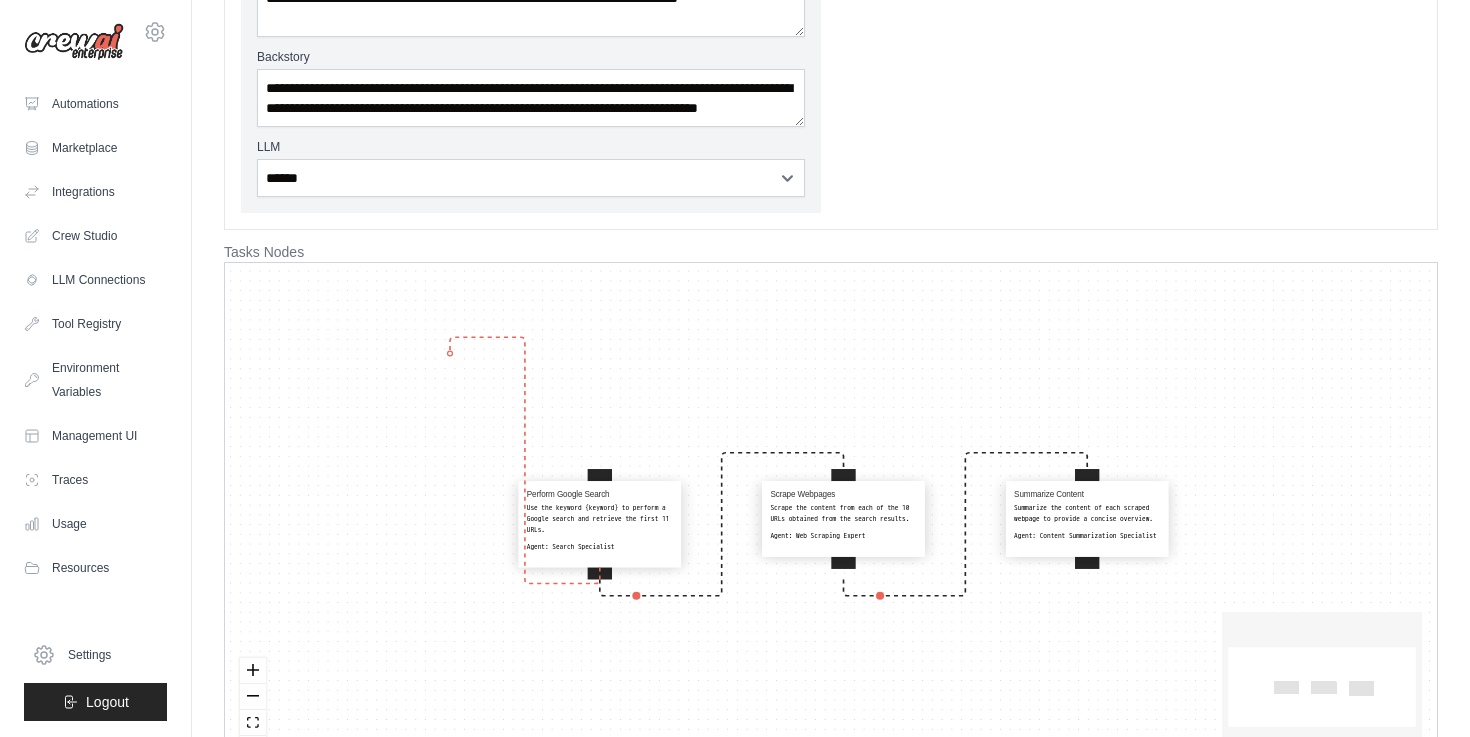 drag, startPoint x: 600, startPoint y: 476, endPoint x: 450, endPoint y: 353, distance: 193.98196 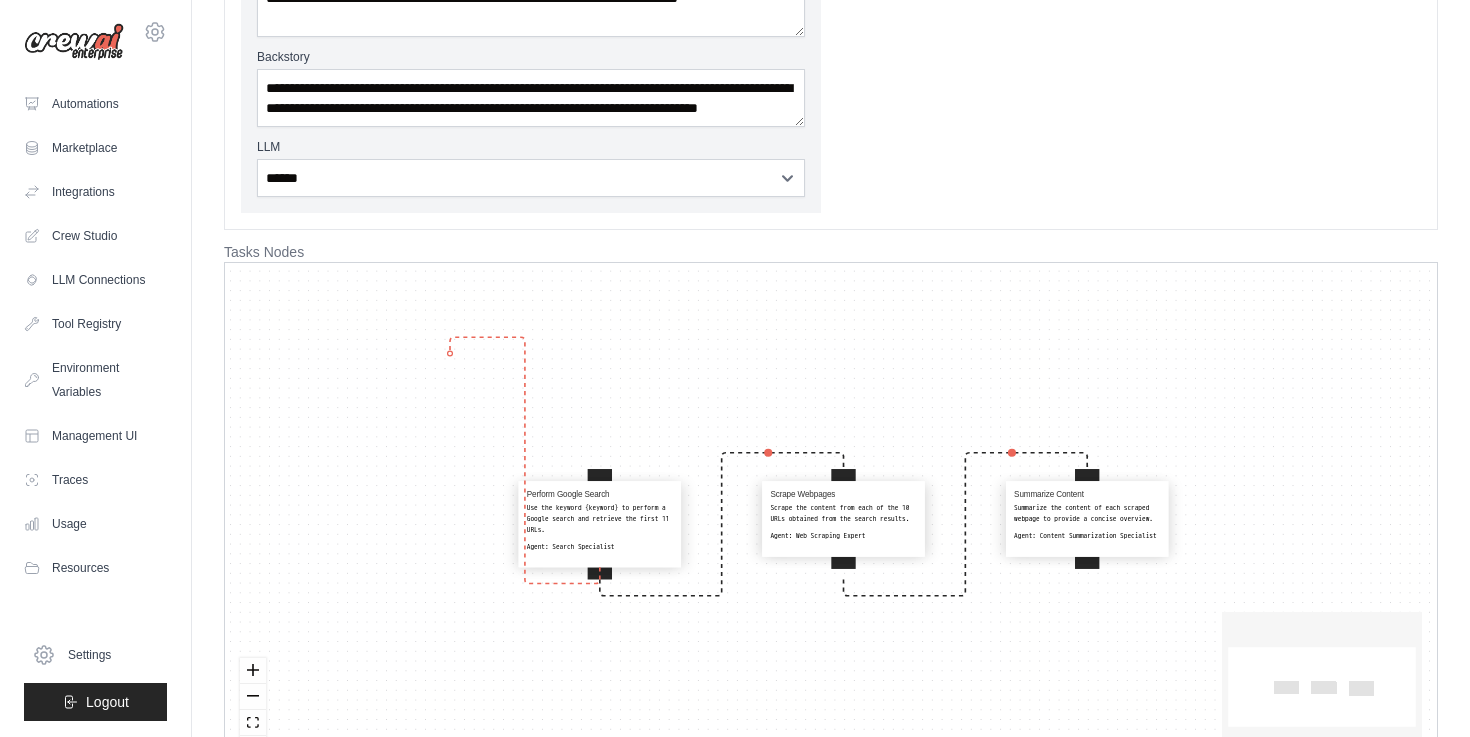 click on "Perform Google Search Use the keyword {keyword} to perform a Google search and retrieve the first 11 URLs. Agent:   Search Specialist Scrape Webpages Scrape the content from each of the 10 URLs obtained from the search results. Agent:   Web Scraping Expert Summarize Content Summarize the content of each scraped webpage to provide a concise overview. Agent:   Content Summarization Specialist" at bounding box center [831, 520] 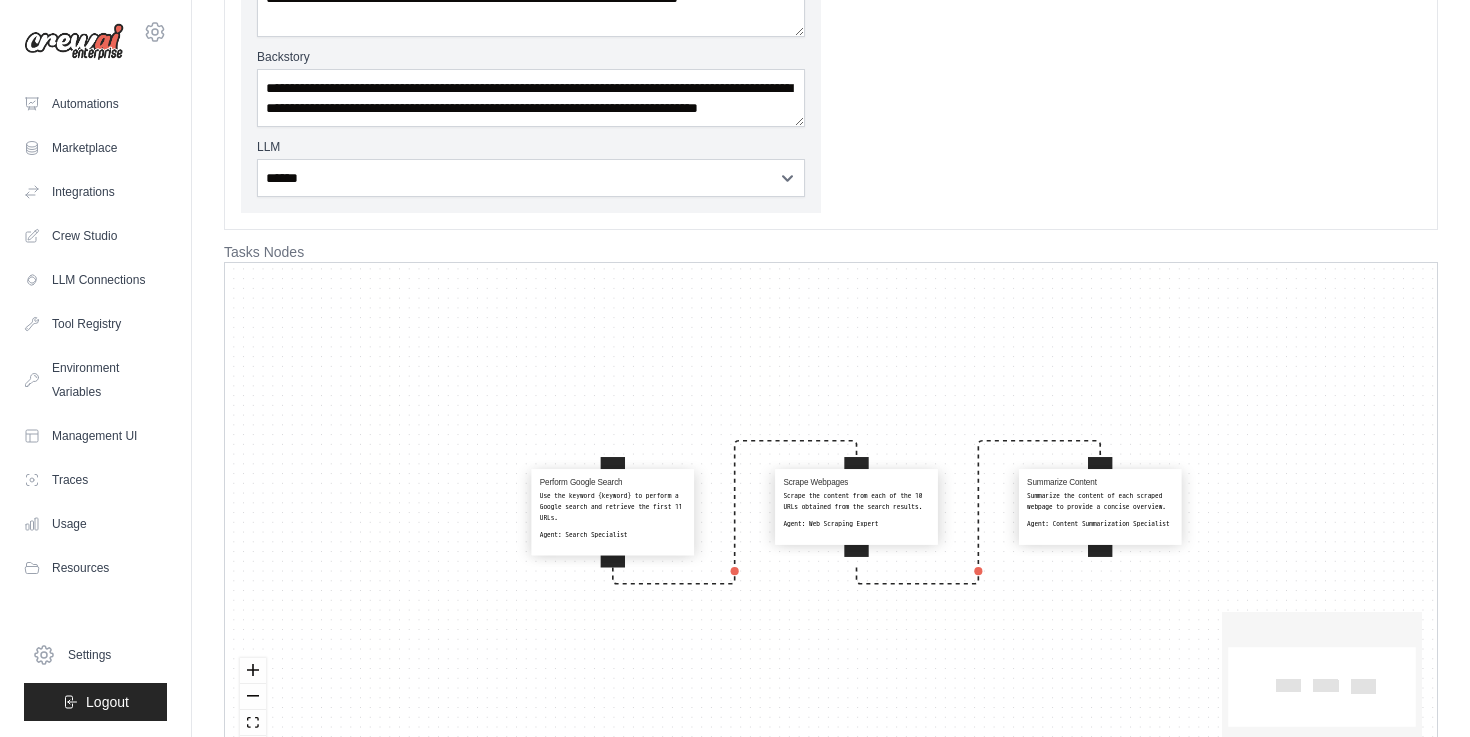 drag, startPoint x: 311, startPoint y: 306, endPoint x: 324, endPoint y: 294, distance: 17.691807 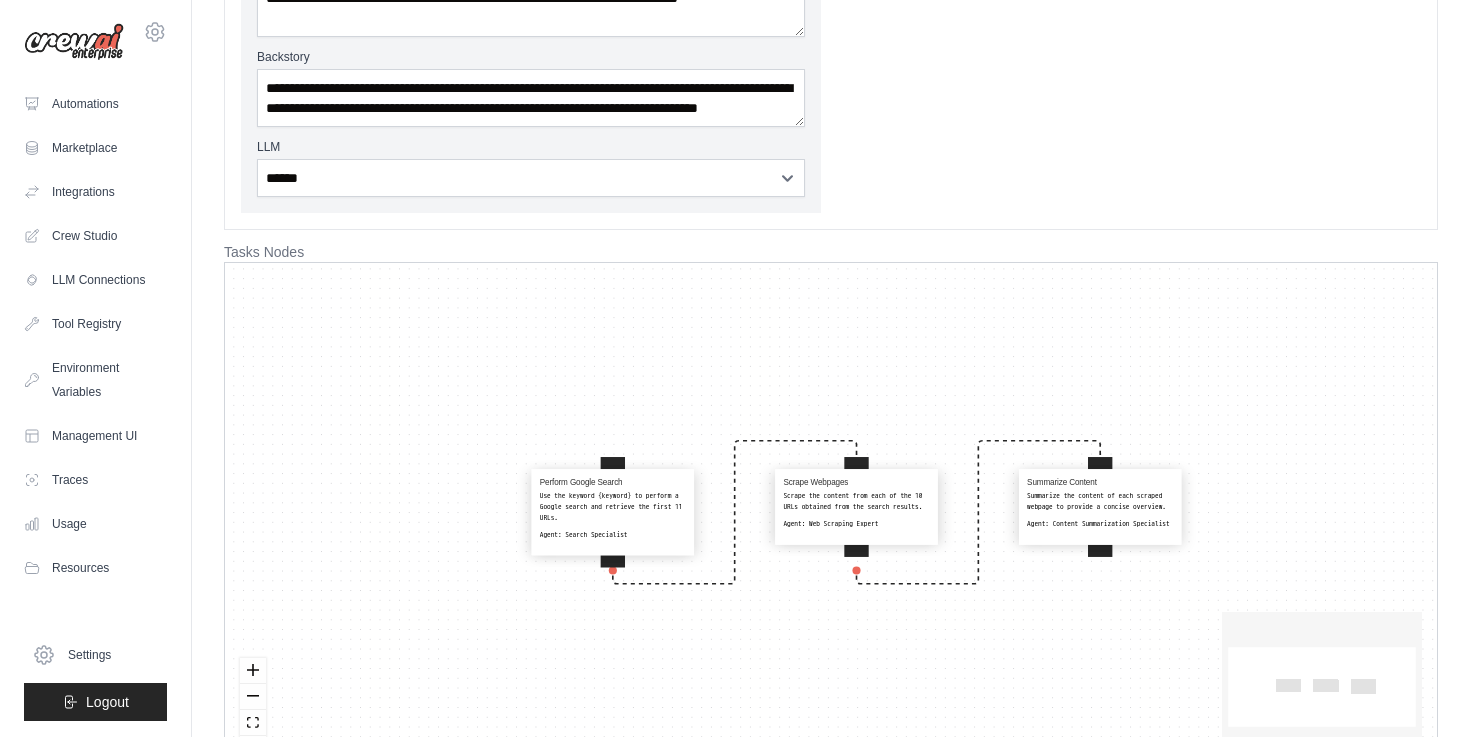 click on "Perform Google Search Use the keyword {keyword} to perform a Google search and retrieve the first 11 URLs. Agent:   Search Specialist Scrape Webpages Scrape the content from each of the 10 URLs obtained from the search results. Agent:   Web Scraping Expert Summarize Content Summarize the content of each scraped webpage to provide a concise overview. Agent:   Content Summarization Specialist" at bounding box center [831, 520] 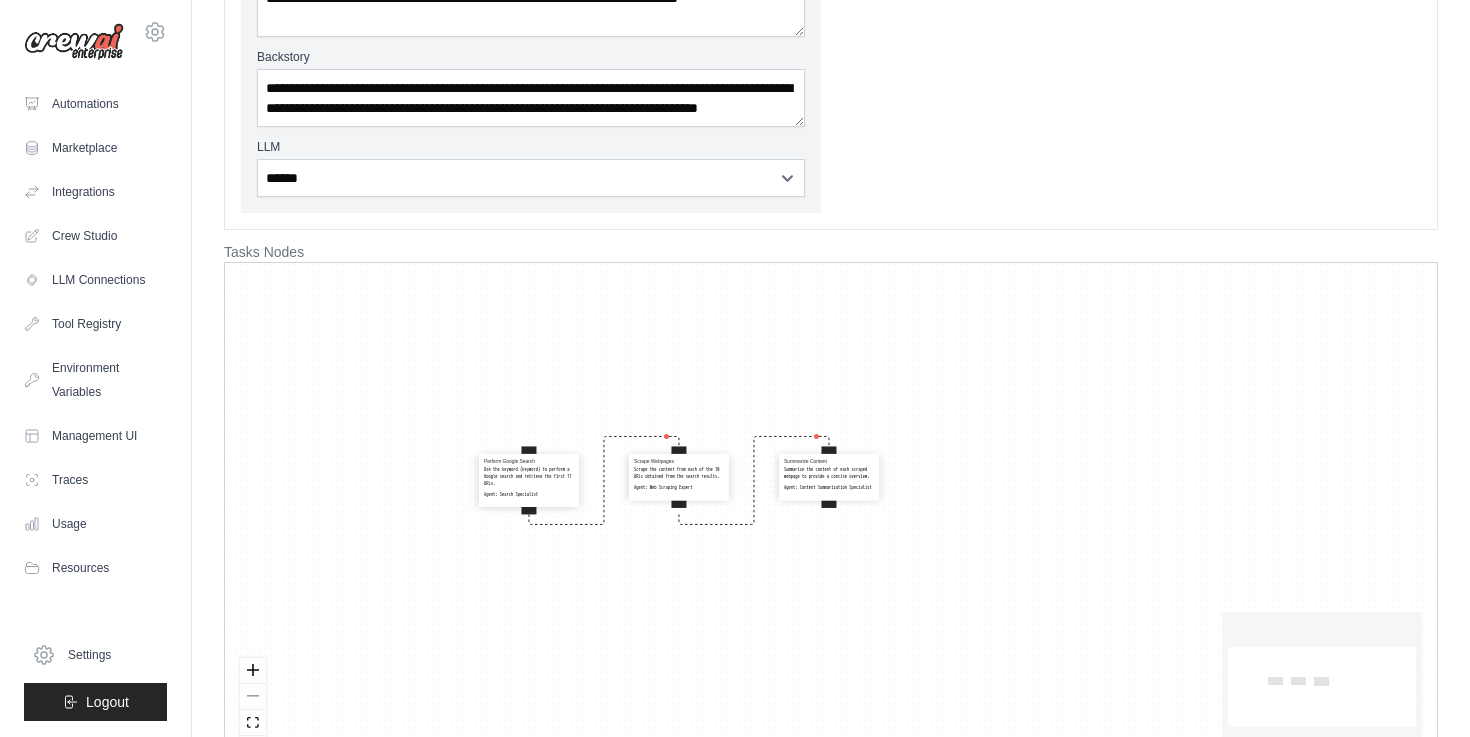 scroll, scrollTop: 798, scrollLeft: 0, axis: vertical 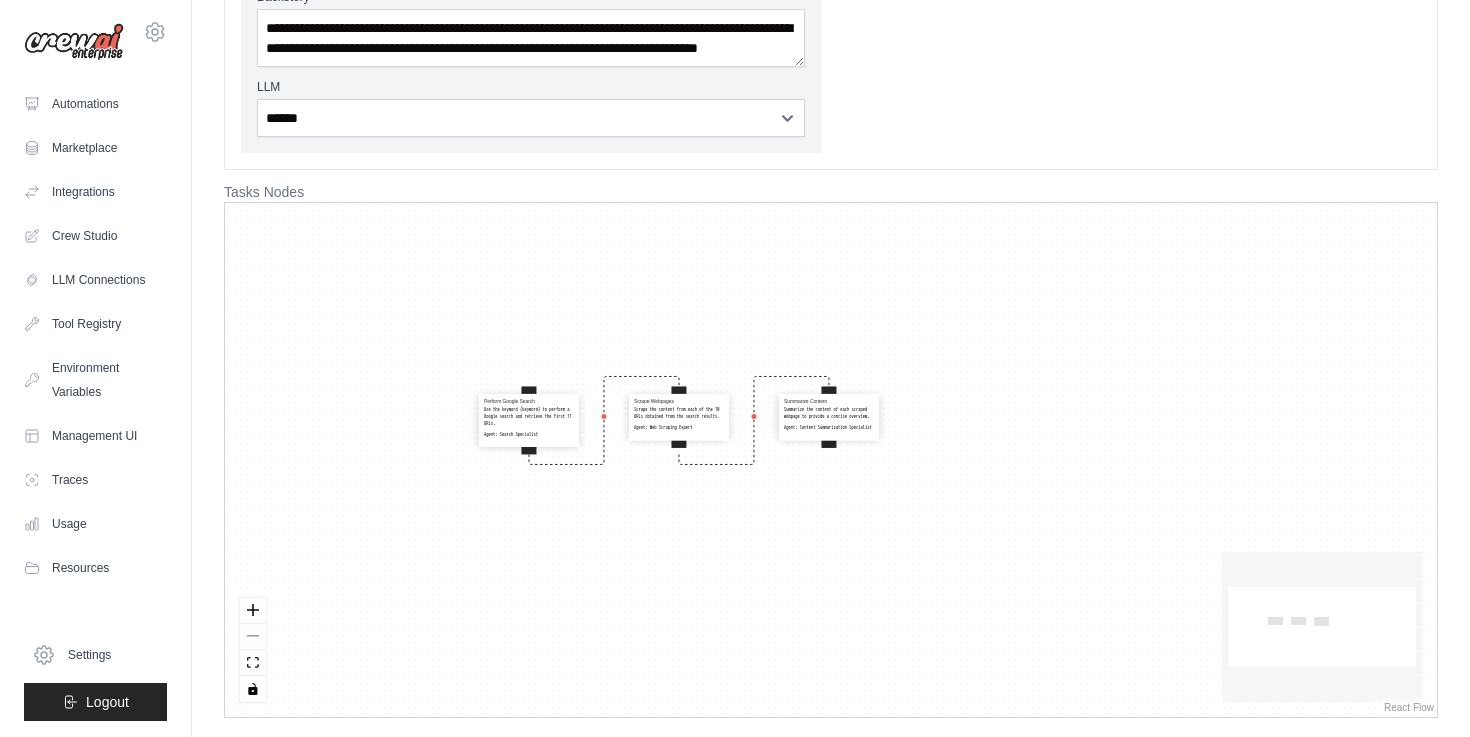 drag, startPoint x: 1284, startPoint y: 595, endPoint x: 1234, endPoint y: 596, distance: 50.01 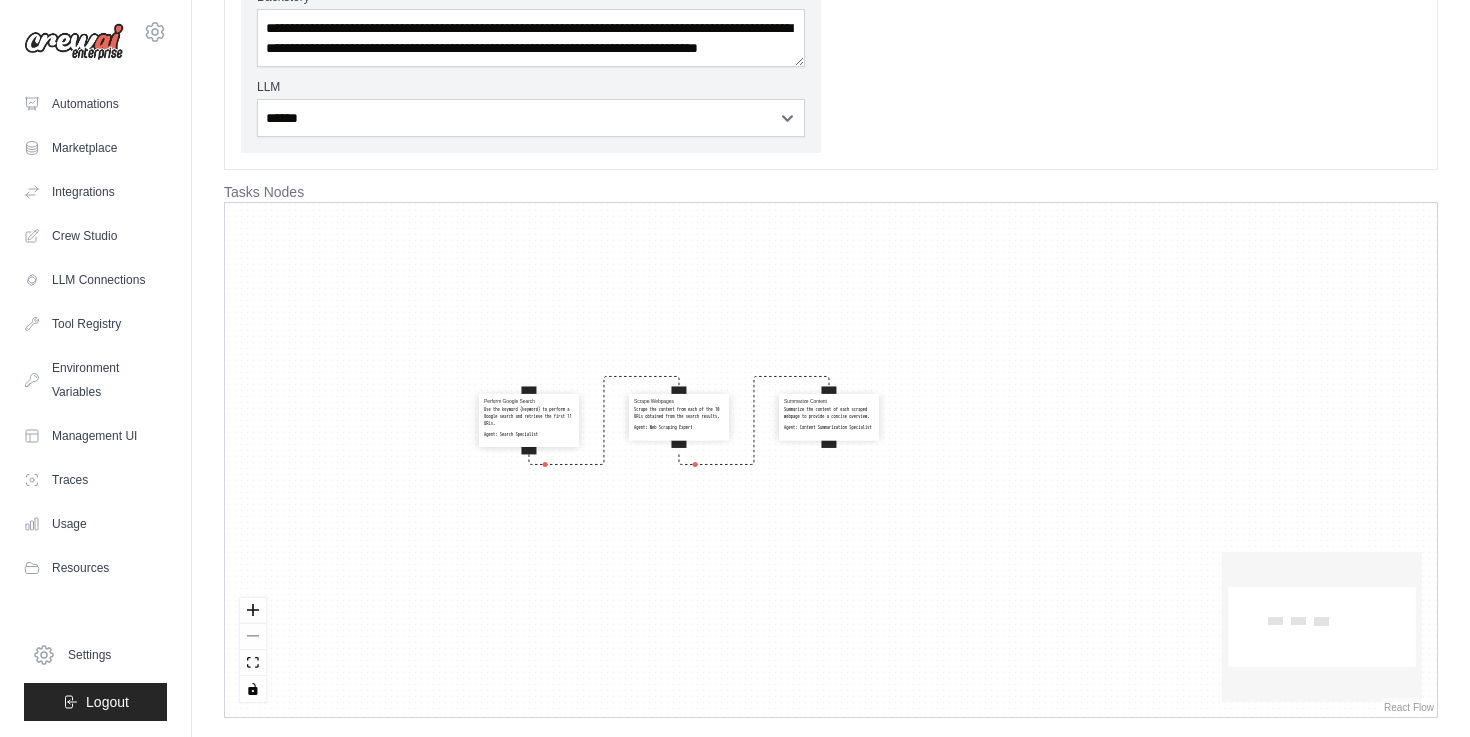 click on "React Flow mini map" 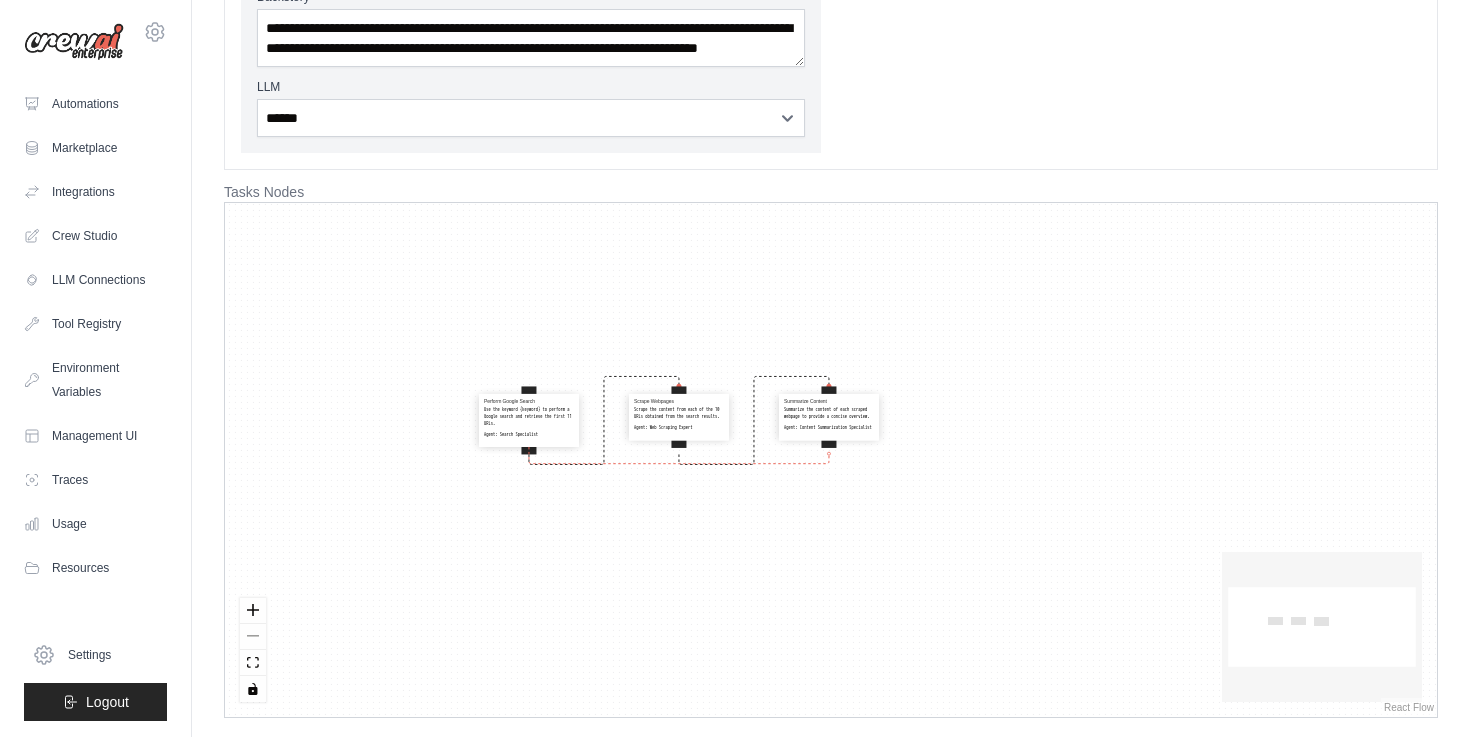 drag, startPoint x: 528, startPoint y: 387, endPoint x: 831, endPoint y: 459, distance: 311.43698 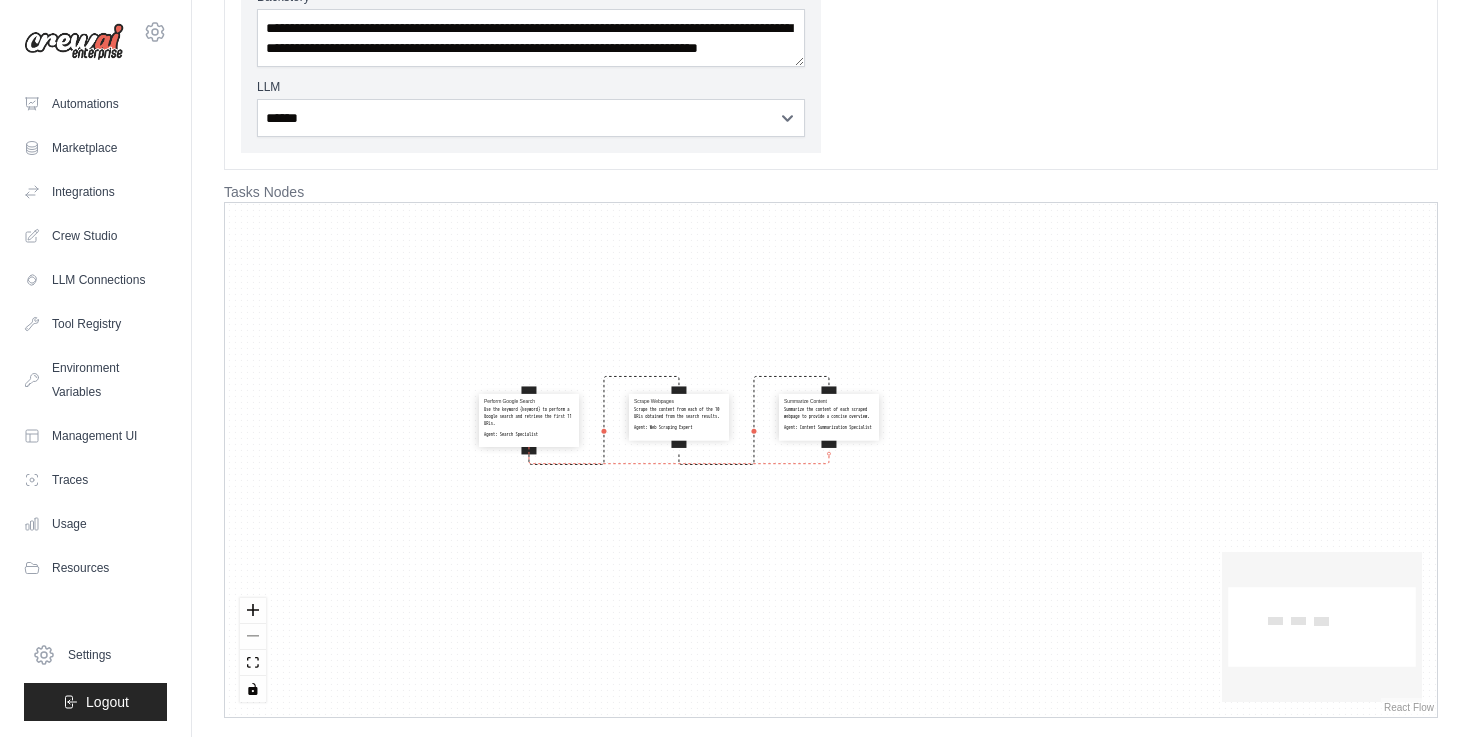 click on "Perform Google Search Use the keyword {keyword} to perform a Google search and retrieve the first 11 URLs. Agent:   Search Specialist Scrape Webpages Scrape the content from each of the 10 URLs obtained from the search results. Agent:   Web Scraping Expert Summarize Content Summarize the content of each scraped webpage to provide a concise overview. Agent:   Content Summarization Specialist" at bounding box center (632, 522) 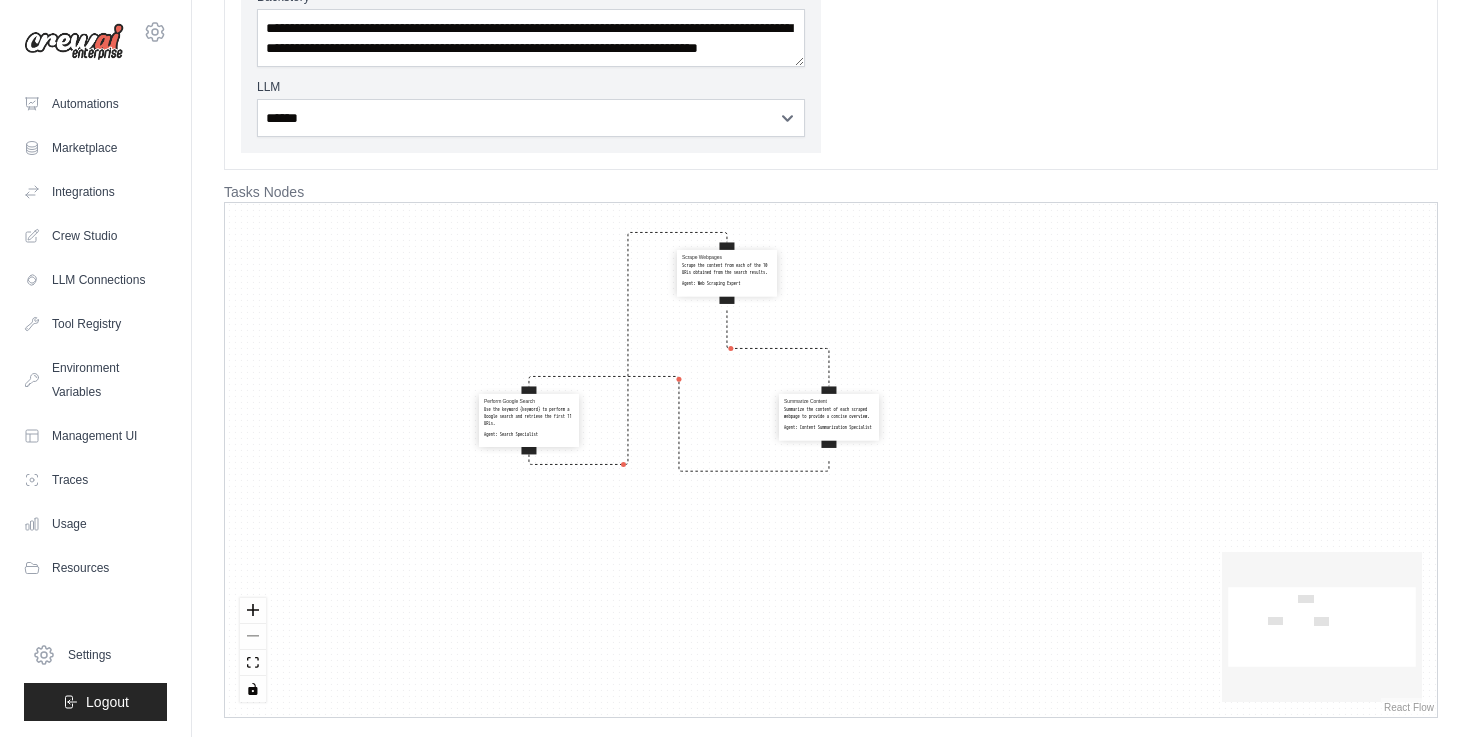 drag, startPoint x: 676, startPoint y: 419, endPoint x: 724, endPoint y: 273, distance: 153.68799 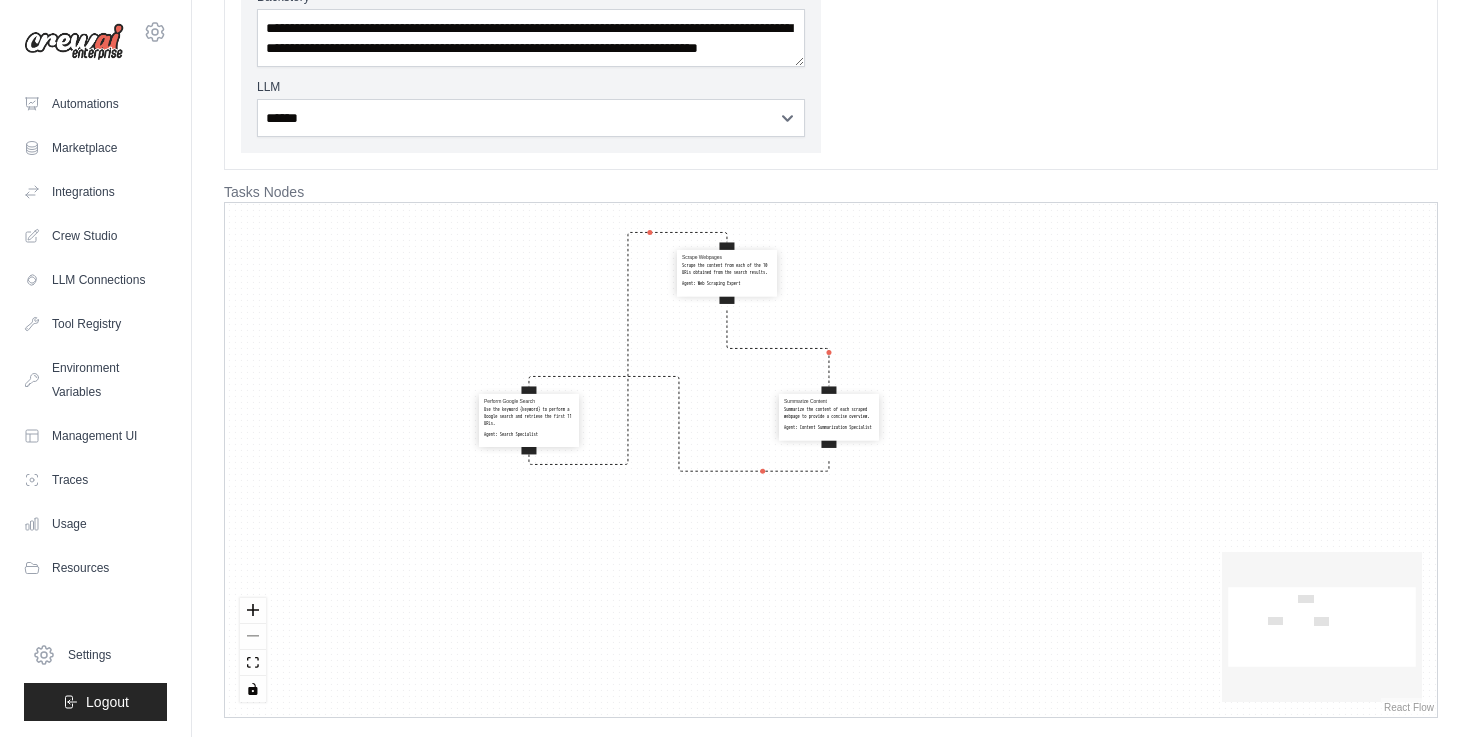 click on "Scrape the content from each of the 10 URLs obtained from the search results." at bounding box center (727, 270) 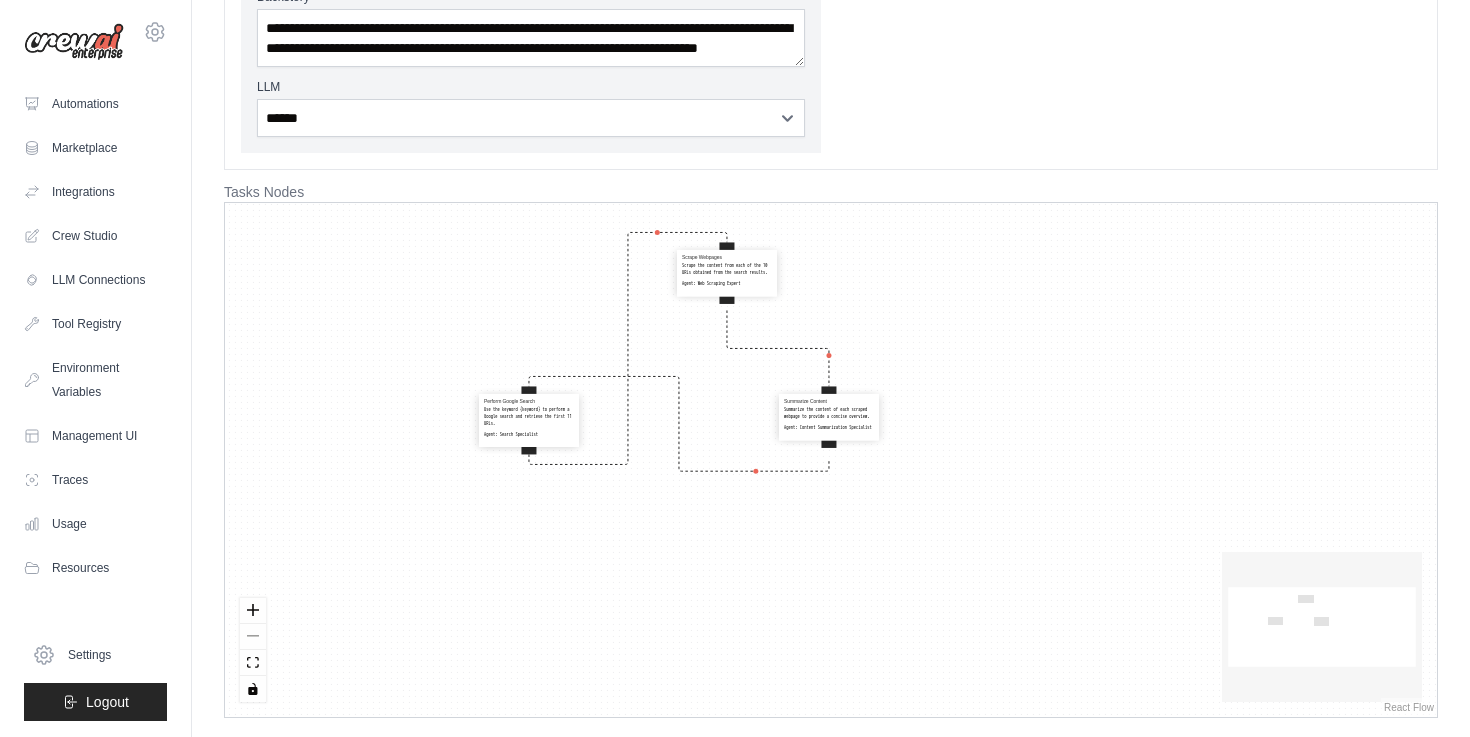 click on "Perform Google Search Use the keyword {keyword} to perform a Google search and retrieve the first 11 URLs. Agent:   Search Specialist Scrape Webpages Scrape the content from each of the 10 URLs obtained from the search results. Agent:   Web Scraping Expert Summarize Content Summarize the content of each scraped webpage to provide a concise overview. Agent:   Content Summarization Specialist" at bounding box center (831, 460) 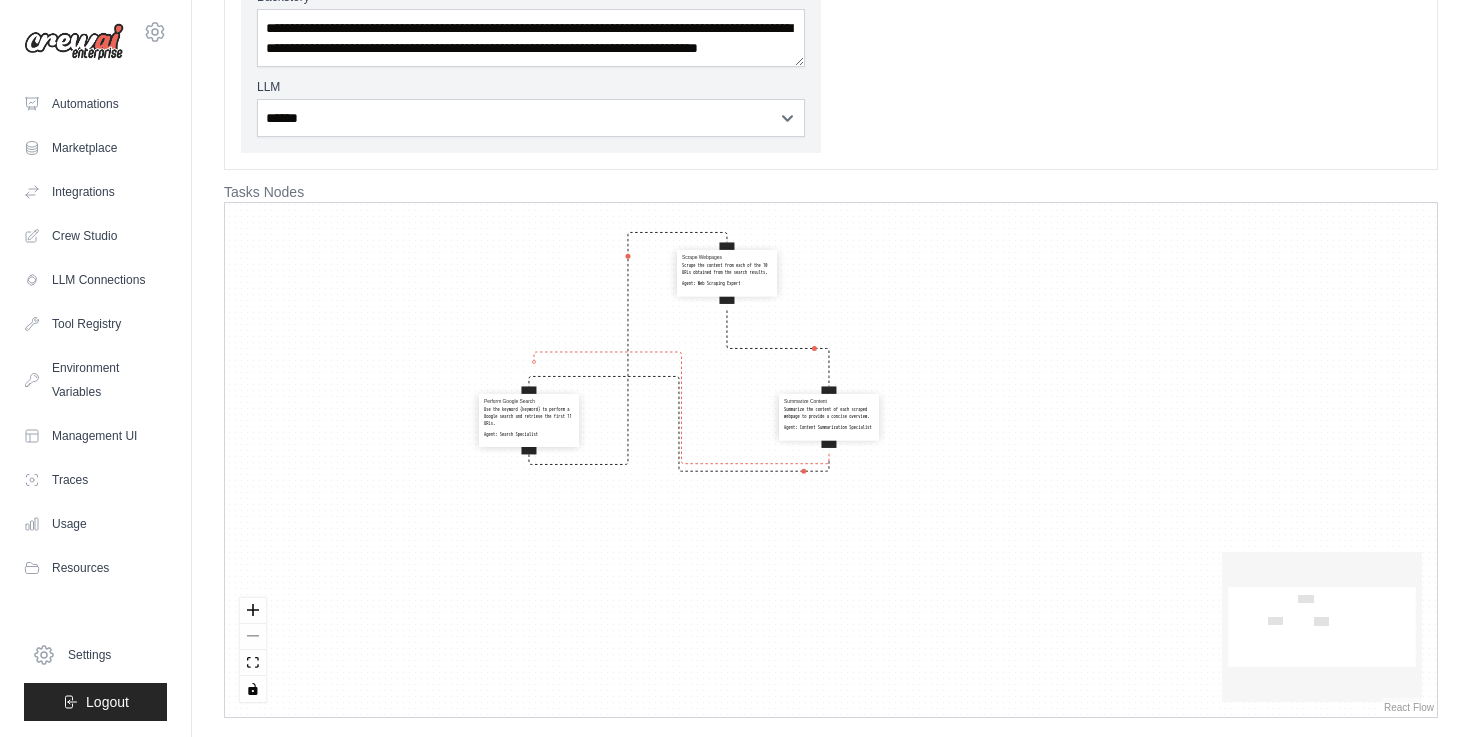drag, startPoint x: 831, startPoint y: 453, endPoint x: 636, endPoint y: 353, distance: 219.14607 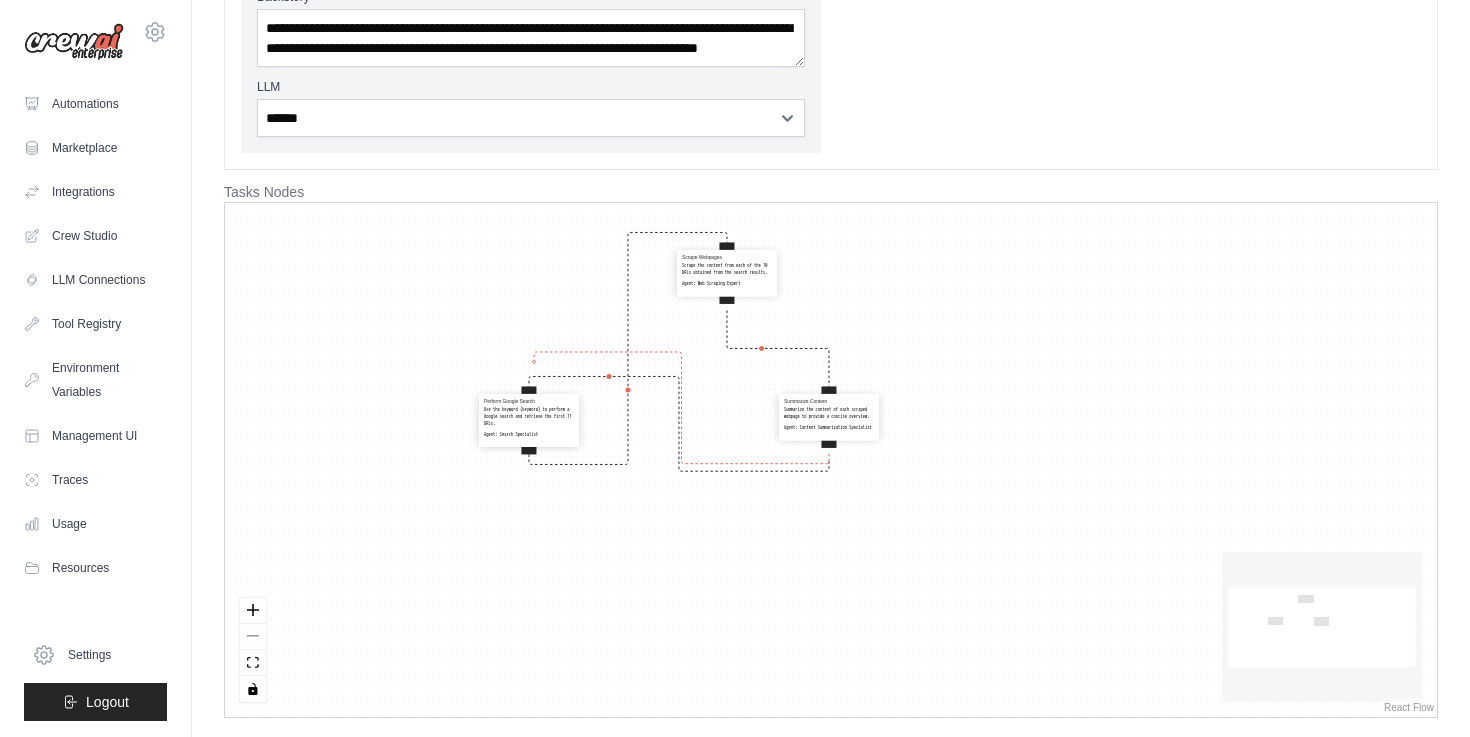 click on "Perform Google Search Use the keyword {keyword} to perform a Google search and retrieve the first 11 URLs. Agent:   Search Specialist Scrape Webpages Scrape the content from each of the 10 URLs obtained from the search results. Agent:   Web Scraping Expert Summarize Content Summarize the content of each scraped webpage to provide a concise overview. Agent:   Content Summarization Specialist" at bounding box center [831, 460] 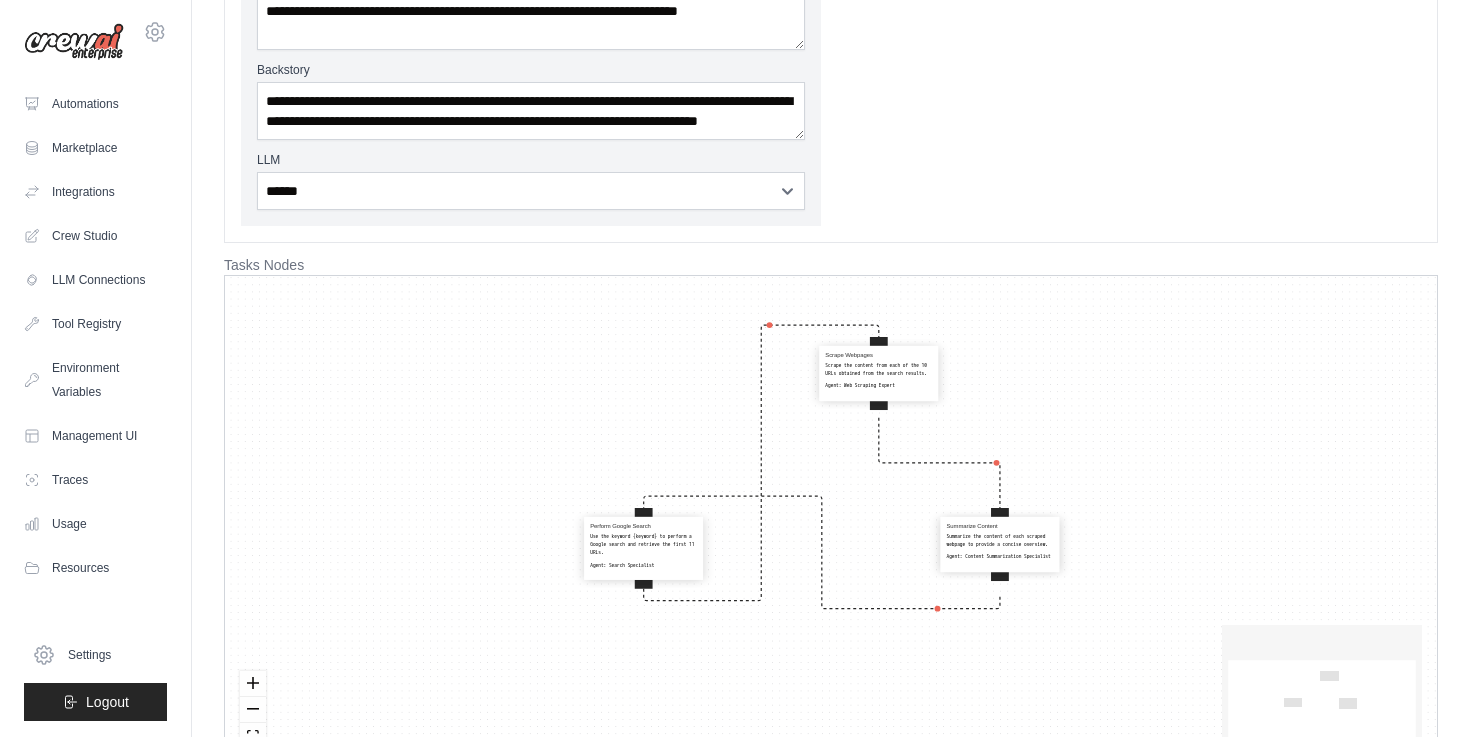 scroll, scrollTop: 798, scrollLeft: 0, axis: vertical 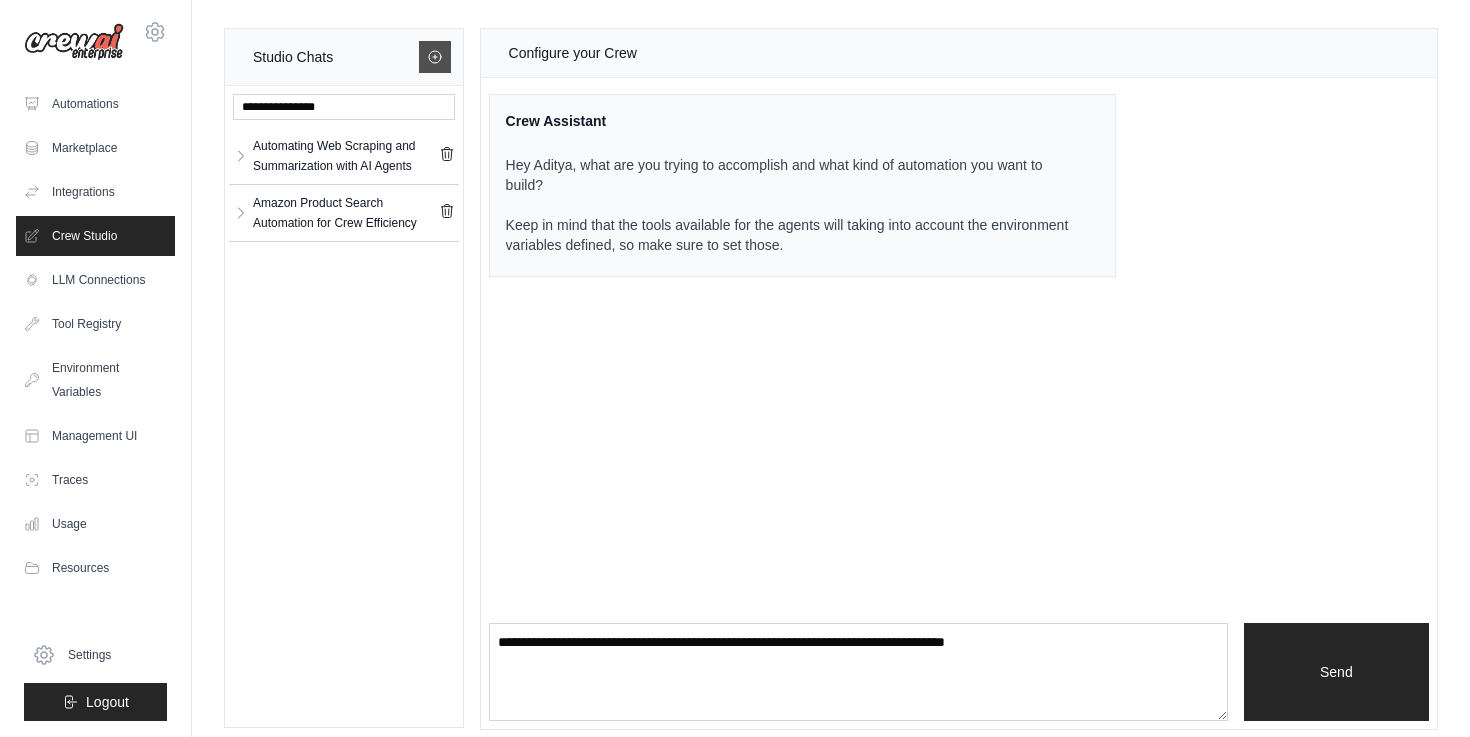 click 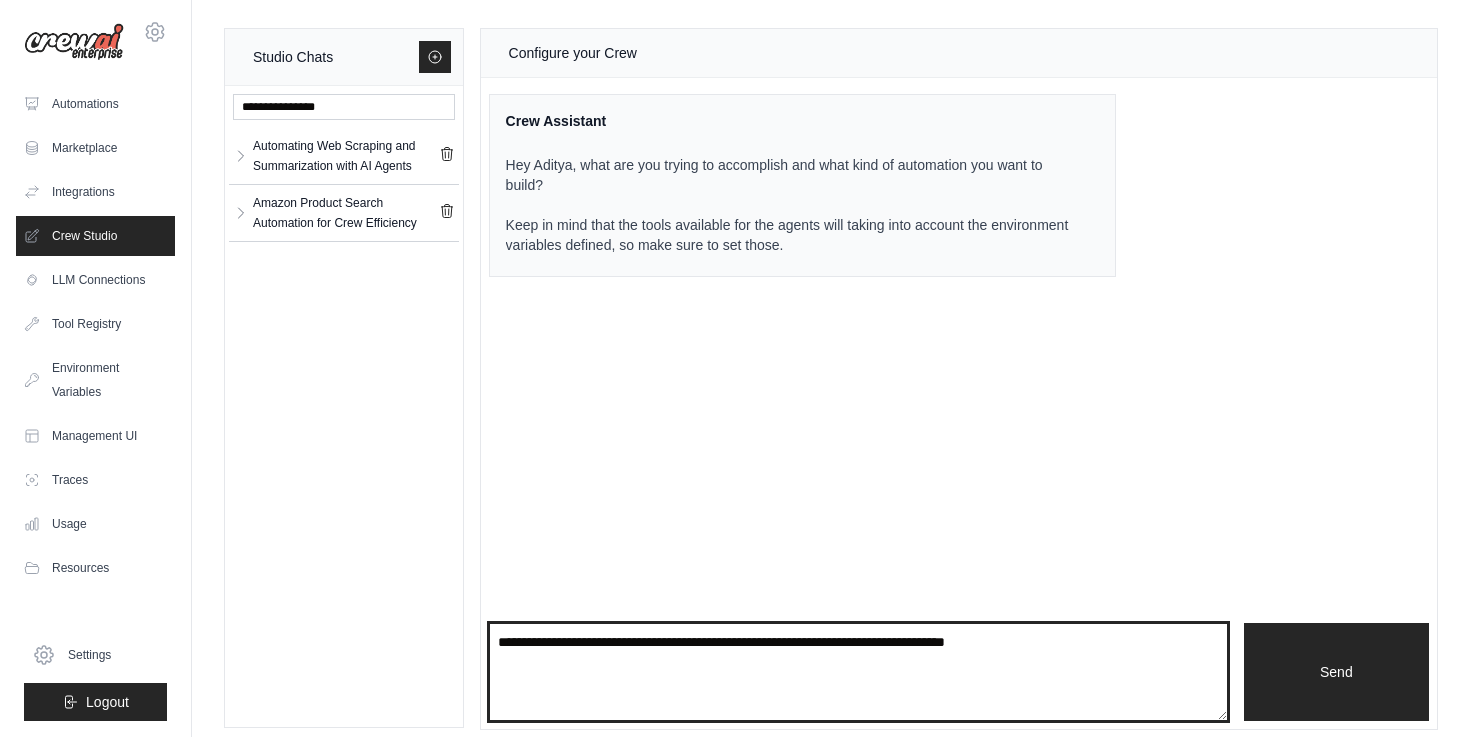 click at bounding box center (858, 672) 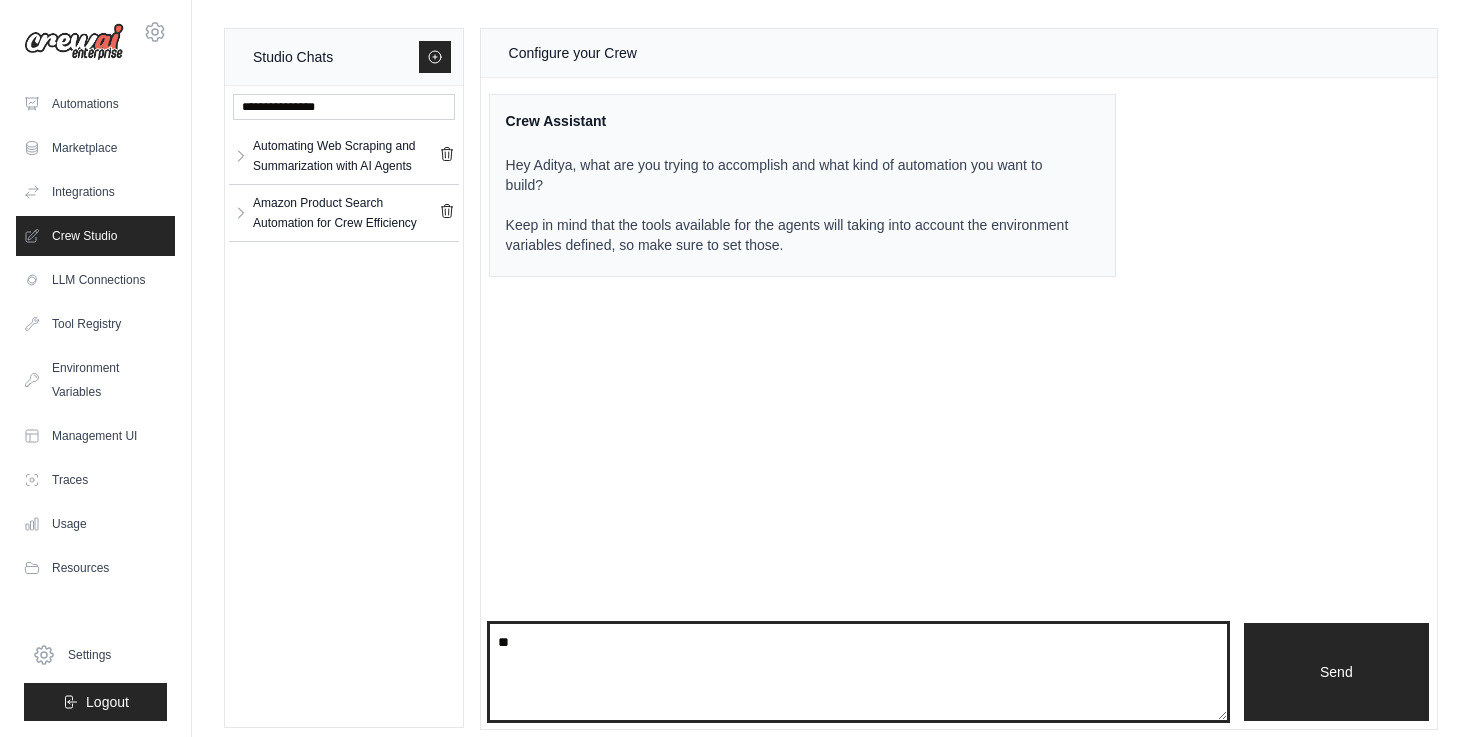 type on "*" 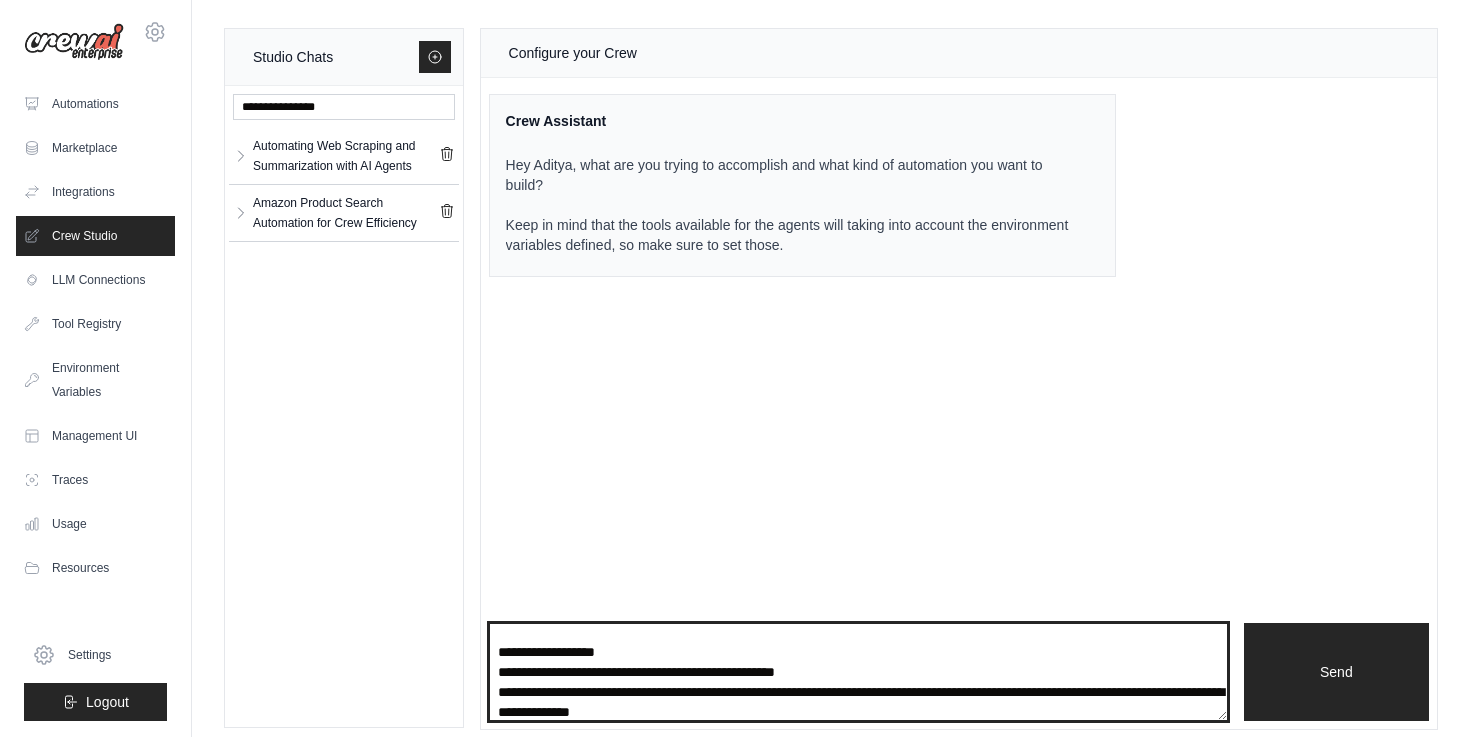 scroll, scrollTop: 40, scrollLeft: 0, axis: vertical 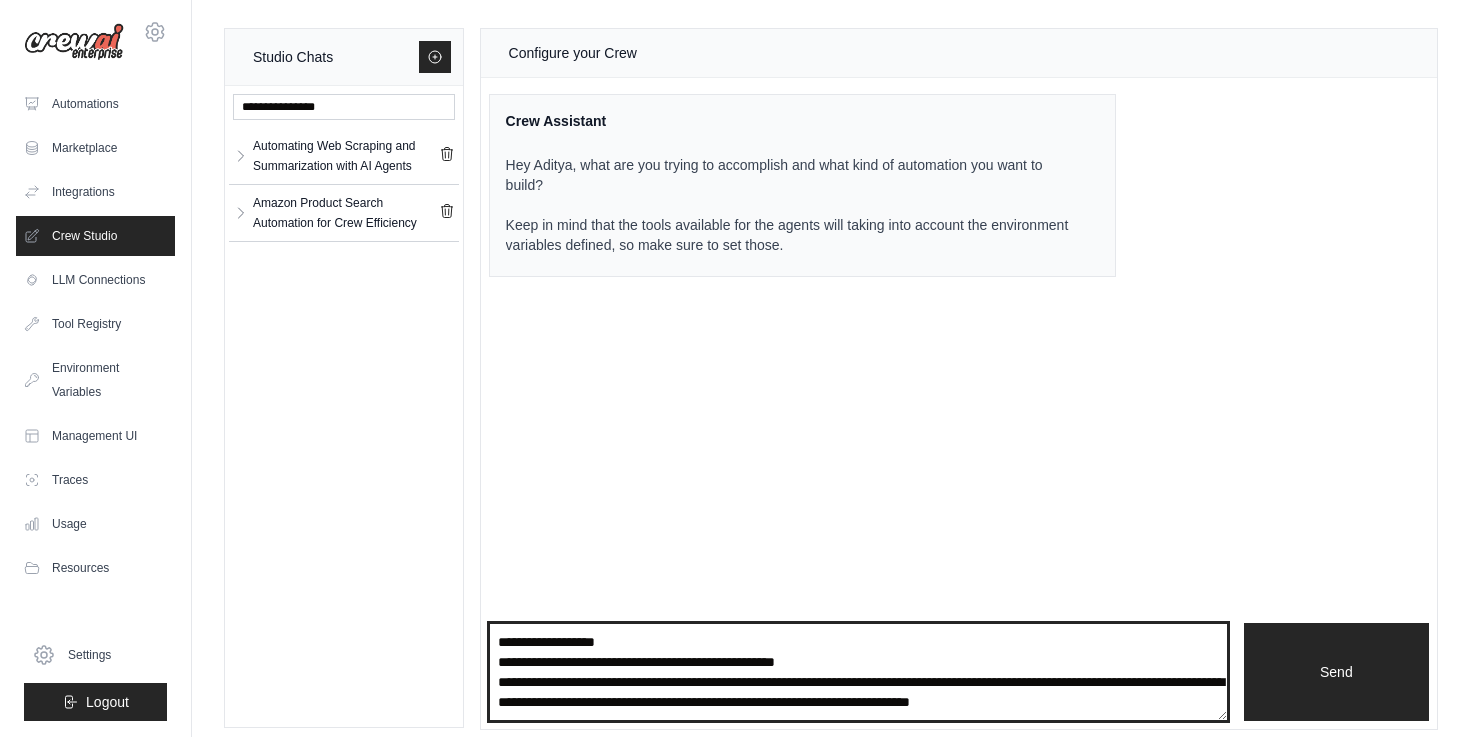 click on "**********" at bounding box center (858, 672) 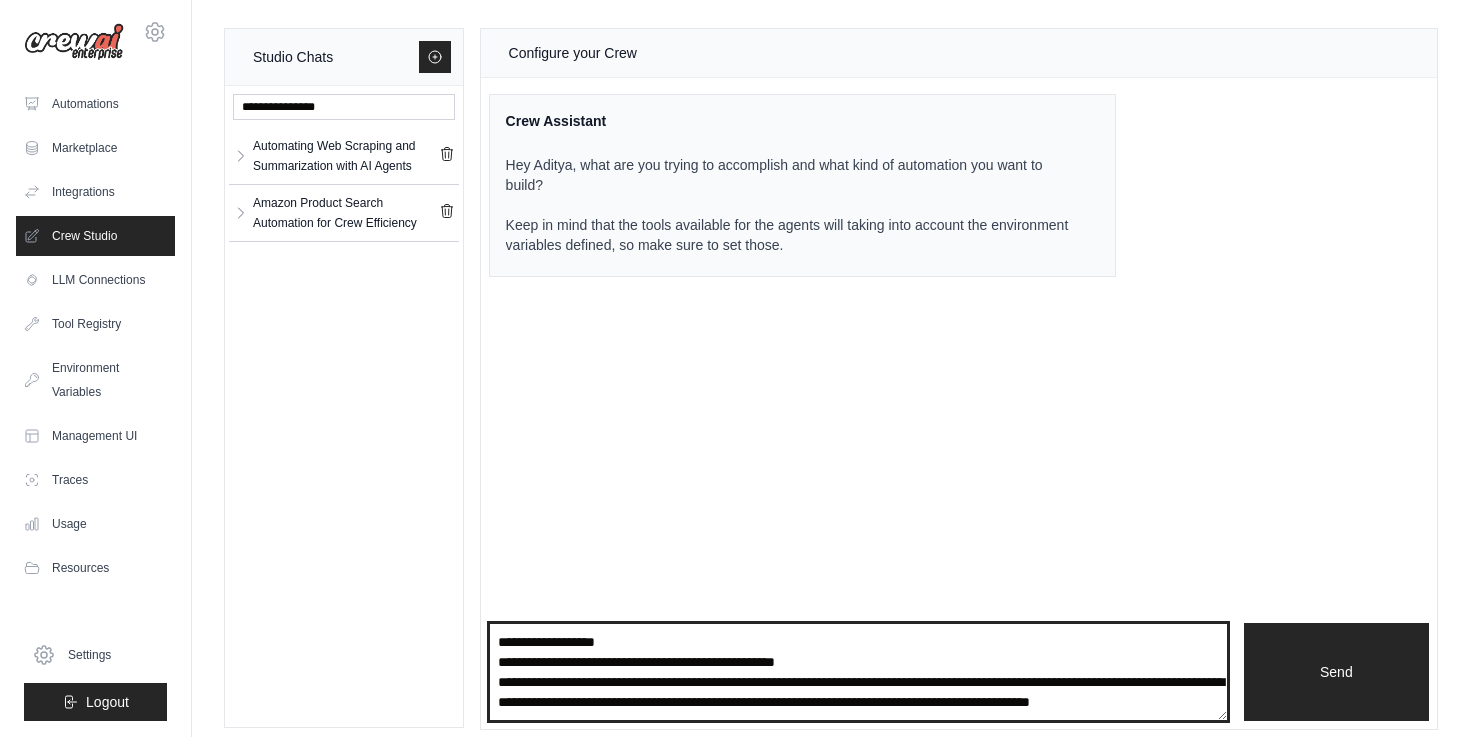 scroll, scrollTop: 60, scrollLeft: 0, axis: vertical 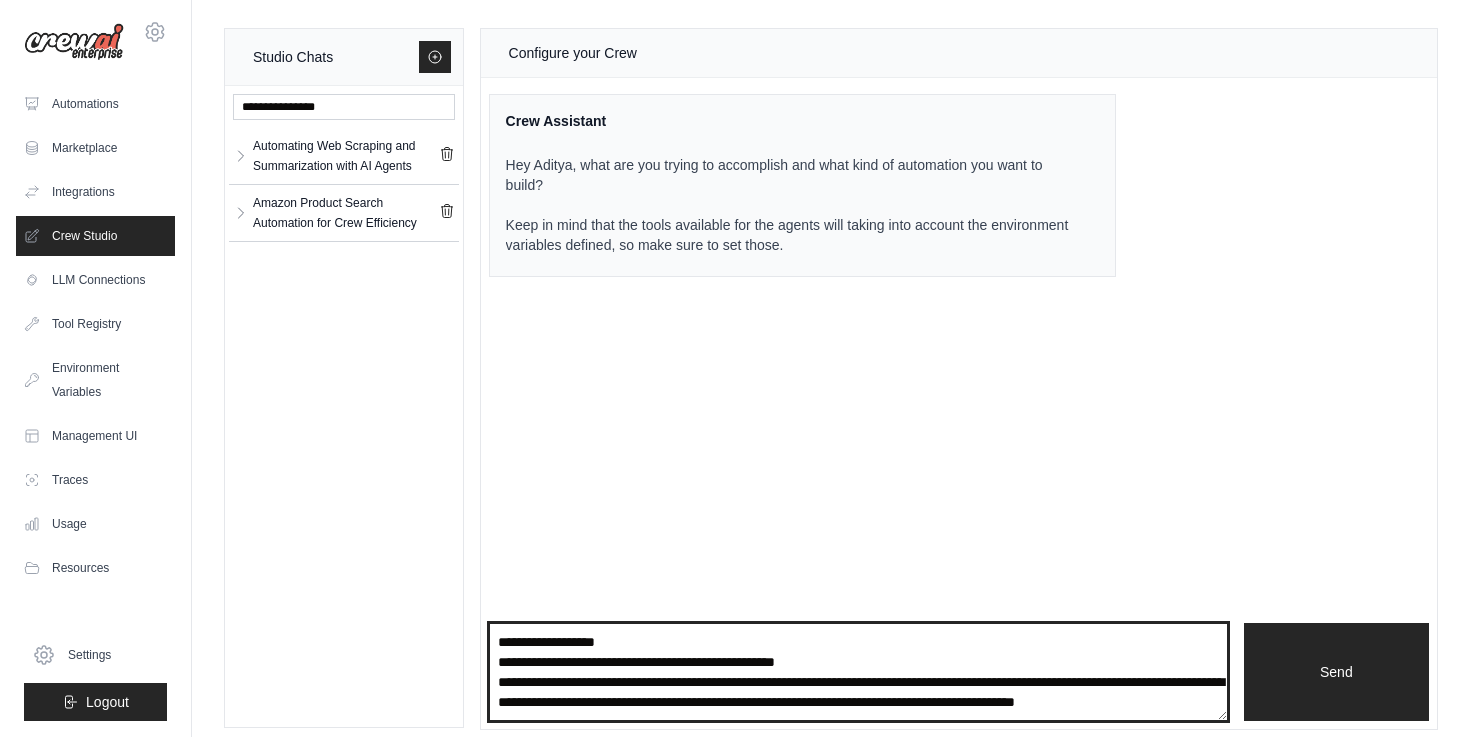 click on "**********" at bounding box center (858, 672) 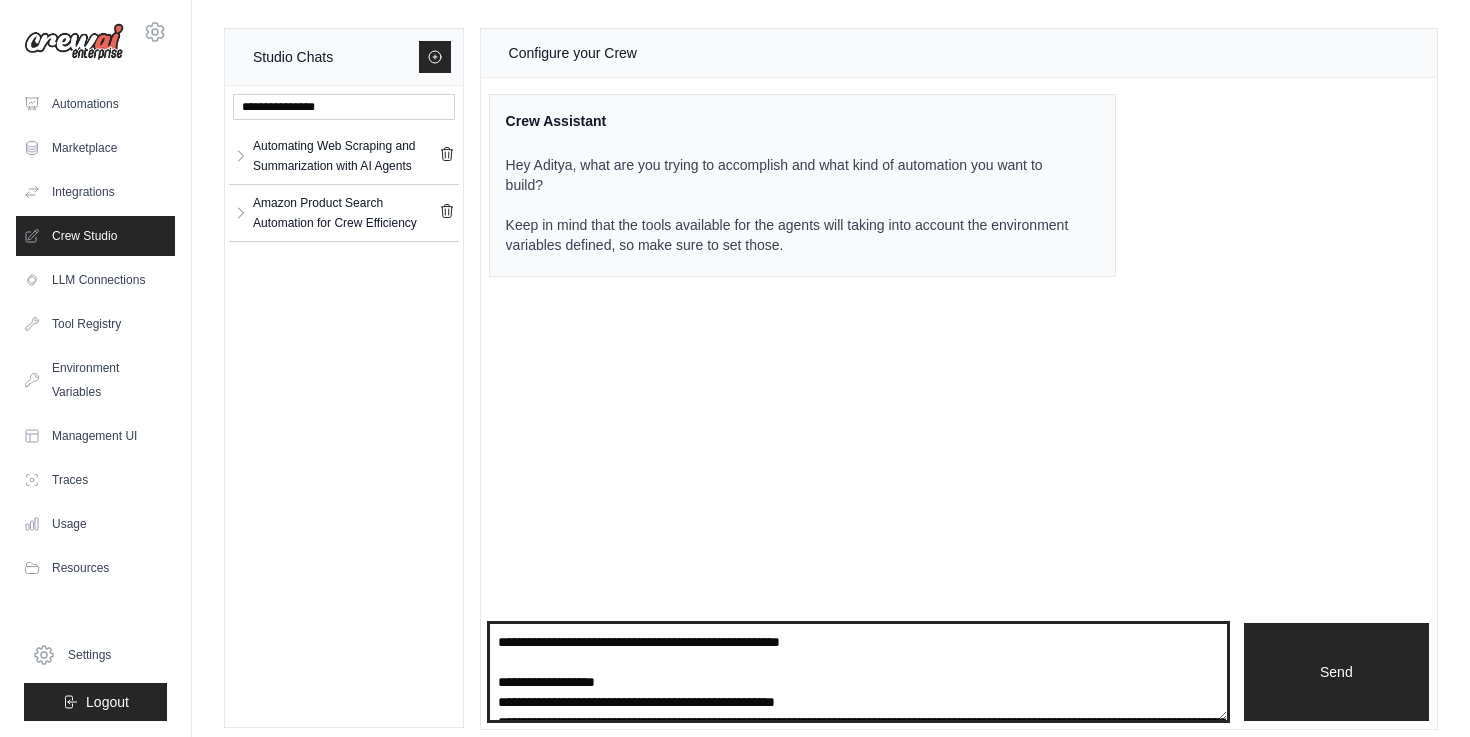 drag, startPoint x: 596, startPoint y: 713, endPoint x: 482, endPoint y: 685, distance: 117.388245 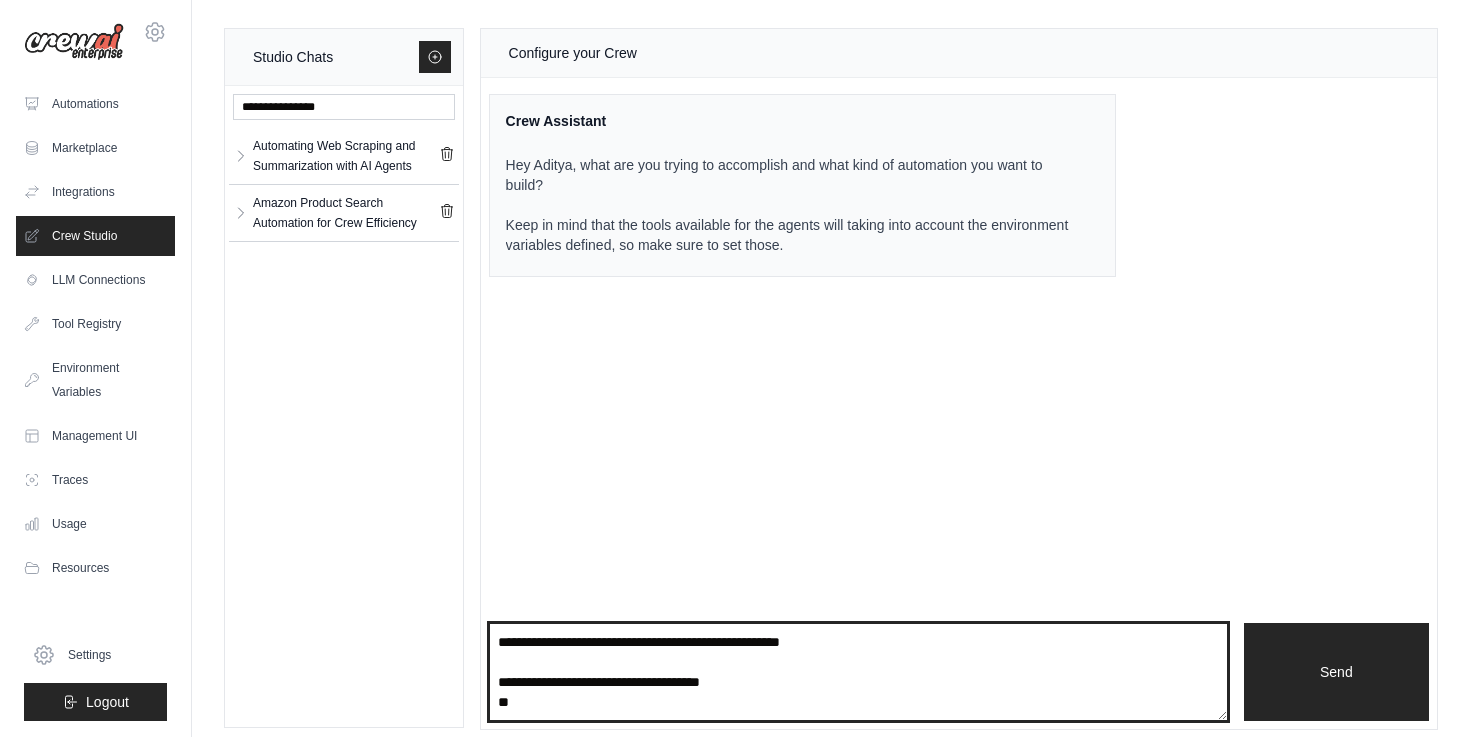 scroll, scrollTop: 13, scrollLeft: 0, axis: vertical 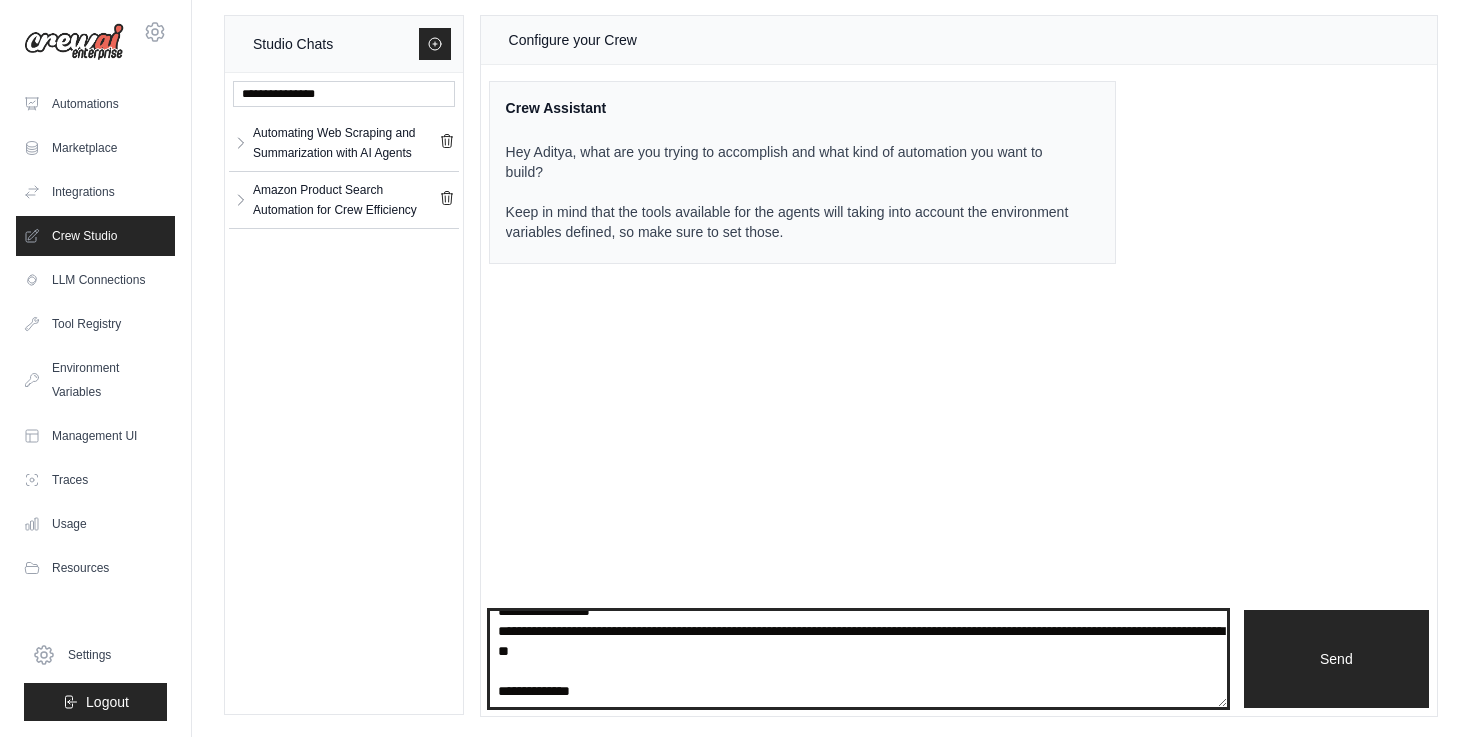 click on "**********" at bounding box center (858, 659) 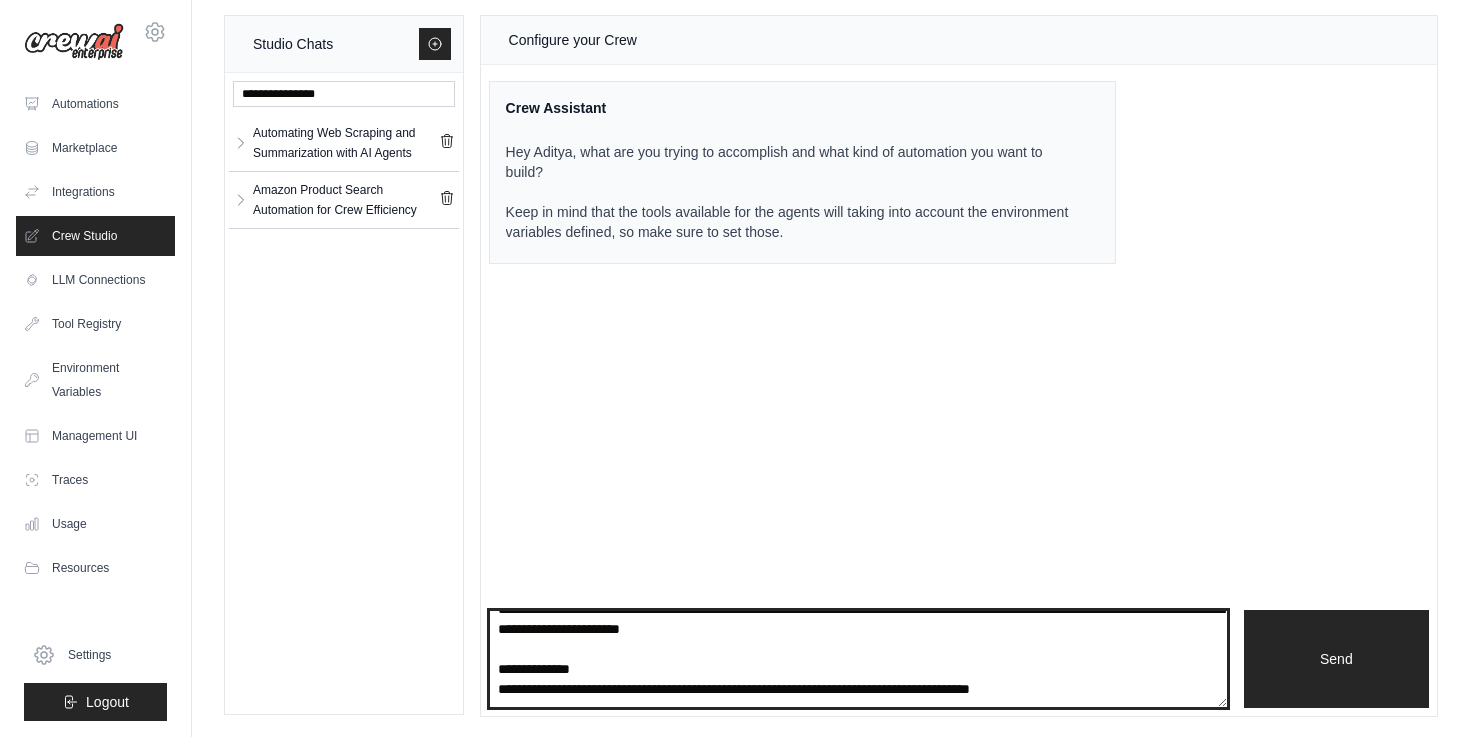 scroll, scrollTop: 180, scrollLeft: 0, axis: vertical 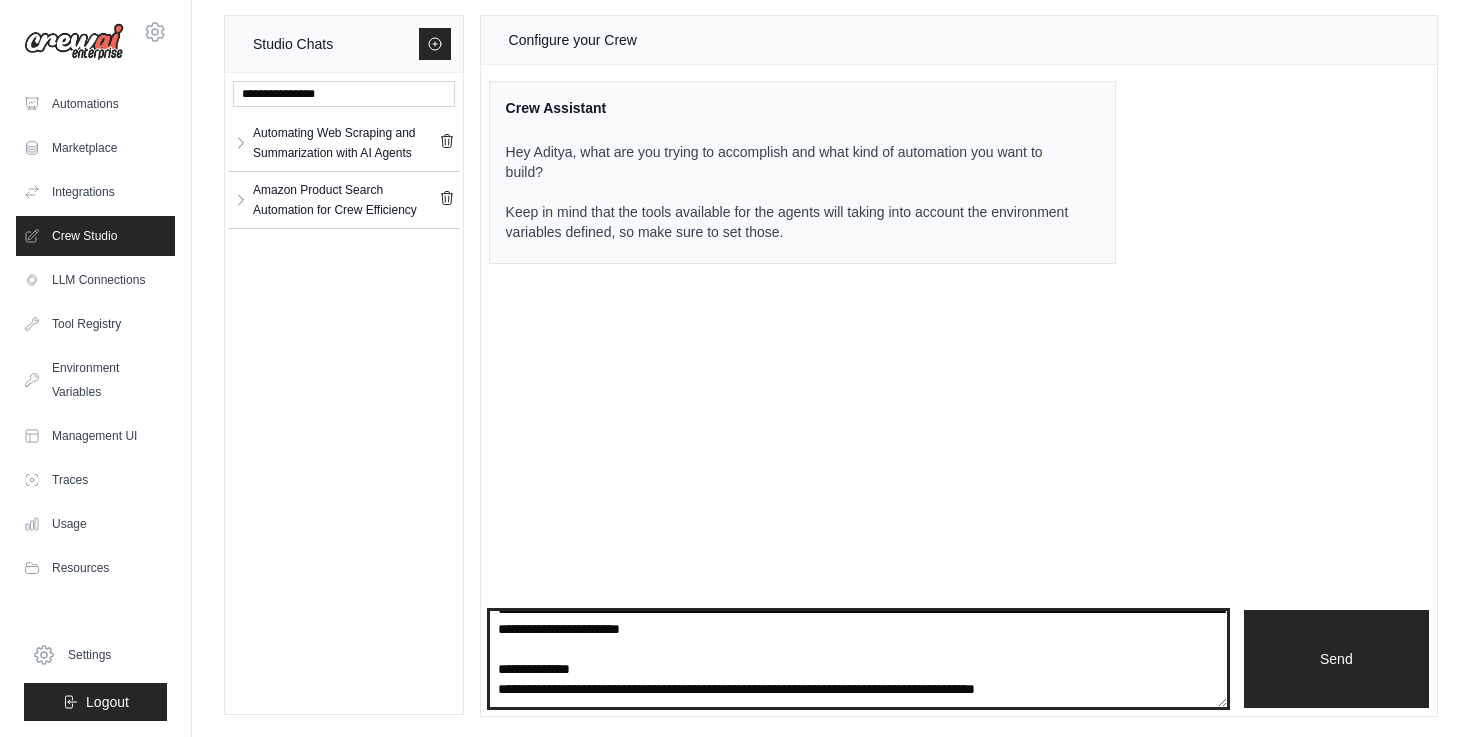 click on "**********" at bounding box center [858, 659] 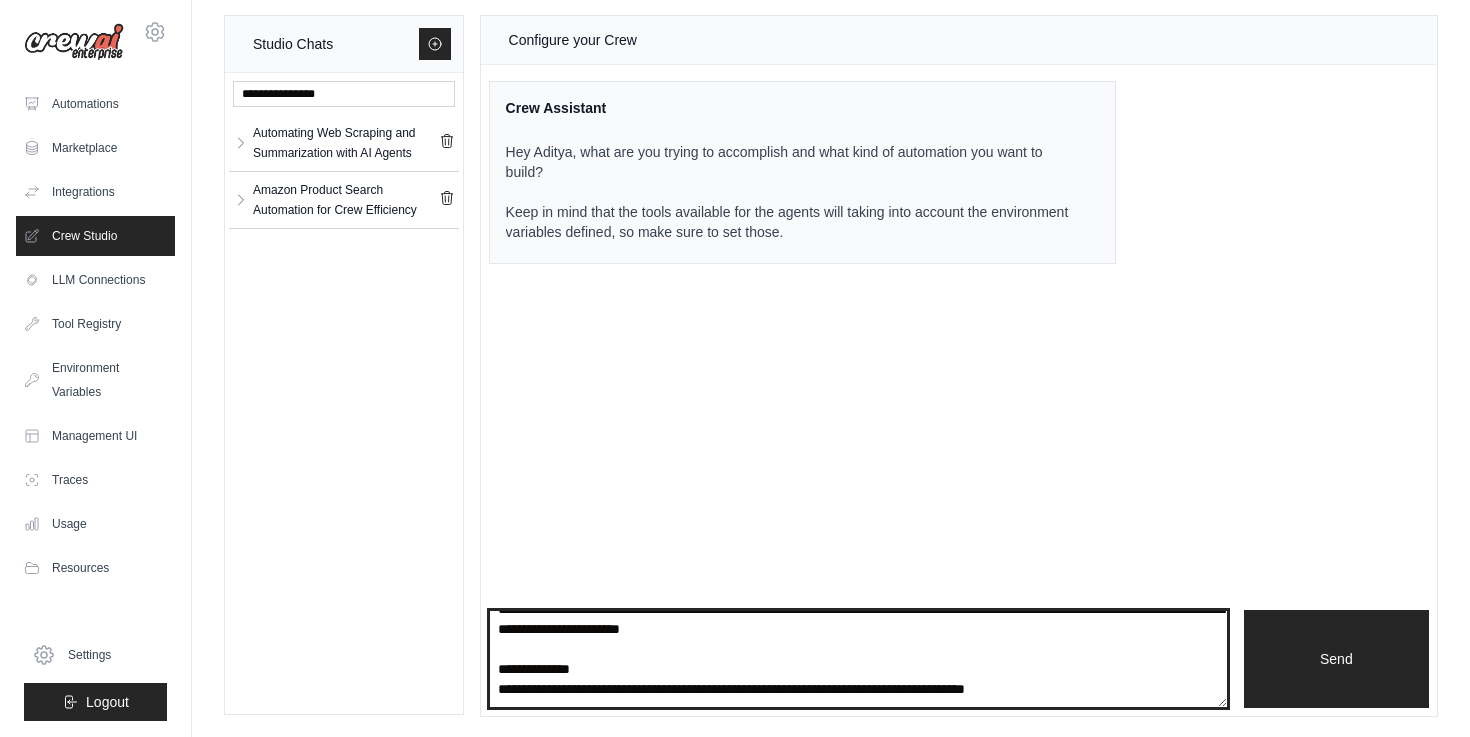 click on "**********" at bounding box center [858, 659] 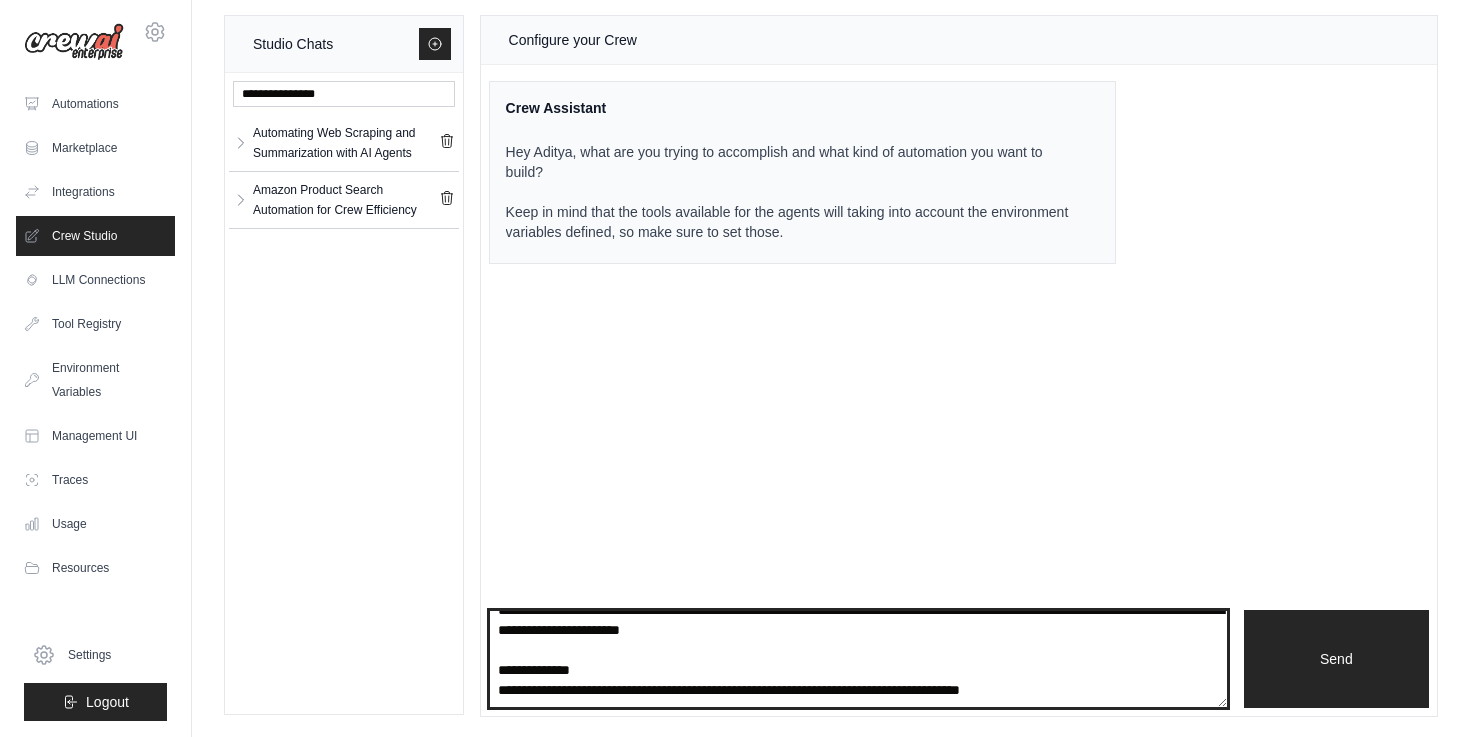 scroll, scrollTop: 143, scrollLeft: 0, axis: vertical 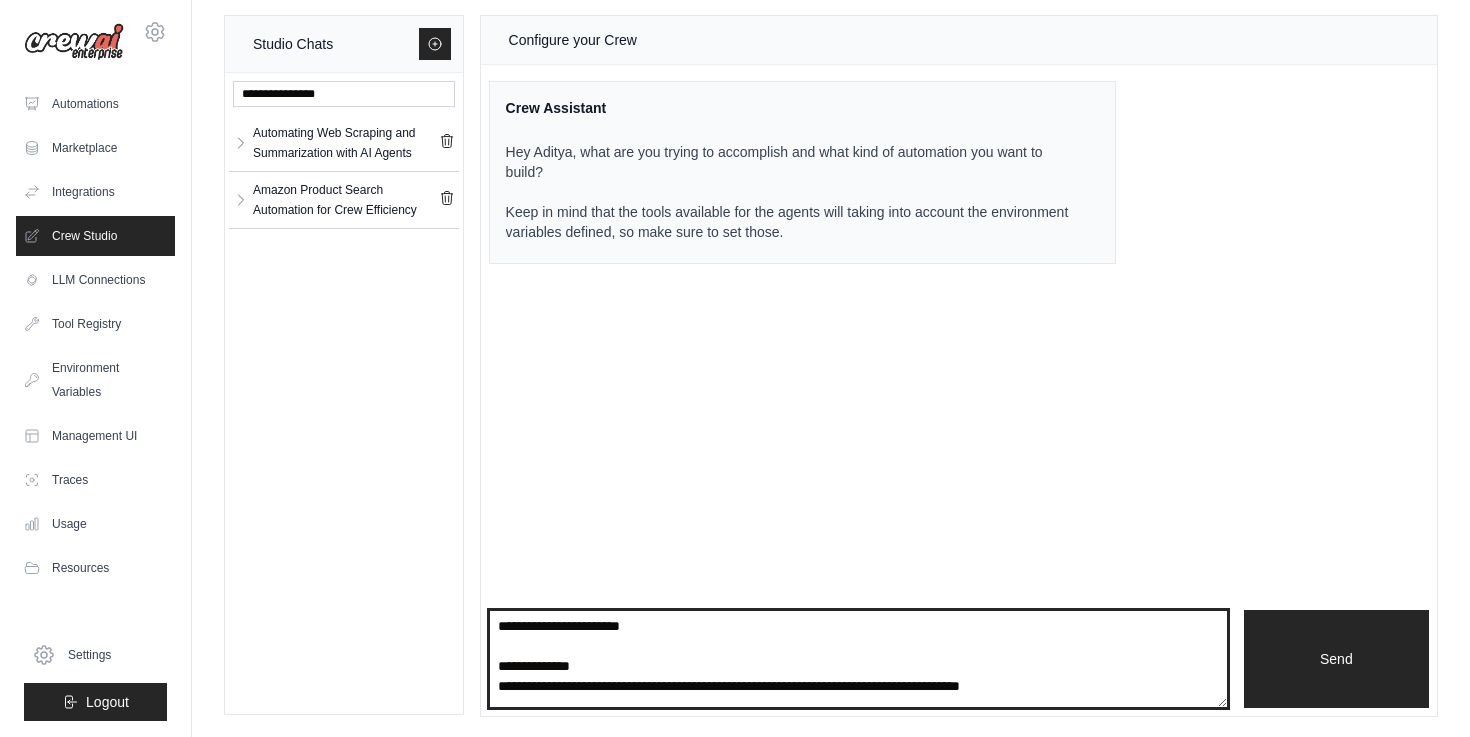 click on "**********" at bounding box center (858, 659) 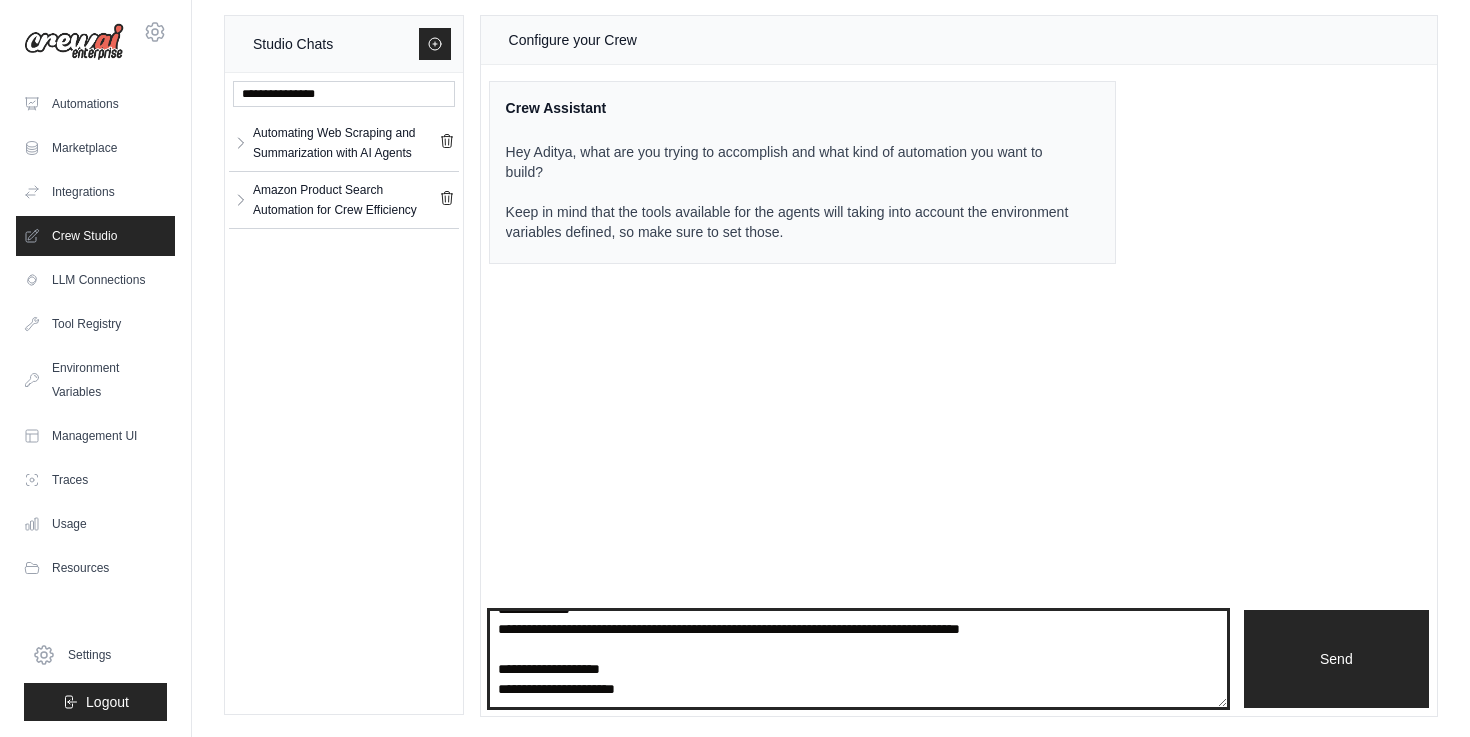 scroll, scrollTop: 240, scrollLeft: 0, axis: vertical 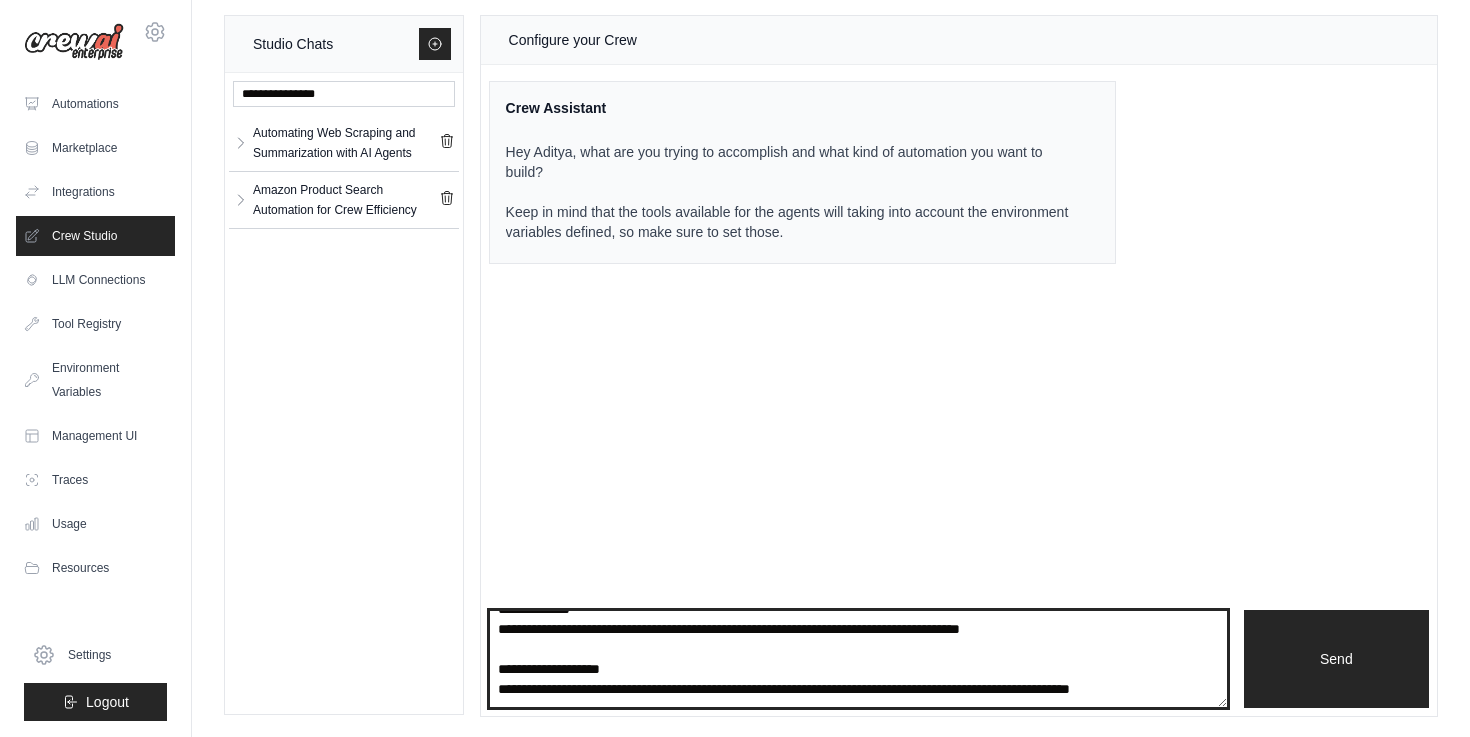 click on "**********" at bounding box center (858, 659) 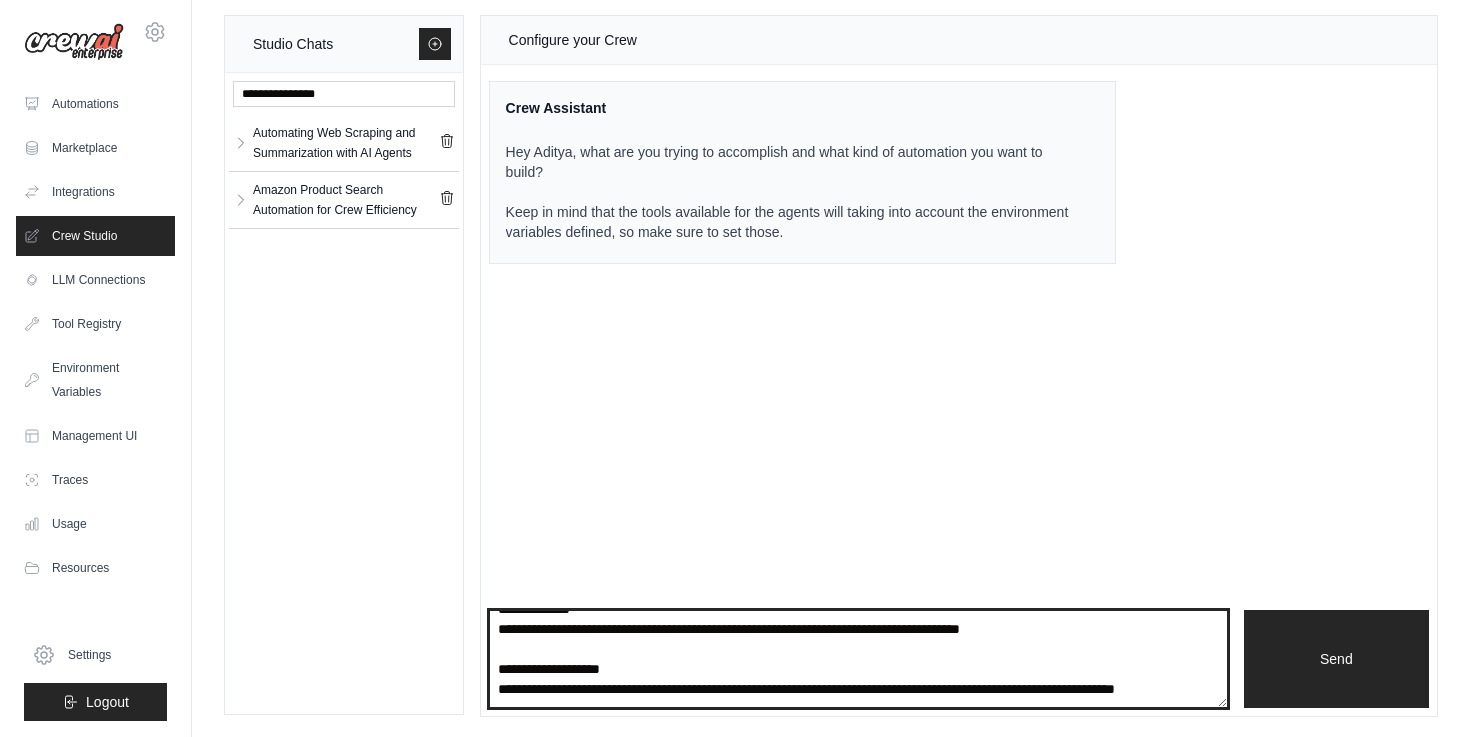 click on "**********" at bounding box center [858, 659] 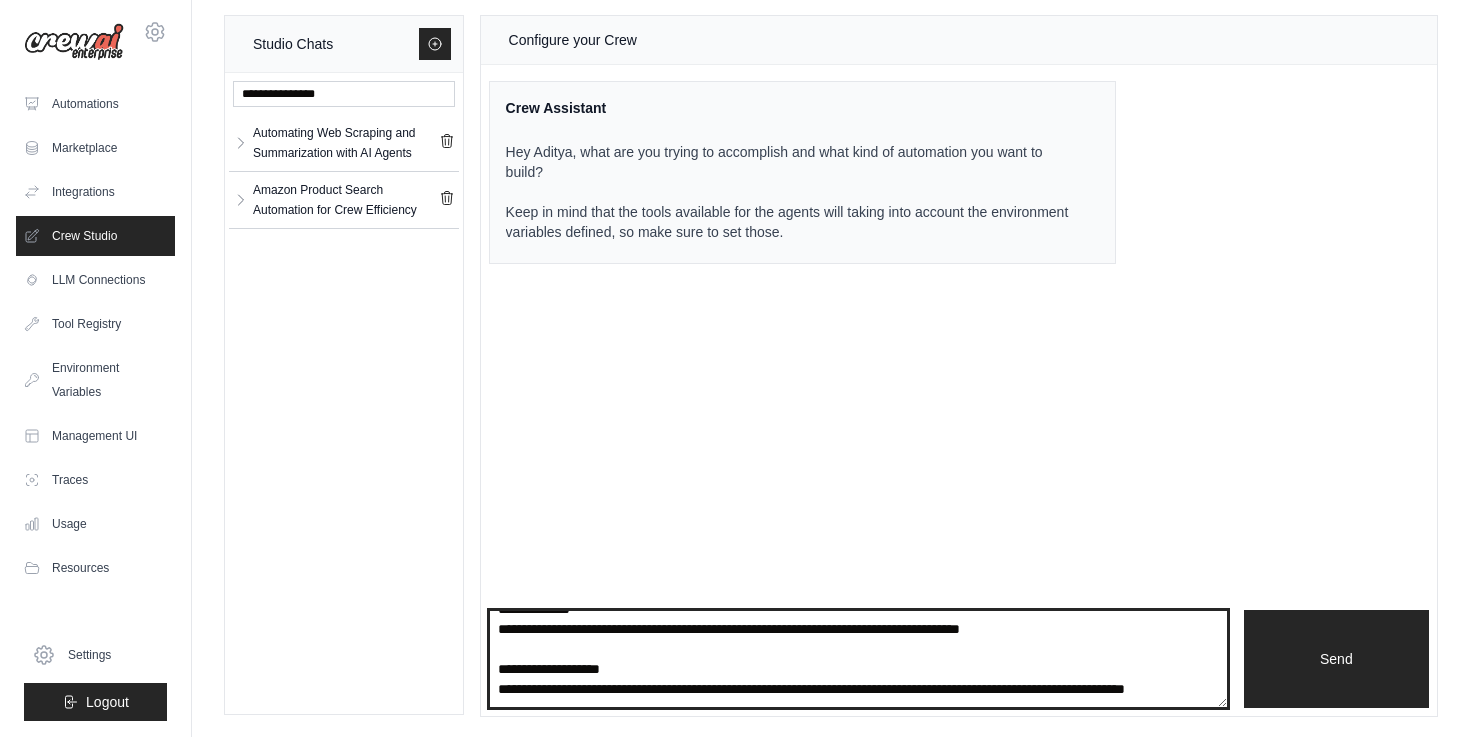 click on "**********" at bounding box center [858, 659] 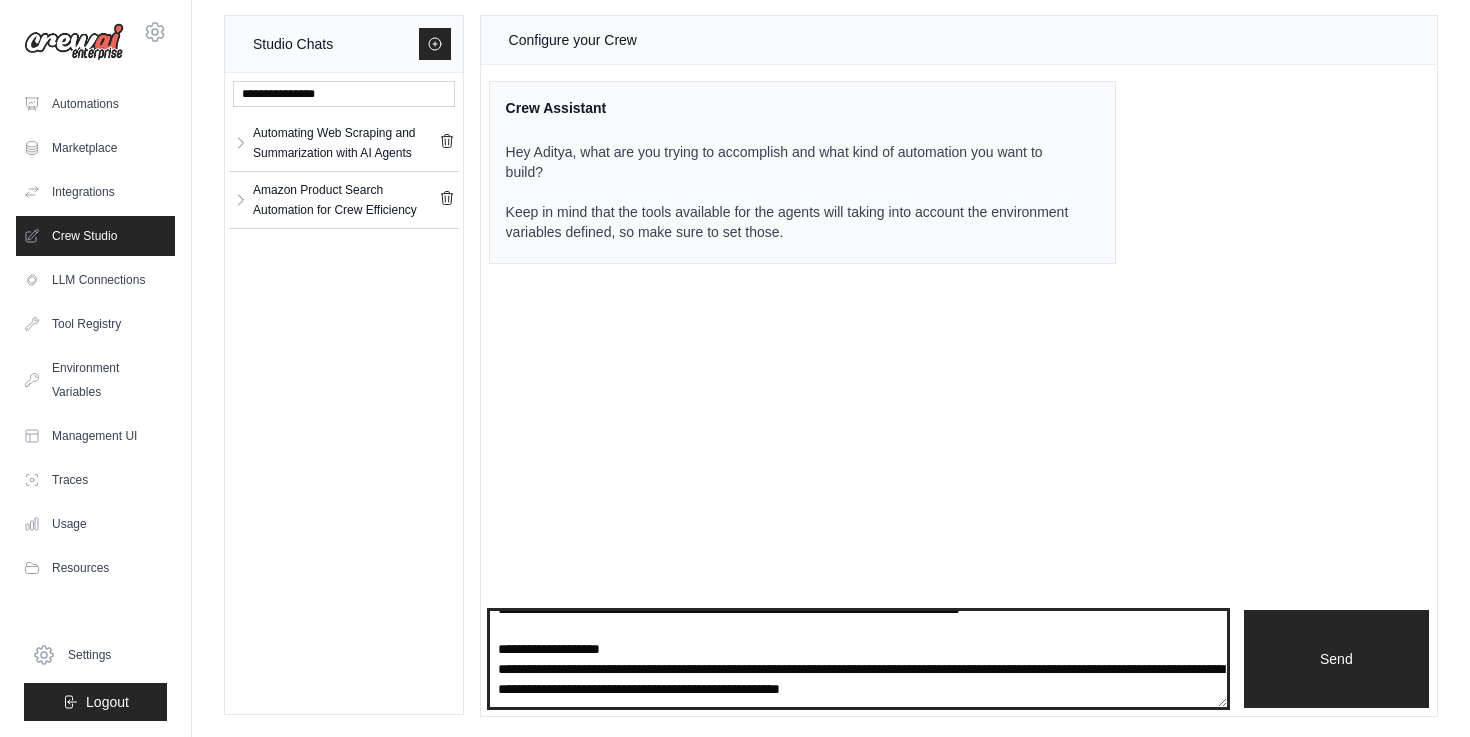 type on "**********" 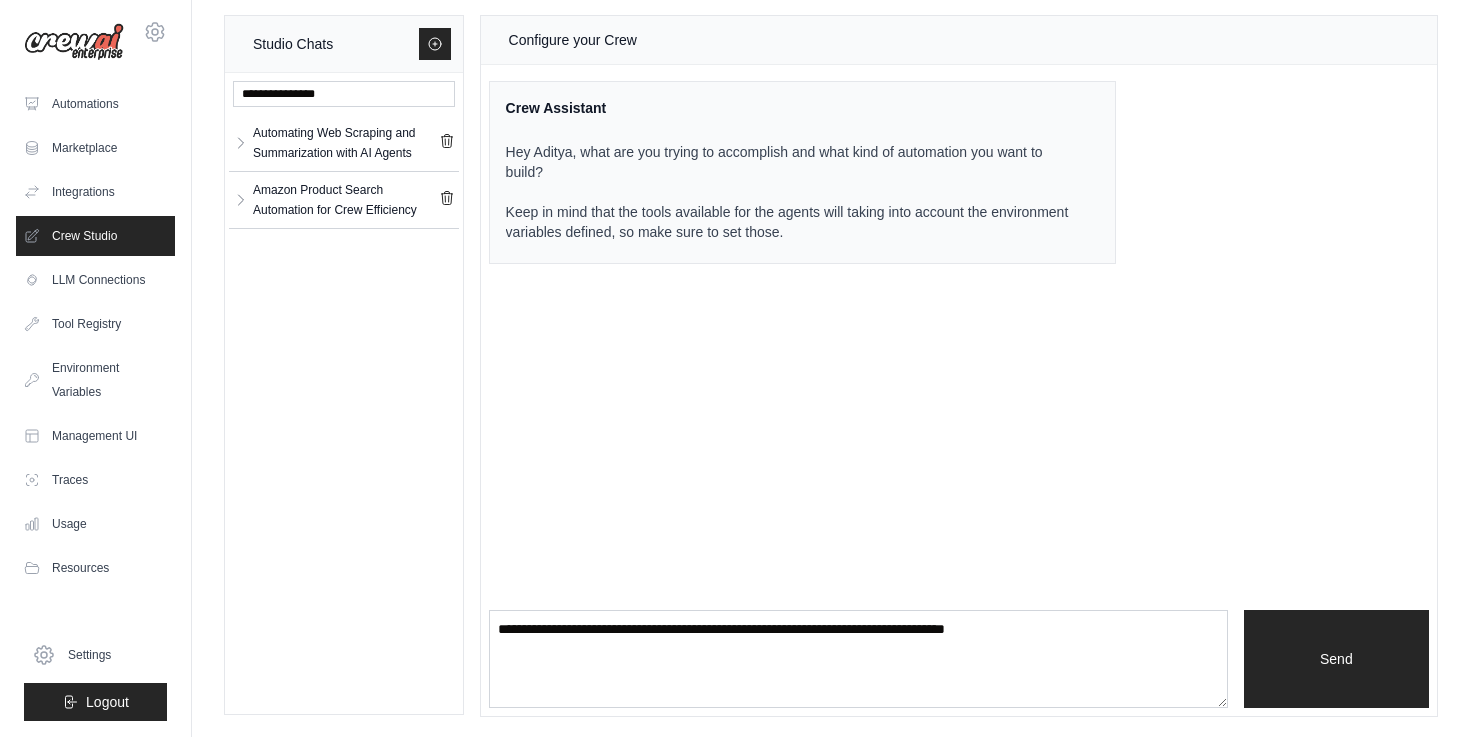 scroll, scrollTop: 0, scrollLeft: 0, axis: both 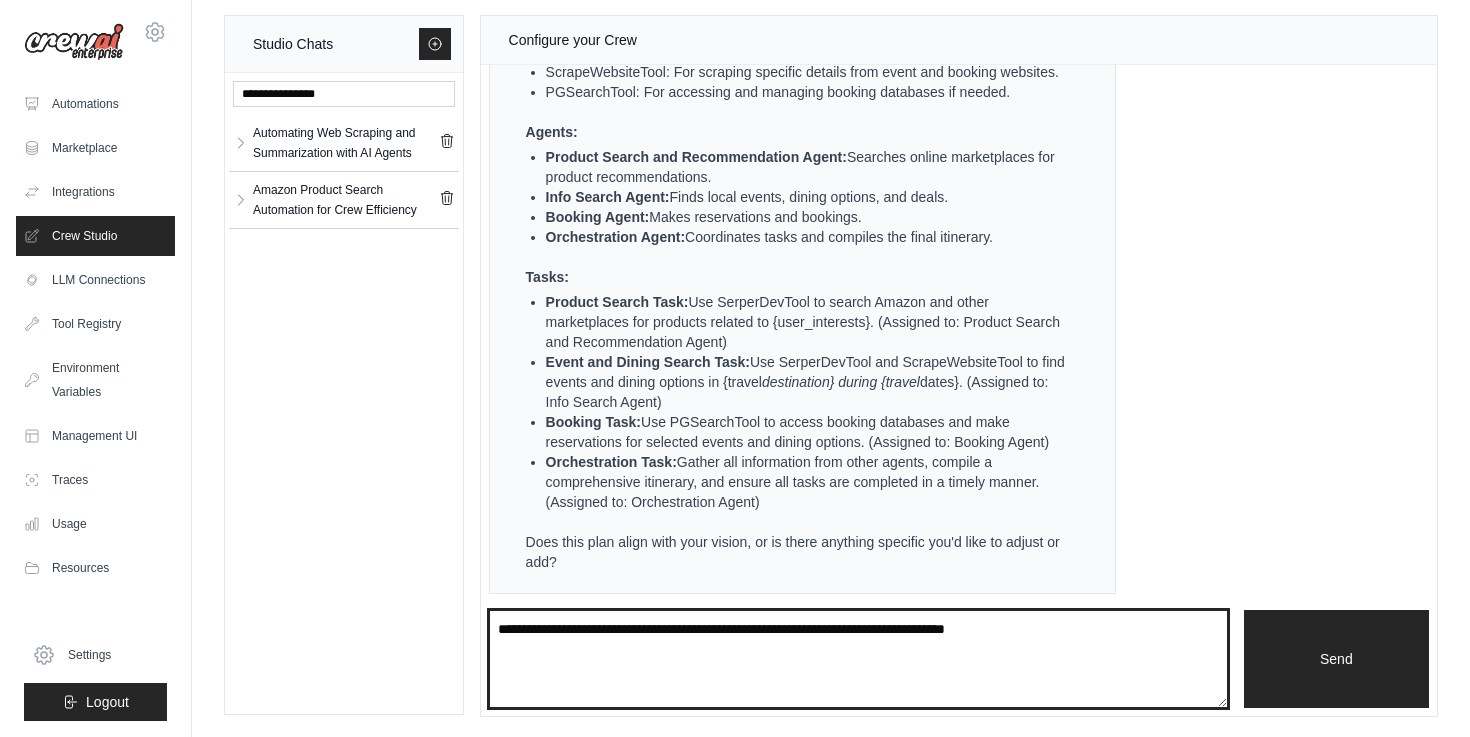 click at bounding box center (858, 659) 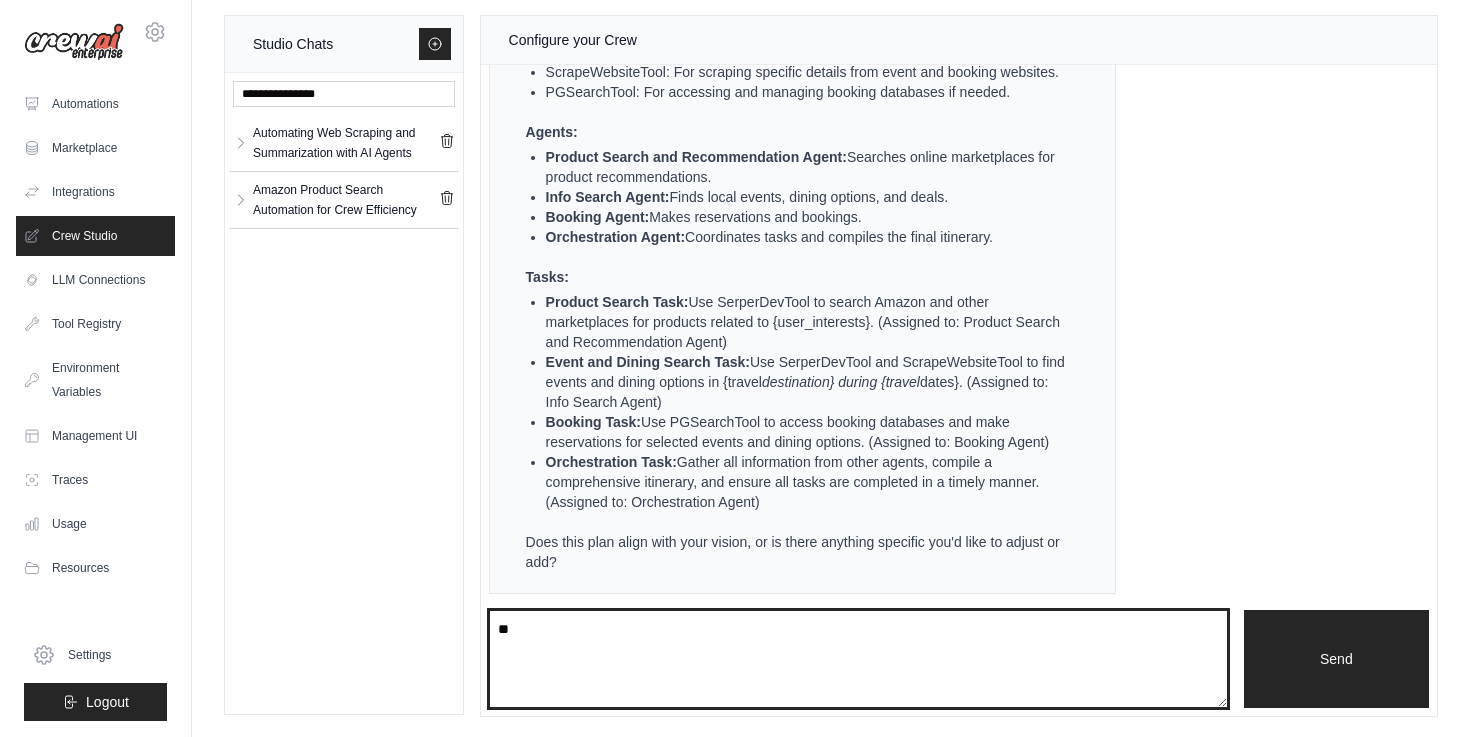 type on "*" 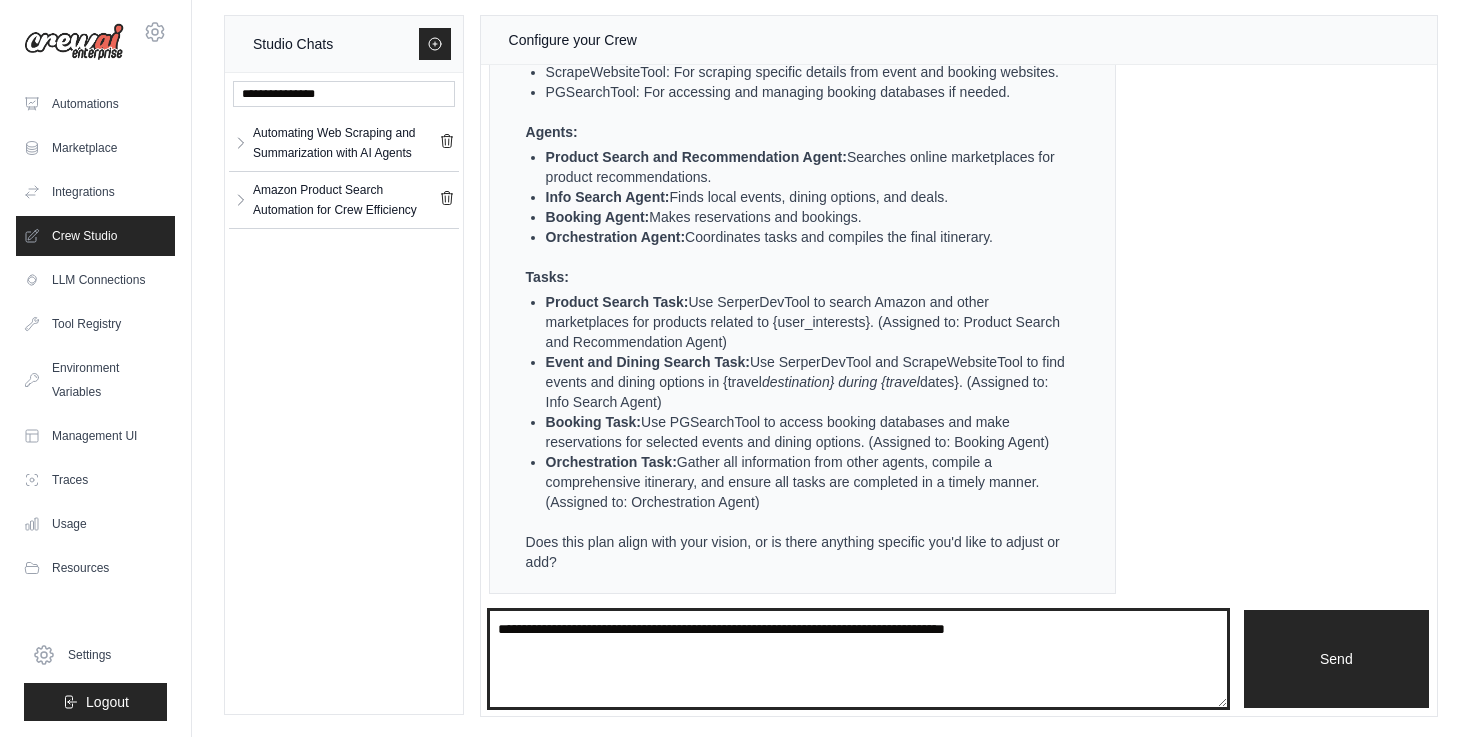 click at bounding box center (858, 659) 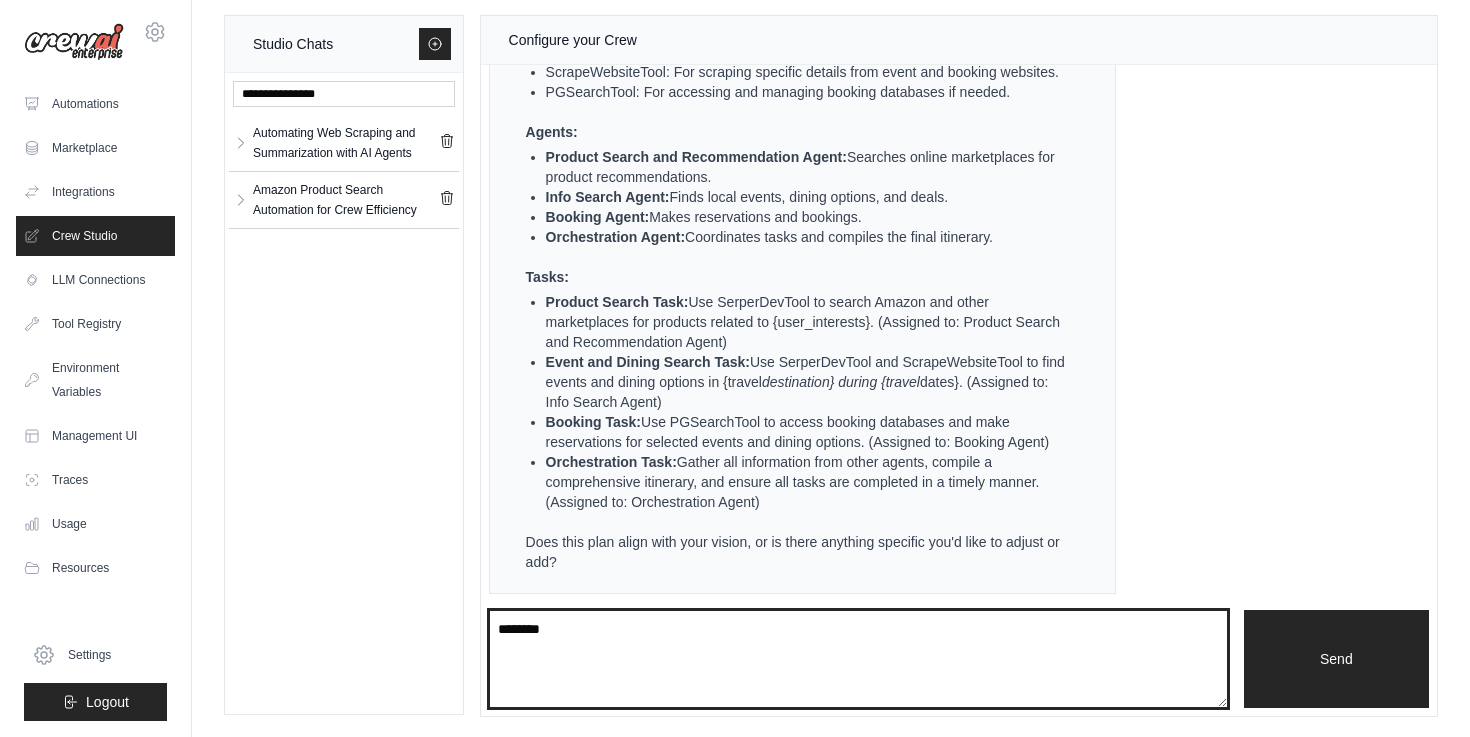 type on "********" 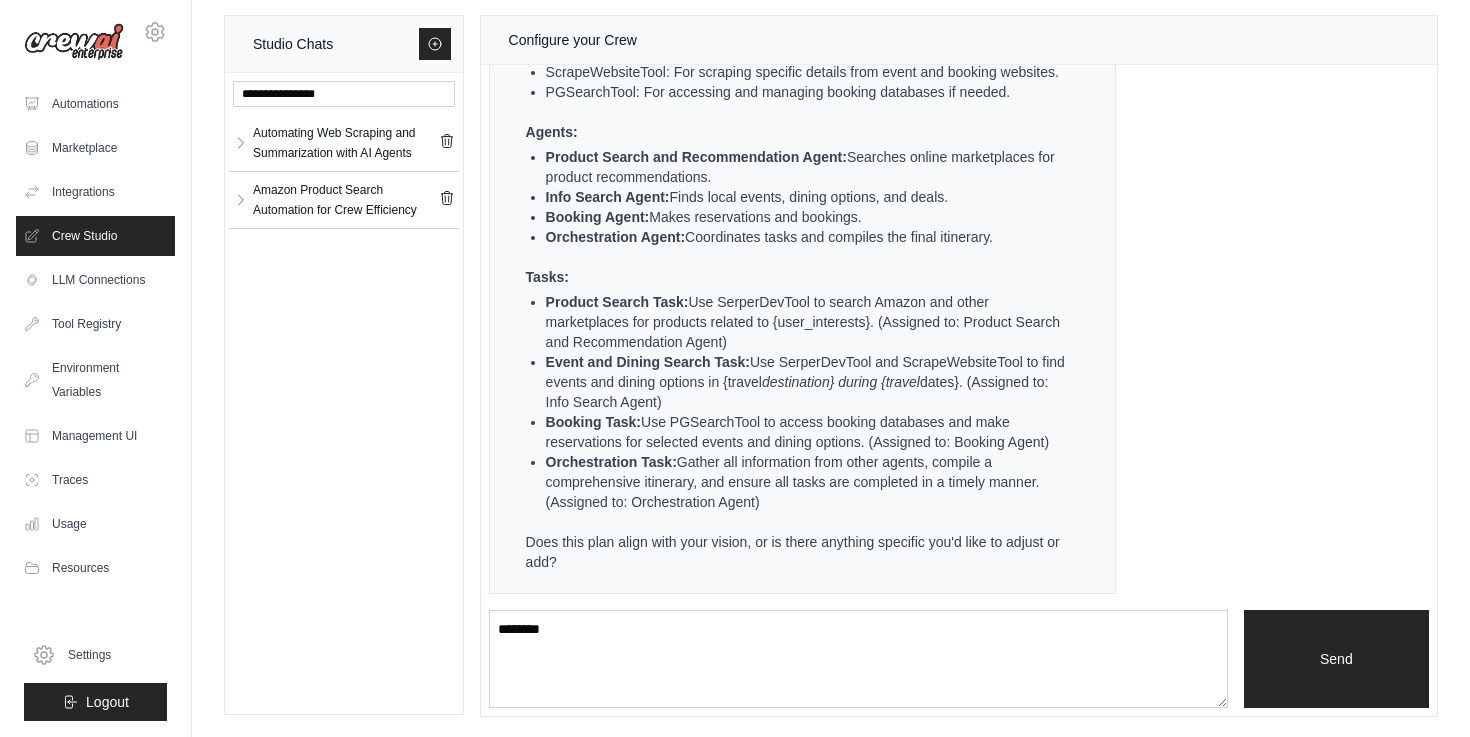 type 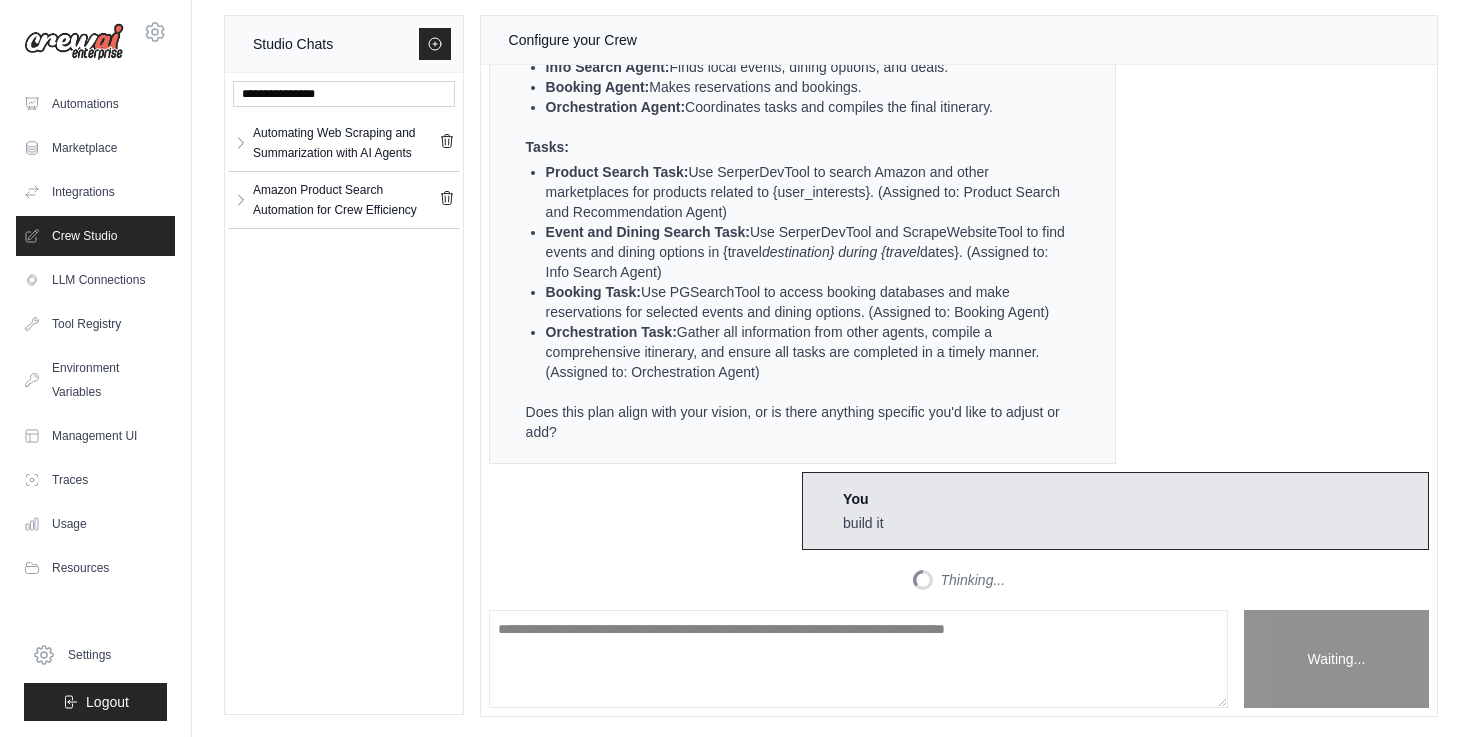 scroll, scrollTop: 2188, scrollLeft: 0, axis: vertical 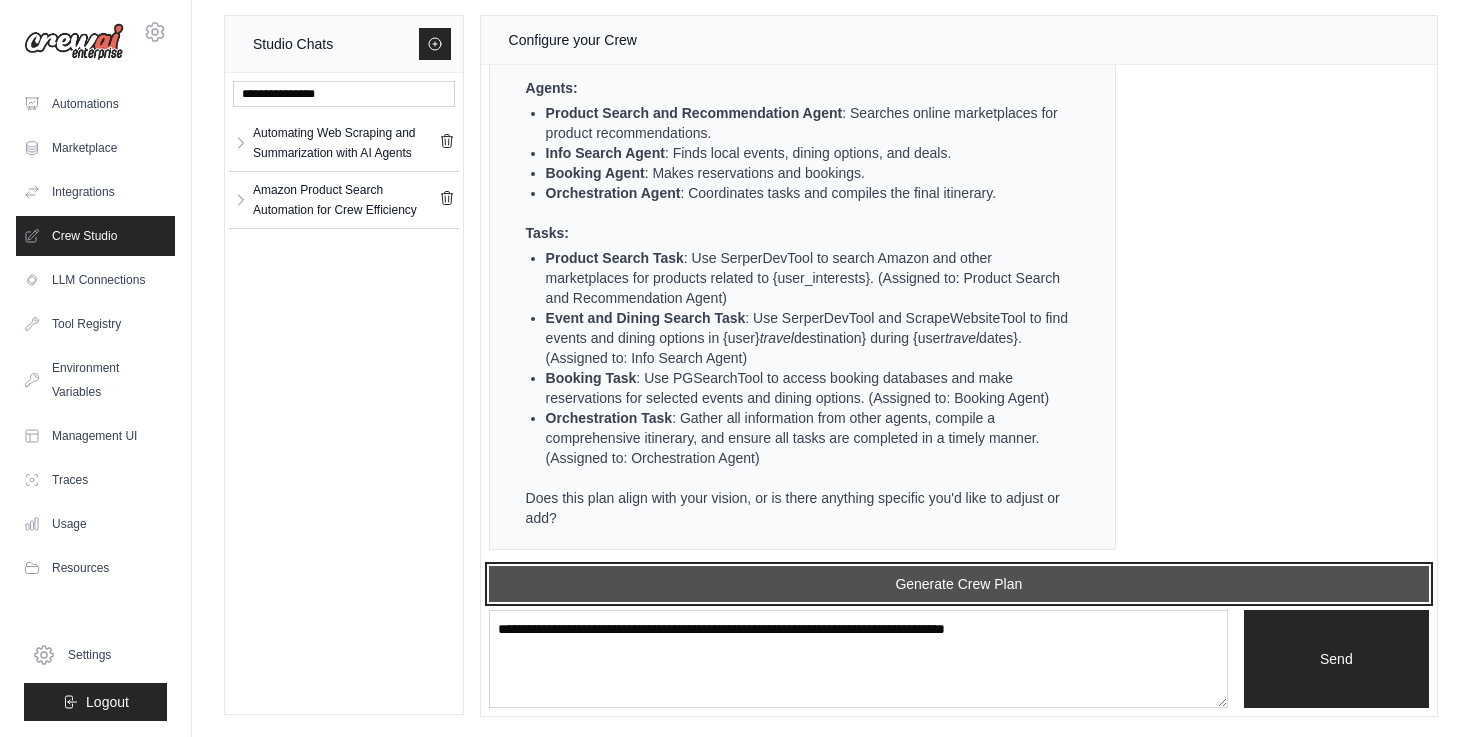 click on "Generate Crew Plan" at bounding box center (959, 584) 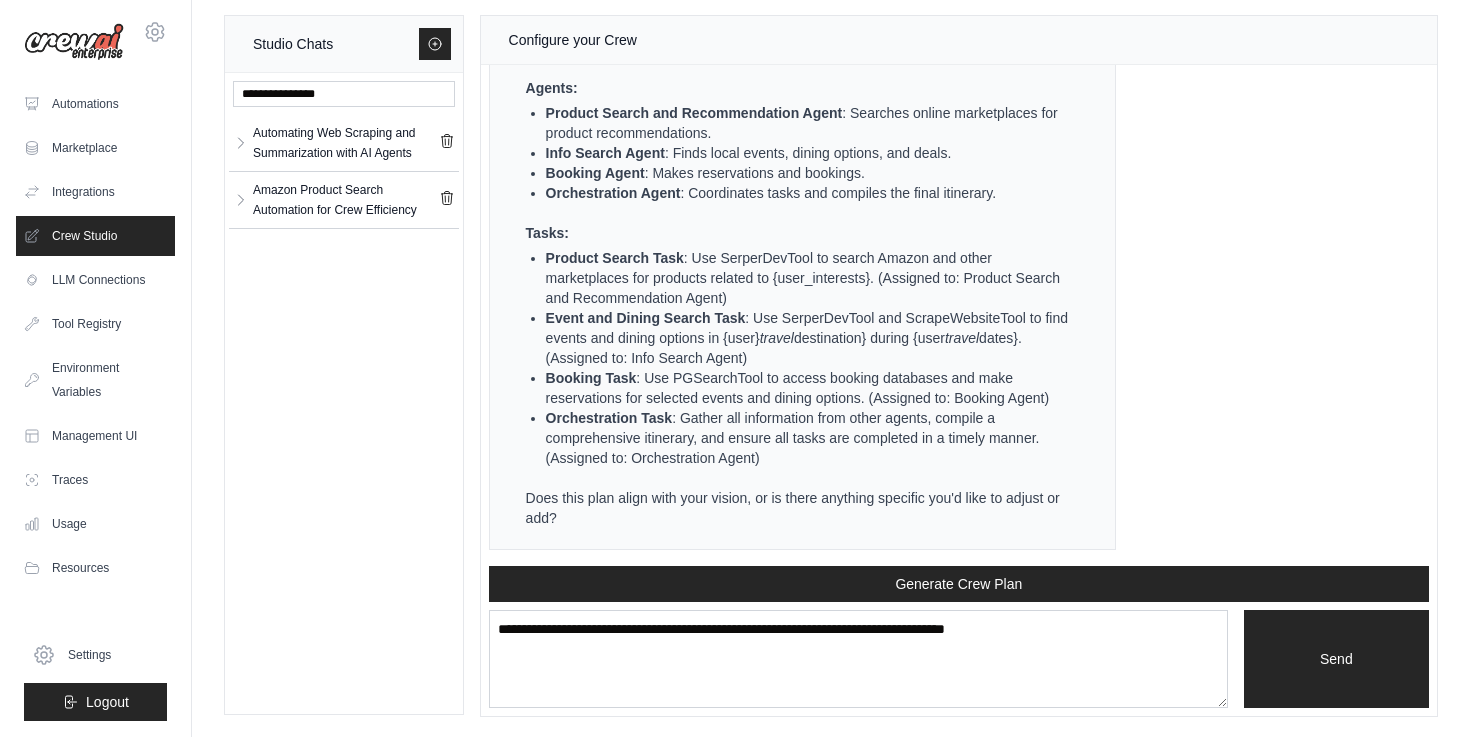 scroll, scrollTop: 3276, scrollLeft: 0, axis: vertical 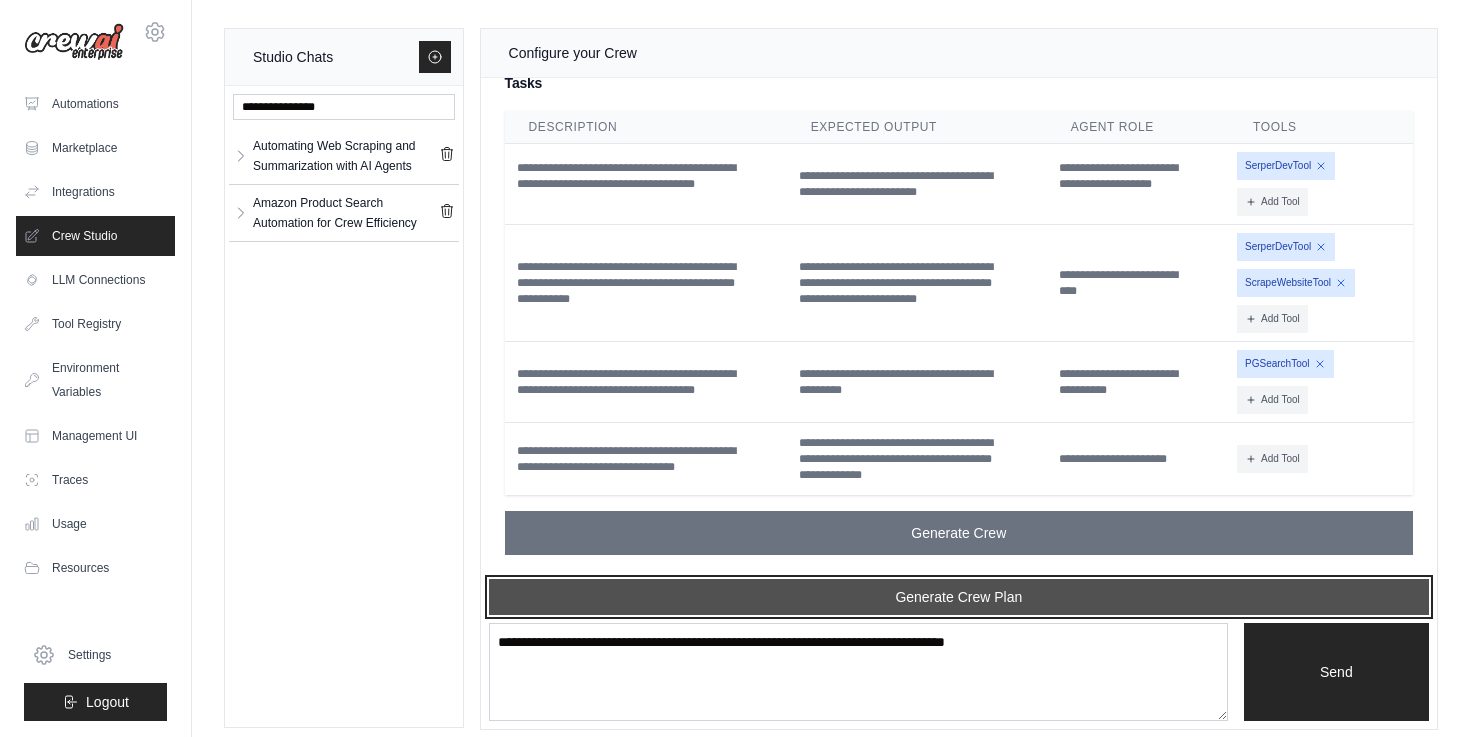click on "Generate Crew Plan" at bounding box center [959, 597] 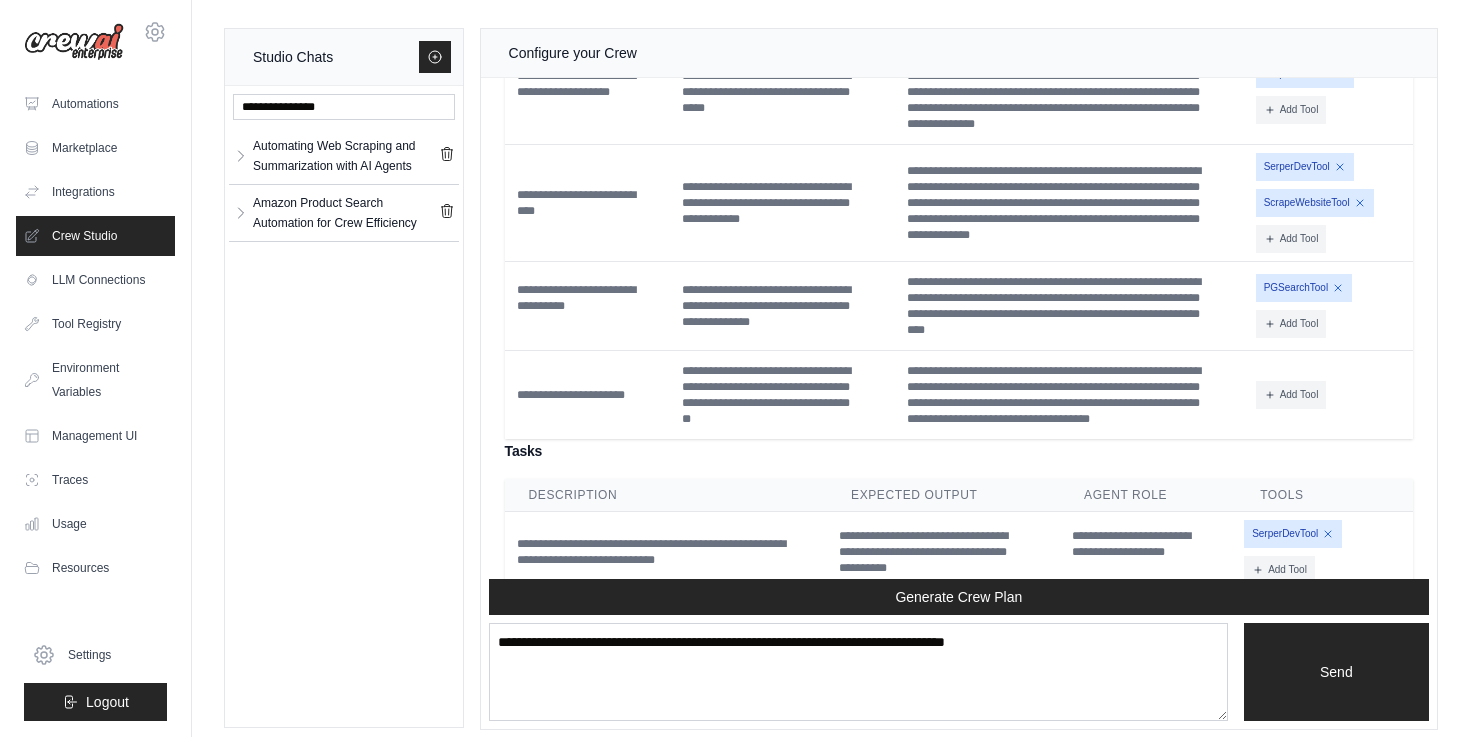 scroll, scrollTop: 4428, scrollLeft: 0, axis: vertical 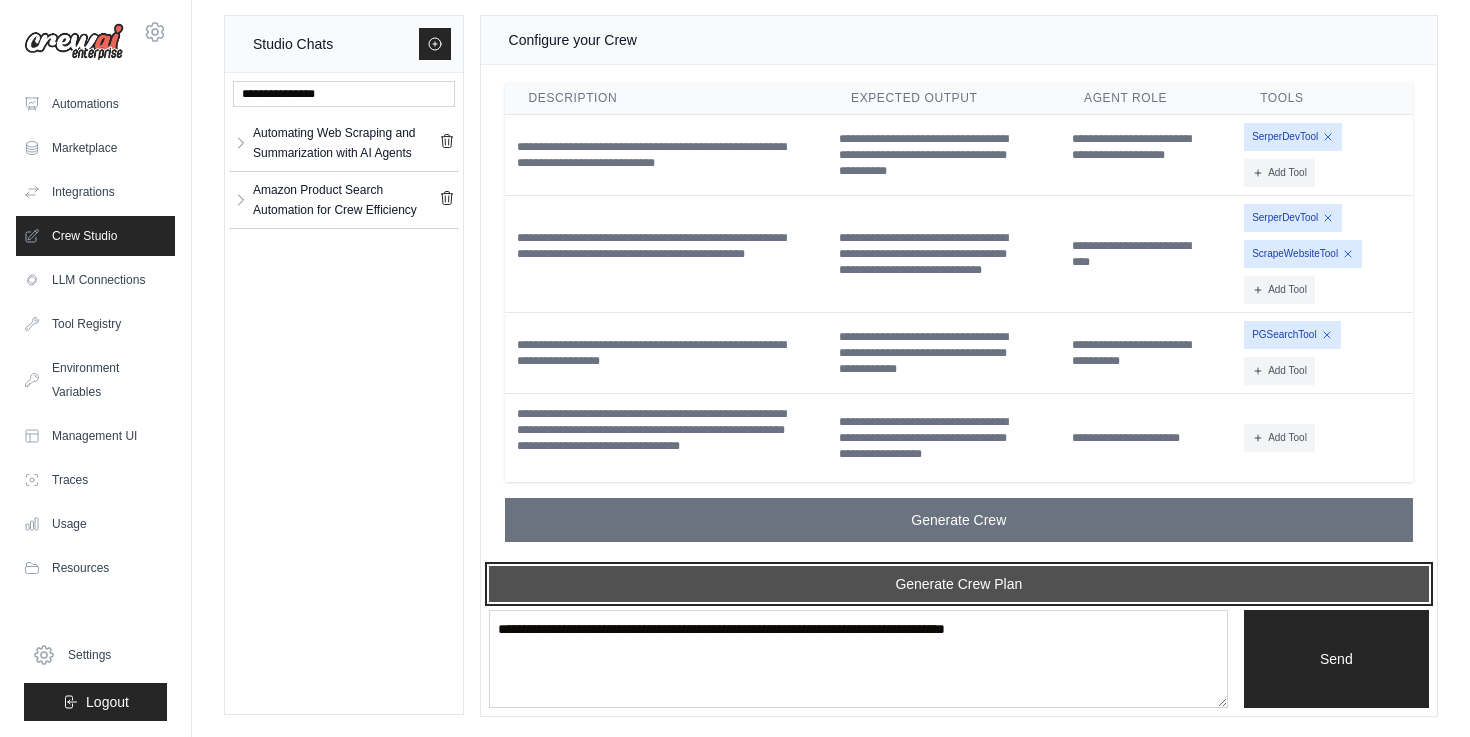click on "Generate Crew Plan" at bounding box center [959, 584] 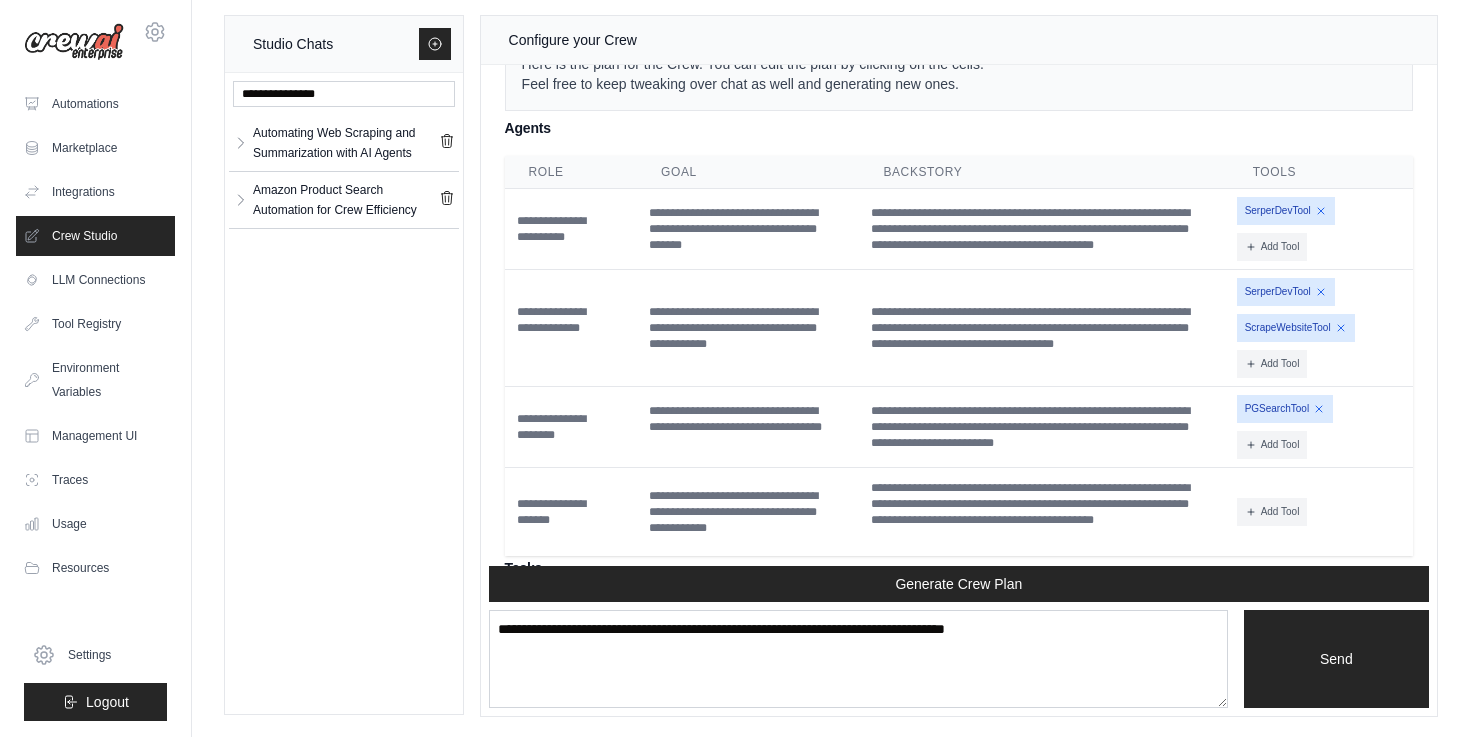 scroll, scrollTop: 5508, scrollLeft: 0, axis: vertical 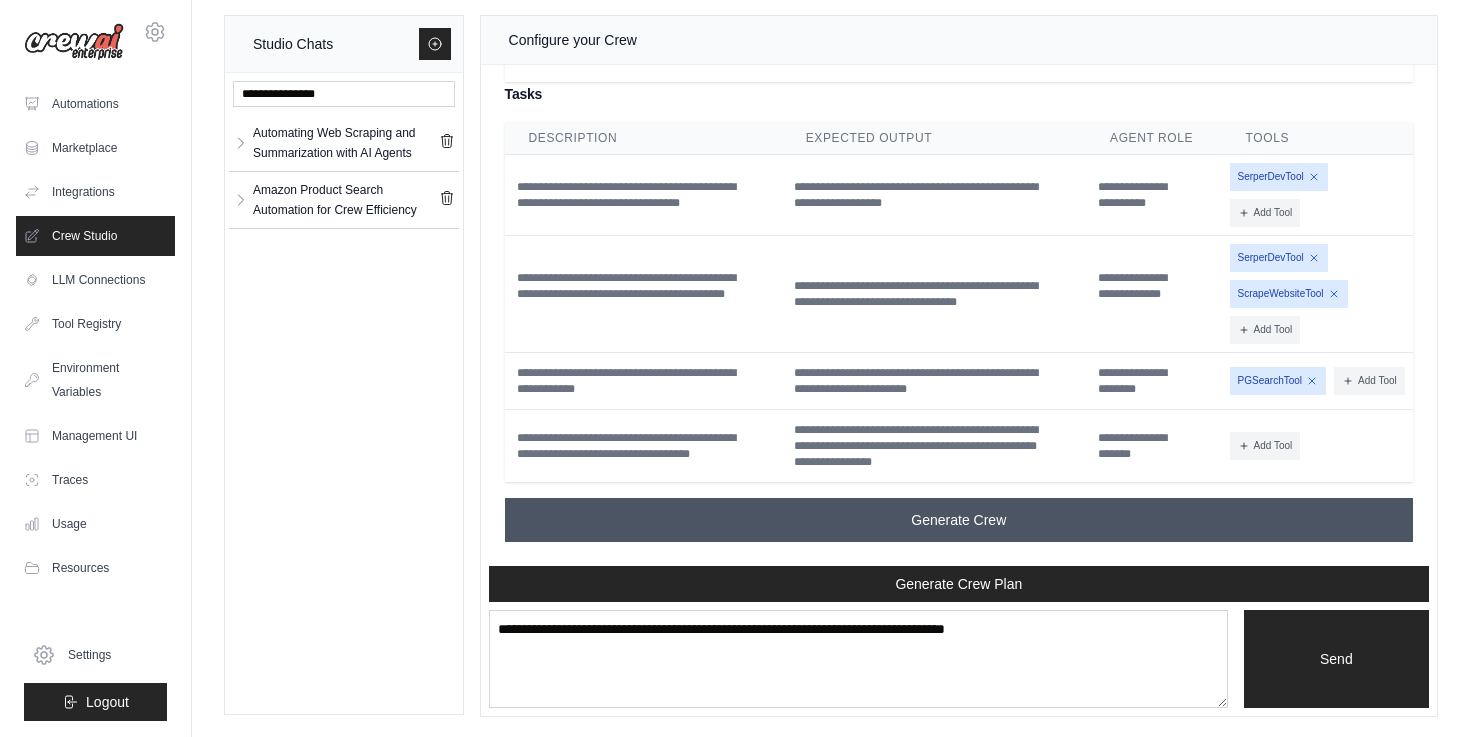 click on "Generate Crew" at bounding box center [958, 520] 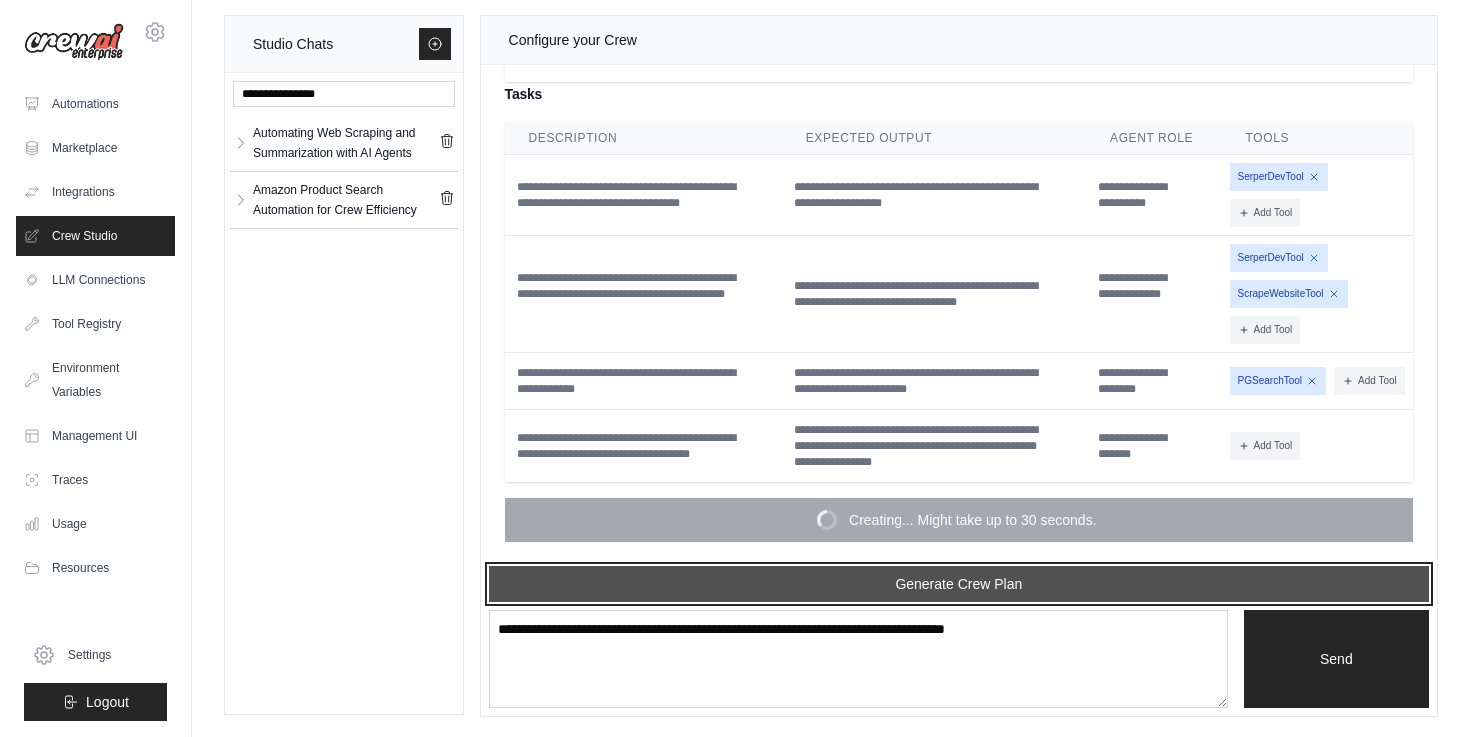click on "Generate Crew Plan" at bounding box center (959, 584) 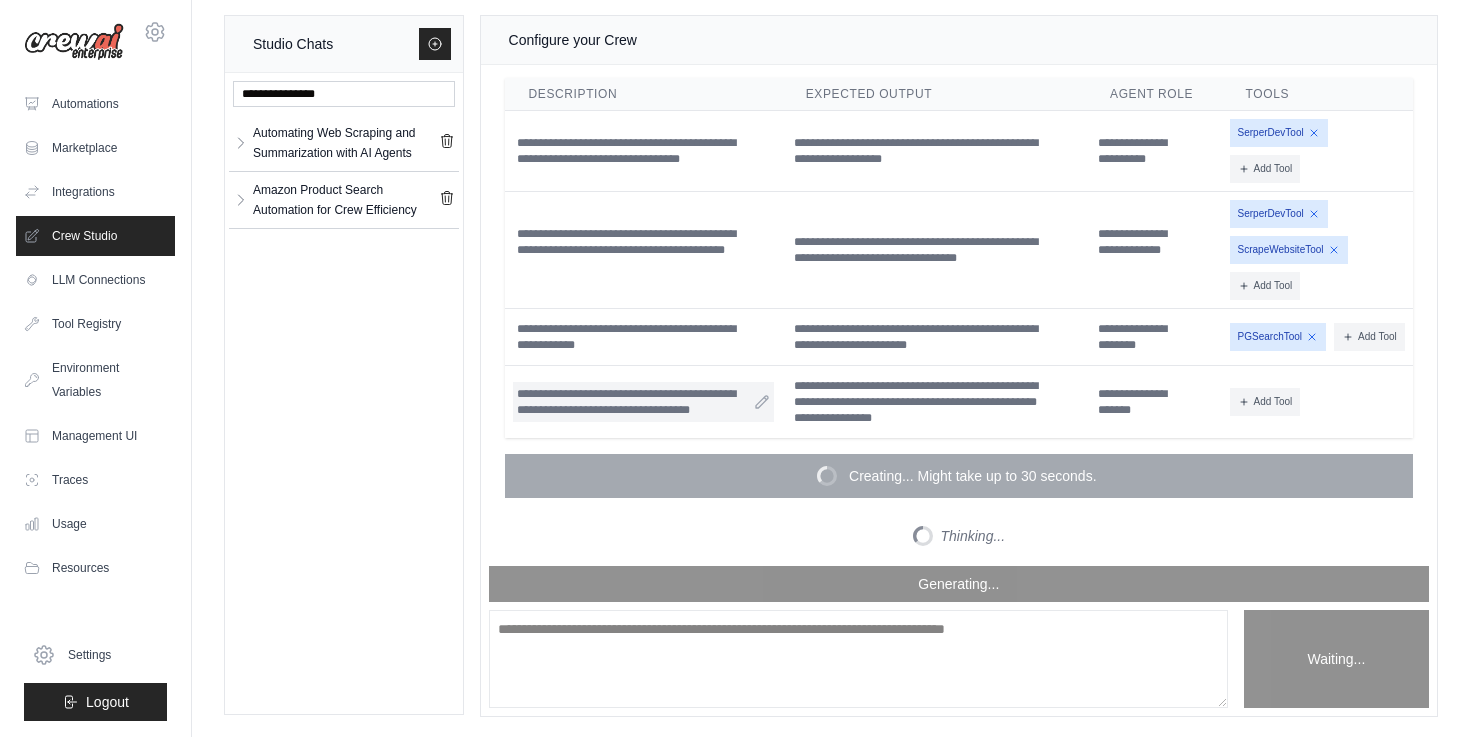 scroll, scrollTop: 6548, scrollLeft: 0, axis: vertical 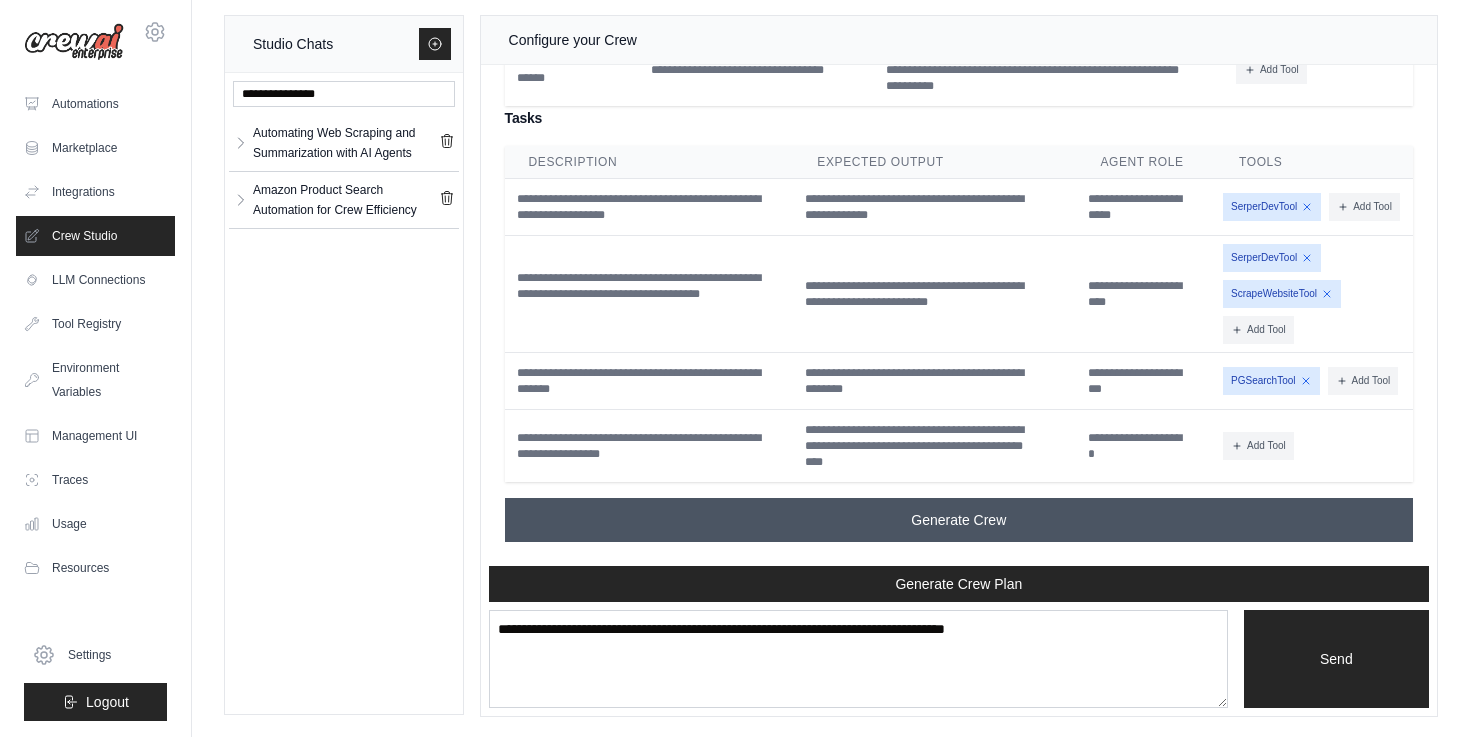click on "Generate Crew" at bounding box center (958, 520) 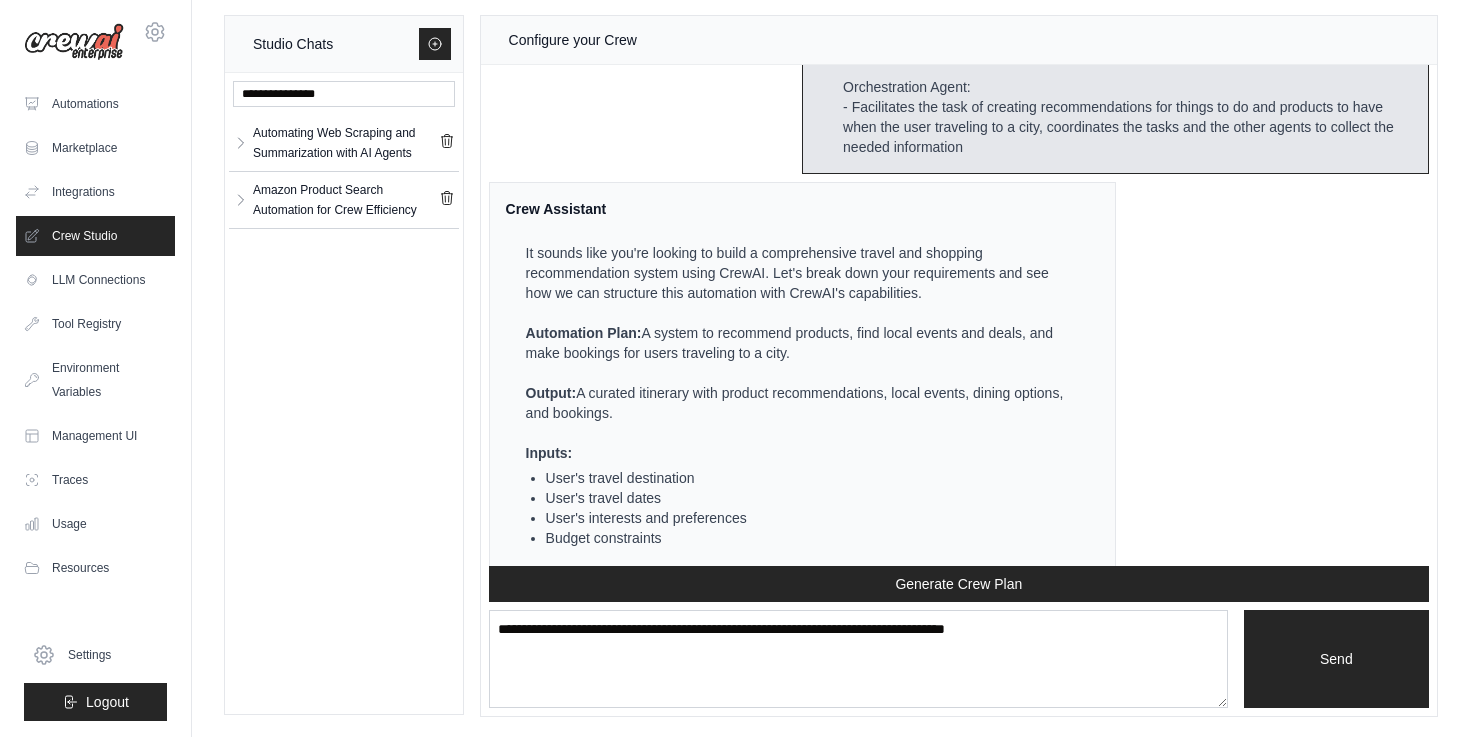 scroll, scrollTop: 0, scrollLeft: 0, axis: both 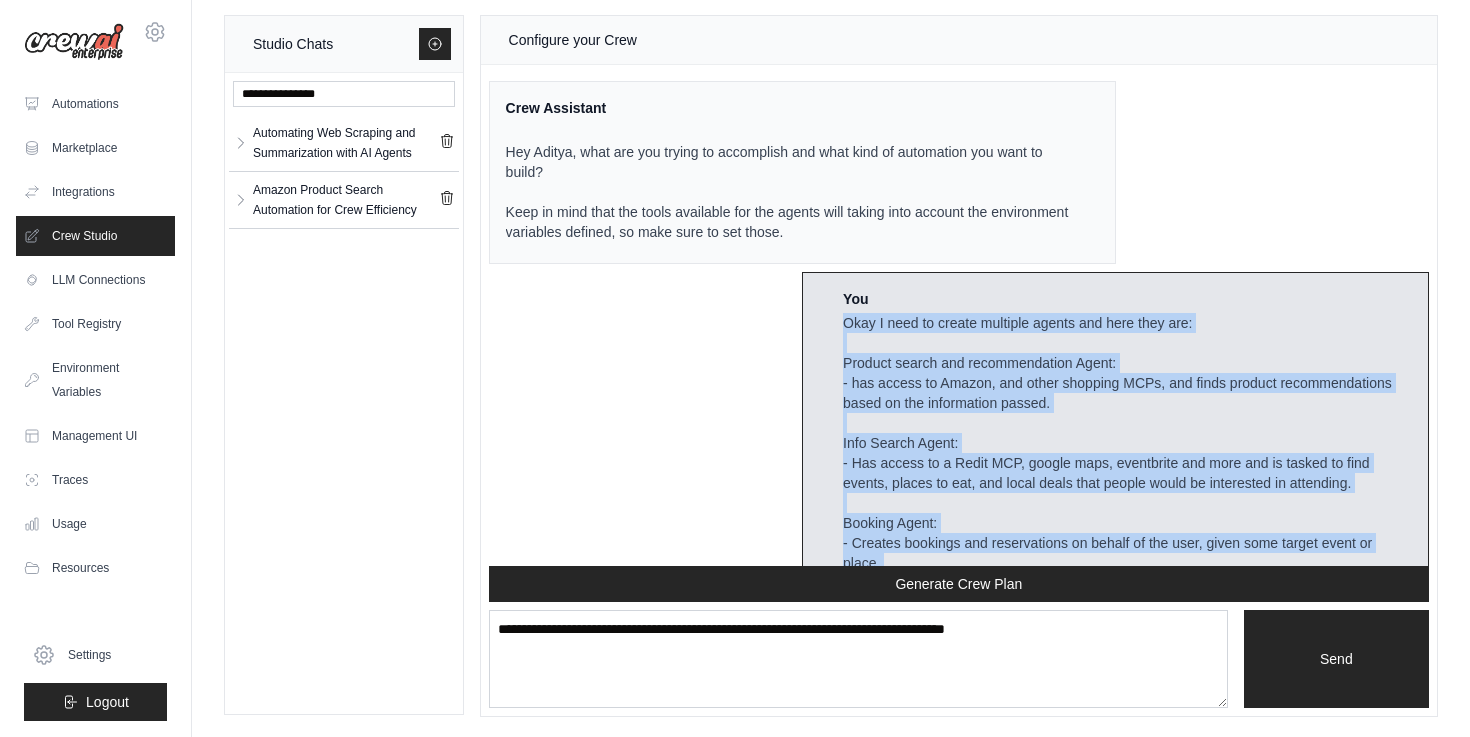 drag, startPoint x: 979, startPoint y: 415, endPoint x: 837, endPoint y: 317, distance: 172.53406 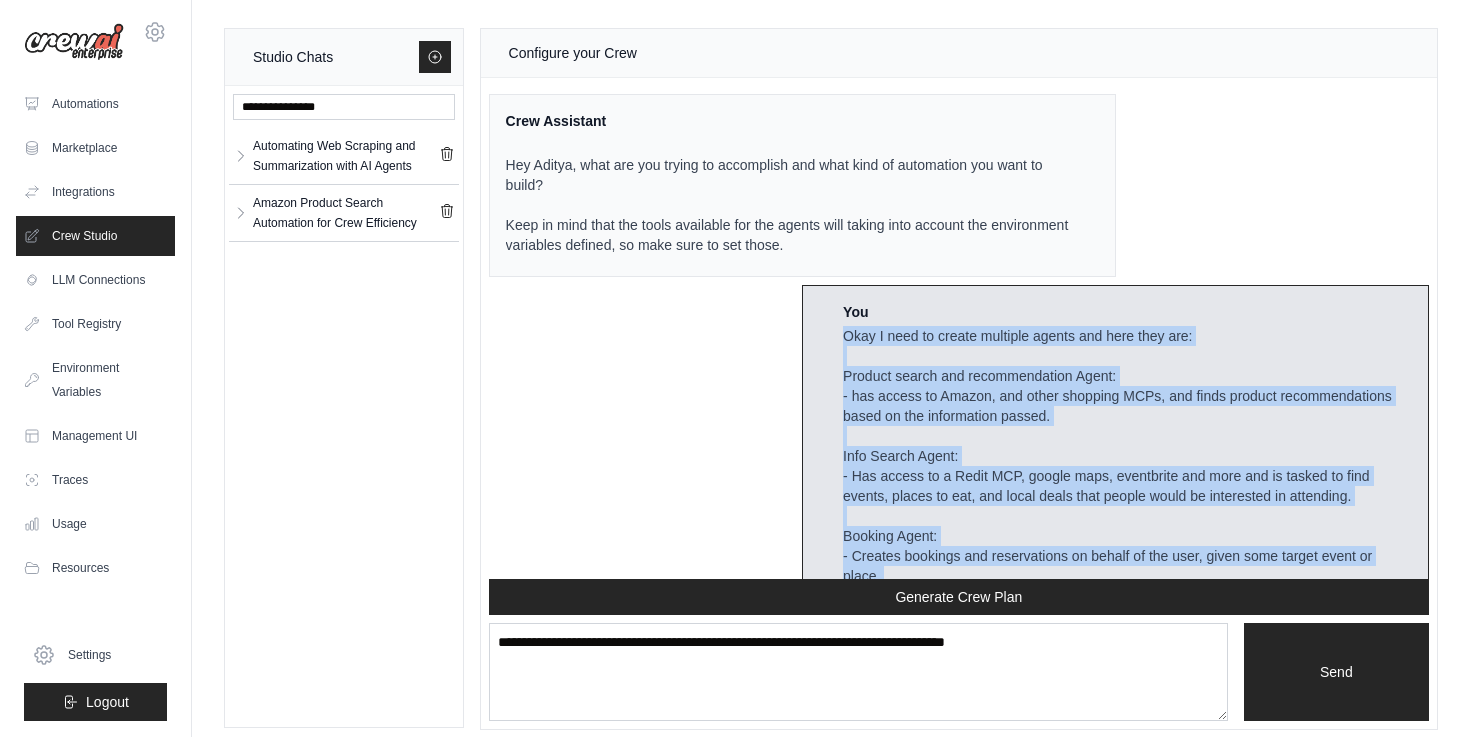 copy on "Okay I need to create multiple agents and here they are: Product search and recommendation Agent: - has access to Amazon, and other shopping MCPs, and finds product recommendations based on the information passed. Info Search Agent: - Has access to a Redit MCP, google maps, eventbrite and more and is tasked to find events, places to eat, and local deals that people would be interested in attending. Booking Agent: - Creates bookings and reservations on behalf of the user, given some target event or place. Orchestration Agent: - Facilitates the task of creating recommendations for things to do and products to have when the user traveling to a city, coordinates the tasks and the other agents to collect the needed information" 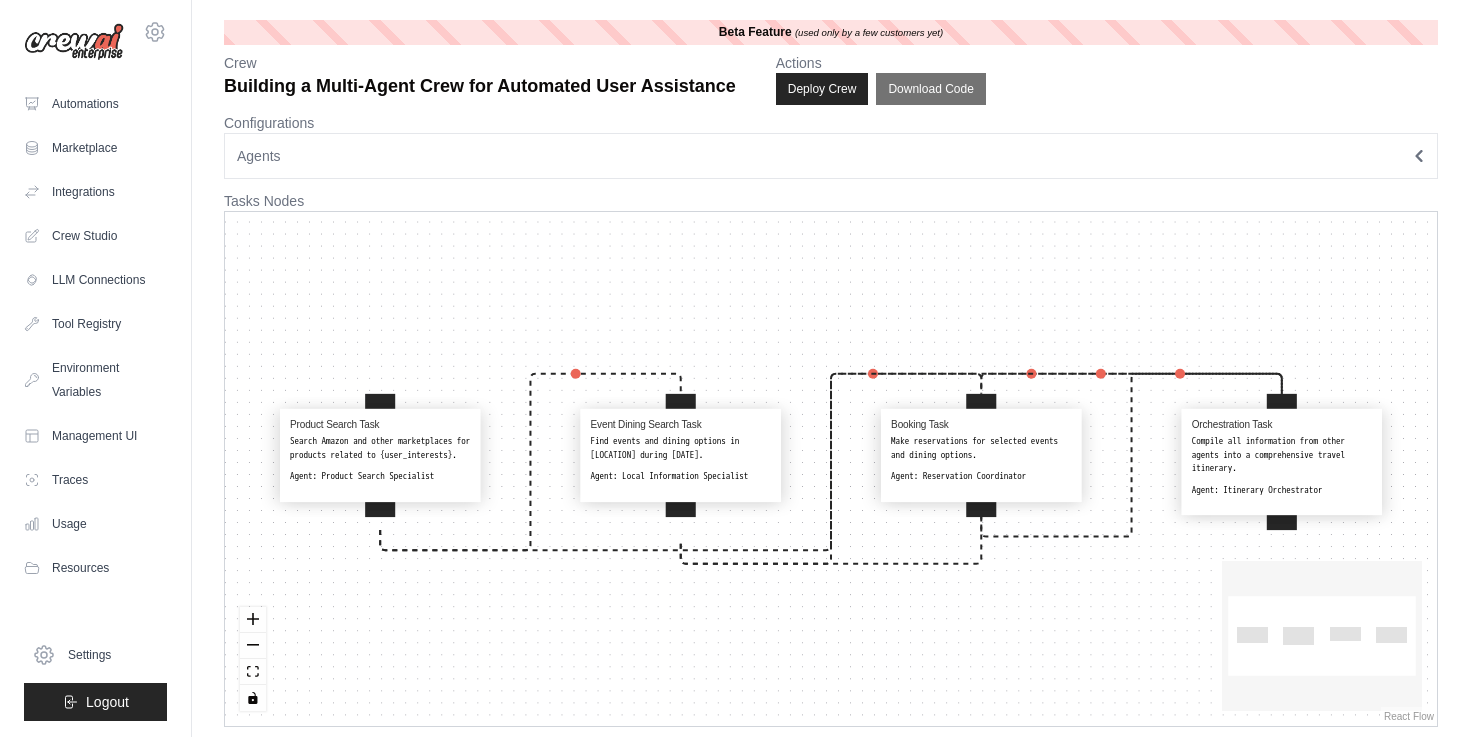 scroll, scrollTop: 0, scrollLeft: 0, axis: both 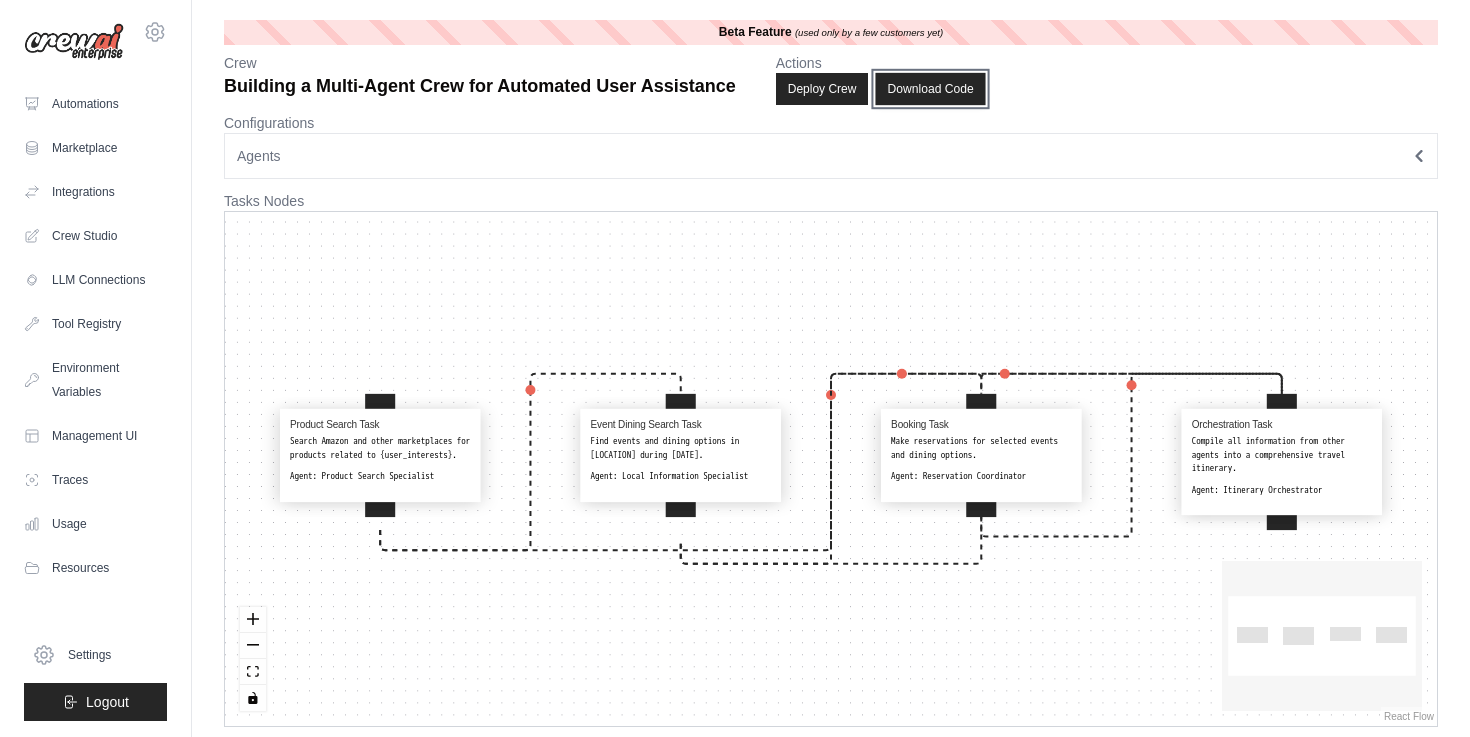 click on "Download Code" at bounding box center (931, 89) 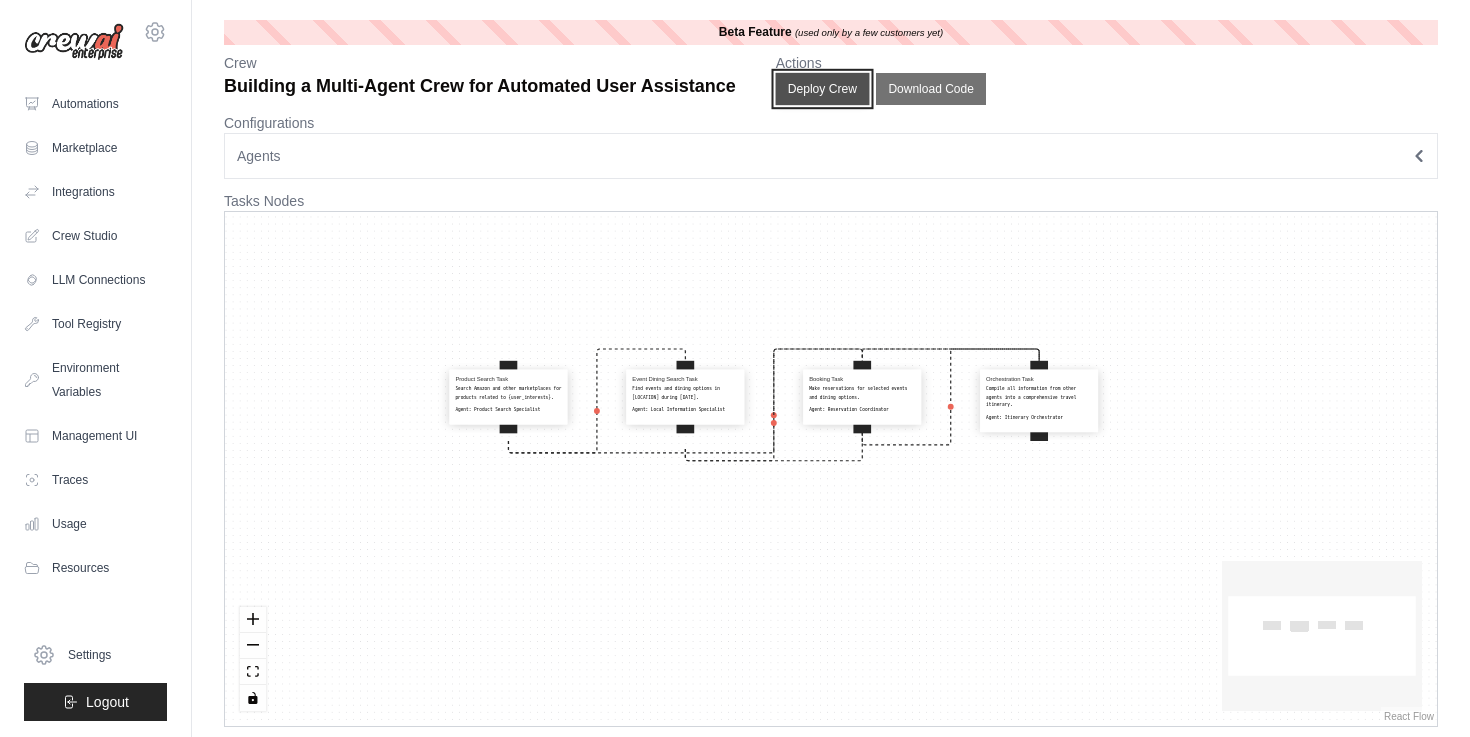click on "Deploy Crew" at bounding box center [822, 89] 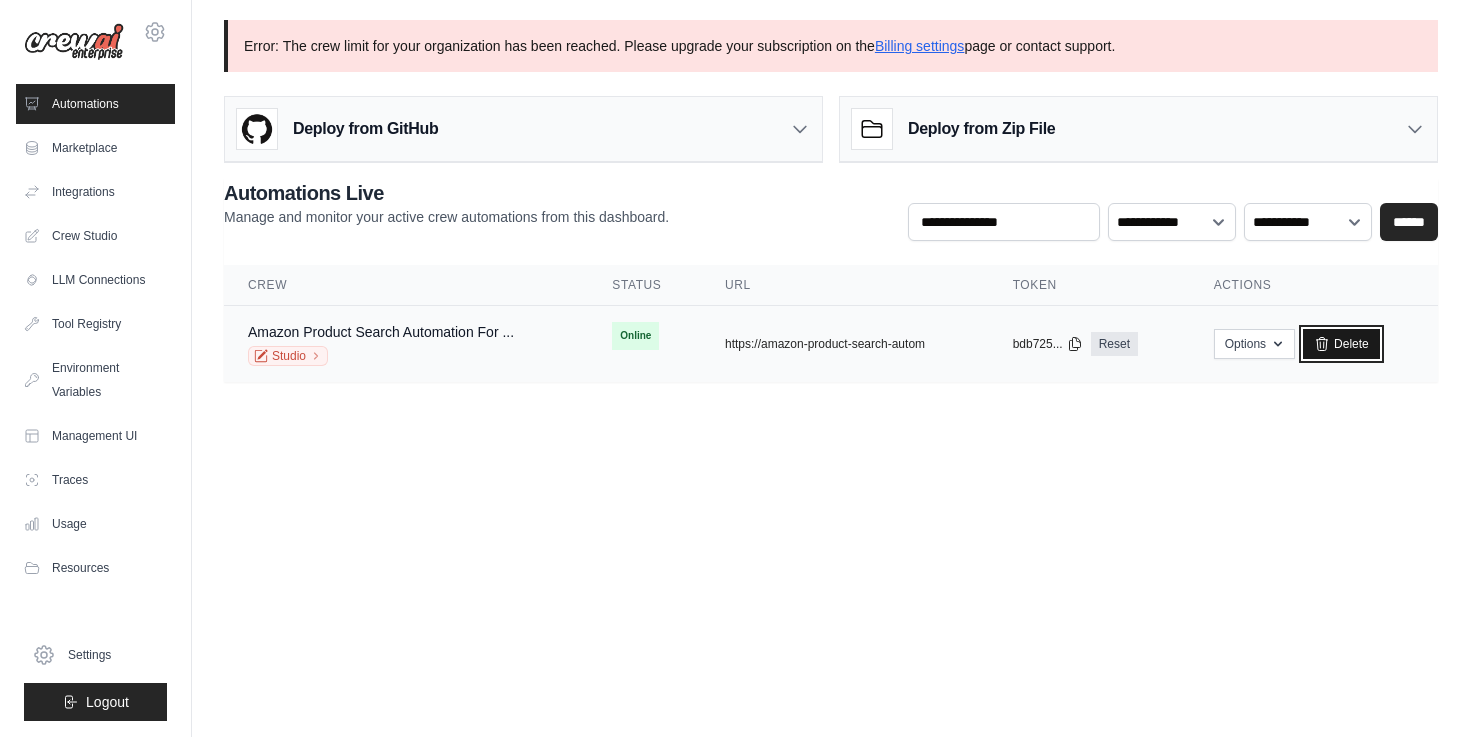 click on "Delete" at bounding box center [1341, 344] 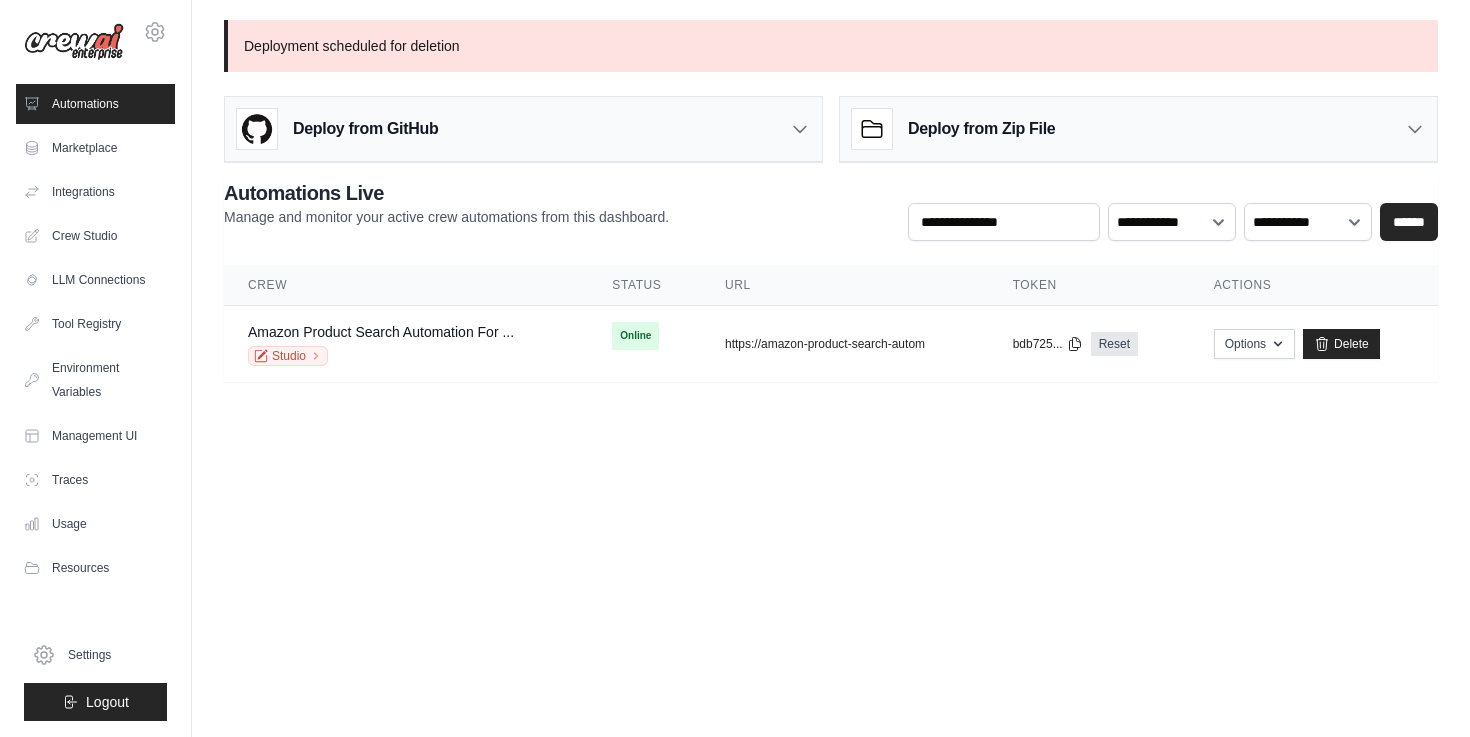 scroll, scrollTop: 0, scrollLeft: 0, axis: both 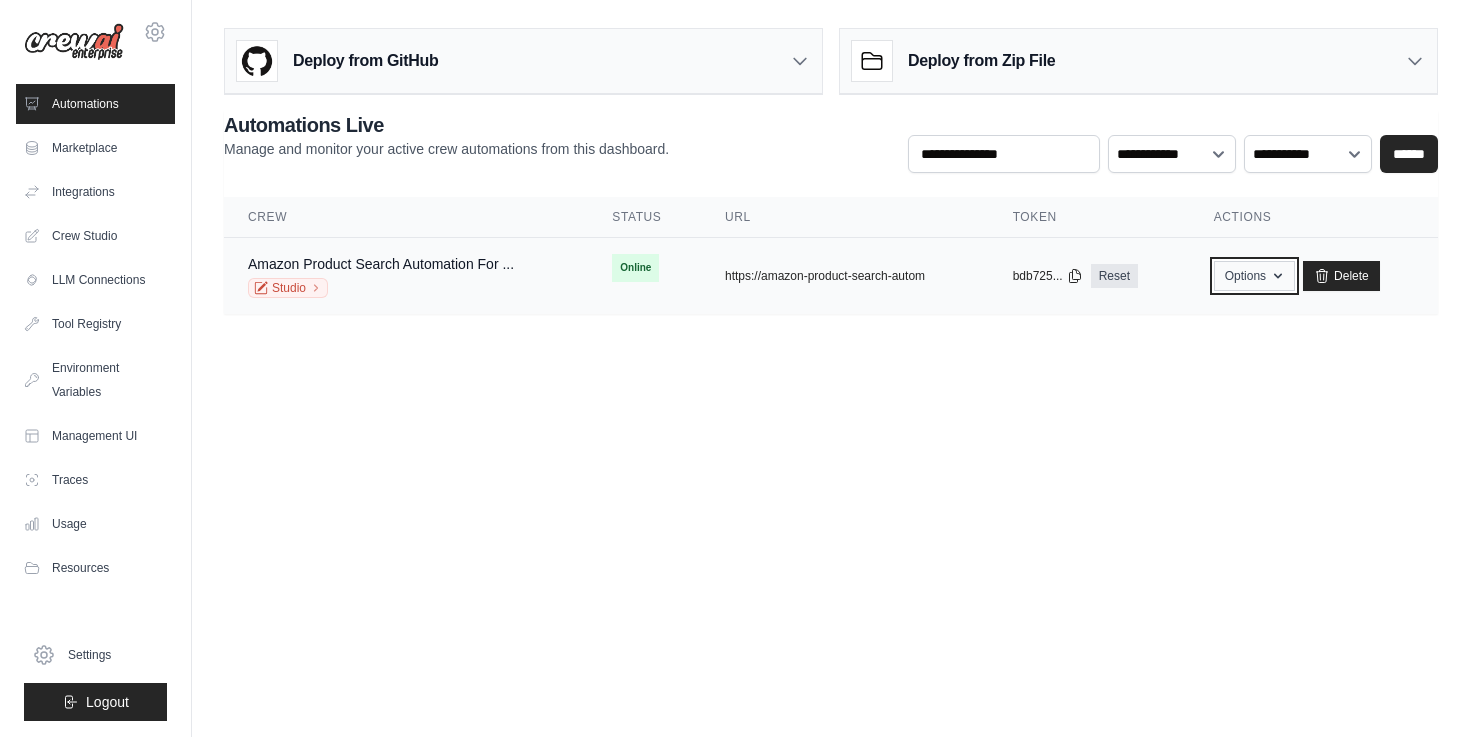 click on "Options" at bounding box center [1254, 276] 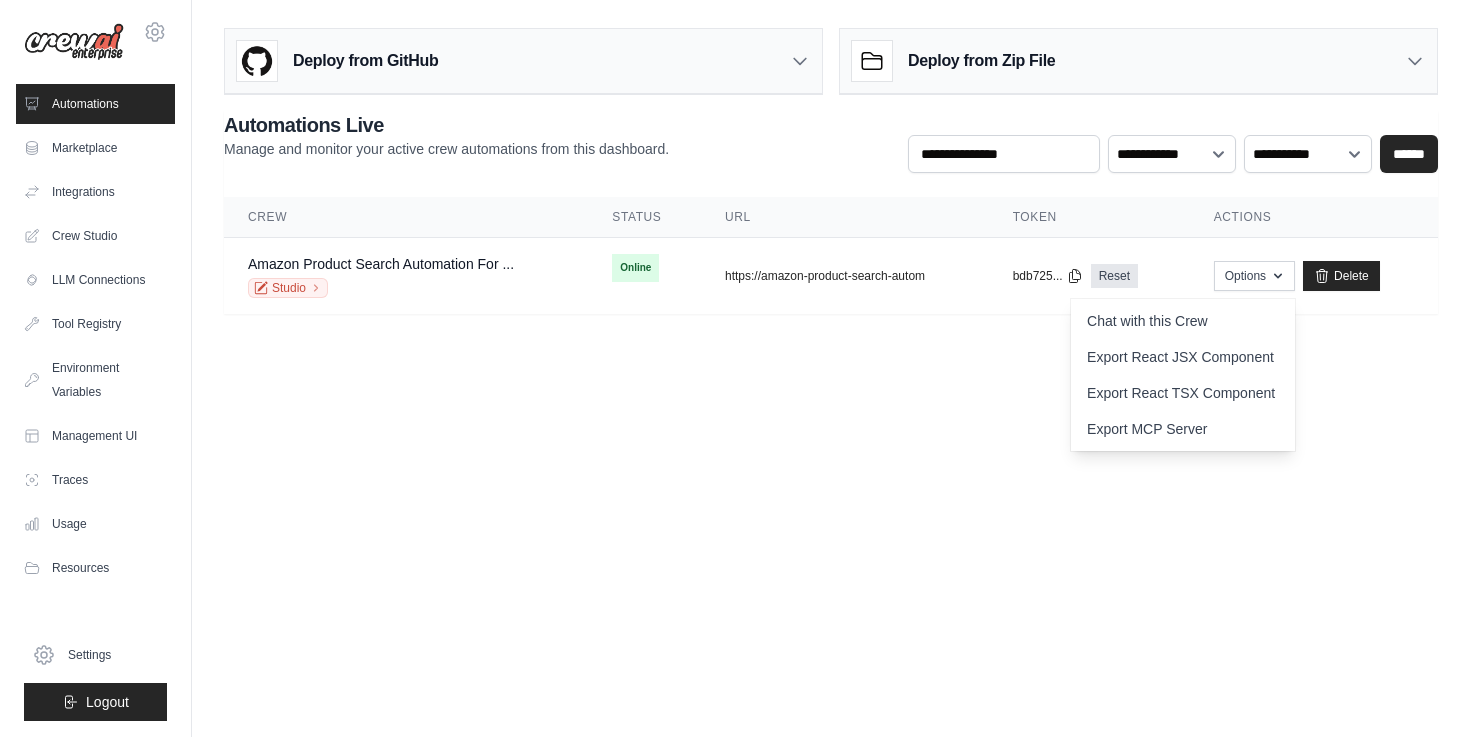 click on "[EMAIL]
Settings
Automations
Marketplace
Integrations" at bounding box center (735, 368) 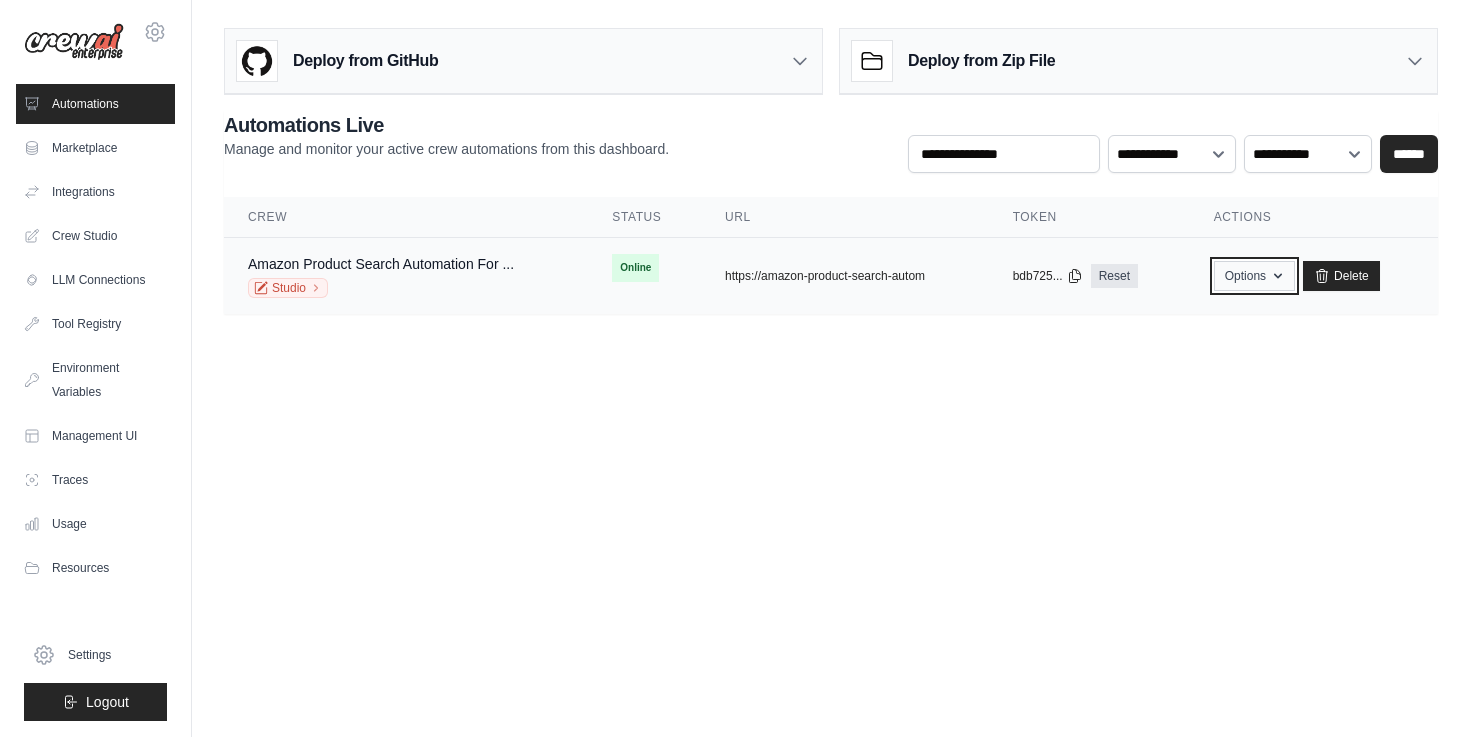 click 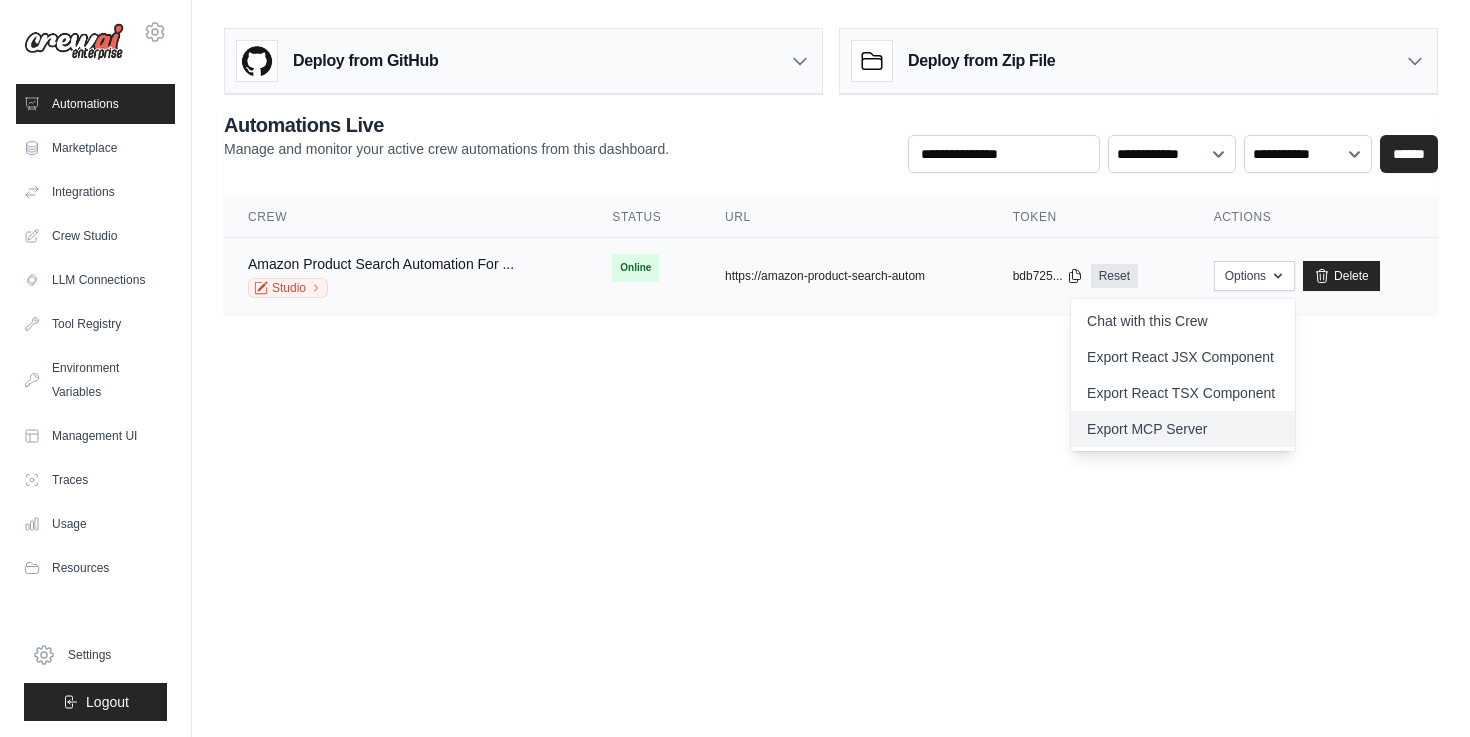 click on "Export MCP Server" at bounding box center [1183, 429] 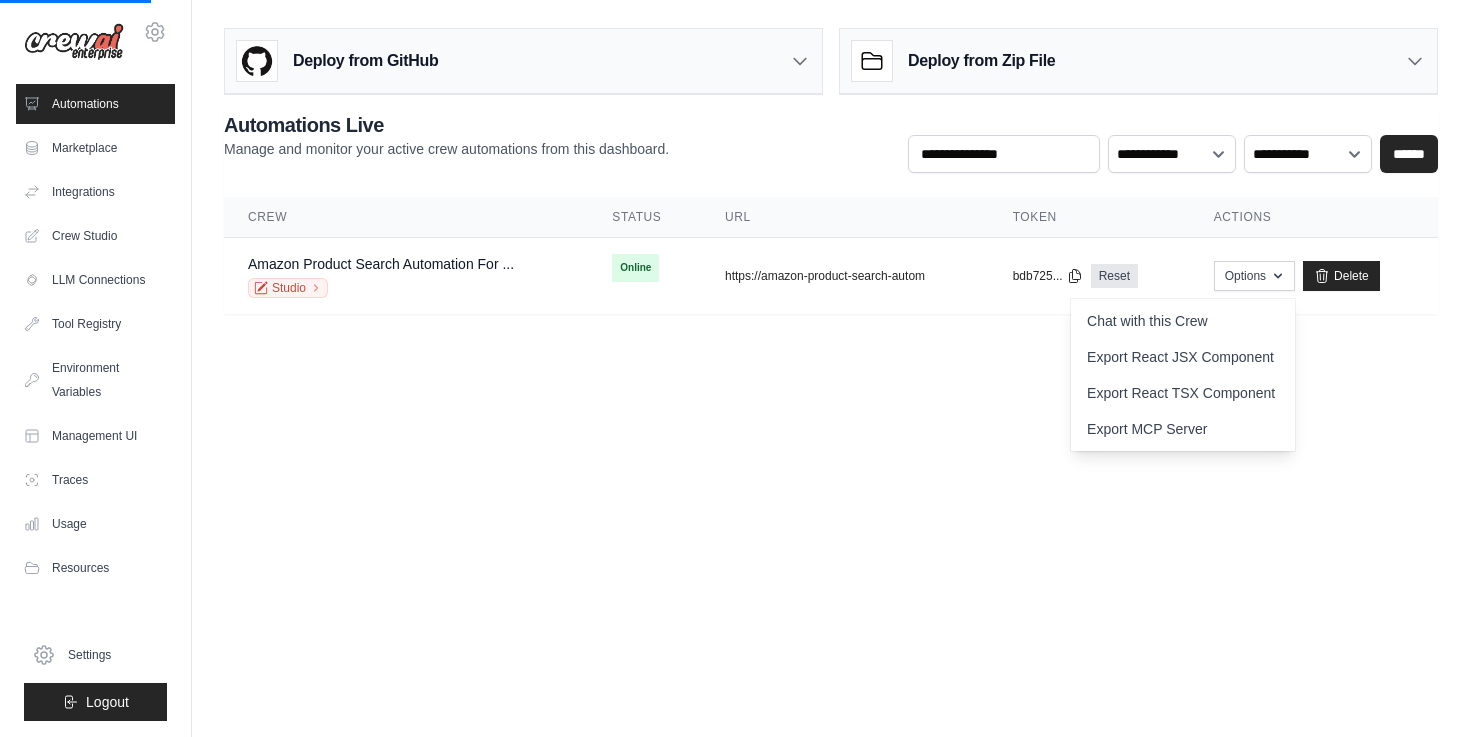 click on "[EMAIL]
Settings
Automations
Marketplace
Integrations" at bounding box center [735, 368] 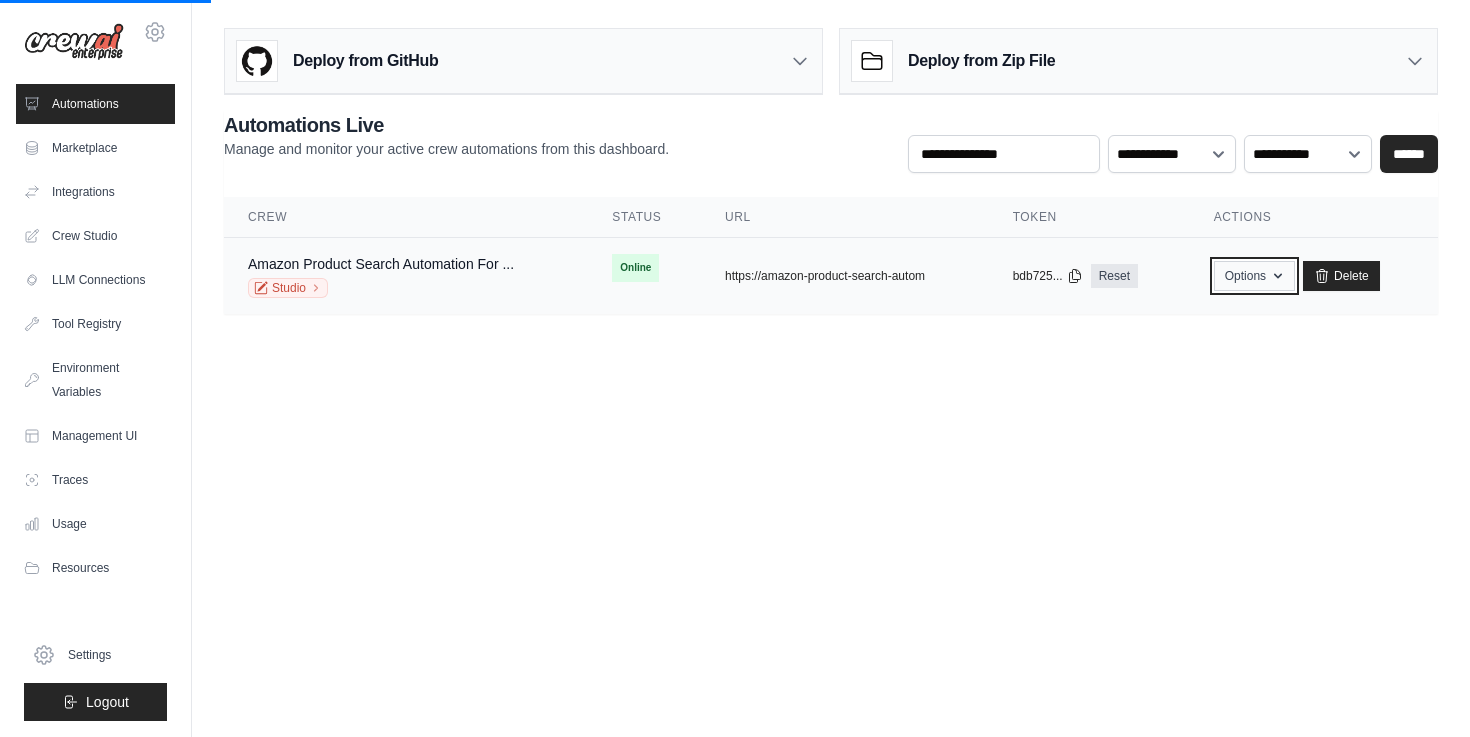 click on "Options" at bounding box center (1254, 276) 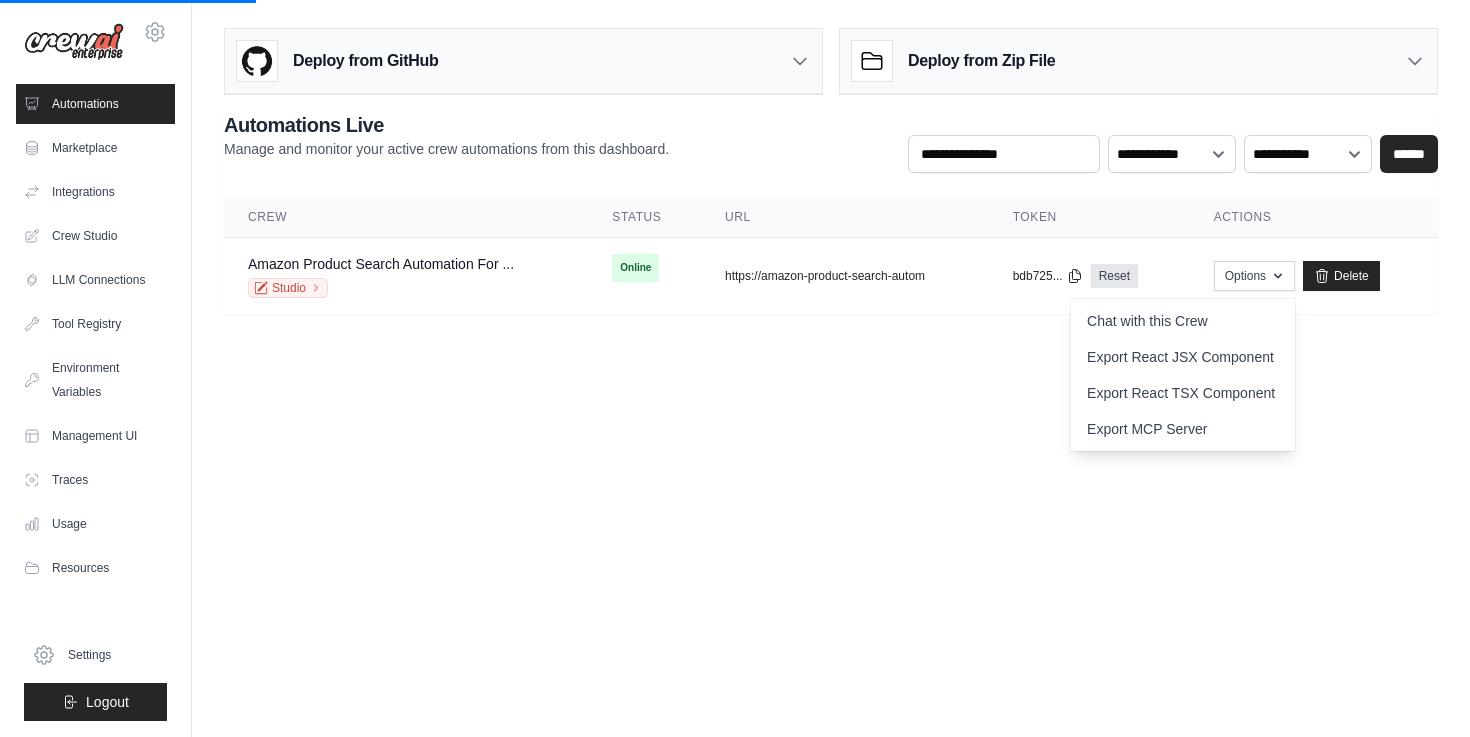 click on "[EMAIL]
Settings
Automations
Marketplace
Integrations" at bounding box center (735, 368) 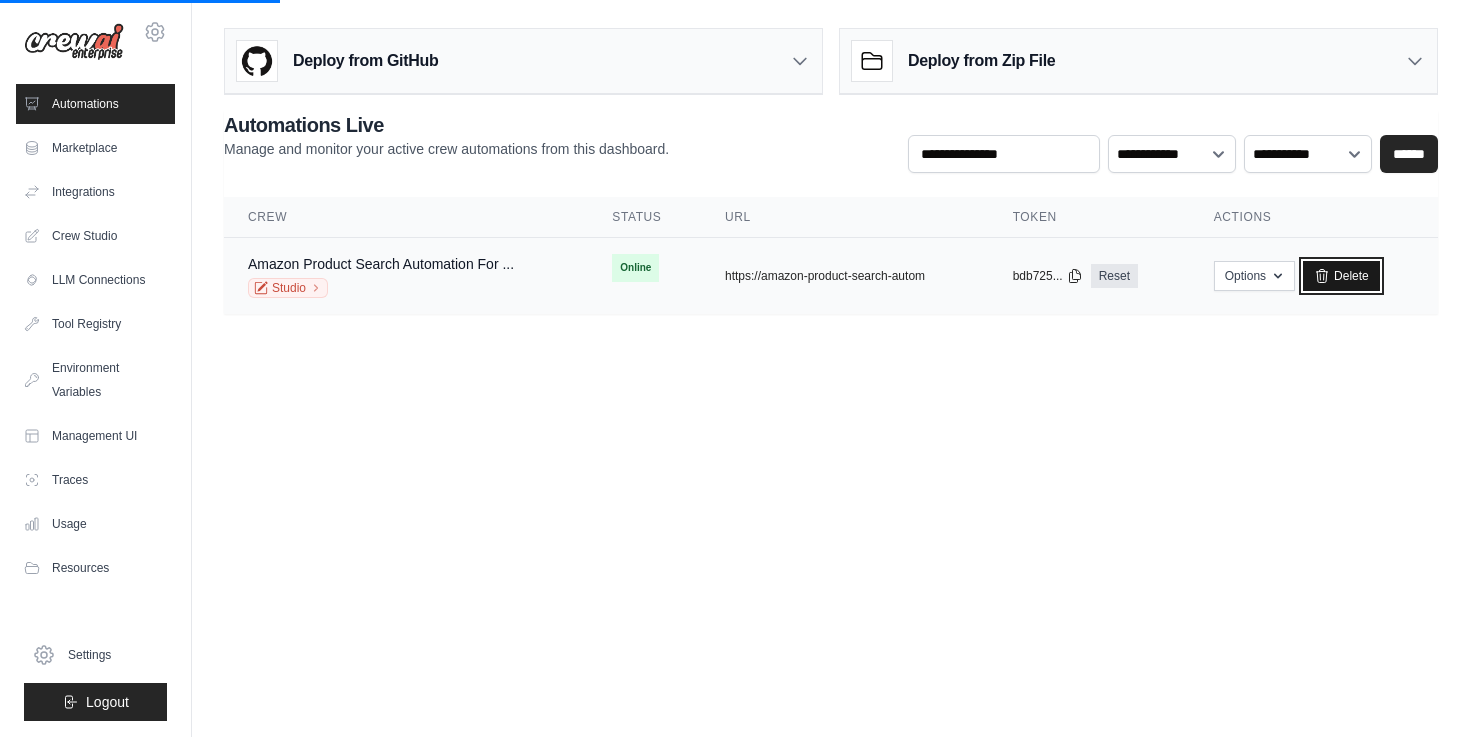 click 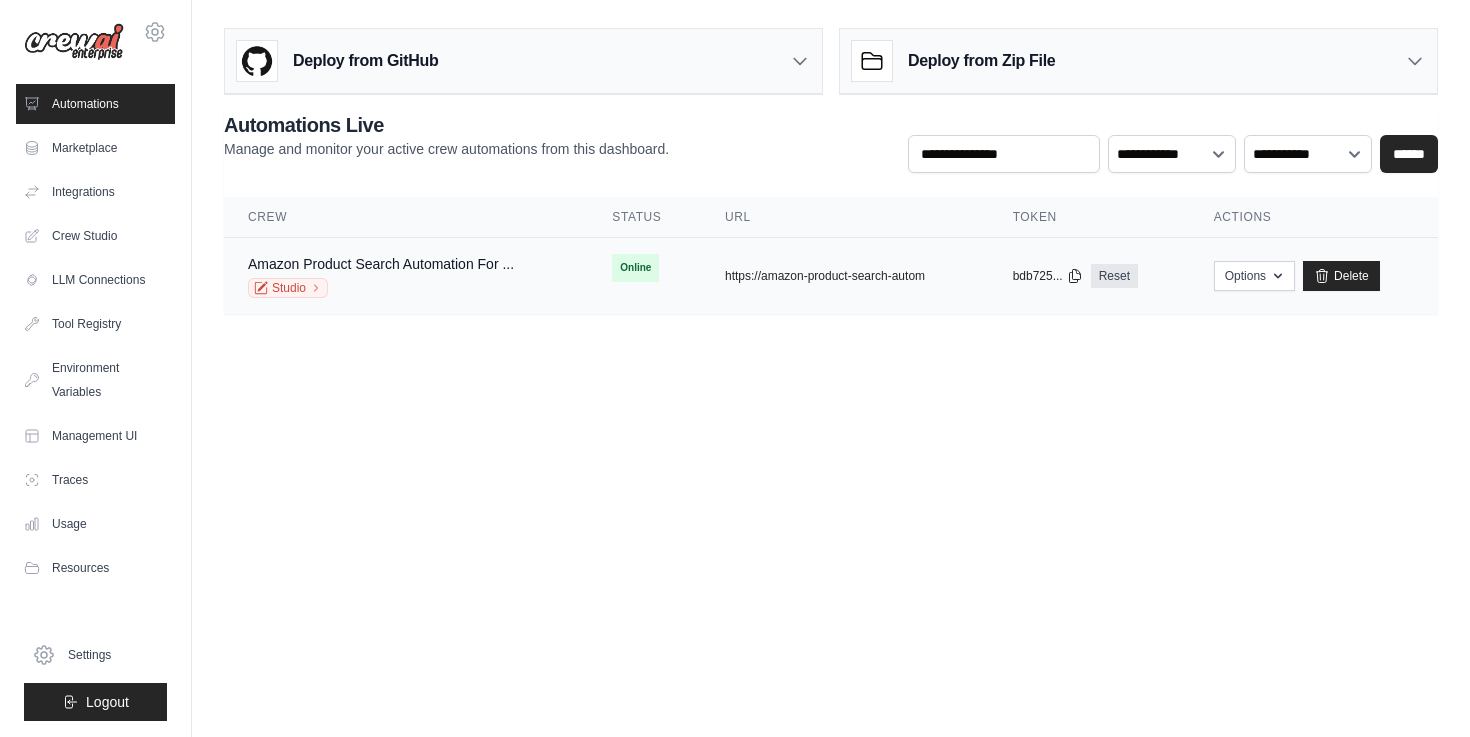 click on "Online" at bounding box center [644, 268] 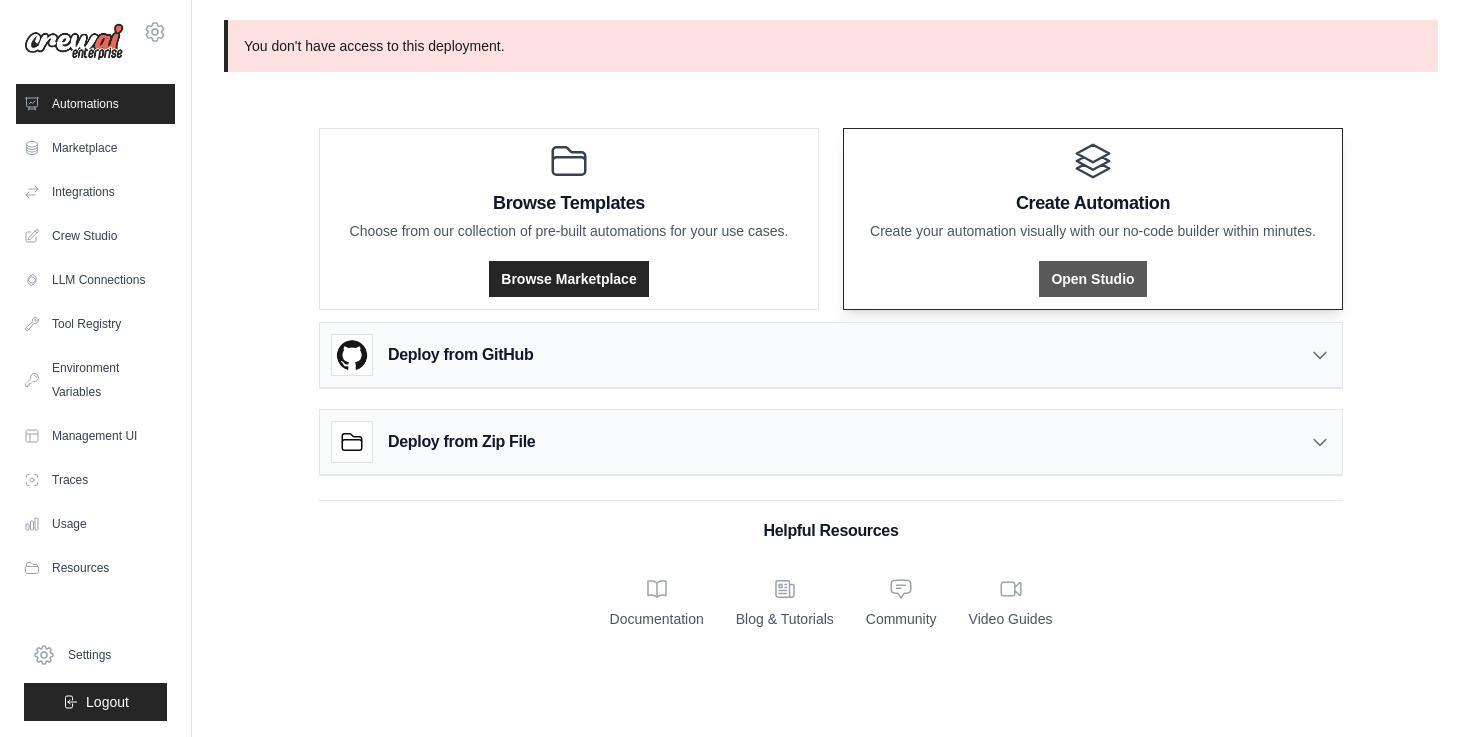 scroll, scrollTop: 0, scrollLeft: 0, axis: both 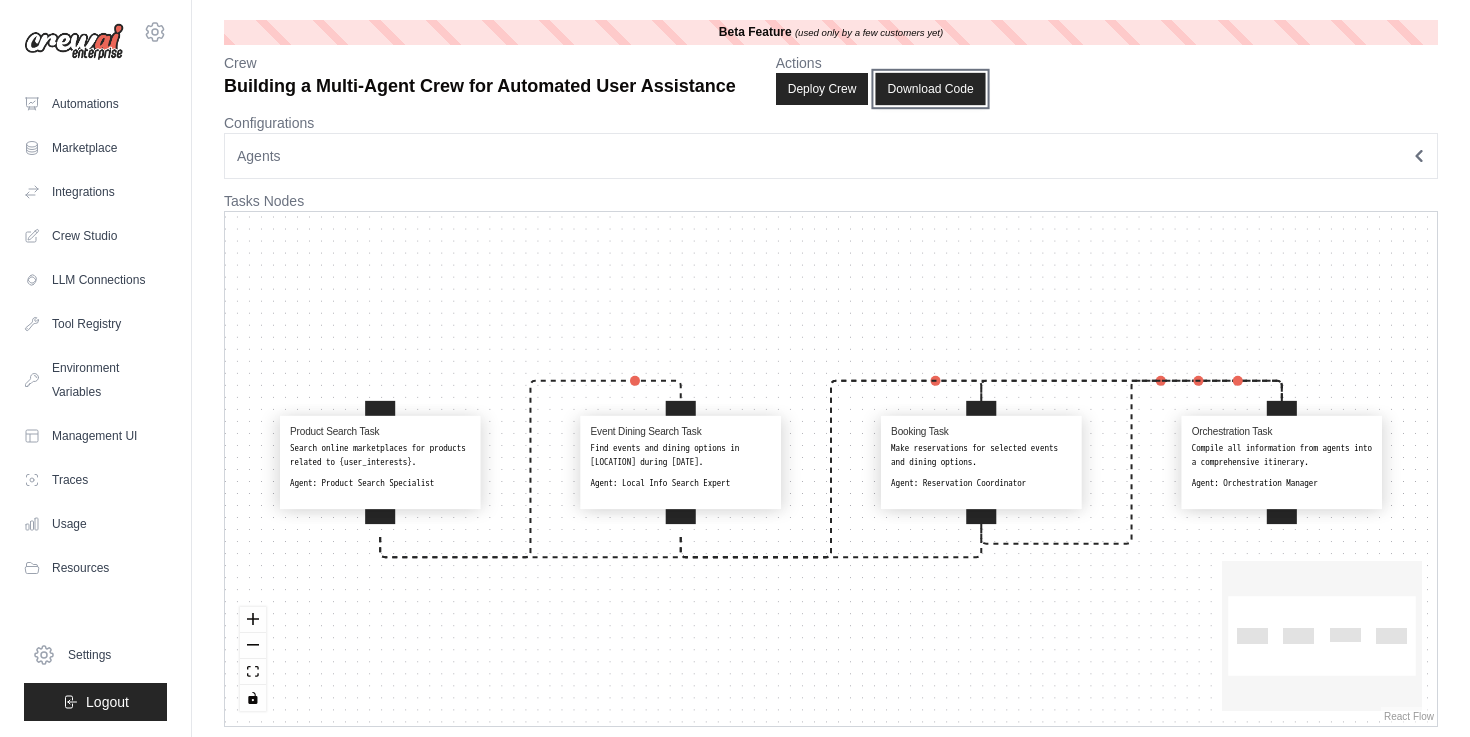 click on "Download Code" at bounding box center [931, 89] 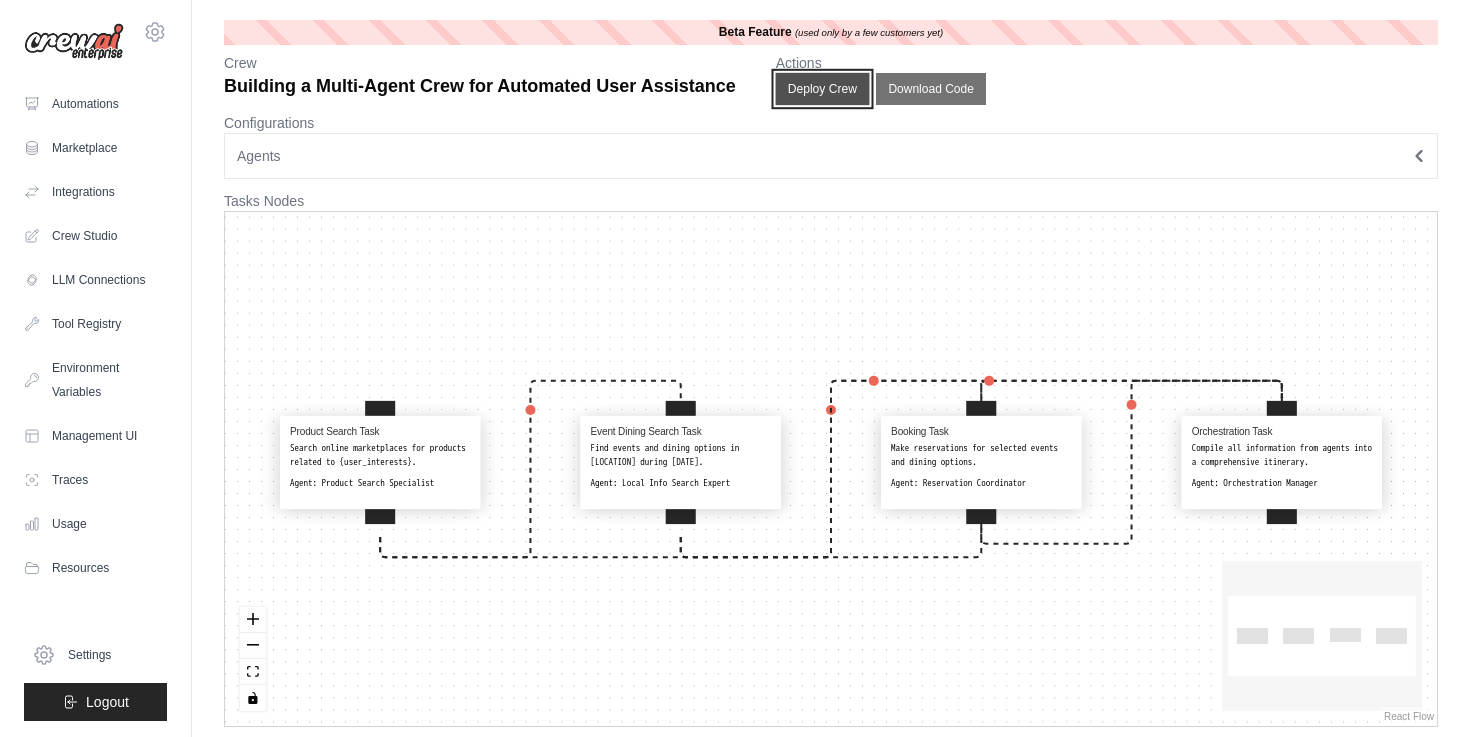 click on "Deploy Crew" at bounding box center [822, 89] 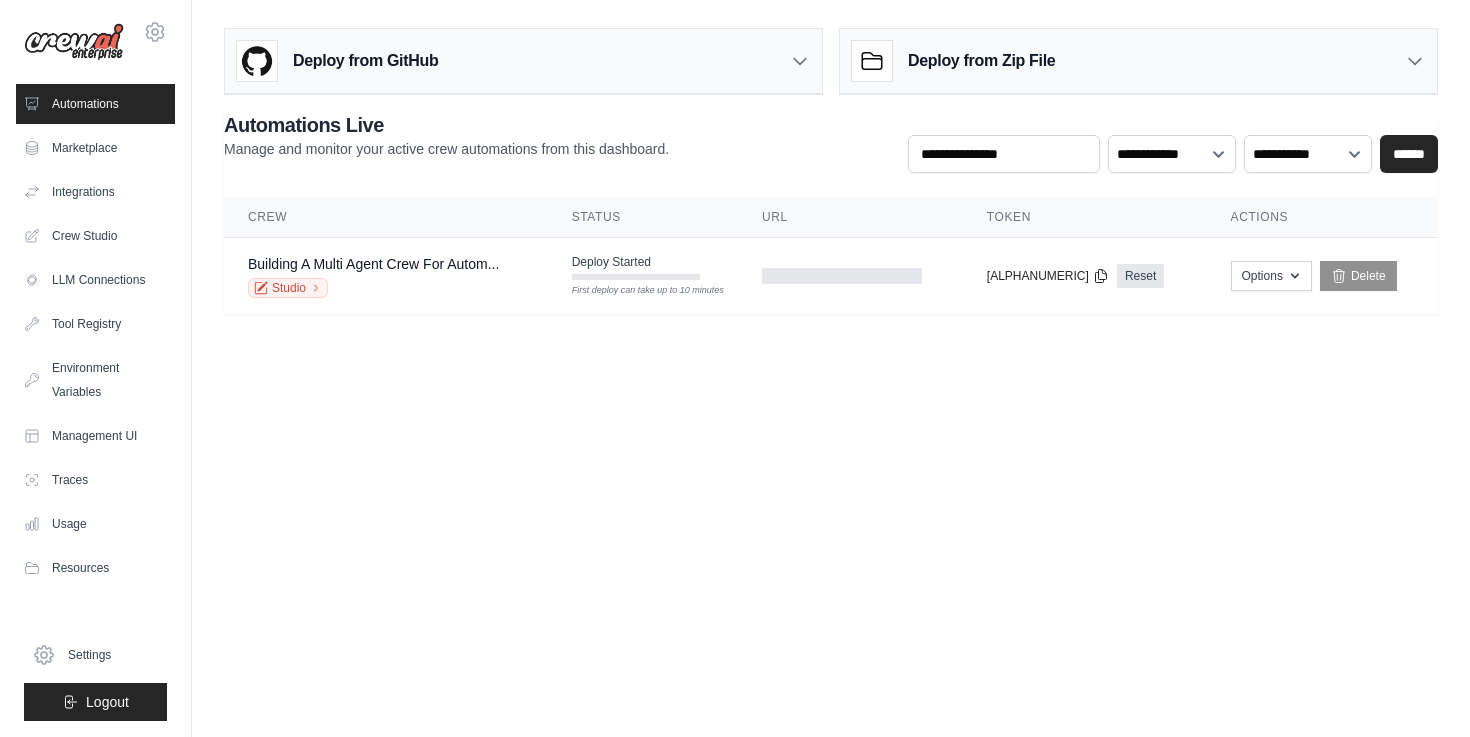 scroll, scrollTop: 0, scrollLeft: 0, axis: both 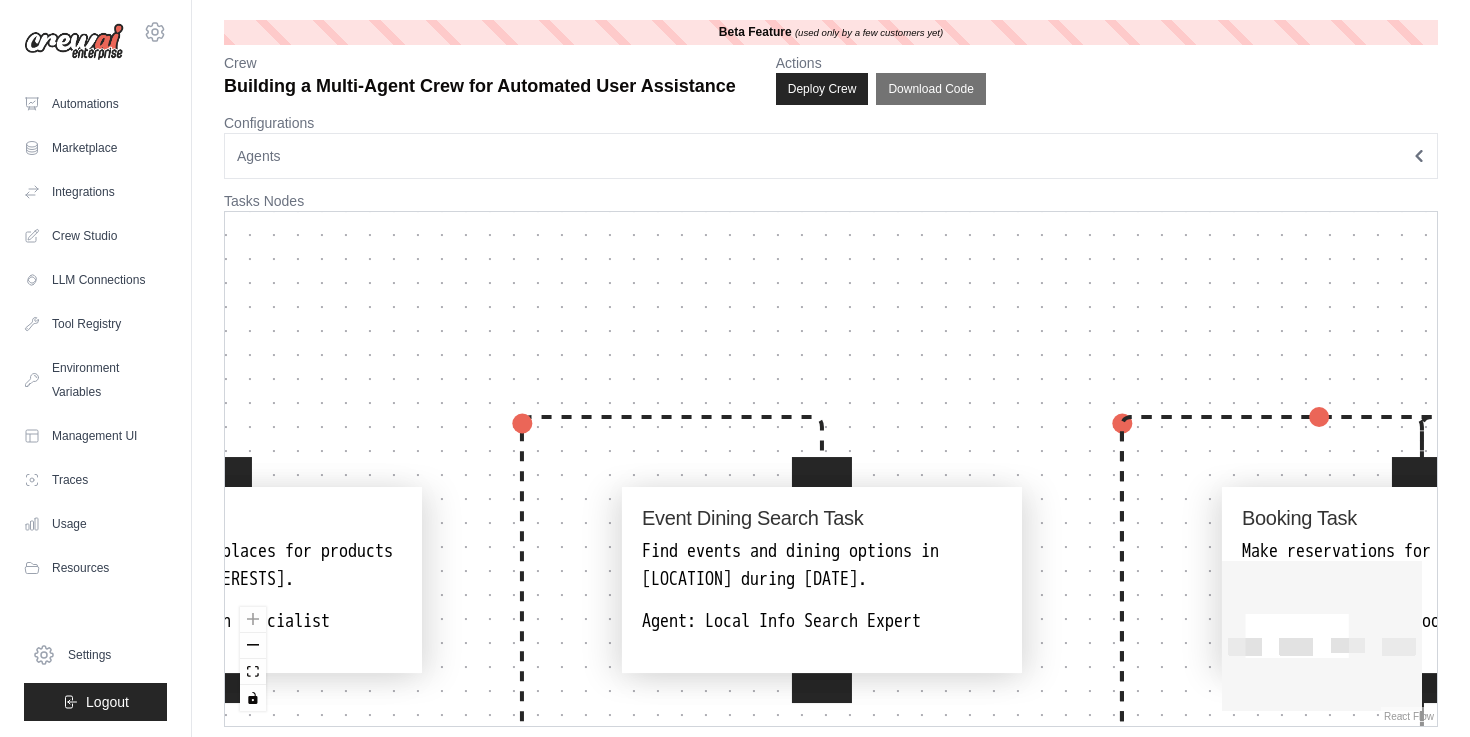 click on "Agents" at bounding box center [831, 156] 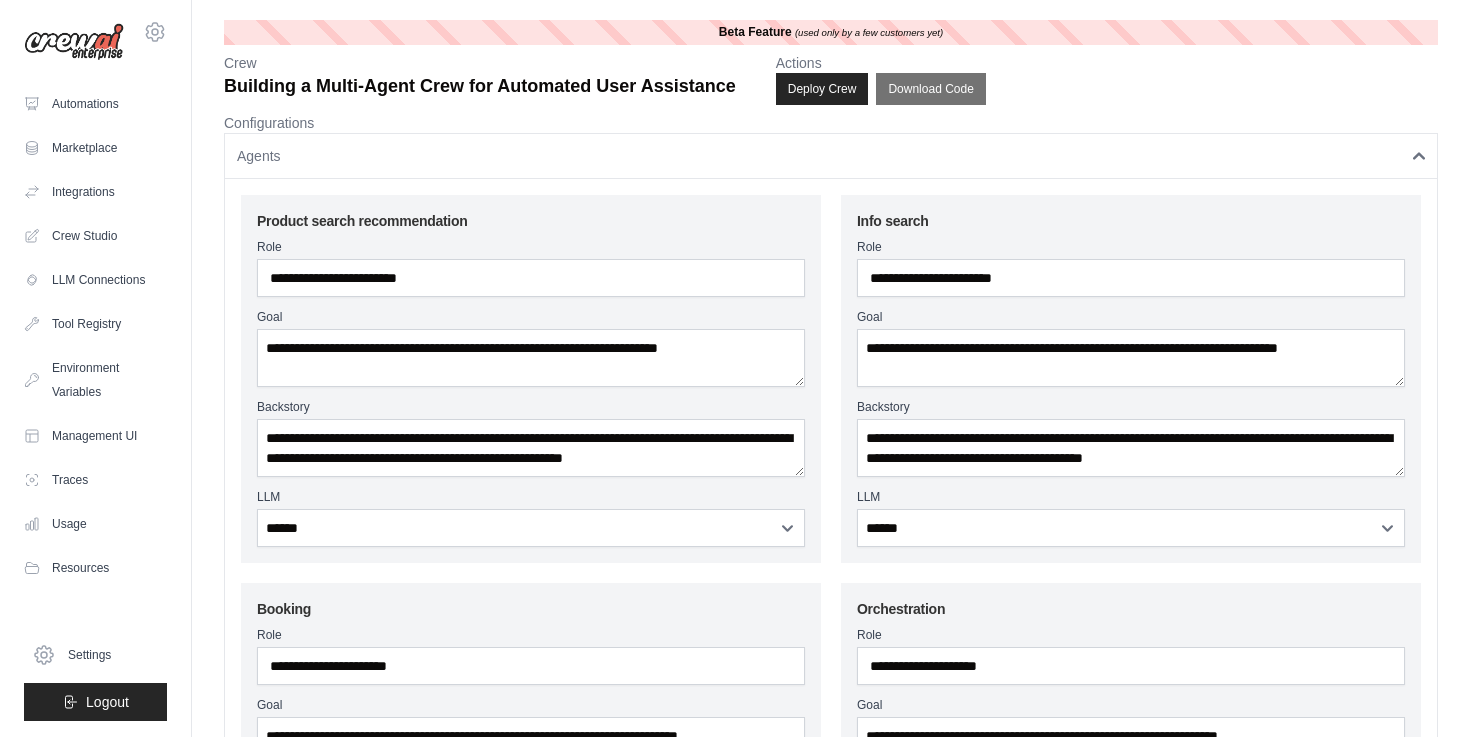 click on "Agents" at bounding box center (831, 156) 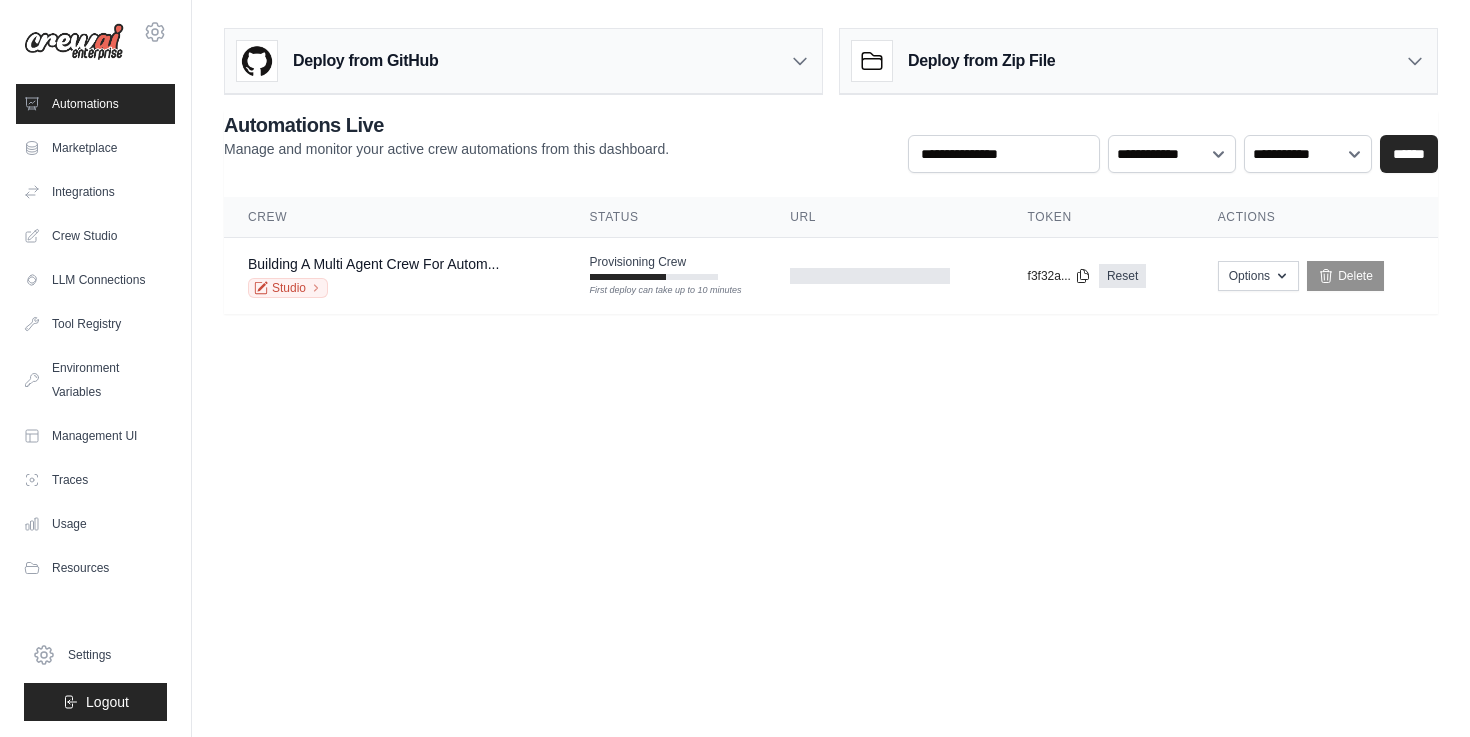 scroll, scrollTop: 0, scrollLeft: 0, axis: both 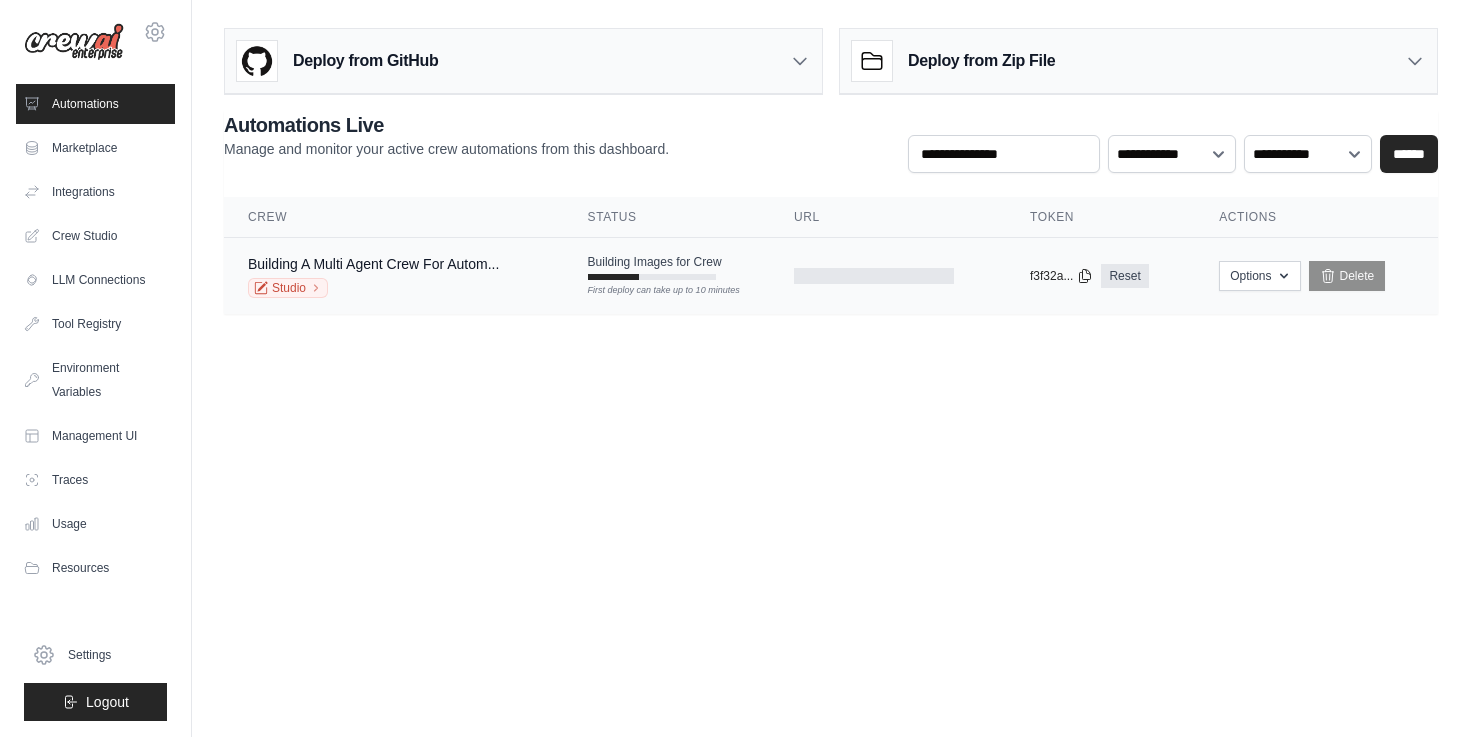 click on "First deploy can take up to 10 minutes" at bounding box center [652, 277] 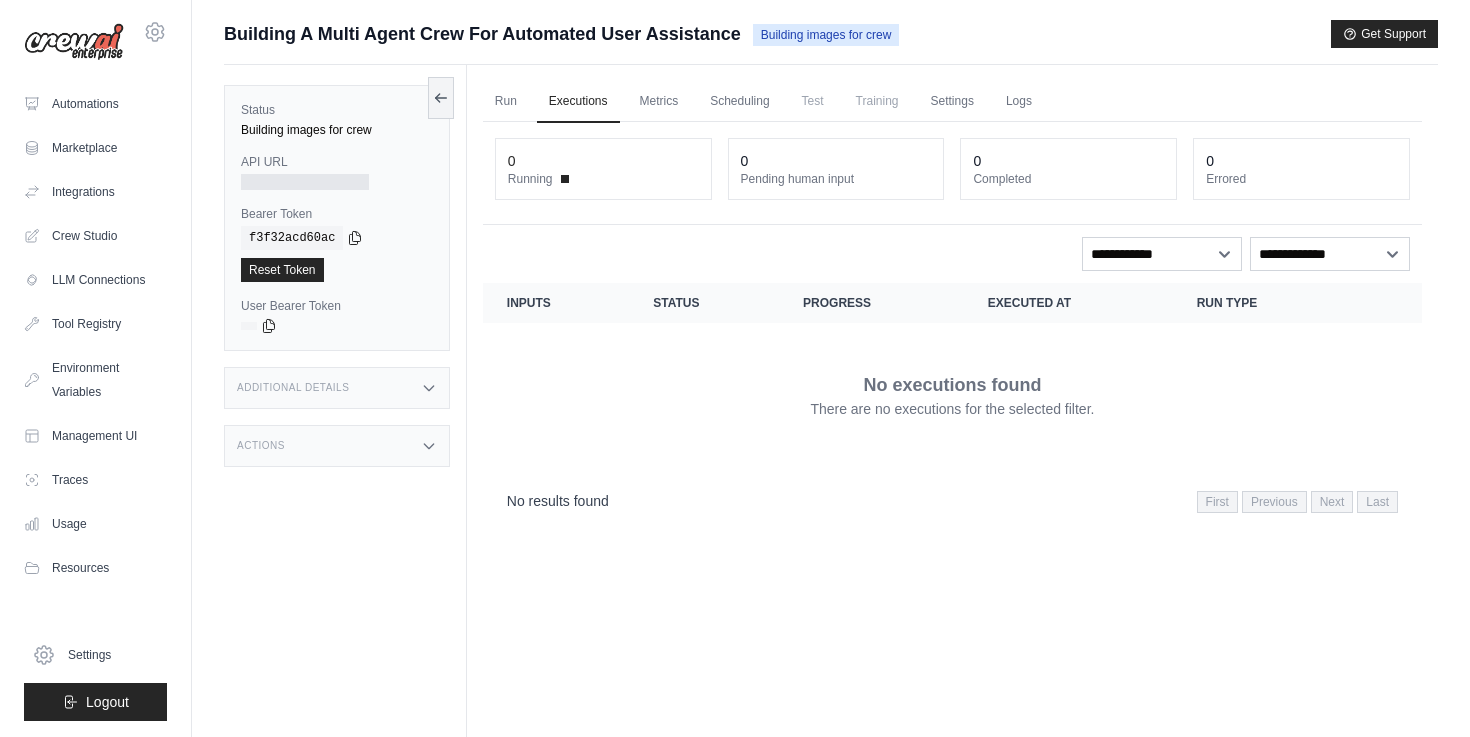 scroll, scrollTop: 0, scrollLeft: 0, axis: both 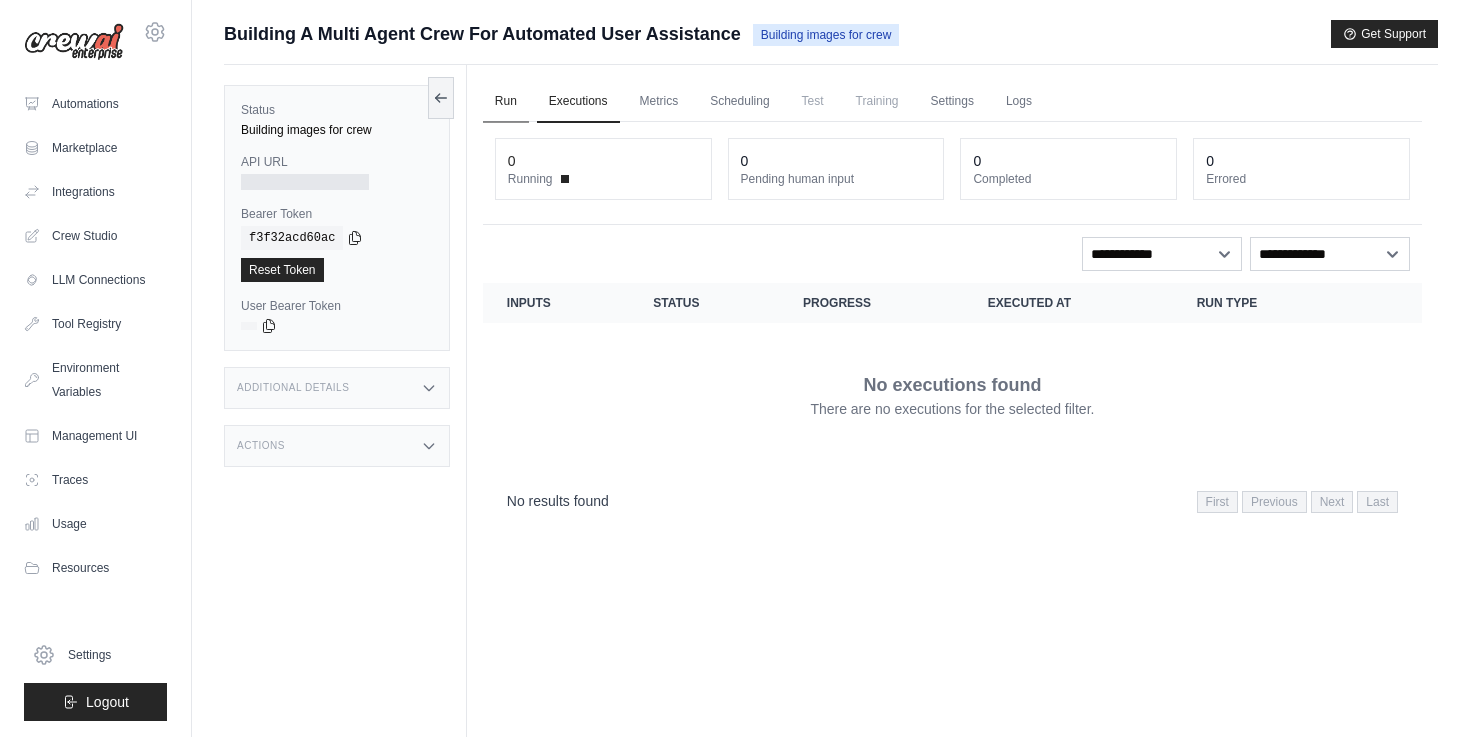 click on "Run" at bounding box center [506, 102] 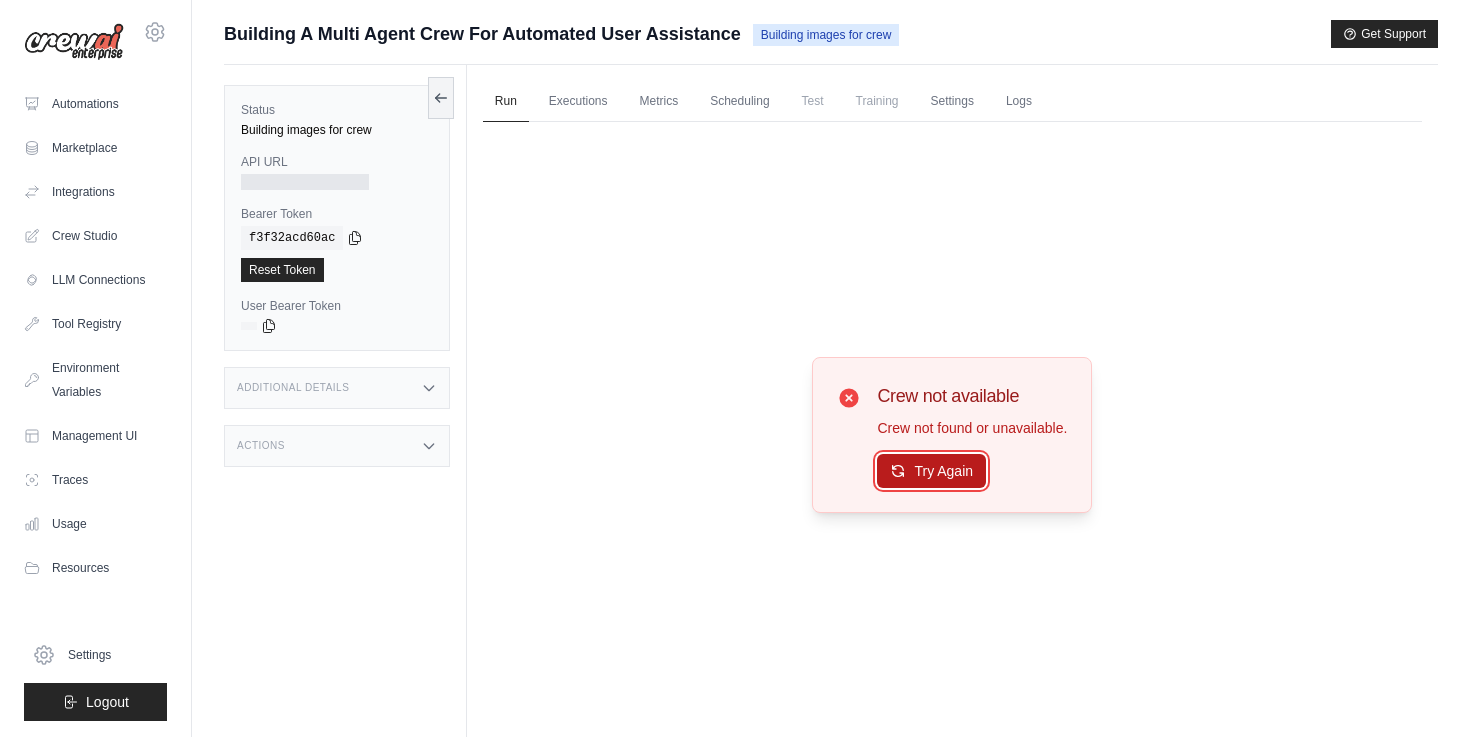 click on "Try Again" at bounding box center [931, 471] 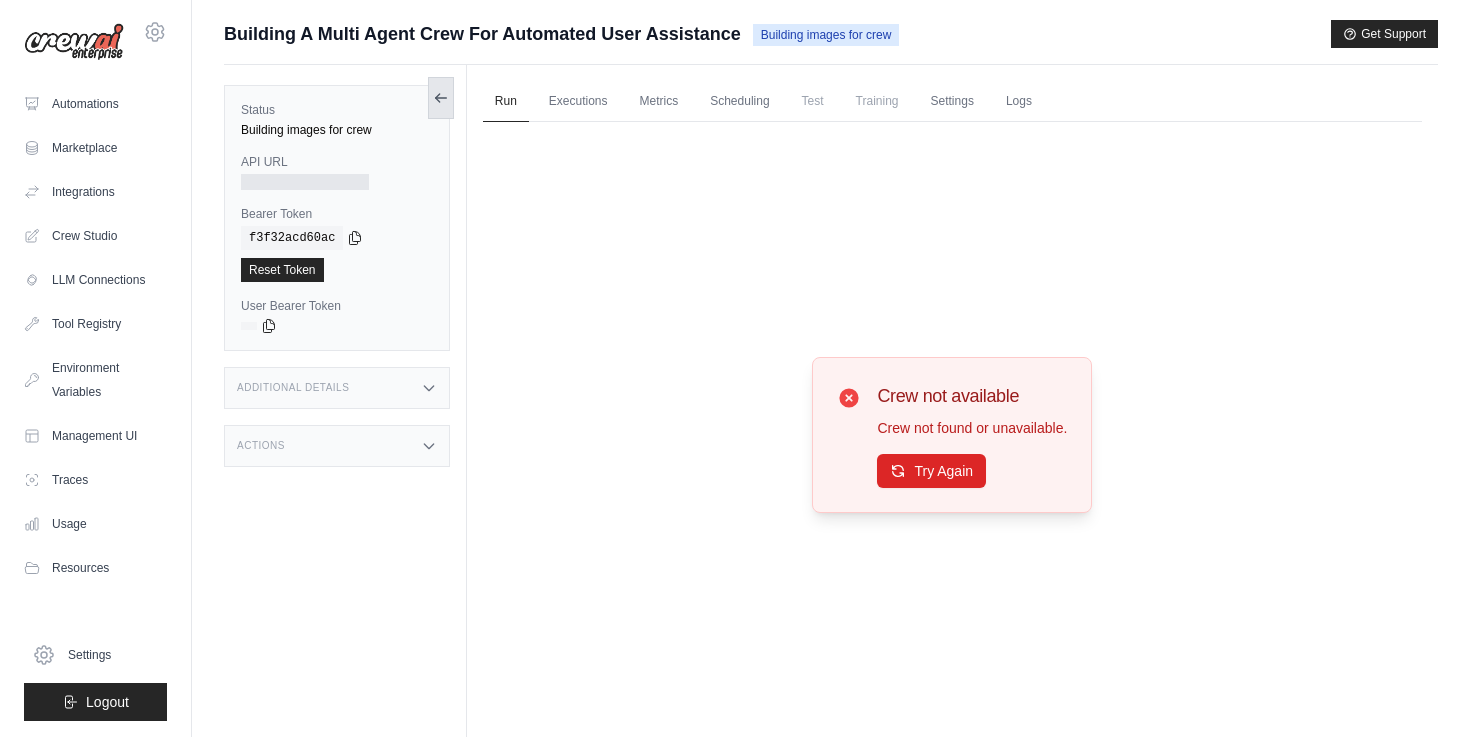 click 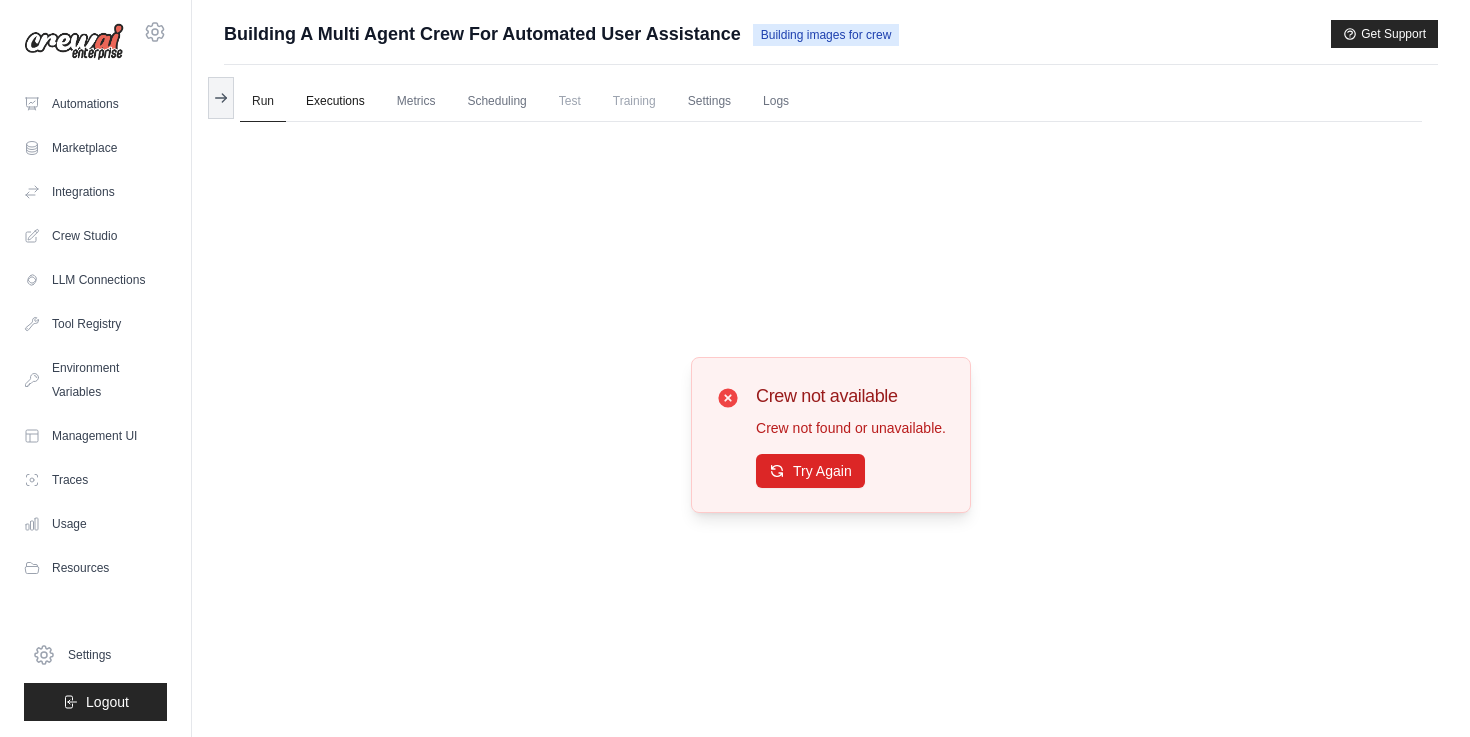 click on "Executions" at bounding box center [335, 102] 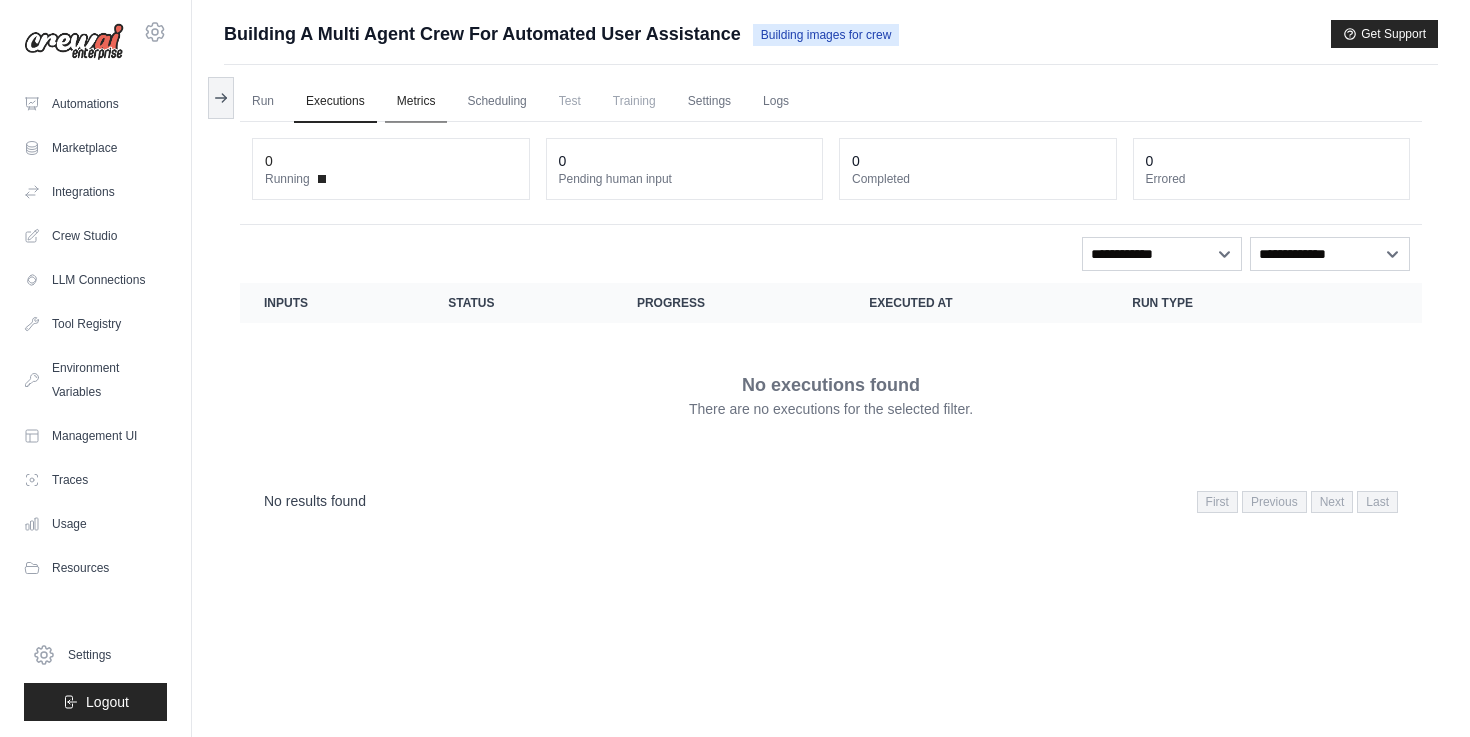 click on "Metrics" at bounding box center (416, 102) 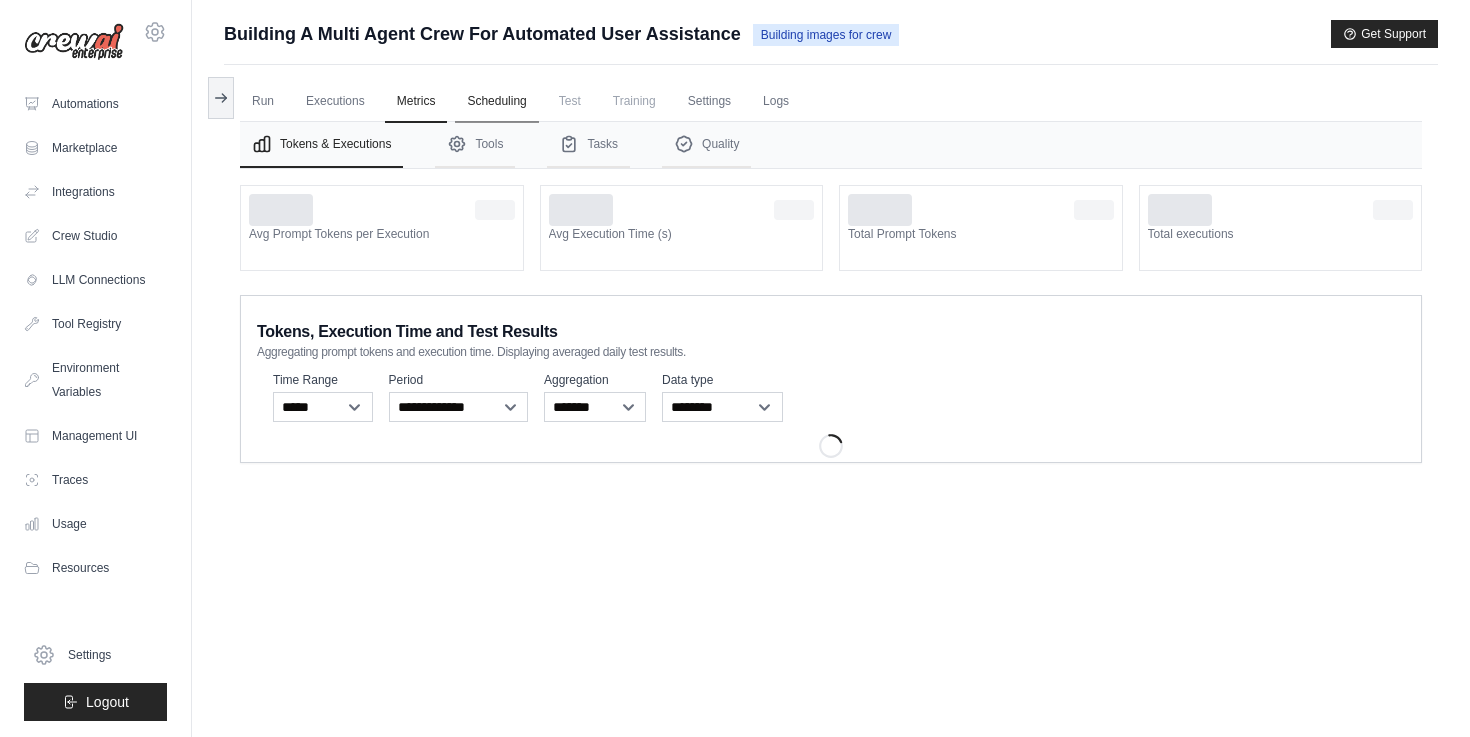 click on "Scheduling" at bounding box center [496, 102] 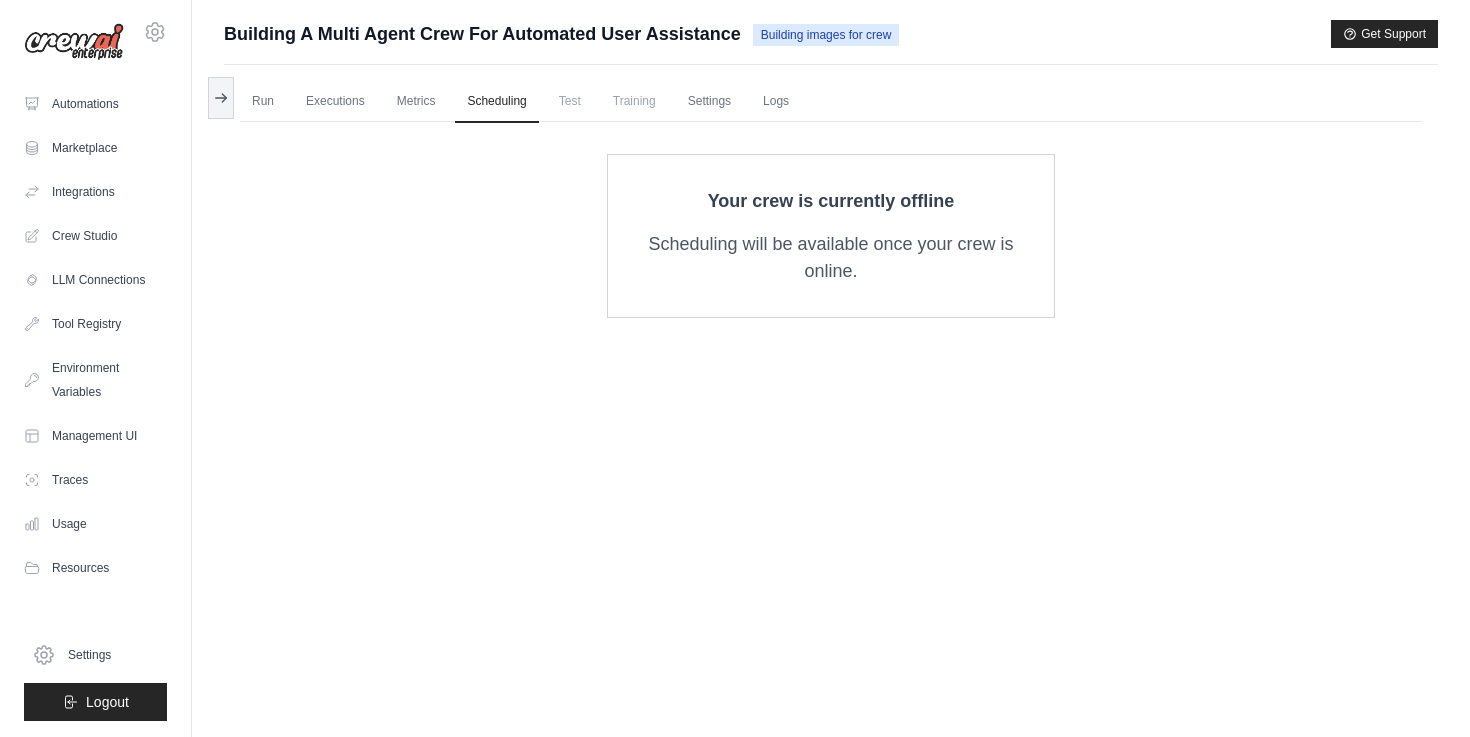 click on "Training" at bounding box center [634, 101] 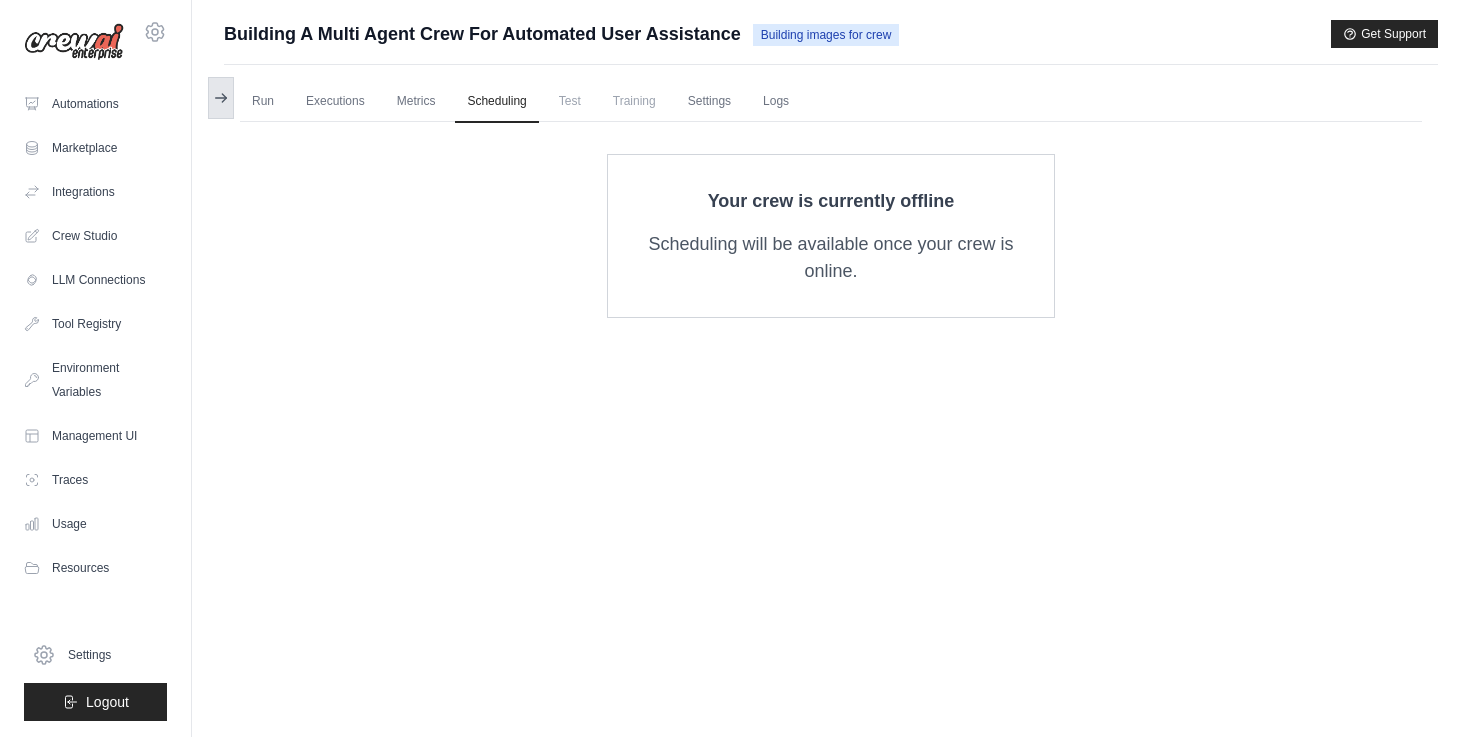 click 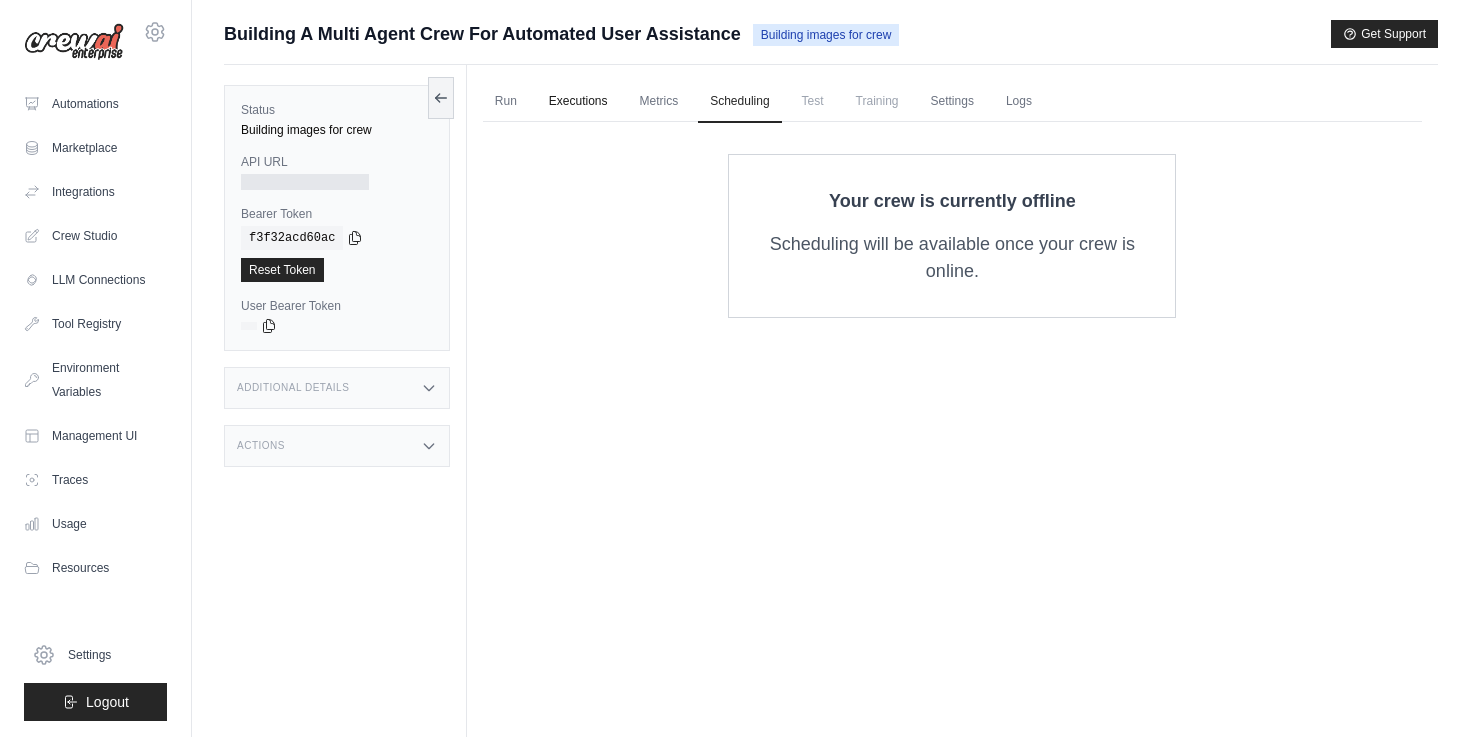 click on "Executions" at bounding box center [578, 102] 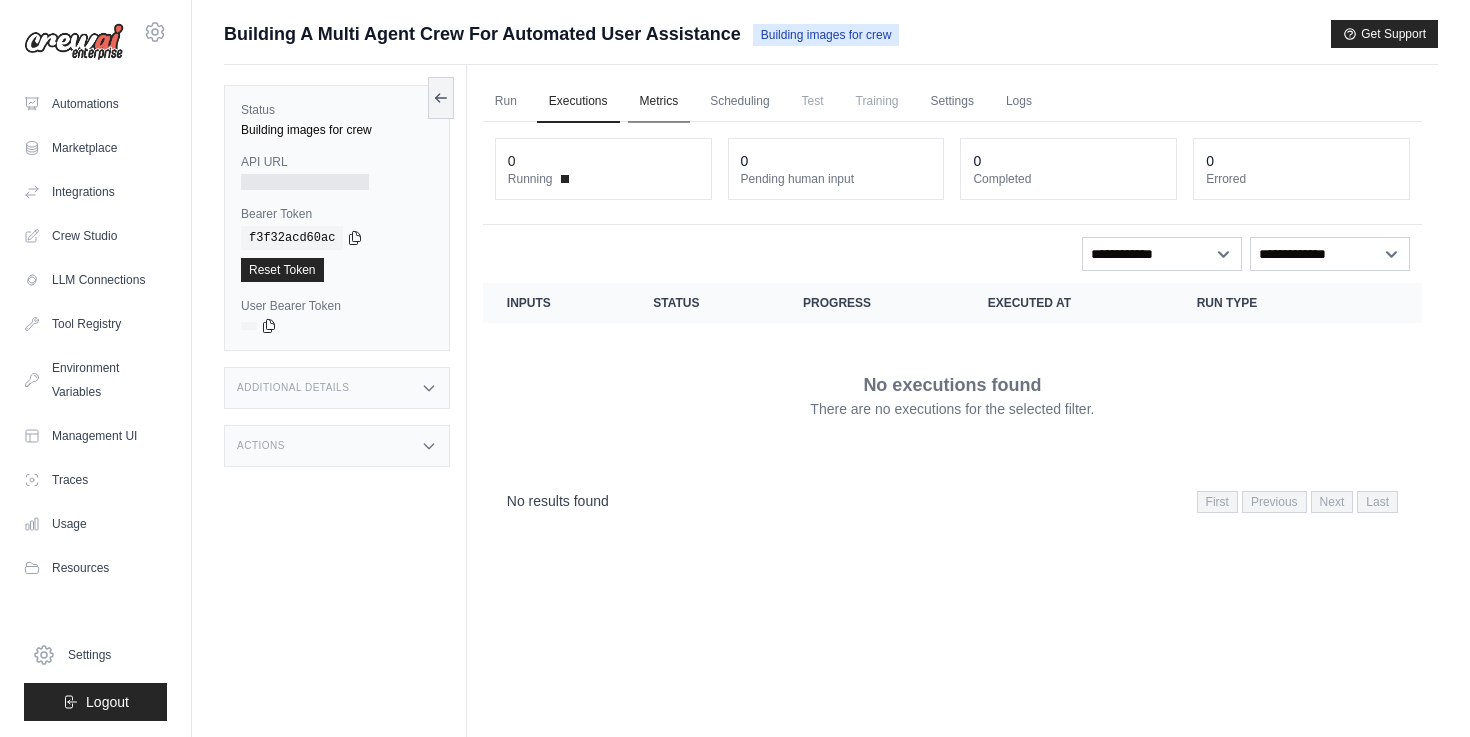 click on "Metrics" at bounding box center [659, 102] 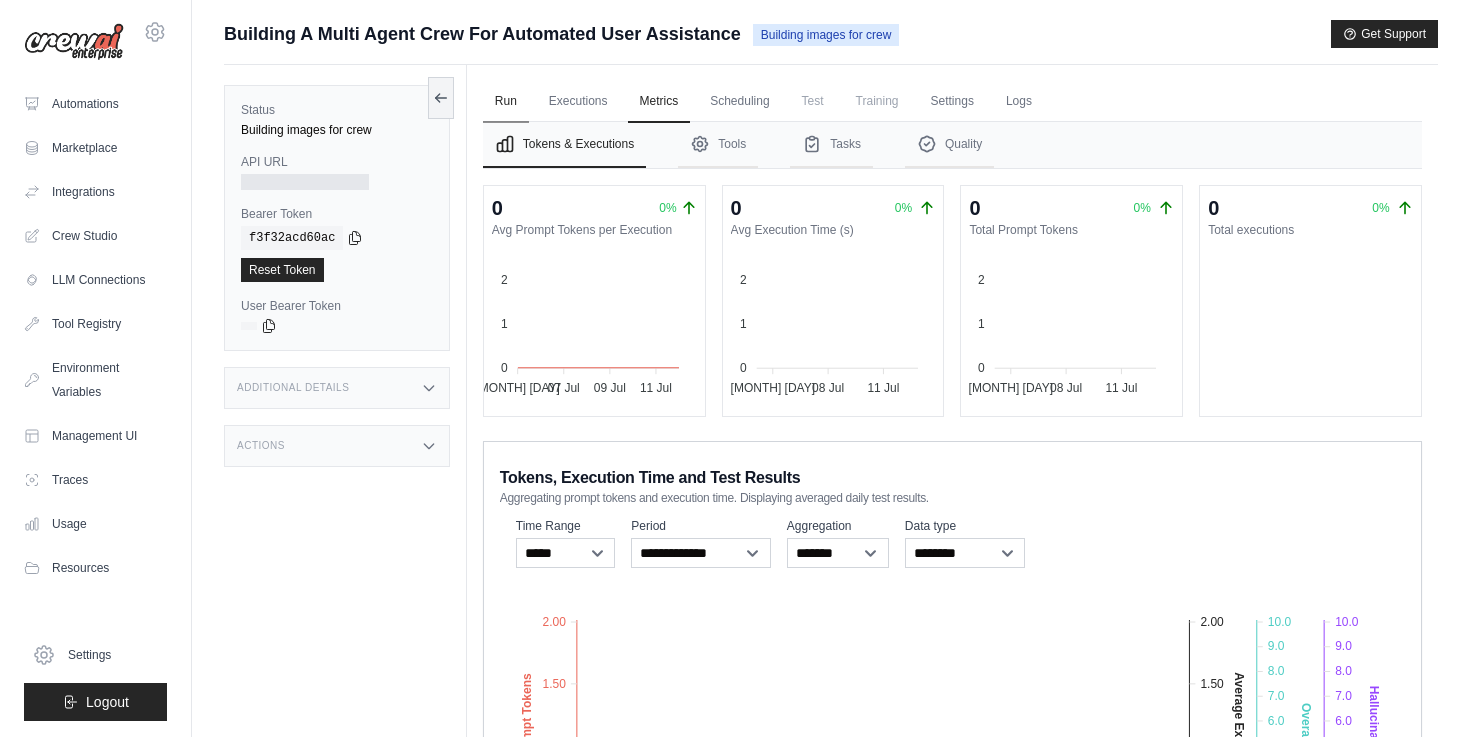 click on "Run" at bounding box center (506, 102) 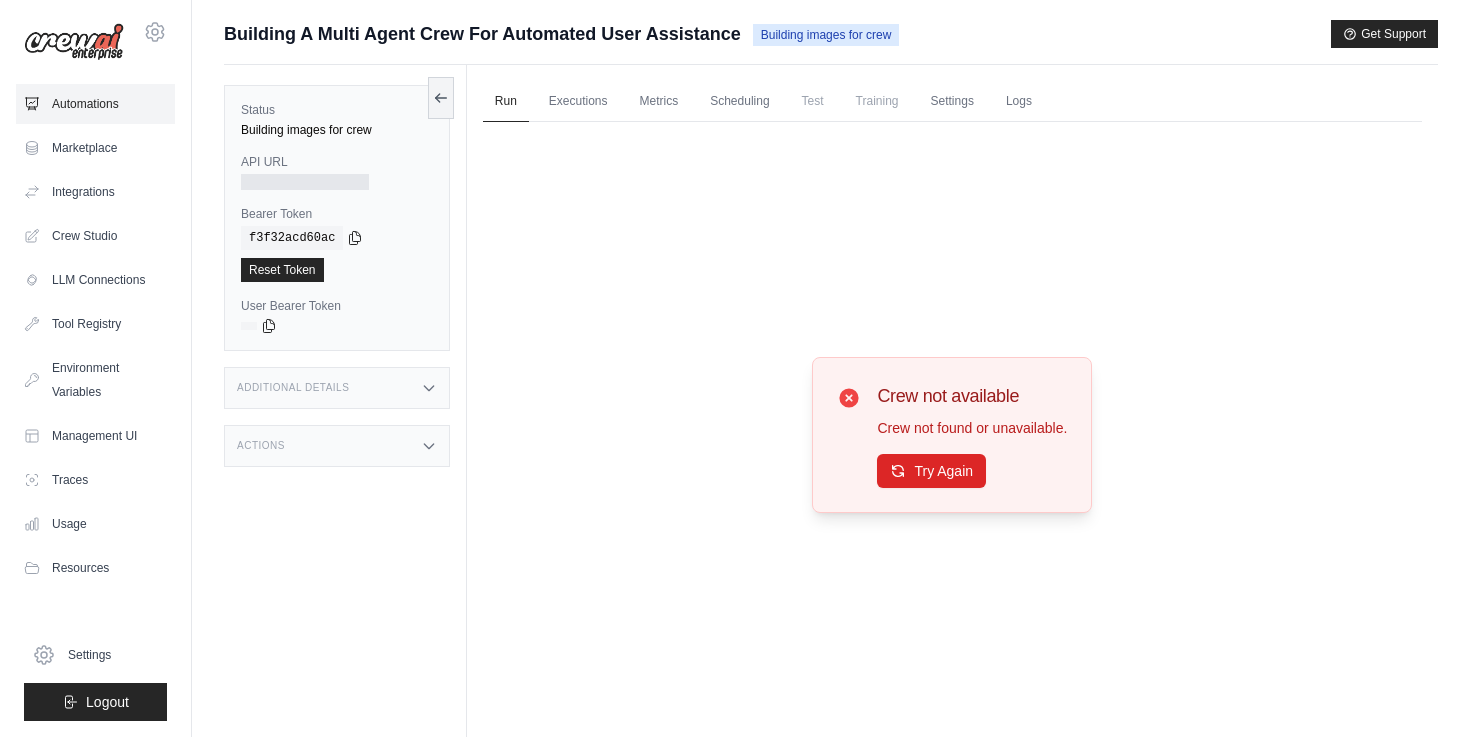 click on "Automations" at bounding box center [95, 104] 